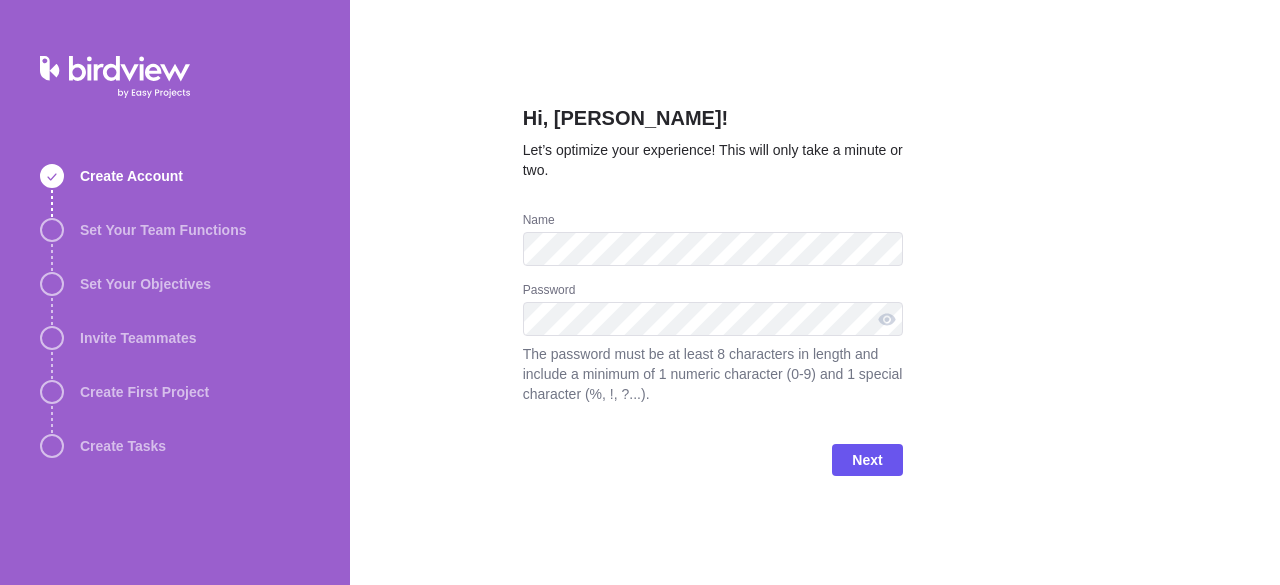 scroll, scrollTop: 0, scrollLeft: 0, axis: both 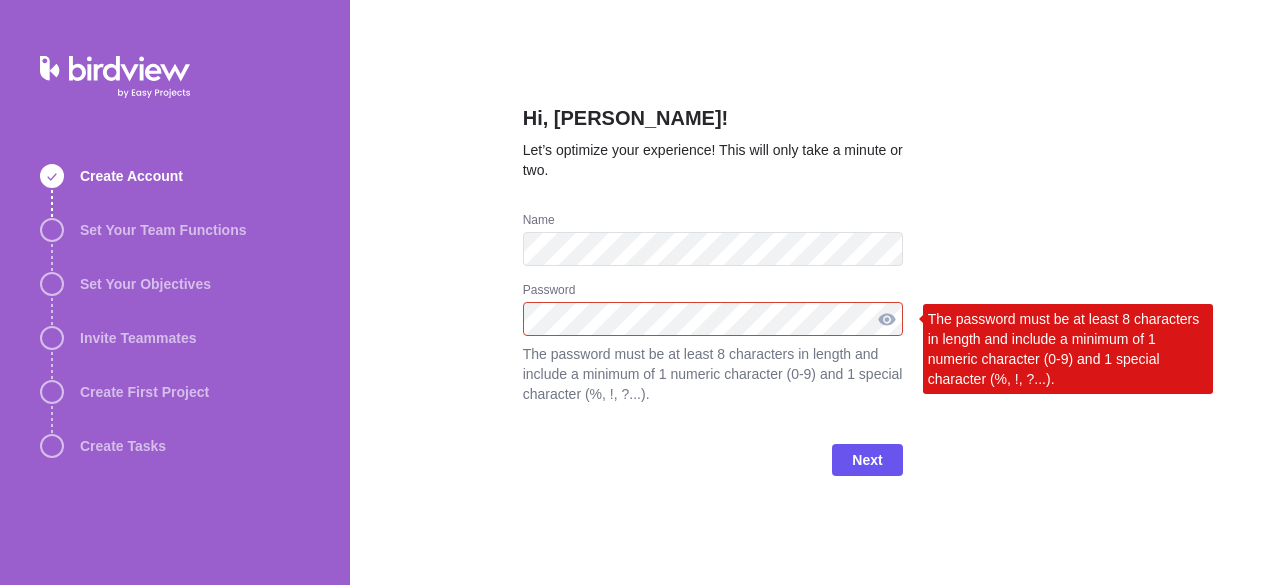 click at bounding box center (887, 319) 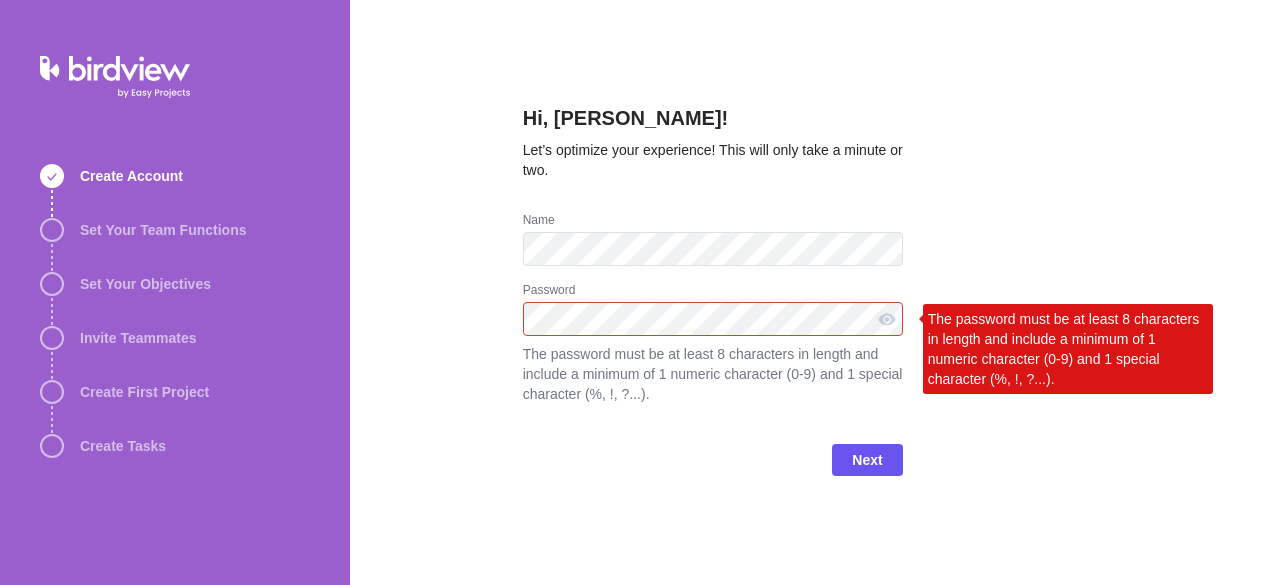 click on "Hi, Qurban Ali! Let’s optimize your experience! This will only take a minute or two. Name Password The password must be at least 8 characters in length and include a minimum of 1 numeric character (0-9) and 1 special character (%, !, ?...). The password must be at least 8 characters in length and include a minimum of 1 numeric character (0-9) and 1 special character (%, !, ?...). Next" at bounding box center [815, 292] 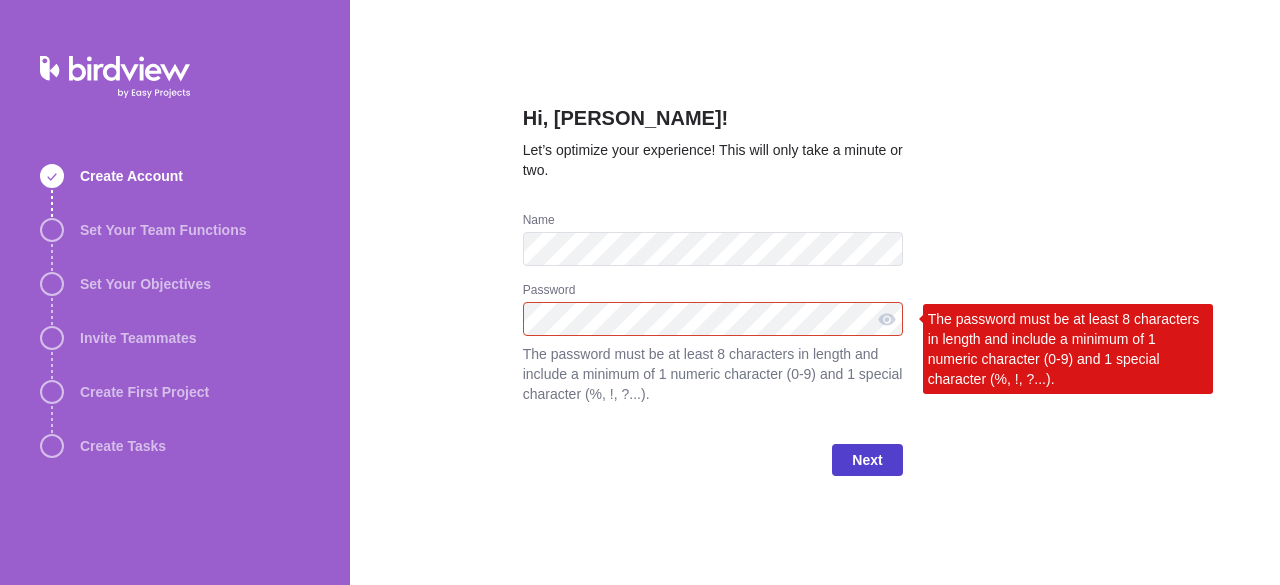 click on "Next" at bounding box center (867, 460) 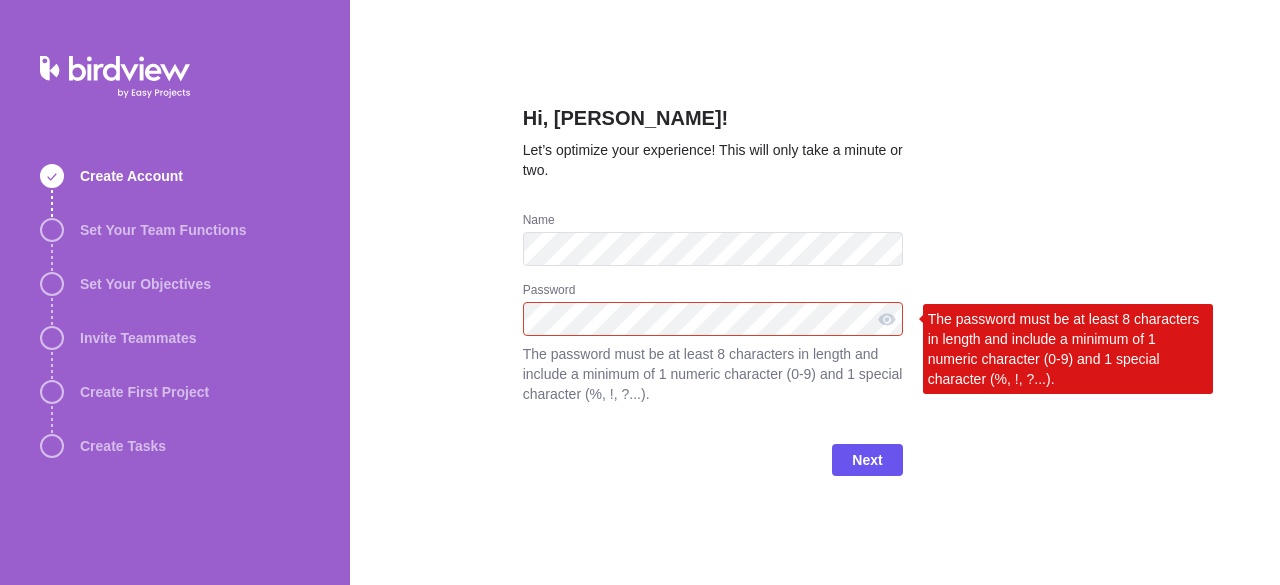 click on "Hi, Qurban Ali! Let’s optimize your experience! This will only take a minute or two. Name Password The password must be at least 8 characters in length and include a minimum of 1 numeric character (0-9) and 1 special character (%, !, ?...). The password must be at least 8 characters in length and include a minimum of 1 numeric character (0-9) and 1 special character (%, !, ?...). Next" at bounding box center [815, 292] 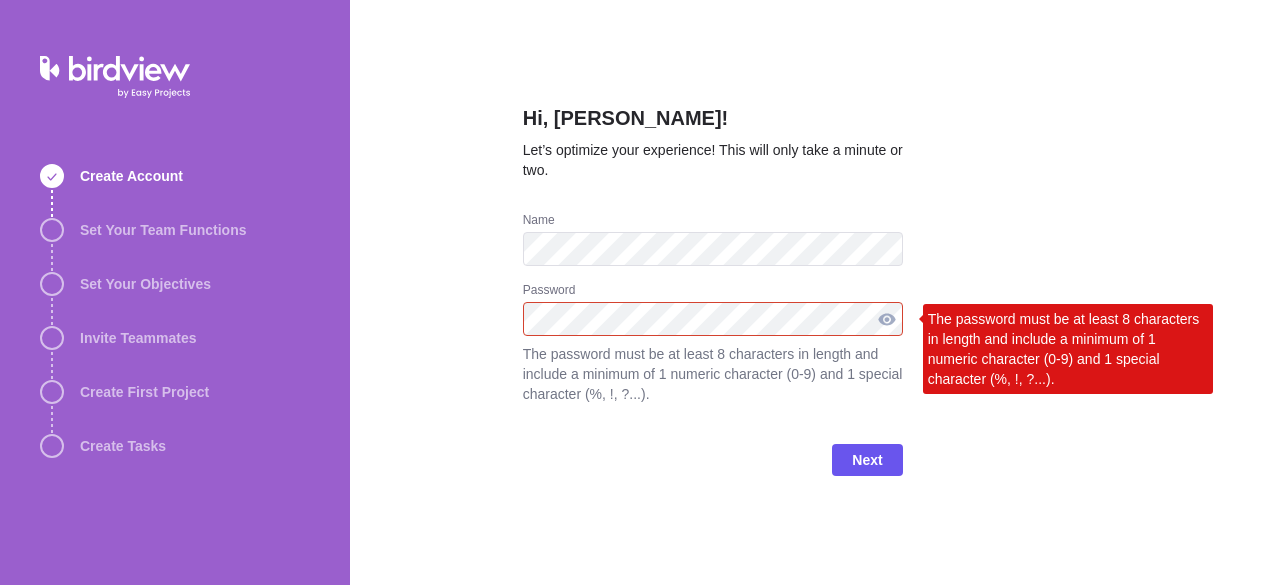 click at bounding box center [887, 319] 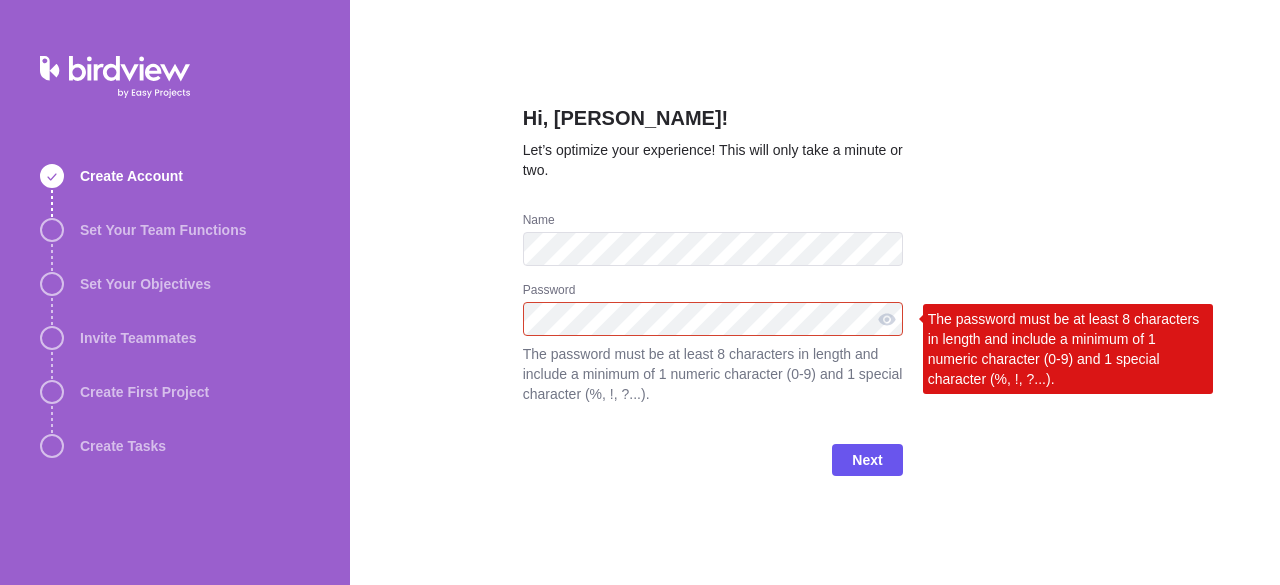 click on "Create Account Set Your Team Functions Set Your Objectives Invite Teammates Create First Project Create Tasks Hi, Qurban Ali! Let’s optimize your experience! This will only take a minute or two. Name Password The password must be at least 8 characters in length and include a minimum of 1 numeric character (0-9) and 1 special character (%, !, ?...). The password must be at least 8 characters in length and include a minimum of 1 numeric character (0-9) and 1 special character (%, !, ?...). Next" at bounding box center (640, 292) 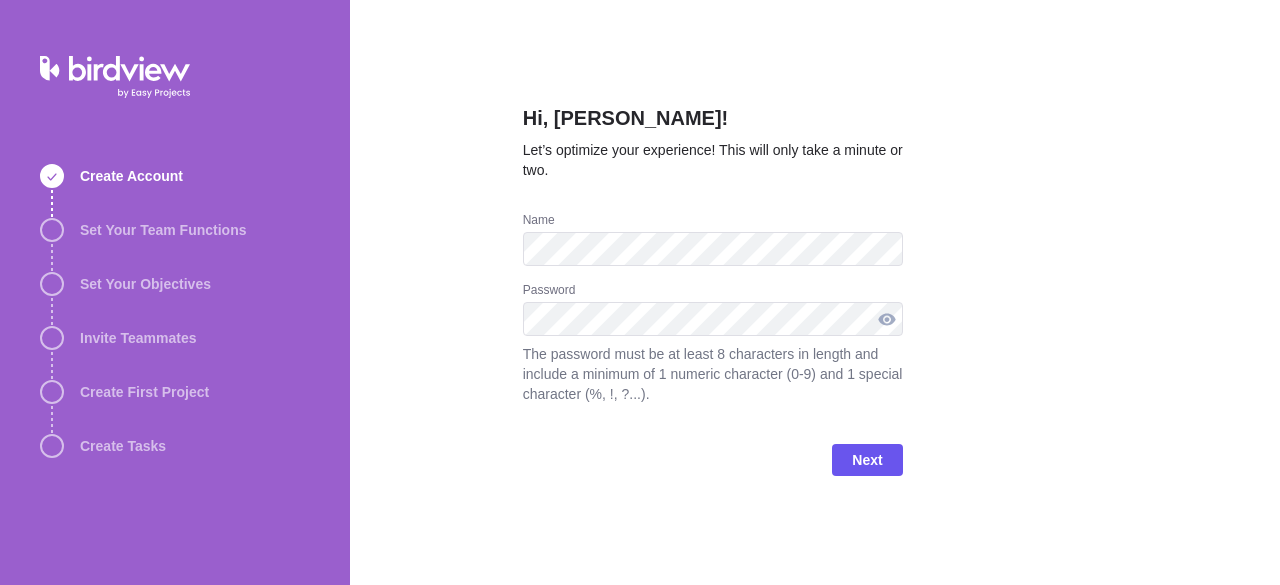 click at bounding box center [887, 319] 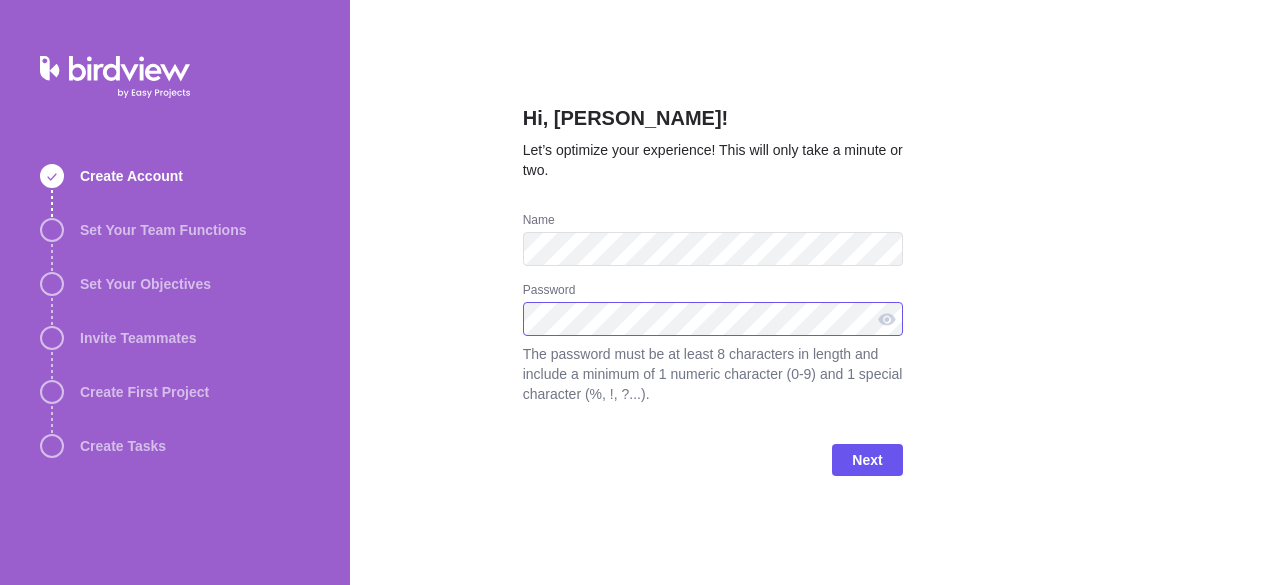 drag, startPoint x: 890, startPoint y: 315, endPoint x: 438, endPoint y: 329, distance: 452.21677 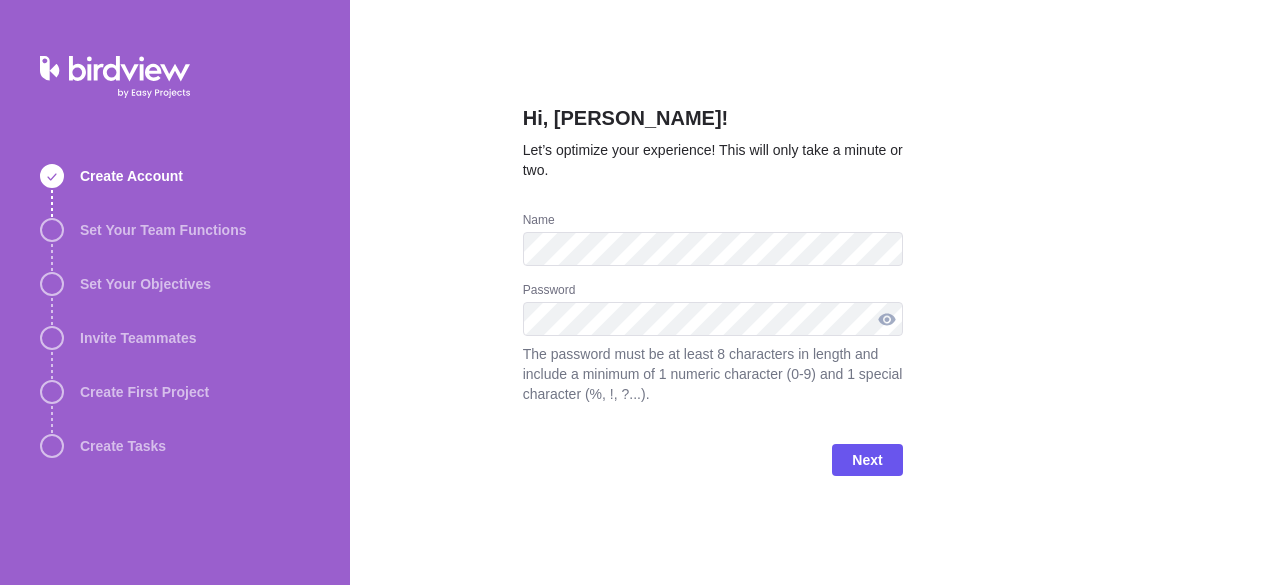 click at bounding box center [887, 319] 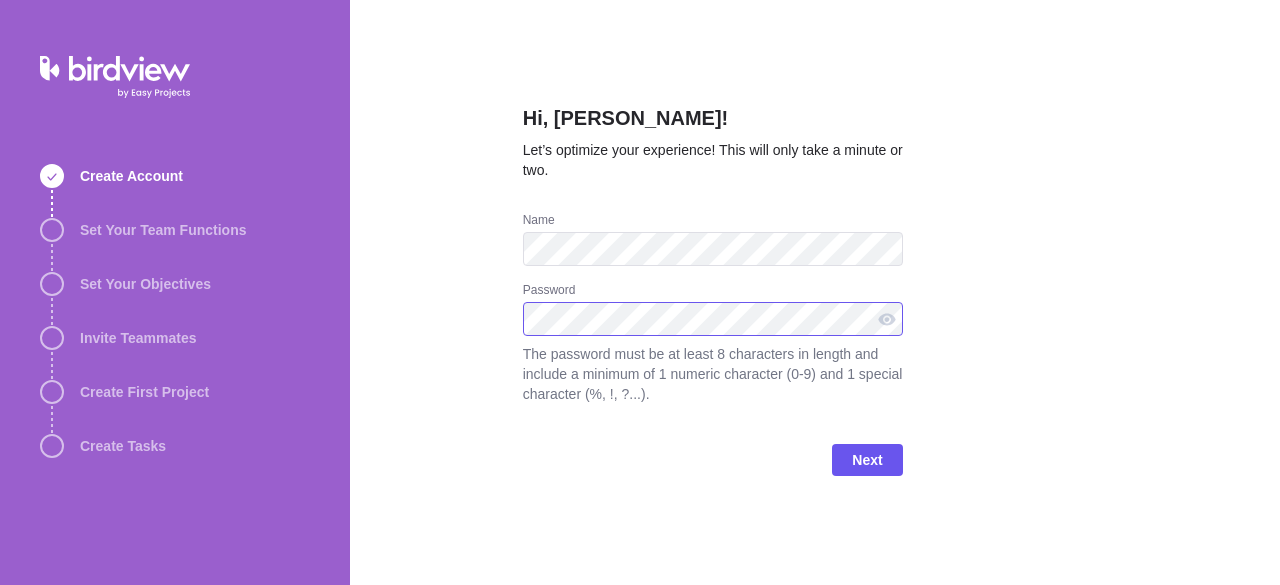 drag, startPoint x: 886, startPoint y: 323, endPoint x: 352, endPoint y: 317, distance: 534.0337 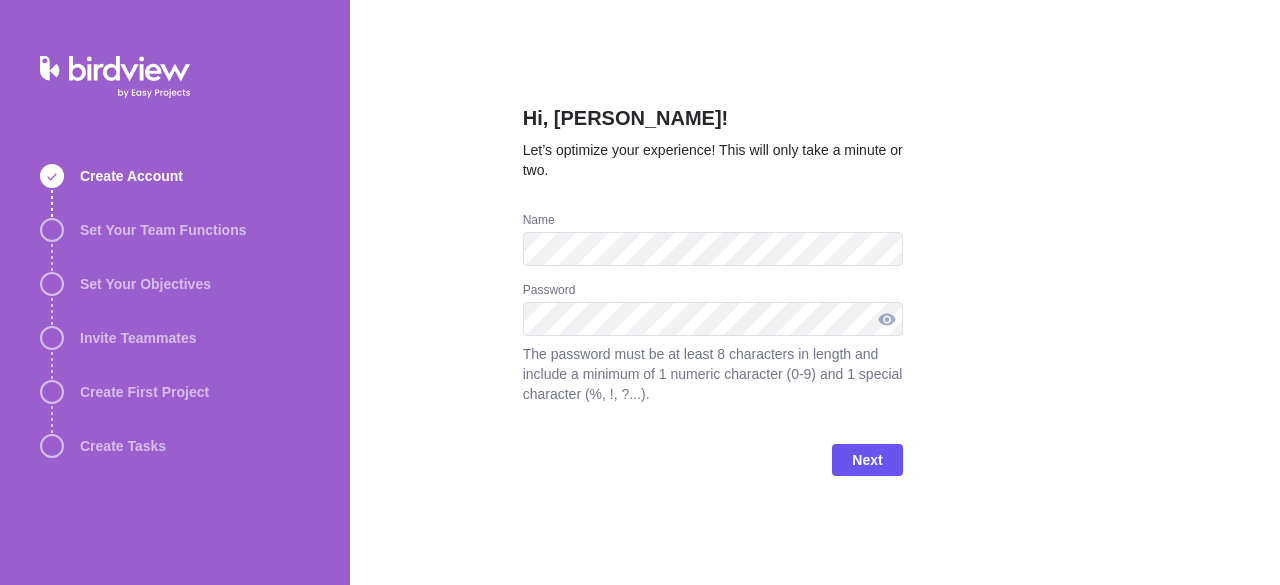 click at bounding box center (887, 319) 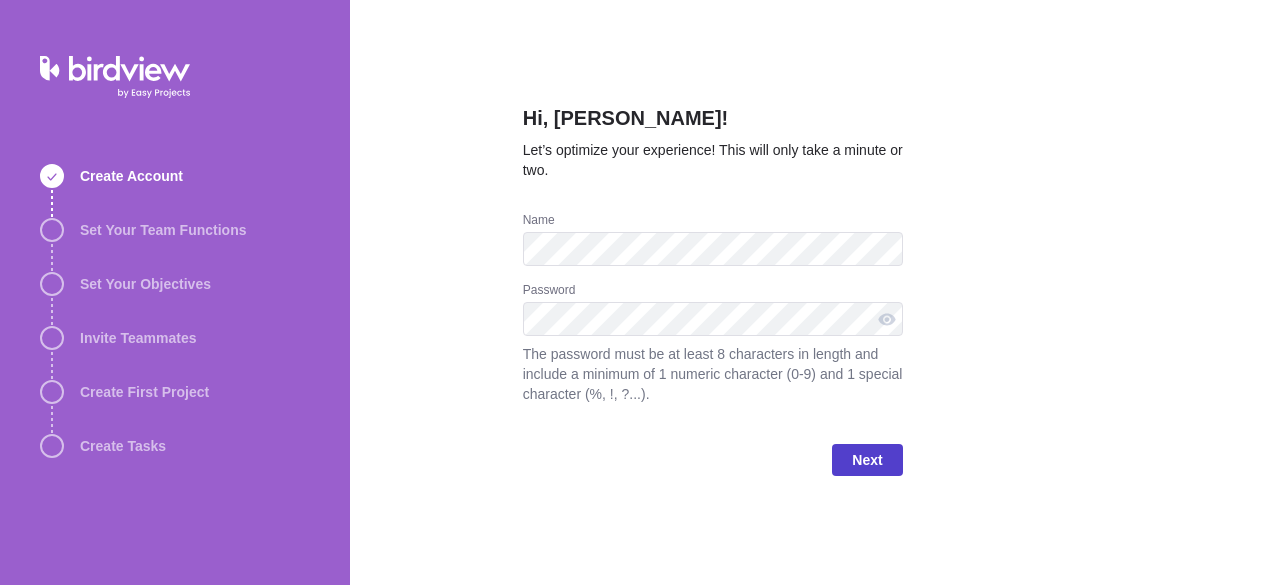 click on "Next" at bounding box center (867, 460) 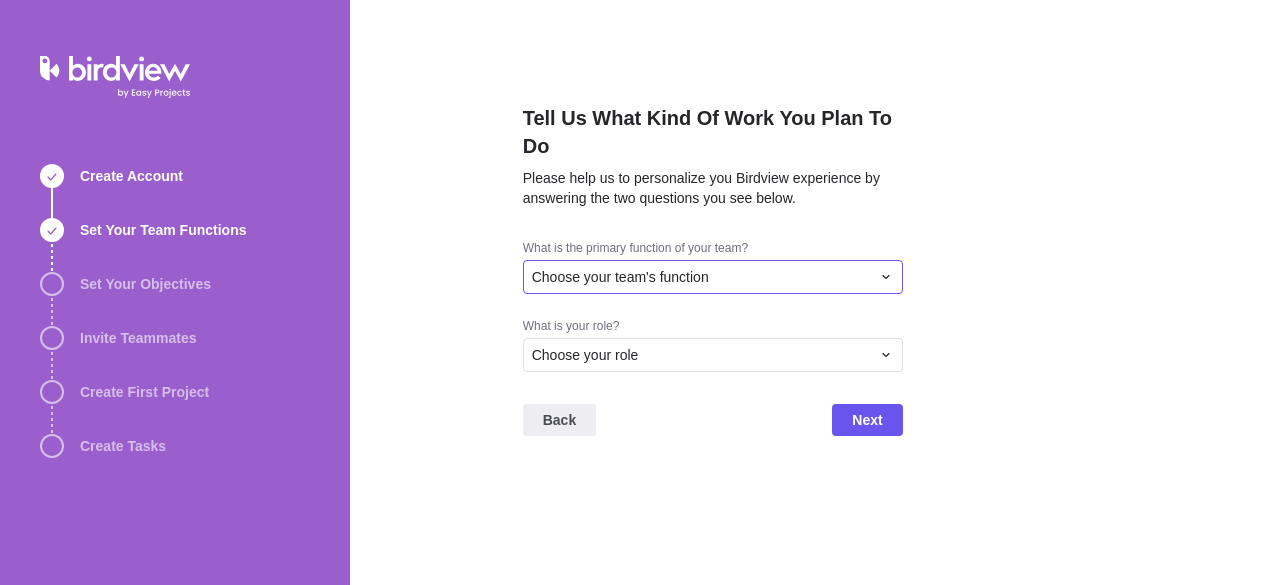 click on "Choose your team's function" at bounding box center [620, 277] 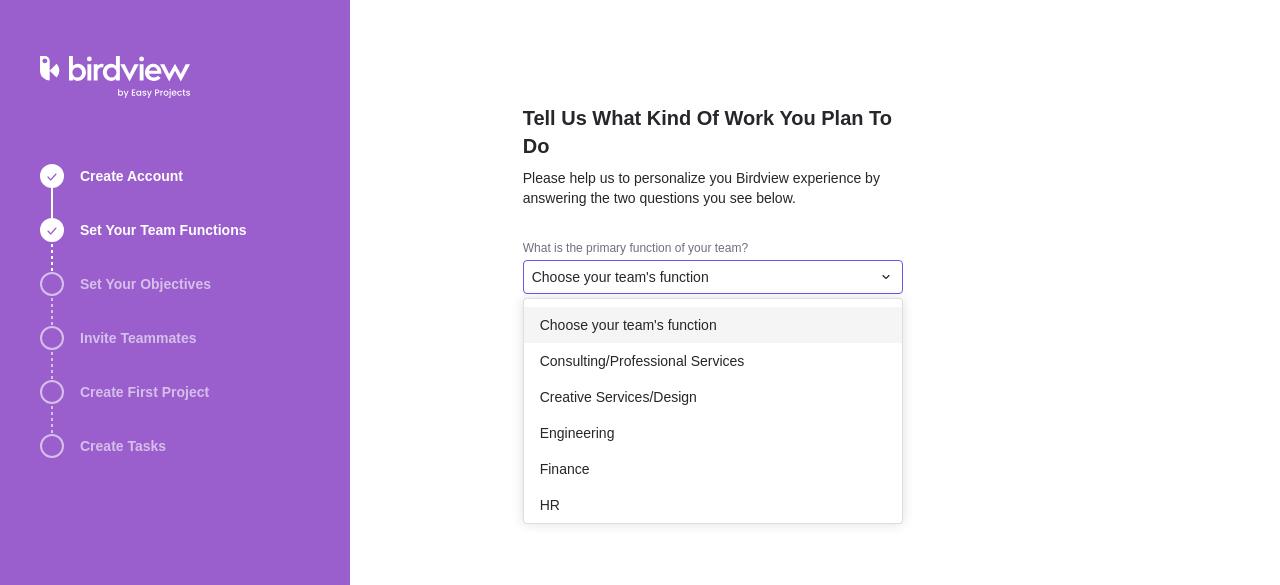 scroll, scrollTop: 346, scrollLeft: 0, axis: vertical 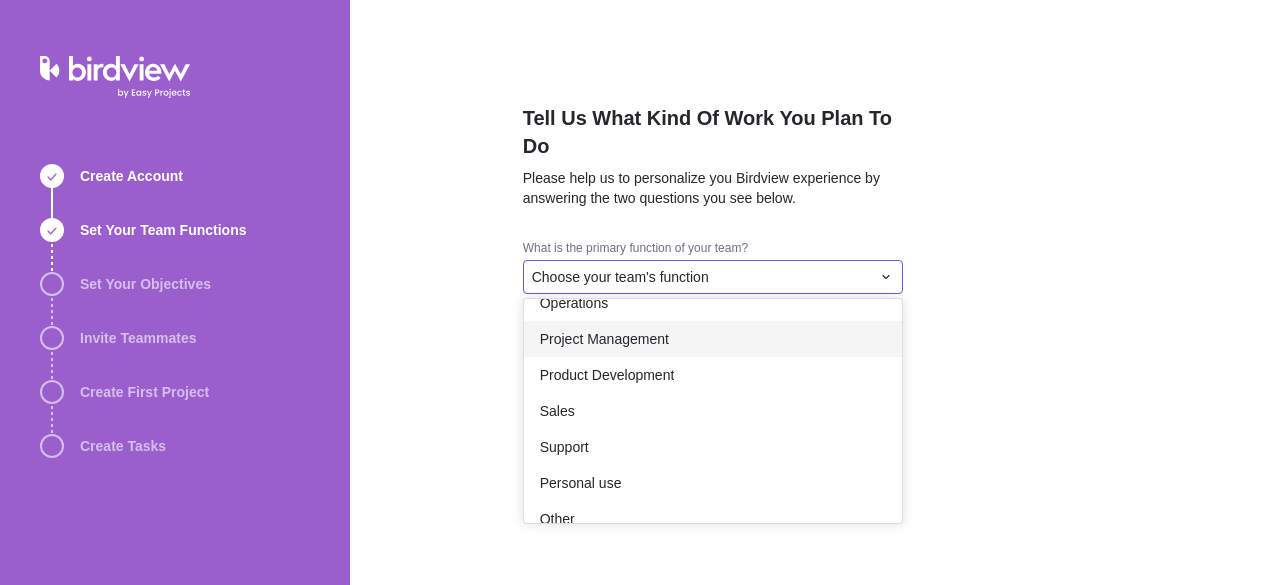 click on "Project Management" at bounding box center (713, 339) 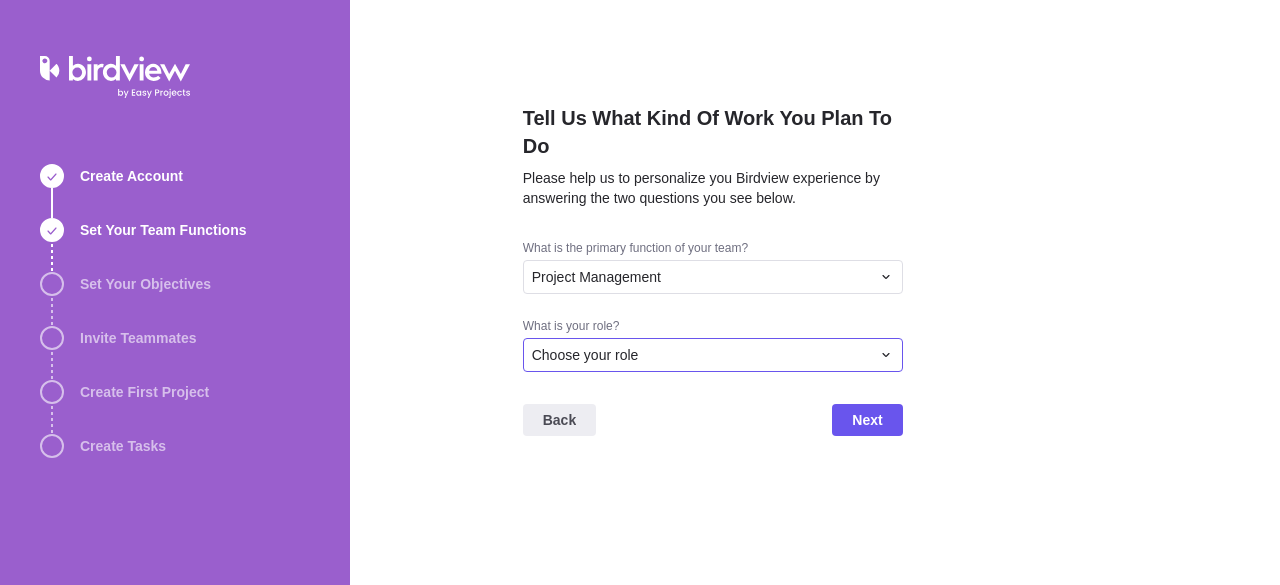 click on "Choose your role" at bounding box center [701, 355] 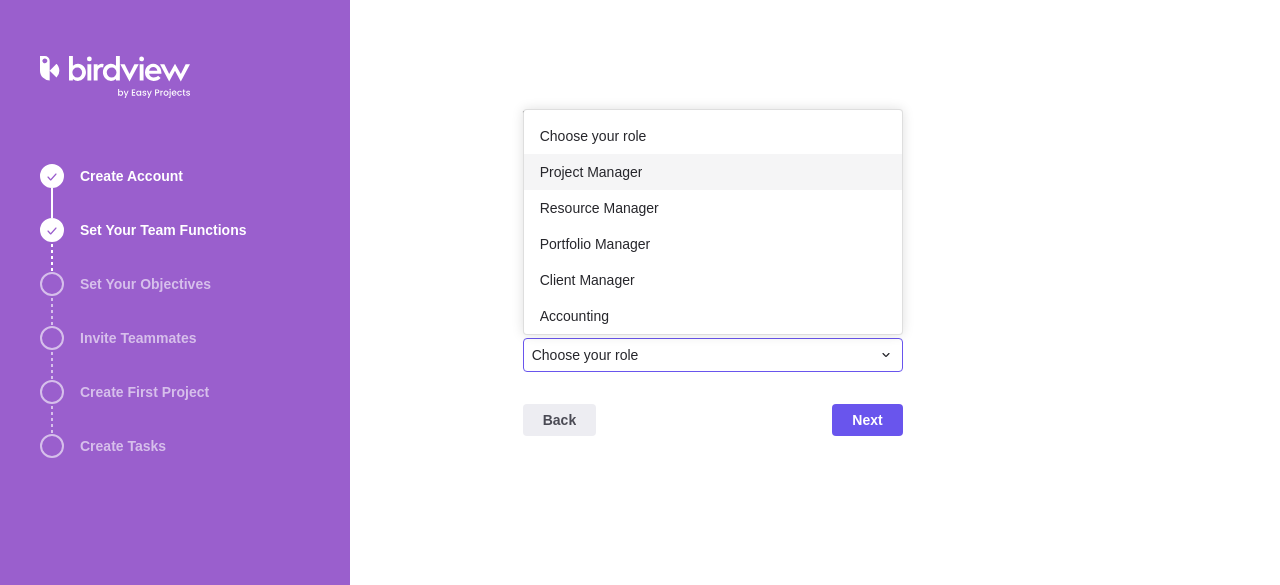 click on "Project Manager" at bounding box center [713, 172] 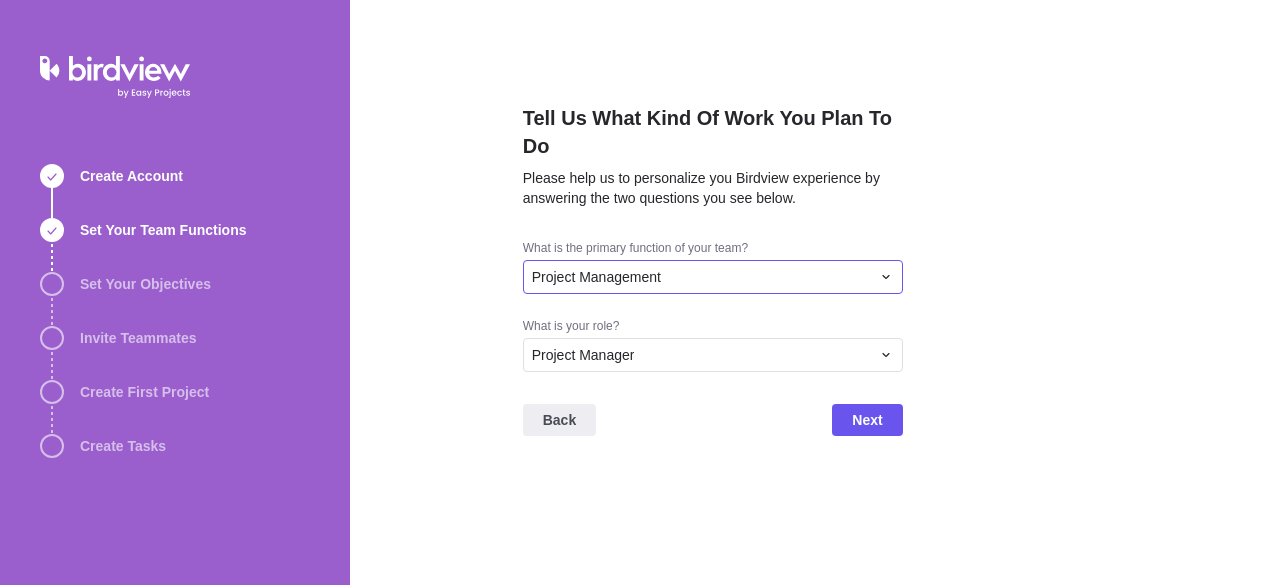 click on "Project Management" at bounding box center (596, 277) 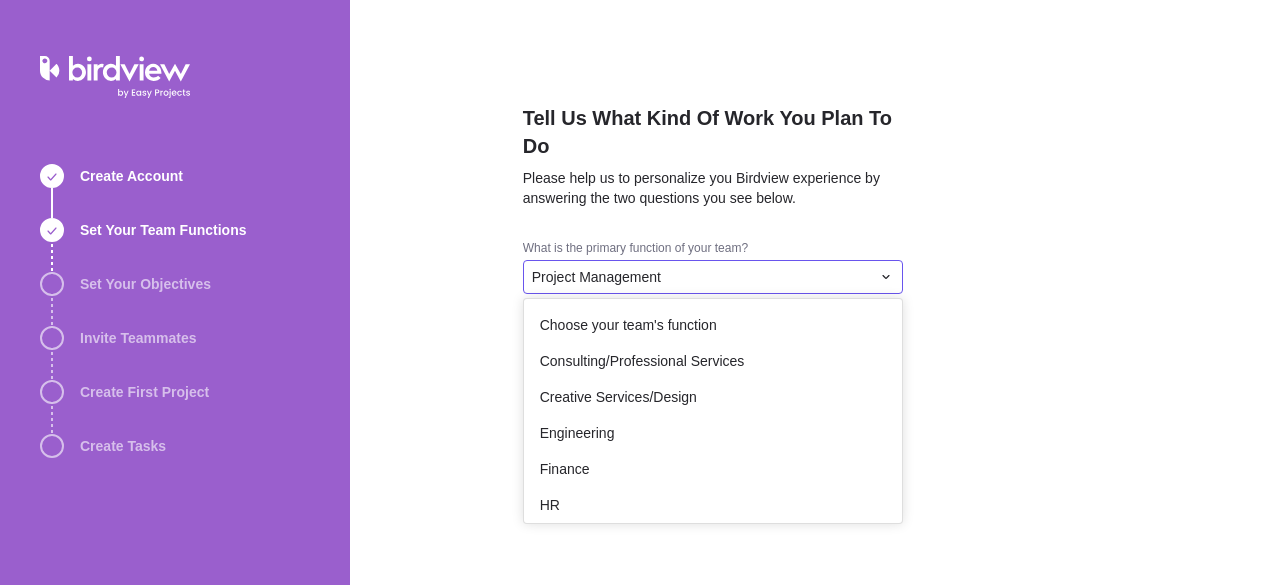 scroll, scrollTop: 178, scrollLeft: 0, axis: vertical 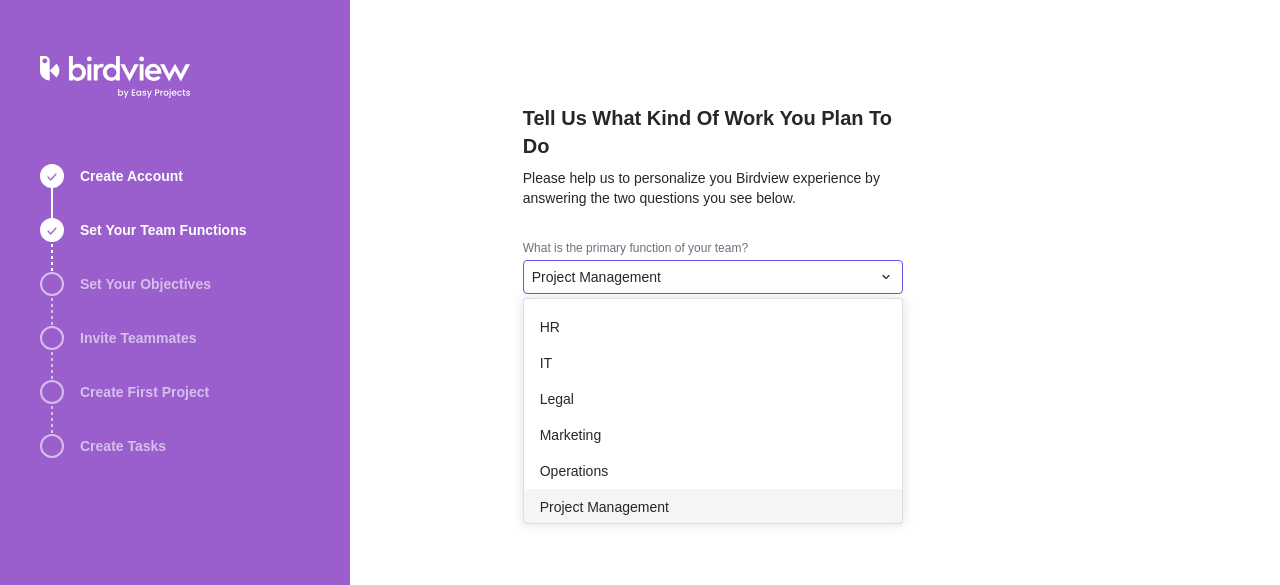 click on "Project Management" at bounding box center [596, 277] 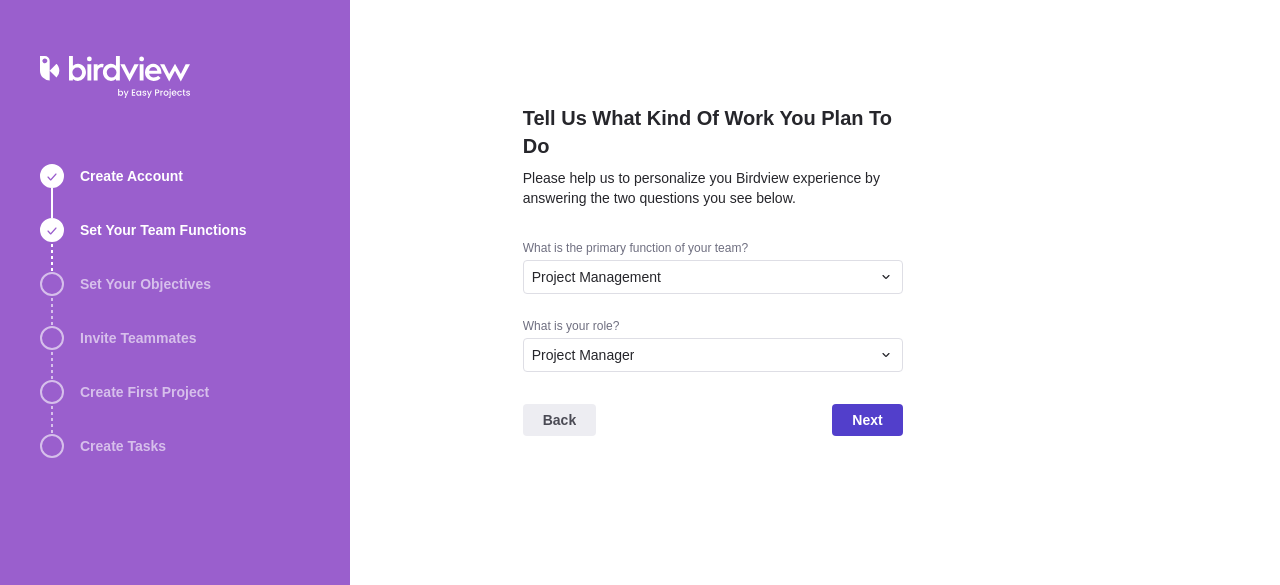 click on "Next" at bounding box center (867, 420) 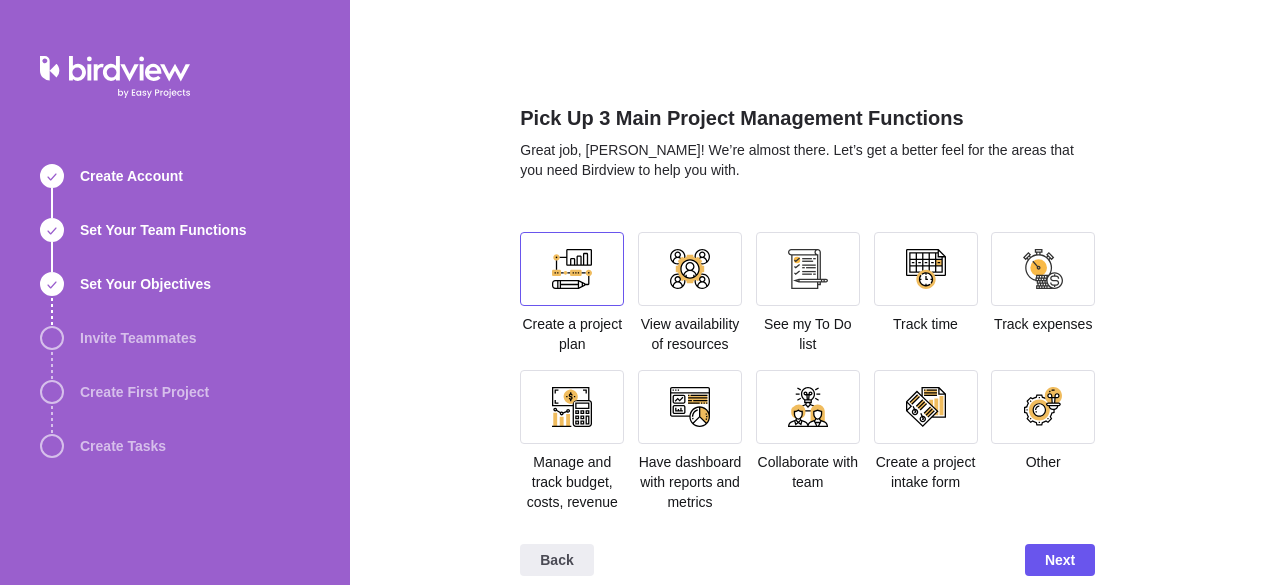click at bounding box center [572, 269] 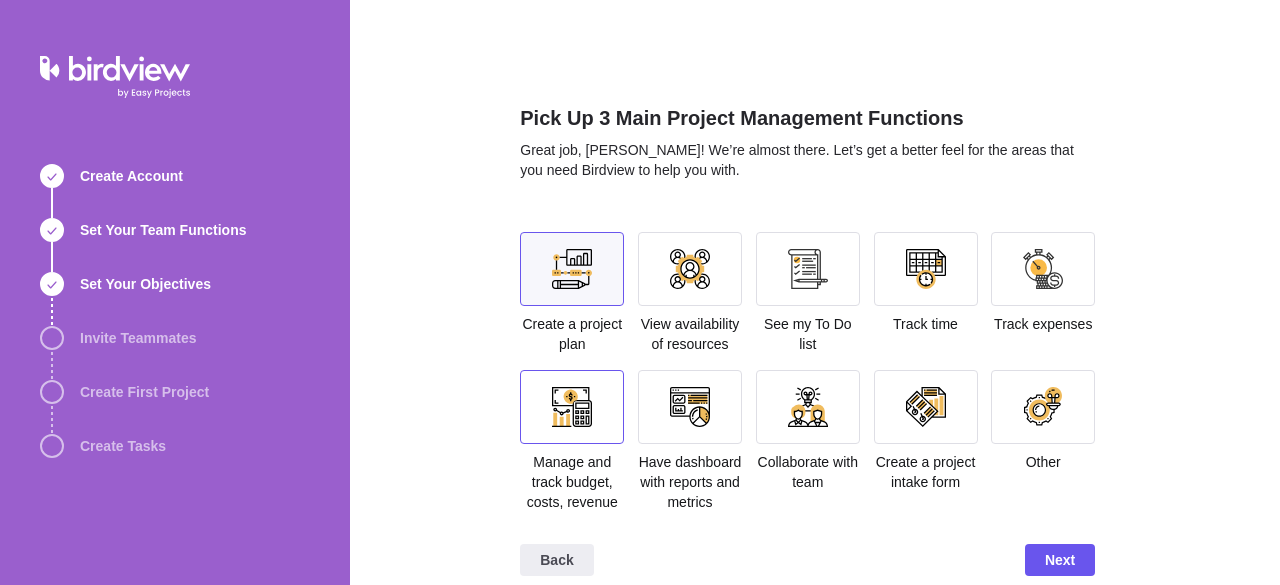 click at bounding box center [572, 407] 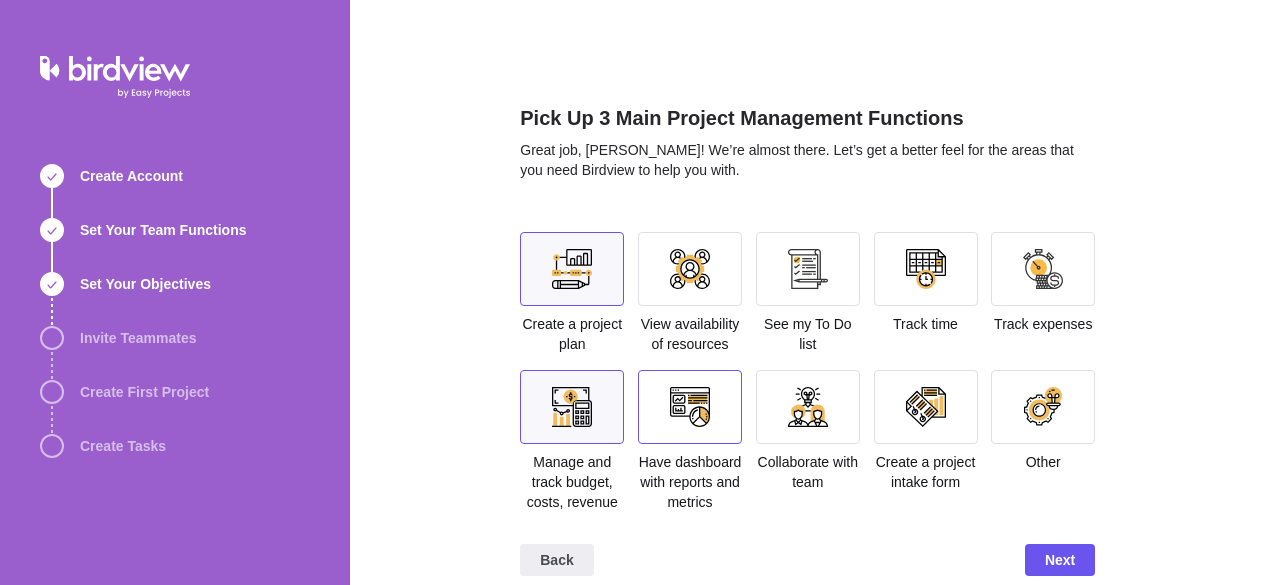 click at bounding box center [690, 407] 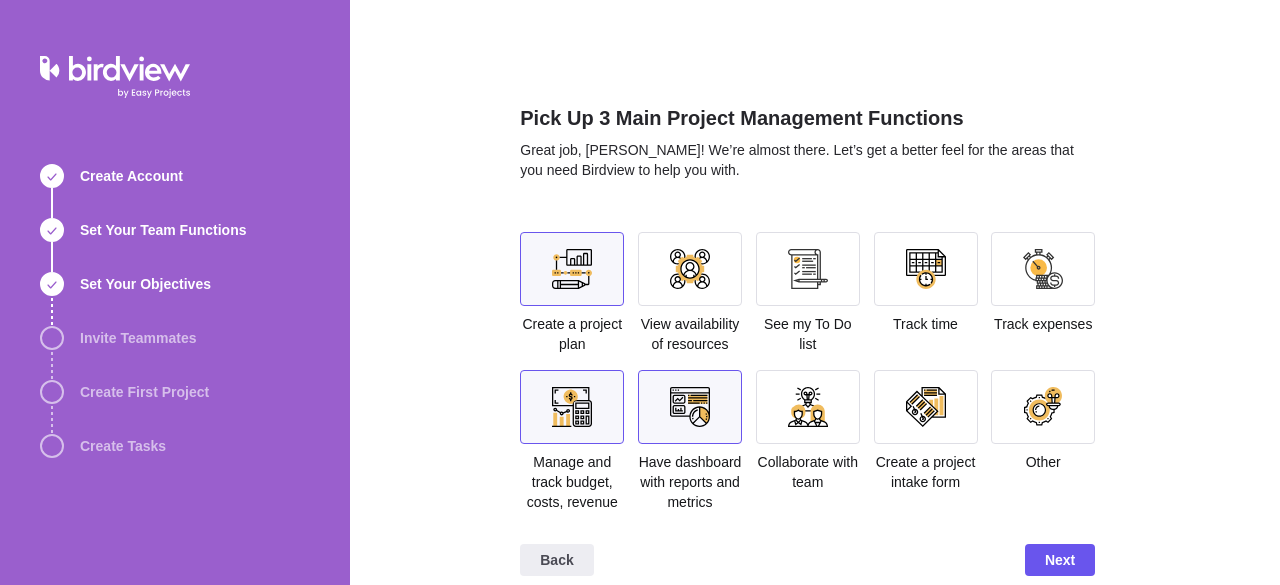 click at bounding box center (926, 407) 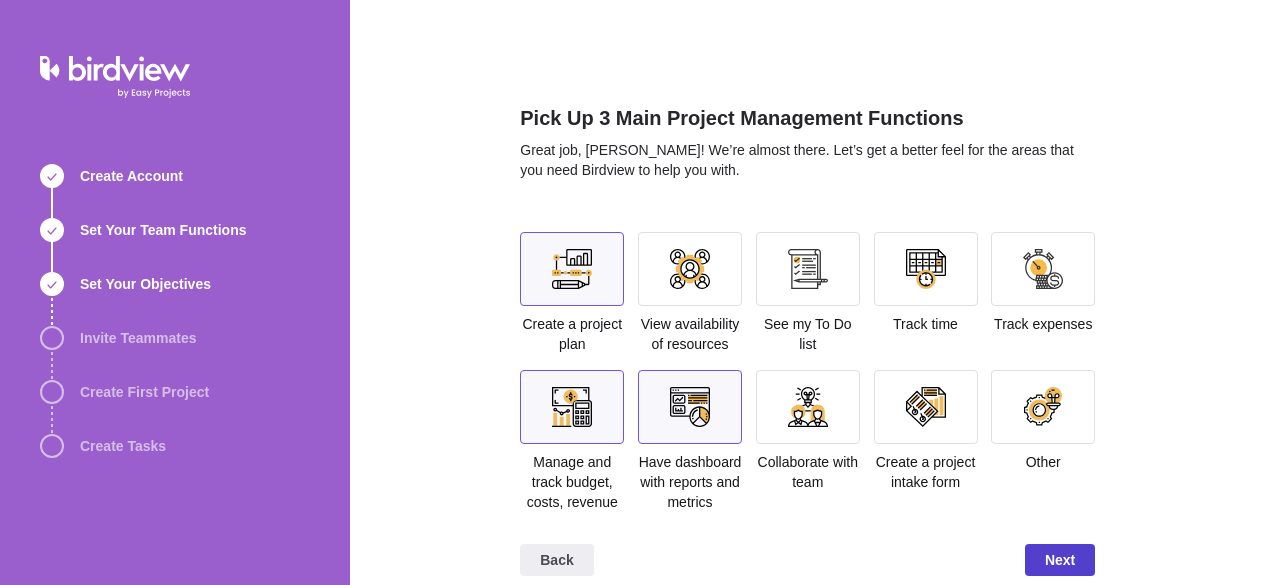 click on "Next" at bounding box center (1060, 560) 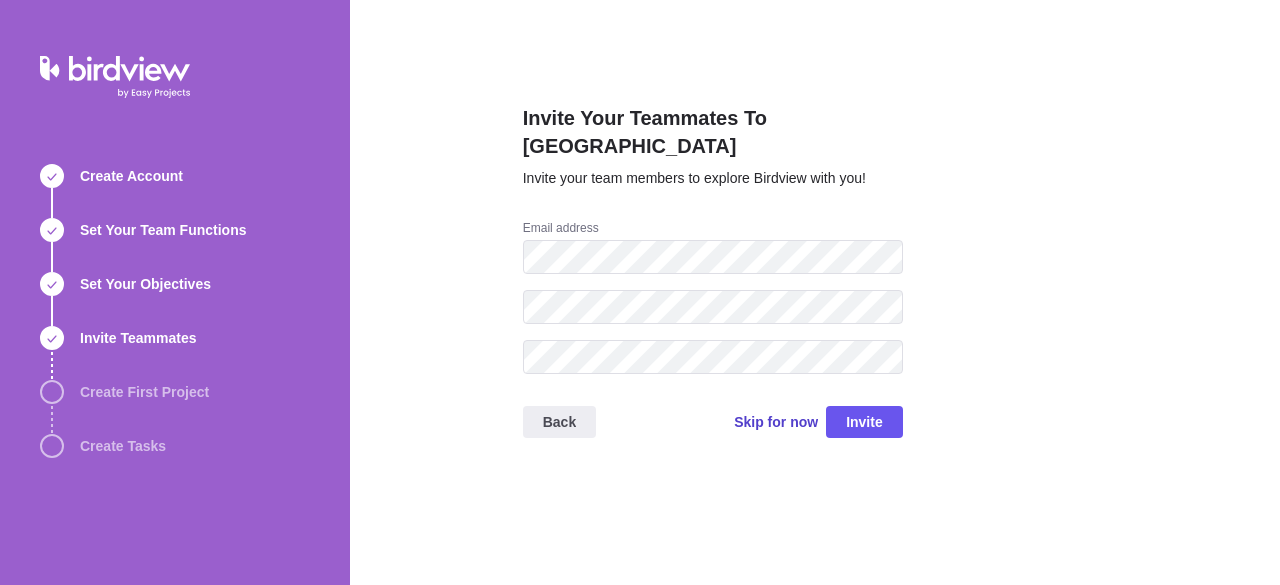 click on "Skip for now" at bounding box center [776, 422] 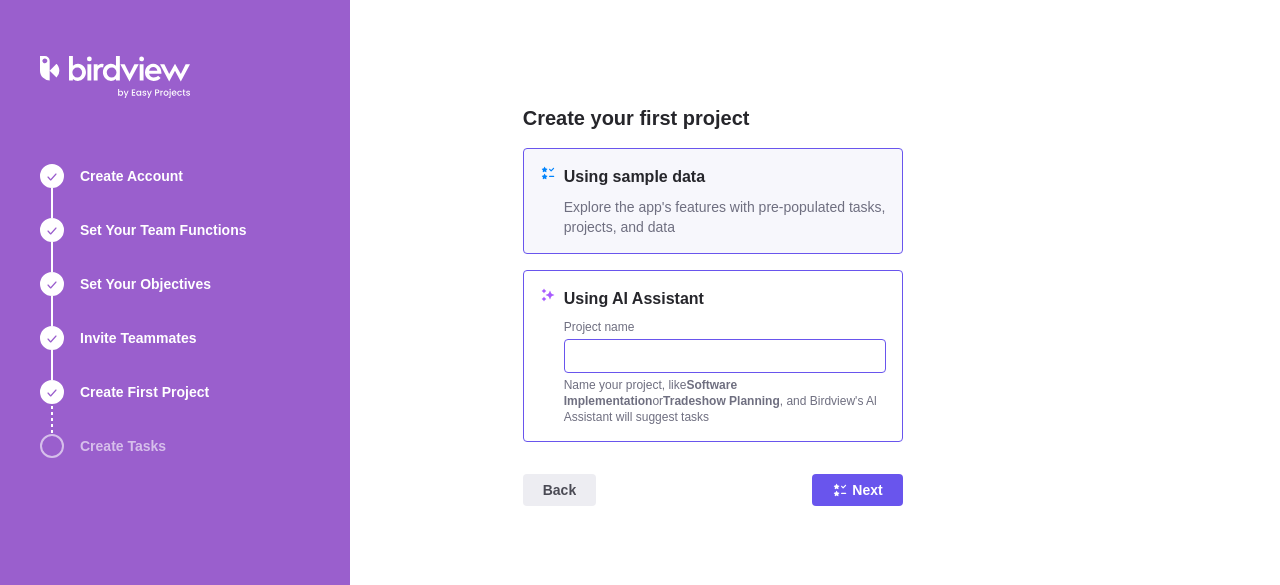 click at bounding box center [725, 356] 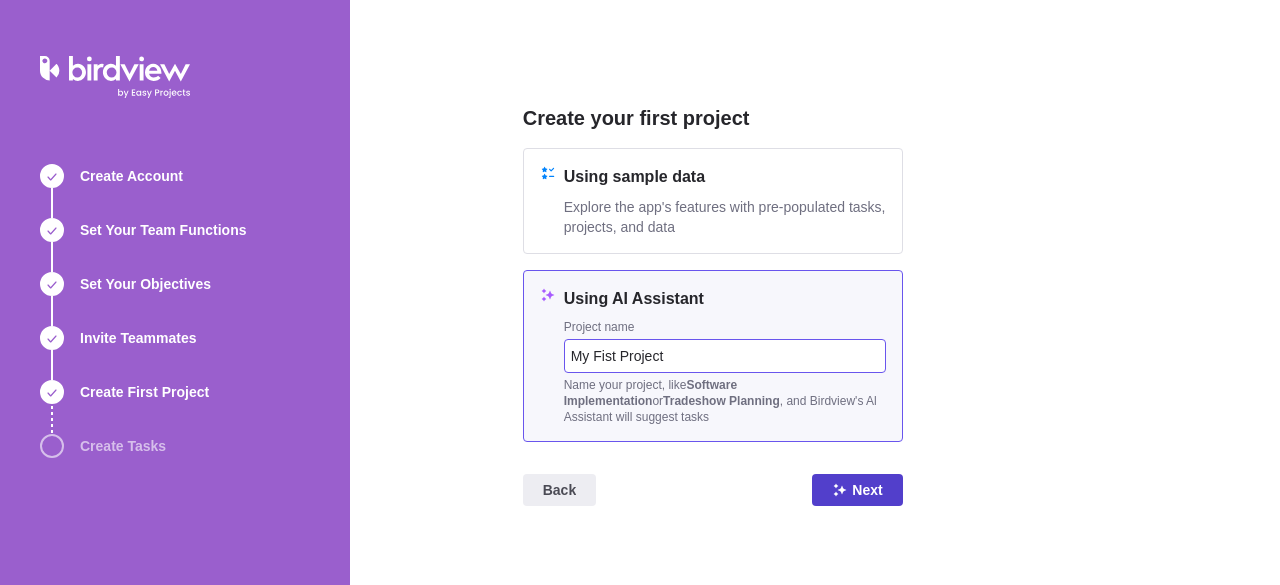 type on "My Fist Project" 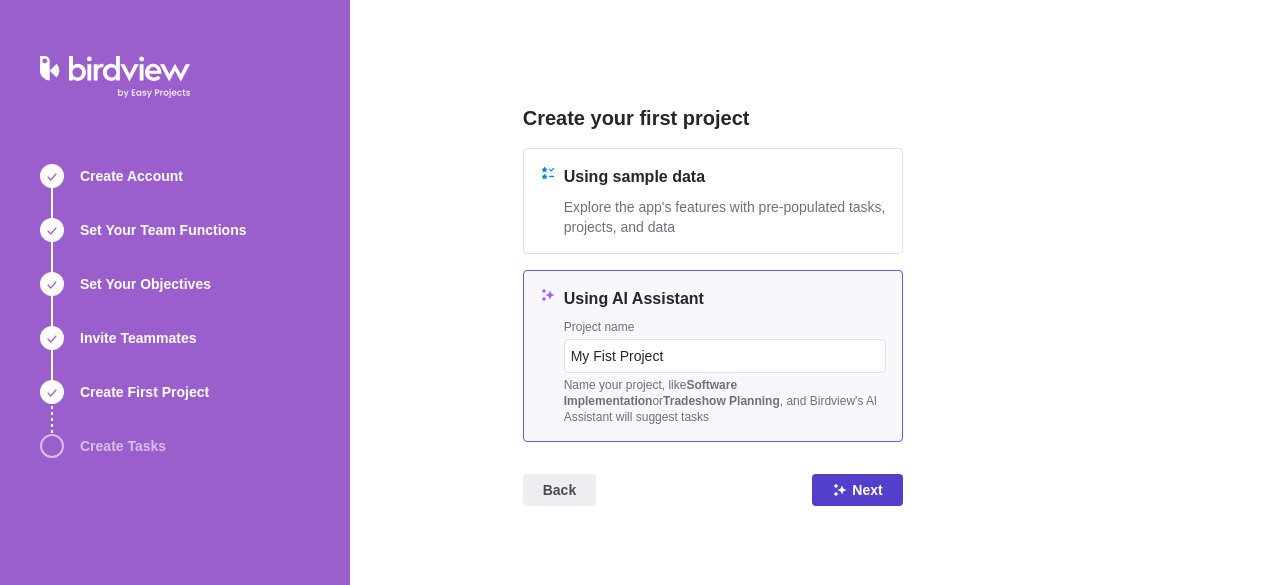 click on "Next" at bounding box center (867, 490) 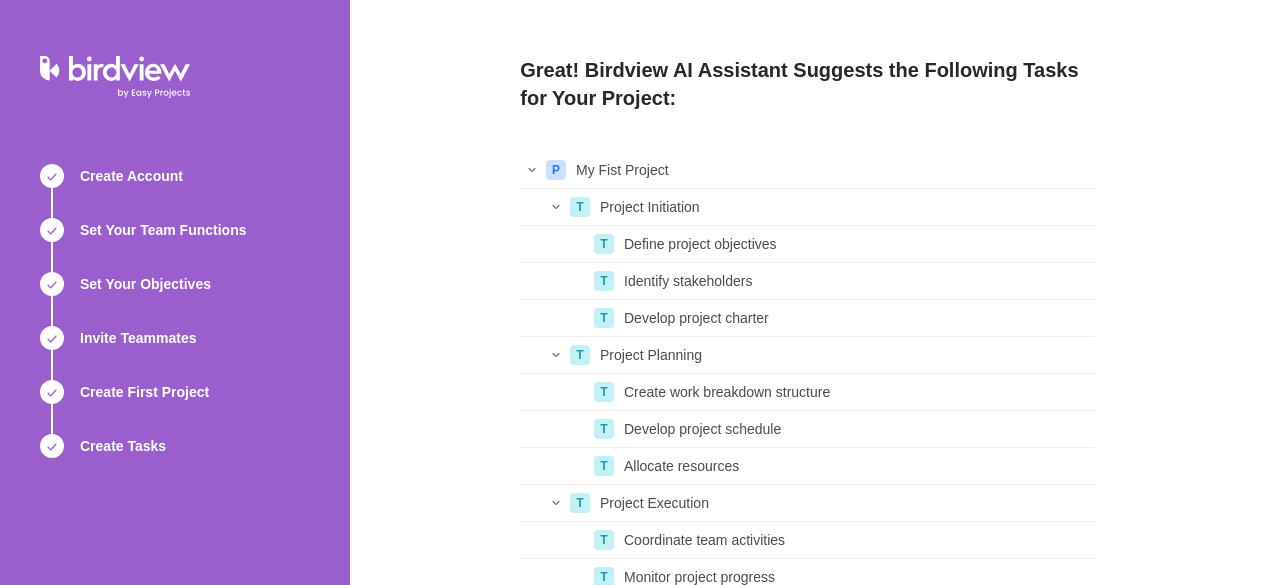 scroll, scrollTop: 16, scrollLeft: 16, axis: both 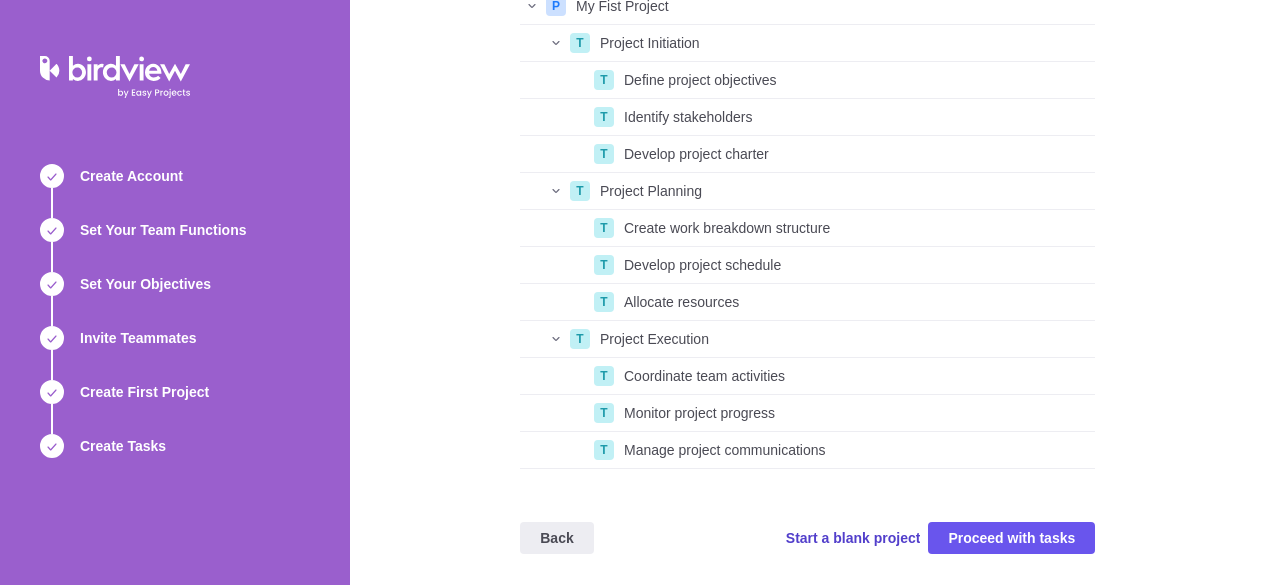 click on "Start a blank project" at bounding box center (853, 538) 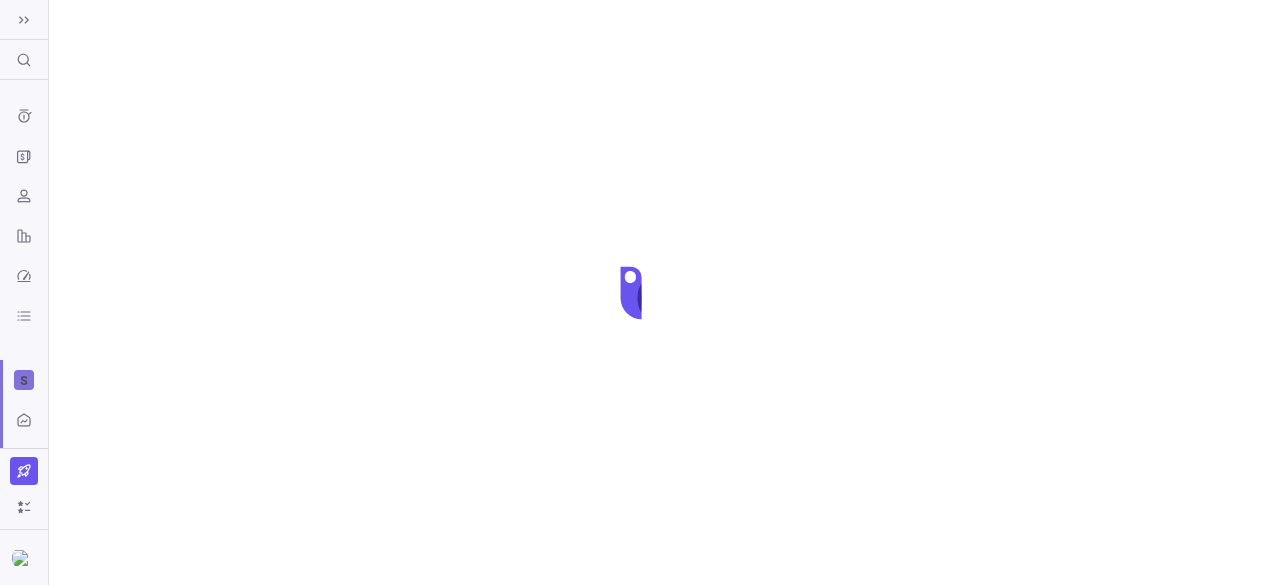 scroll, scrollTop: 0, scrollLeft: 0, axis: both 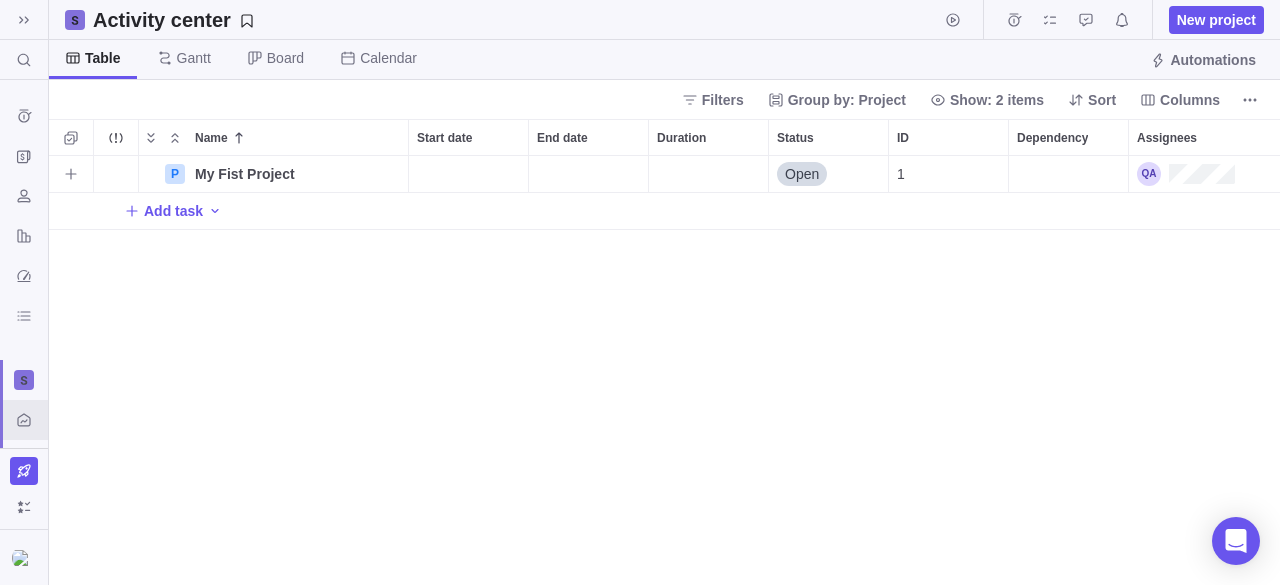 click at bounding box center [1068, 174] 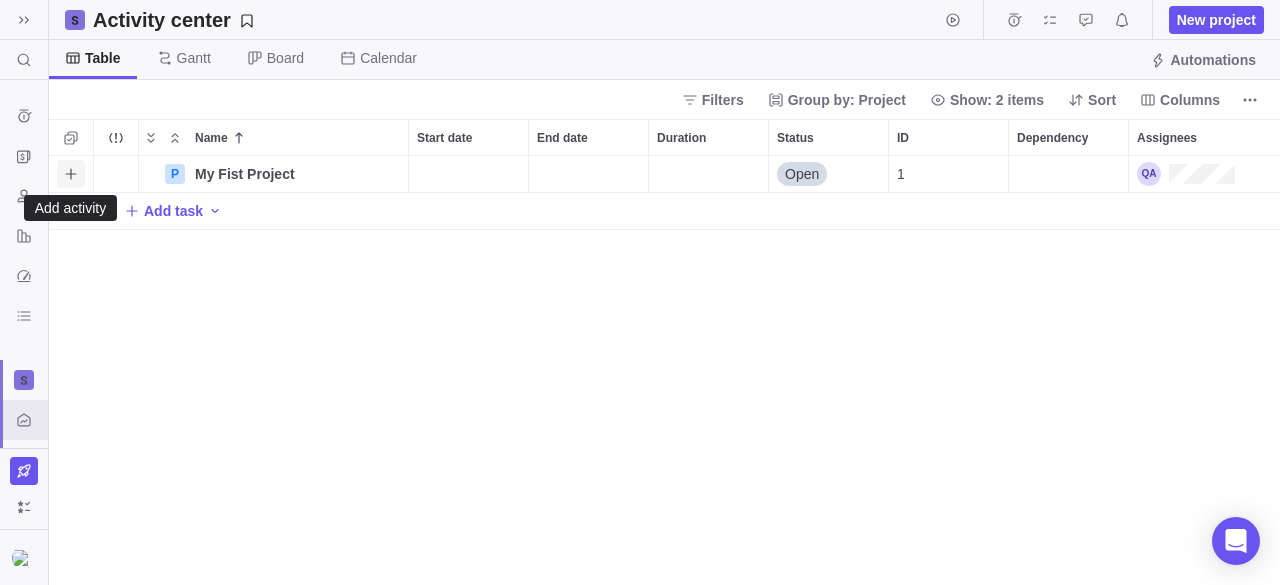 click 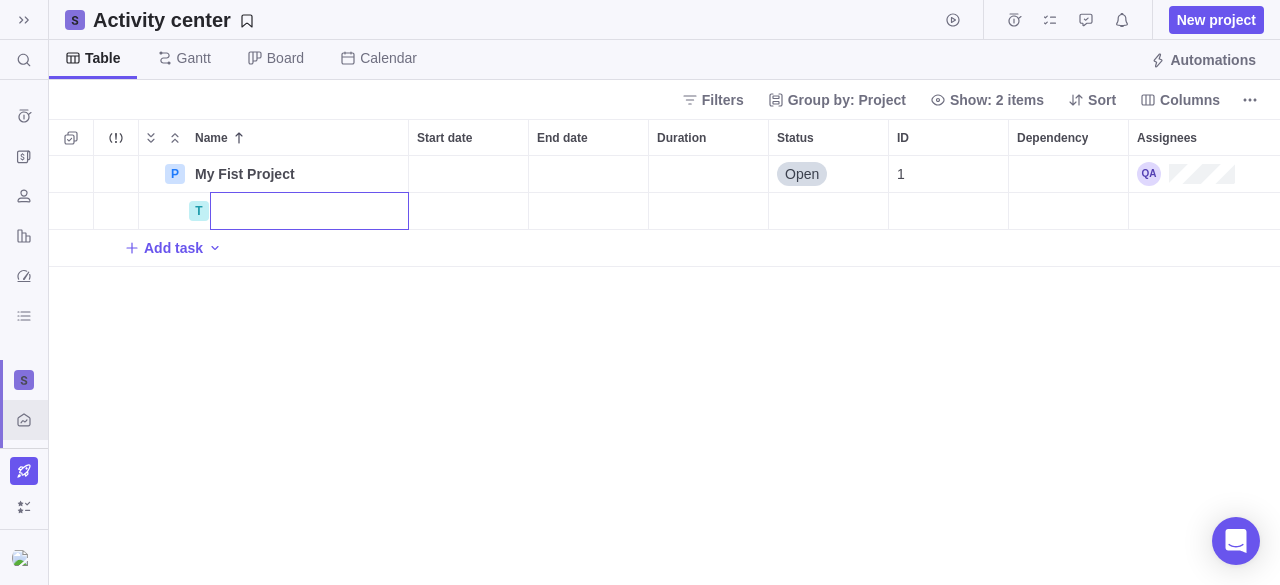 click on "P My Fist Project Details Open 1 T Add task" at bounding box center [664, 371] 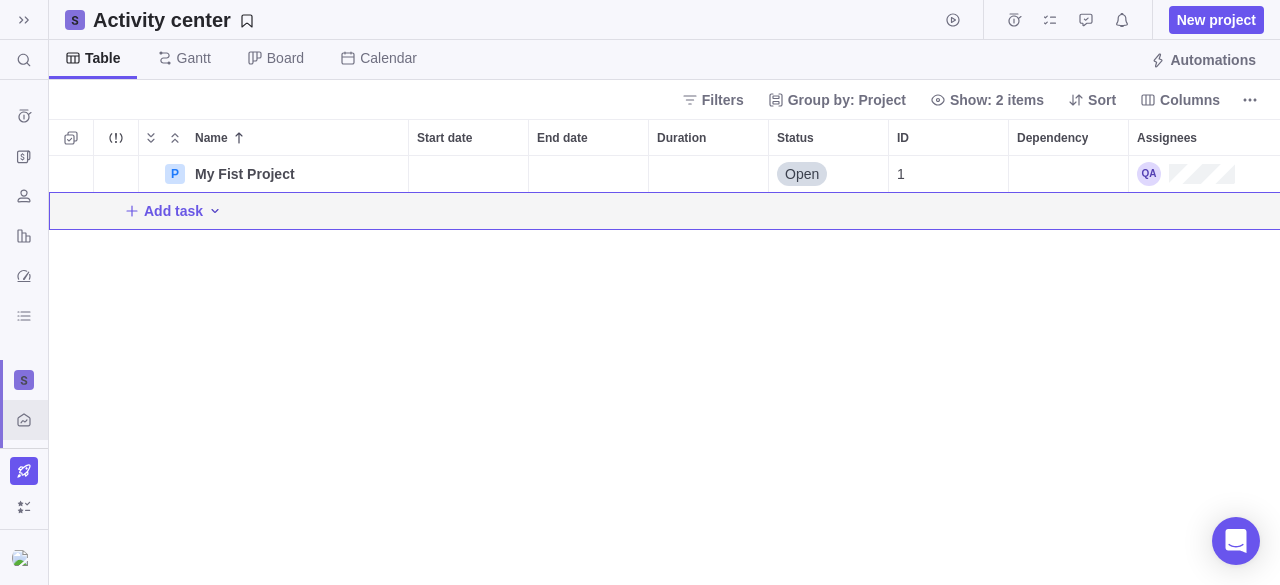 click 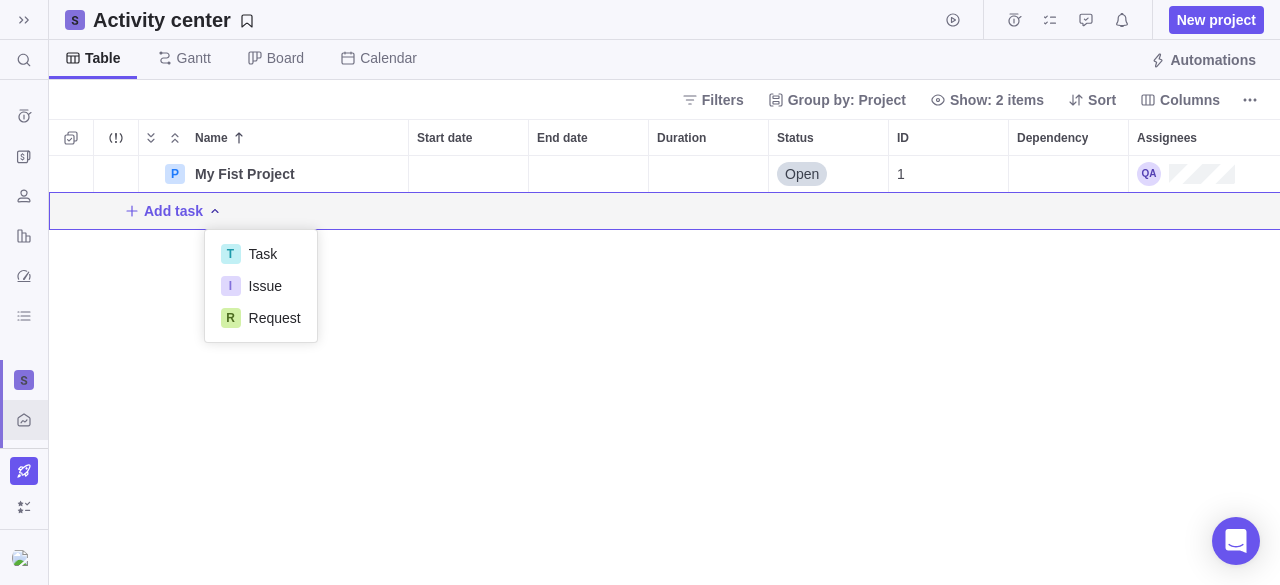 click on "P My Fist Project Details Open 1 Add task" at bounding box center (664, 371) 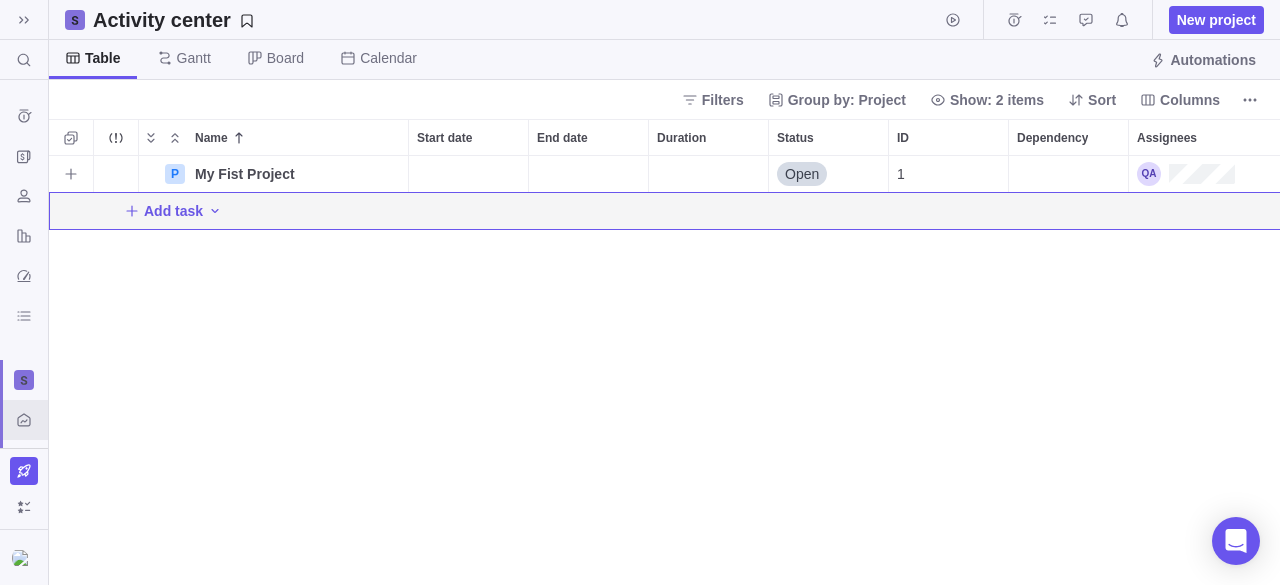 click at bounding box center [468, 174] 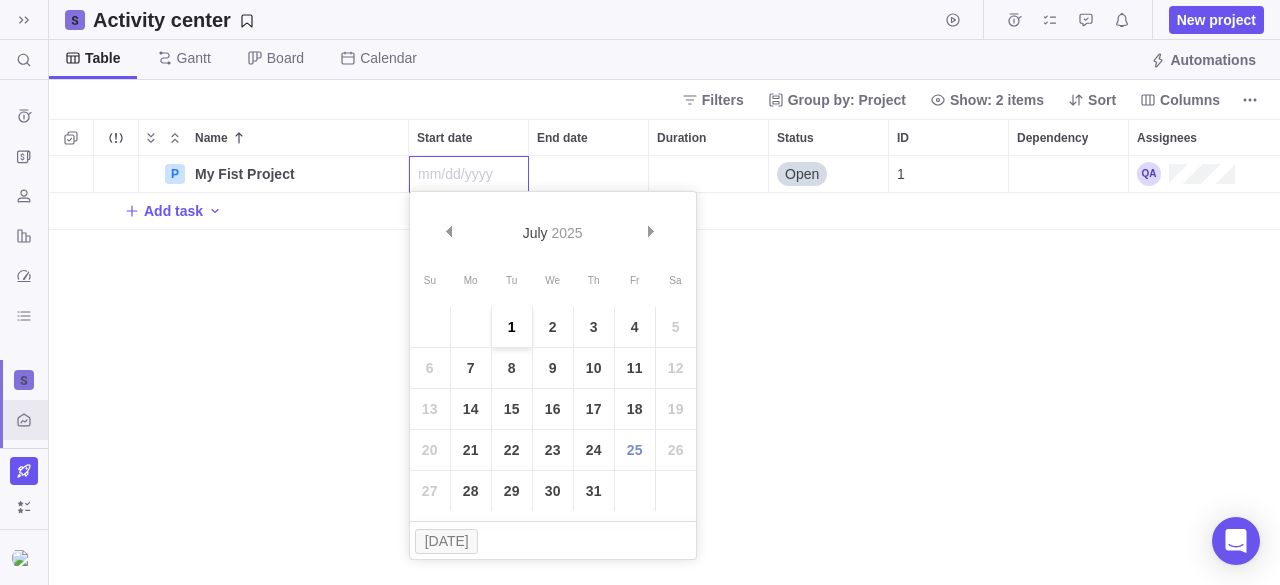 click on "1" at bounding box center (512, 327) 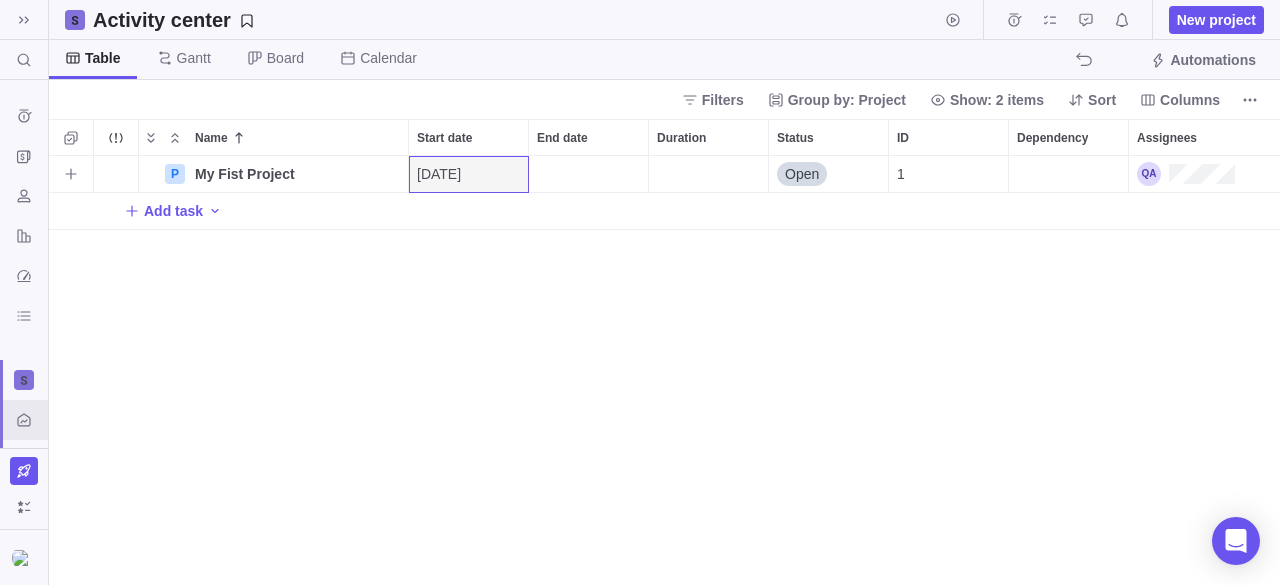 click at bounding box center [588, 174] 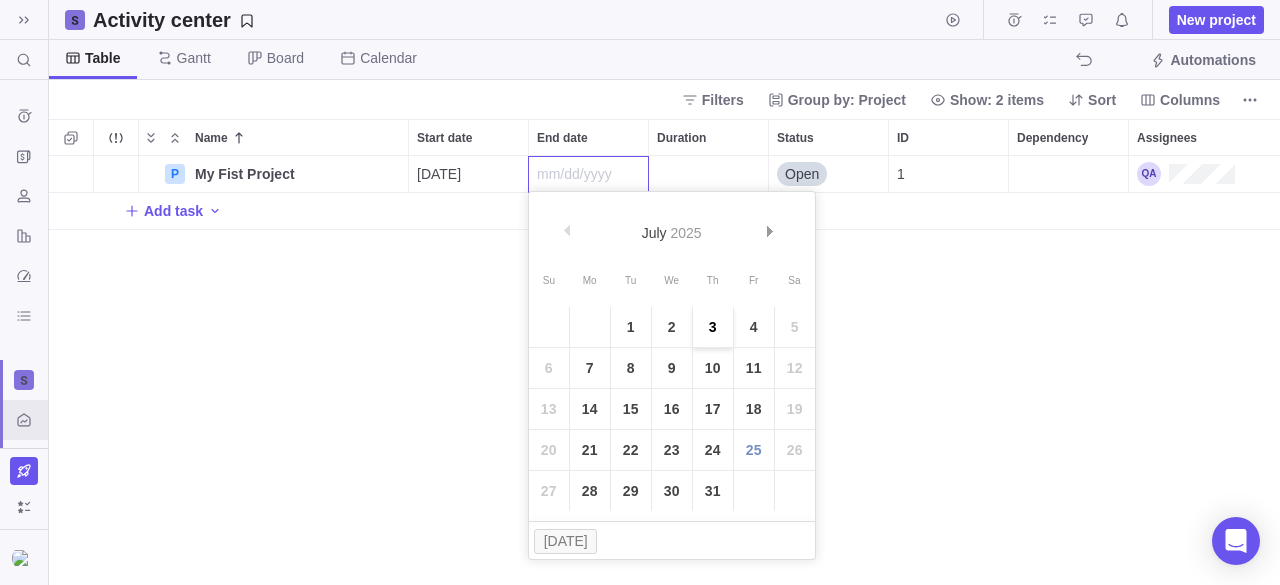 click on "3" at bounding box center (713, 327) 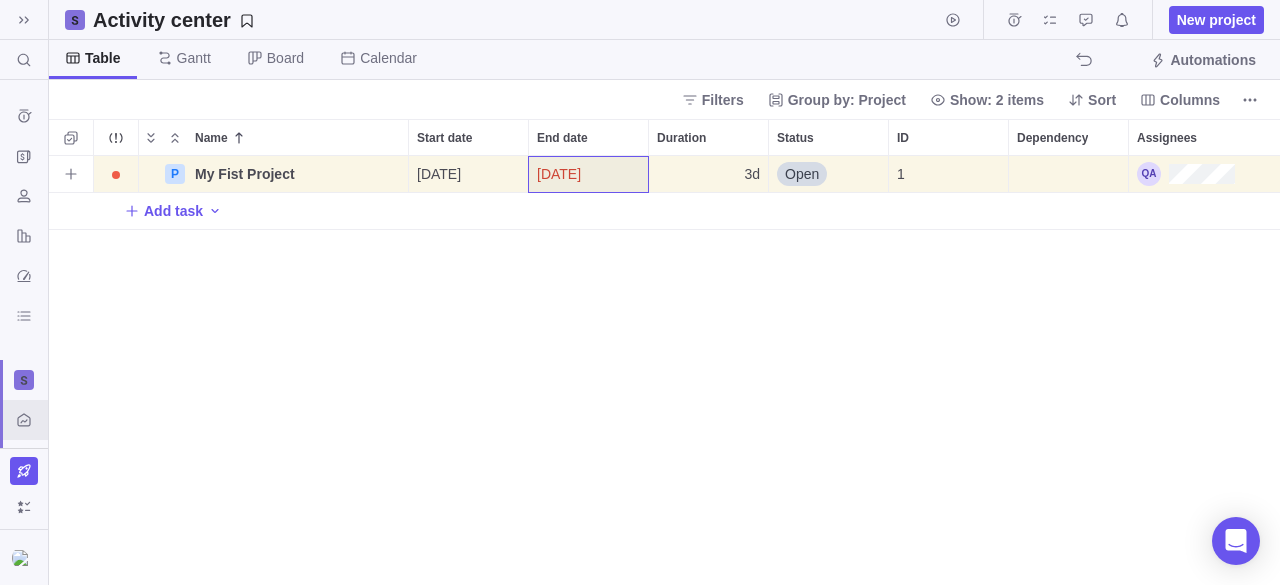 click on "[DATE]" at bounding box center [588, 174] 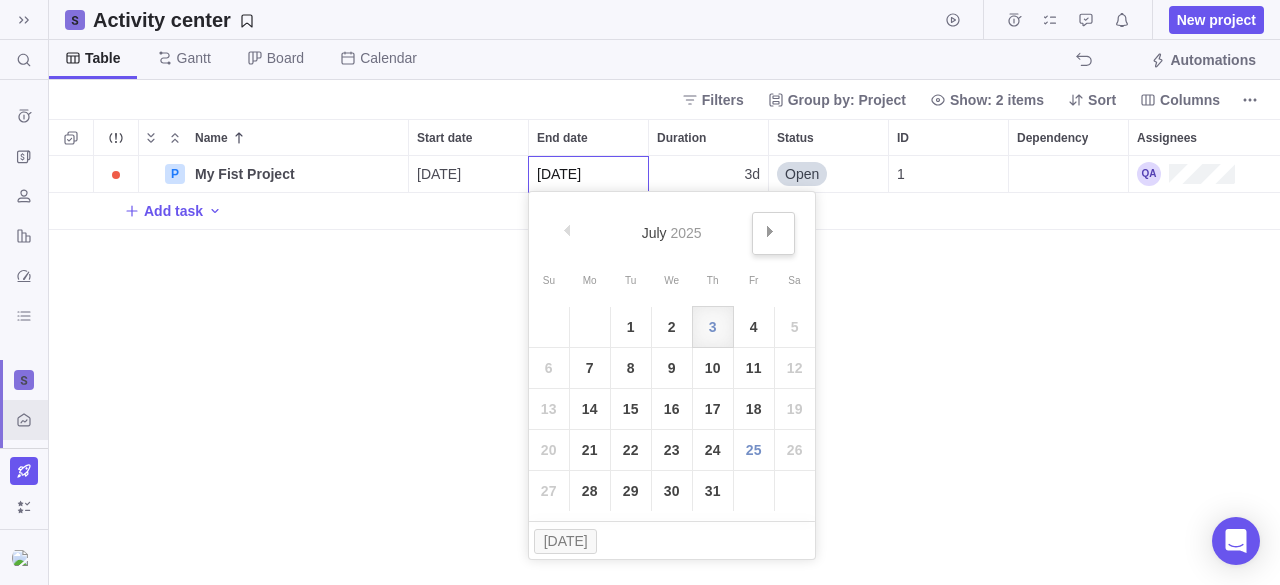 click on "Next" at bounding box center [773, 233] 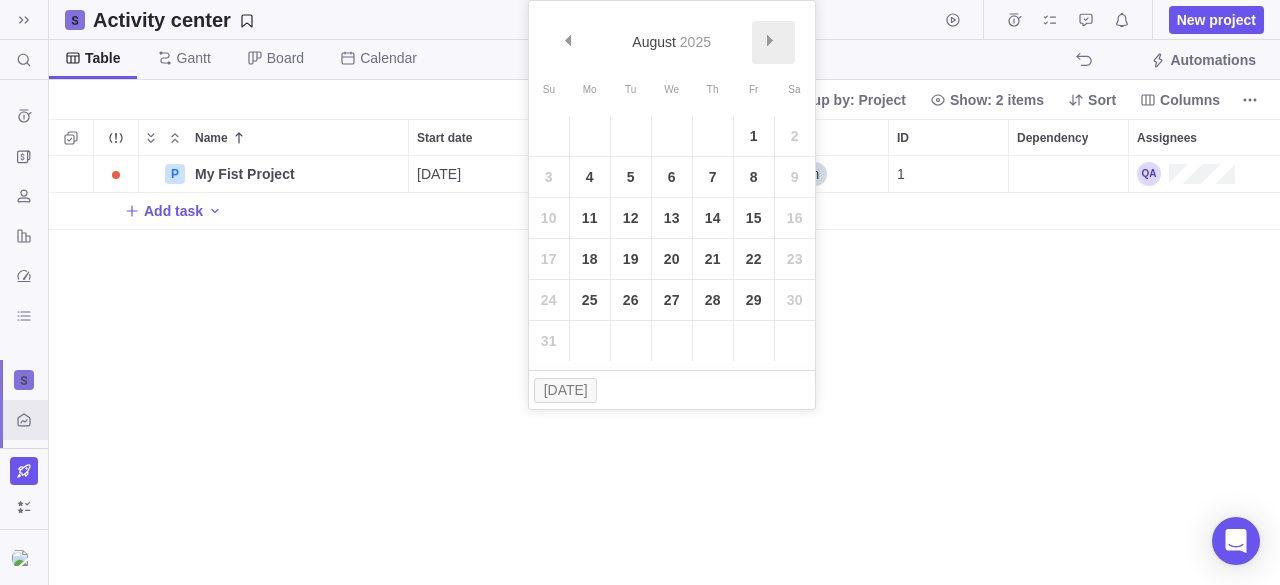 scroll, scrollTop: 414, scrollLeft: 1216, axis: both 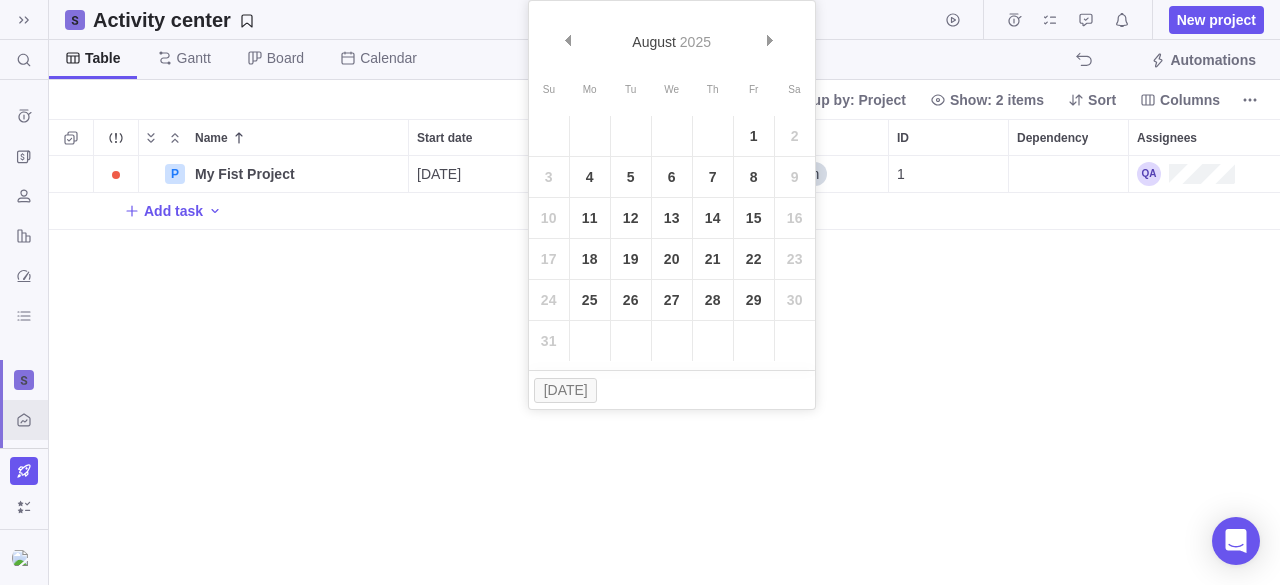click on "Su Mo Tu We Th Fr Sa           1 2 3 4 5 6 7 8 9 10 11 12 13 14 15 16 17 18 19 20 21 22 23 24 25 26 27 28 29 30 31" at bounding box center (672, 217) 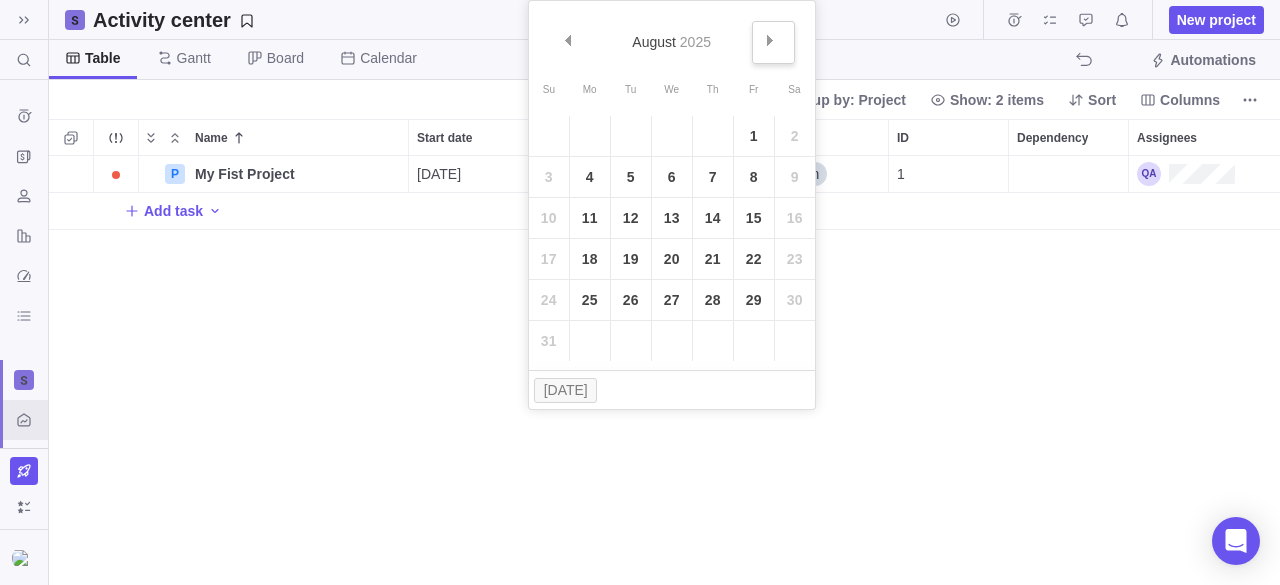 click on "Next" at bounding box center [773, 42] 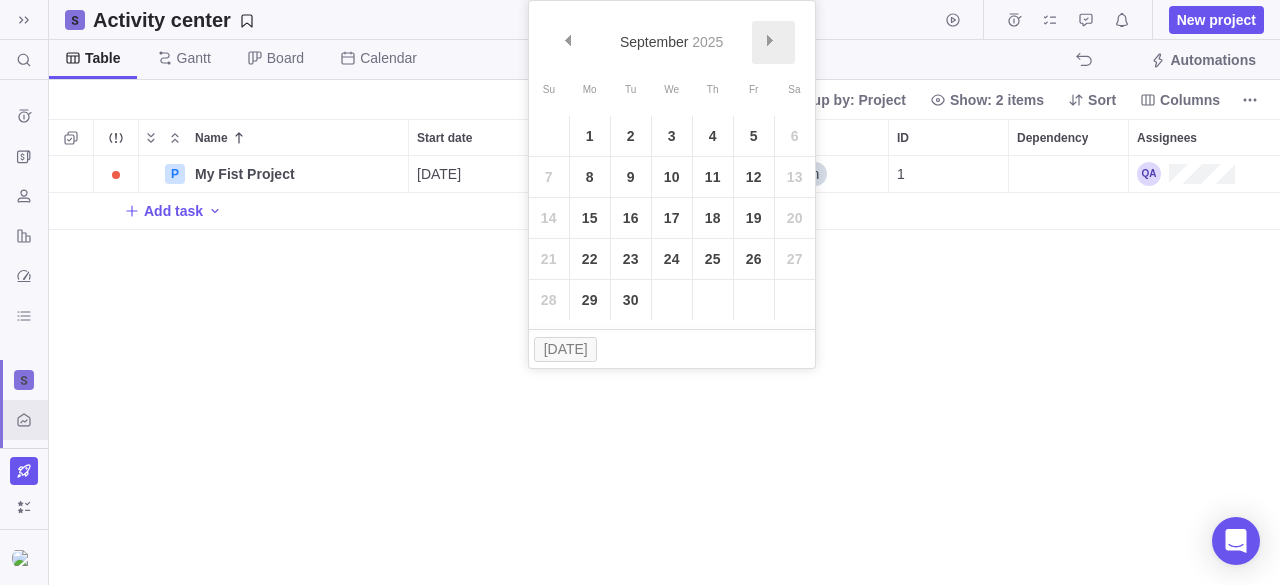 click on "Next" at bounding box center (773, 42) 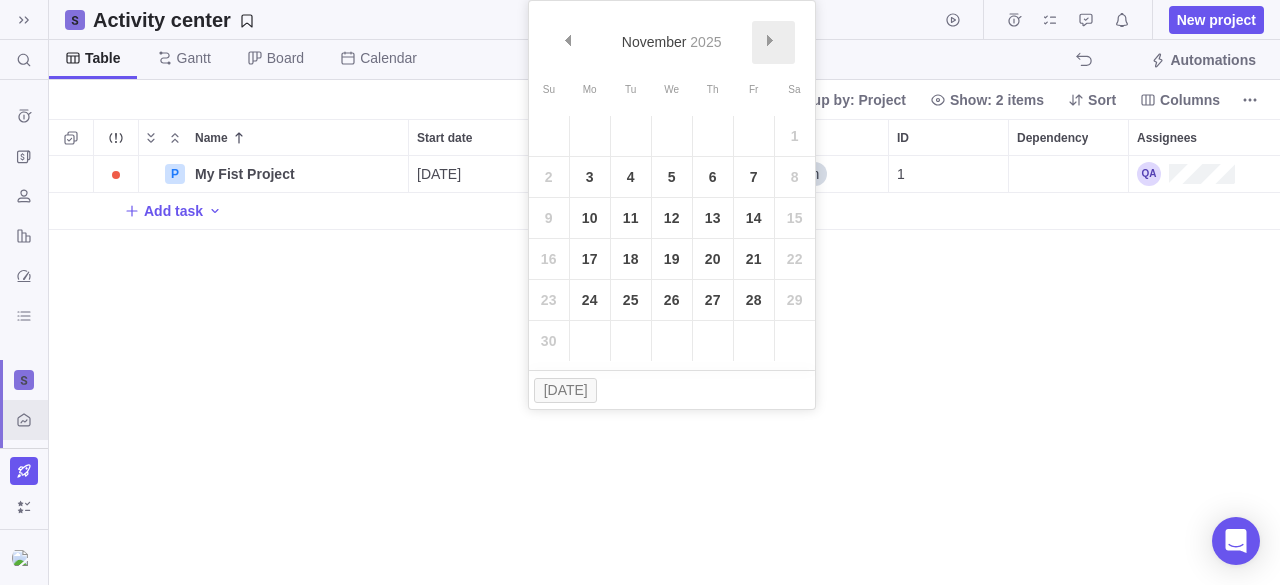 click on "Next" at bounding box center (773, 42) 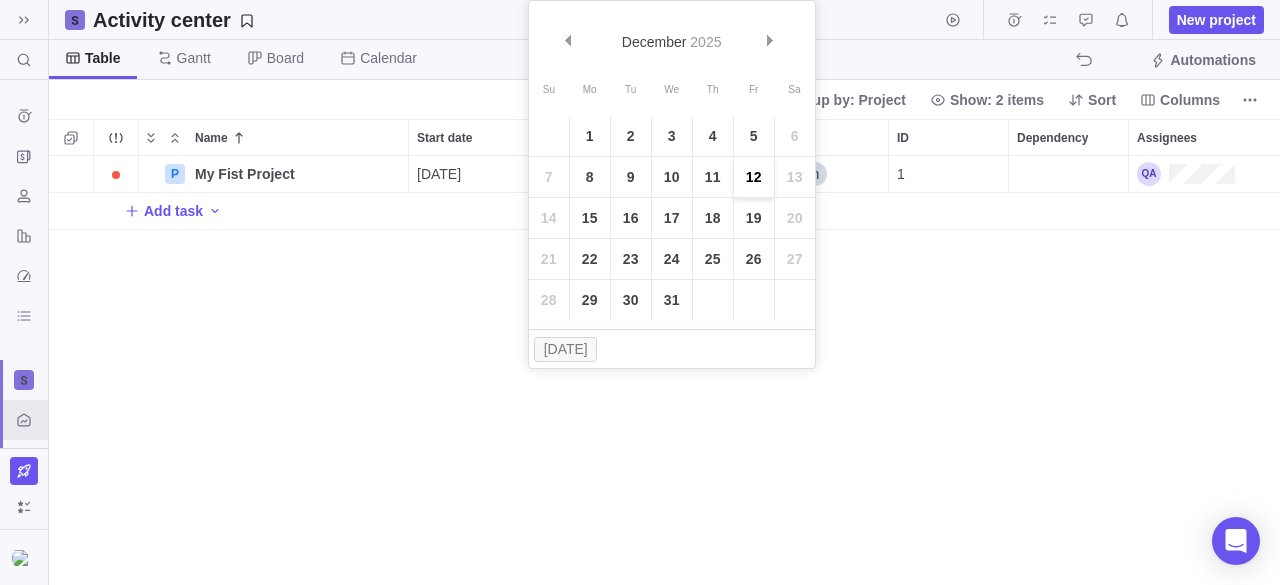 click on "12" at bounding box center (754, 177) 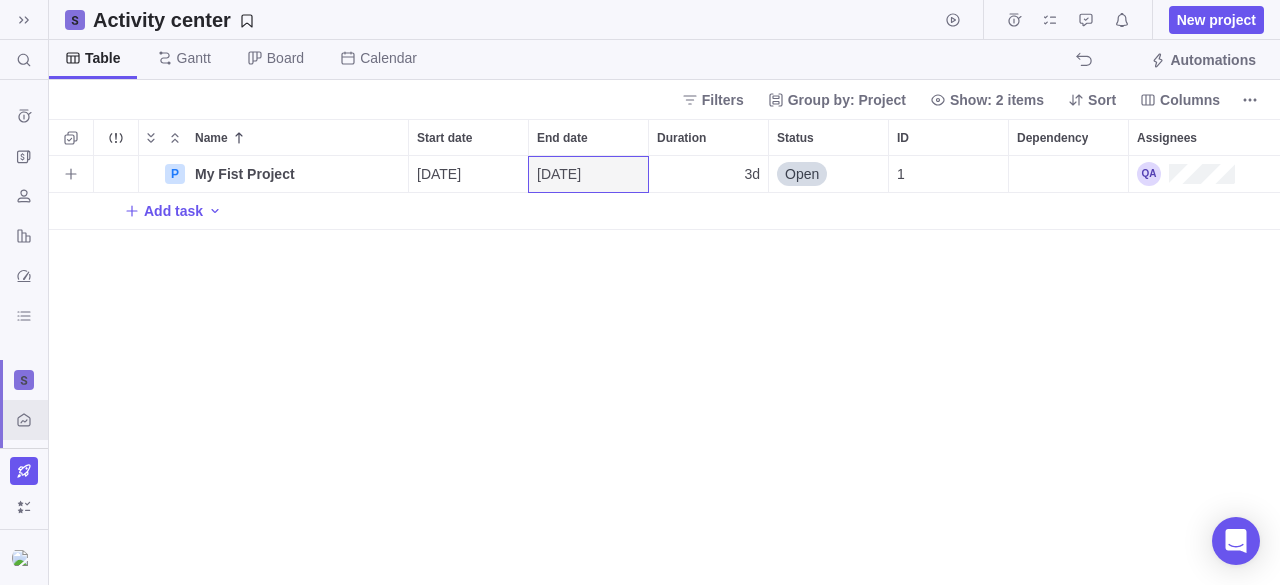 click on "3d" at bounding box center (708, 174) 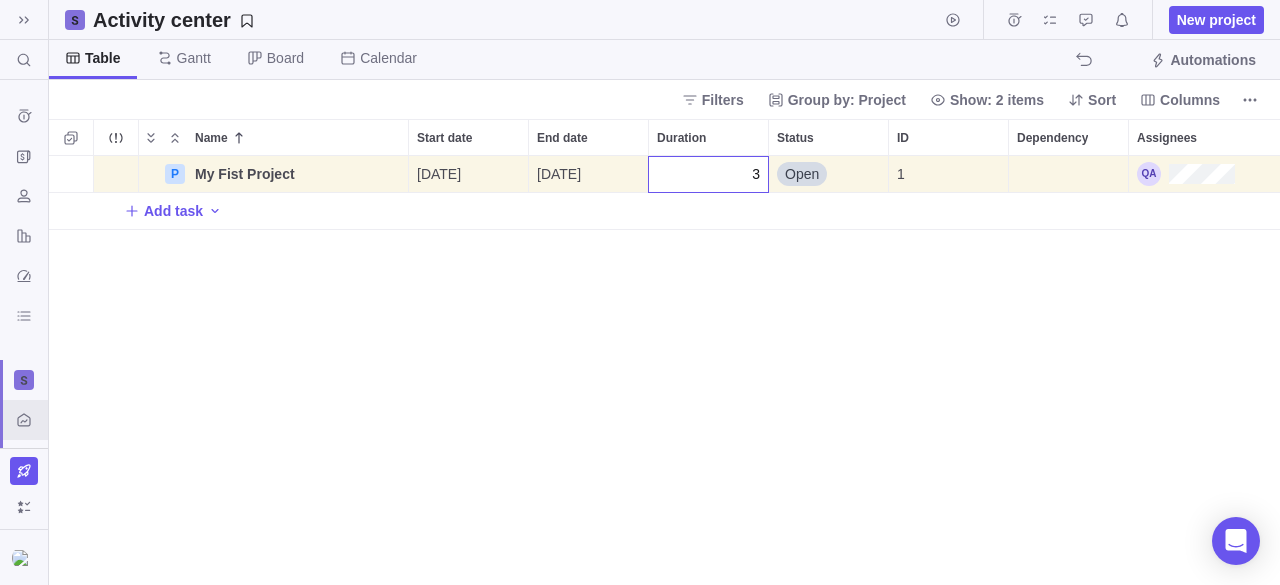 click on "P My Fist Project Details [DATE] [DATE] 3 Open 1 Add task" at bounding box center [664, 371] 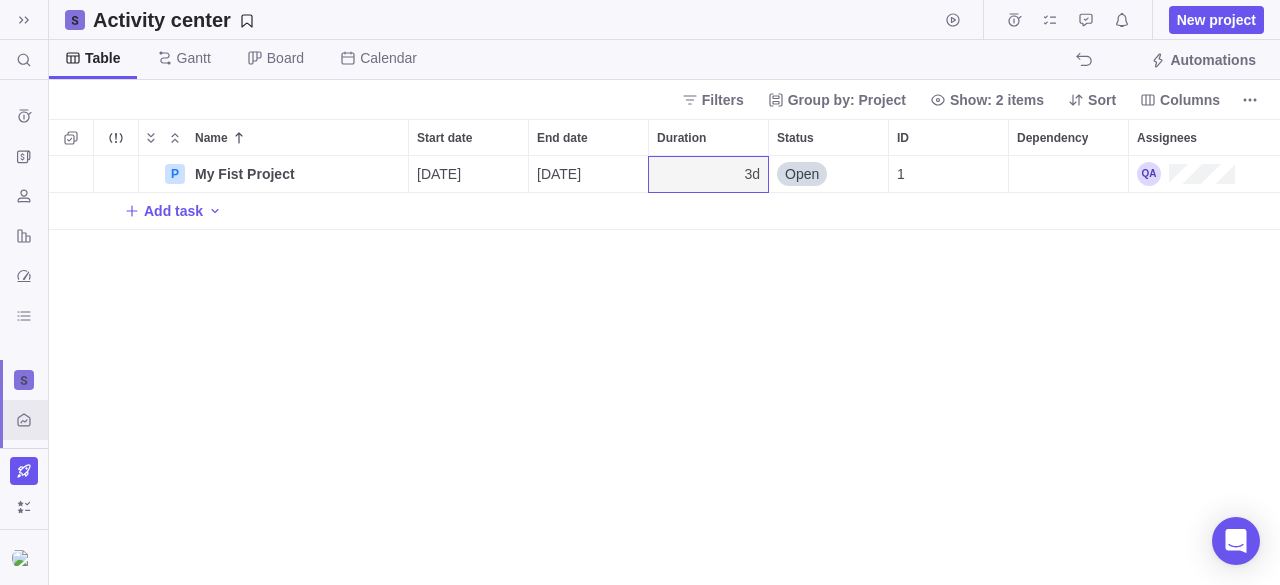 click on "P My Fist Project Details [DATE] [DATE] 3d Open 1 Add task" at bounding box center [664, 371] 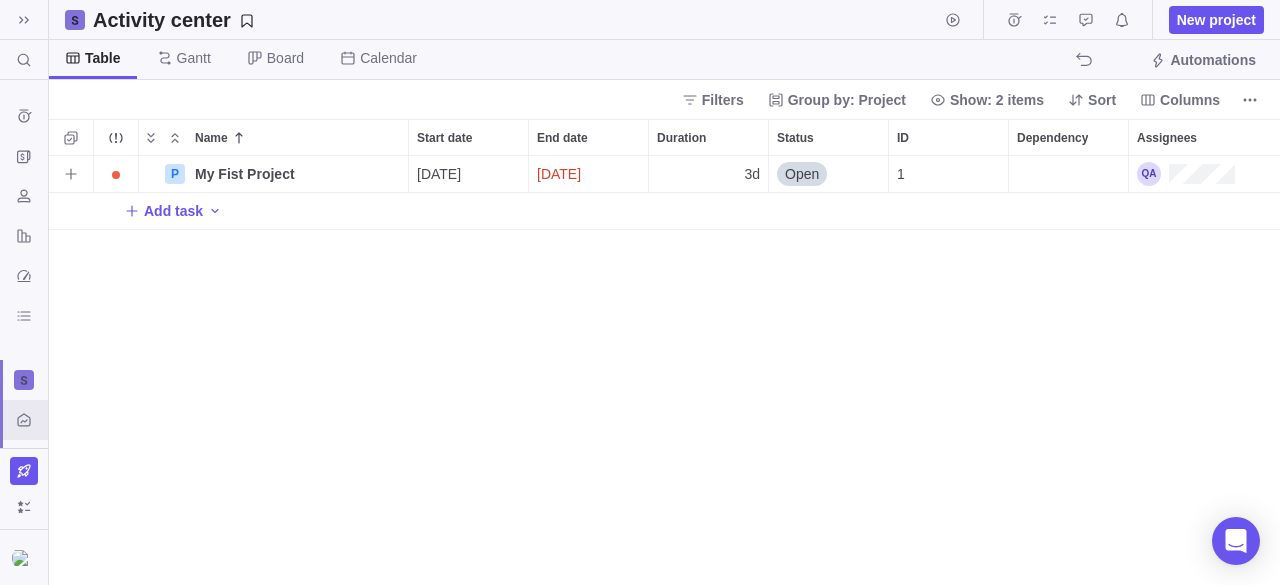 click on "[DATE]" at bounding box center [588, 174] 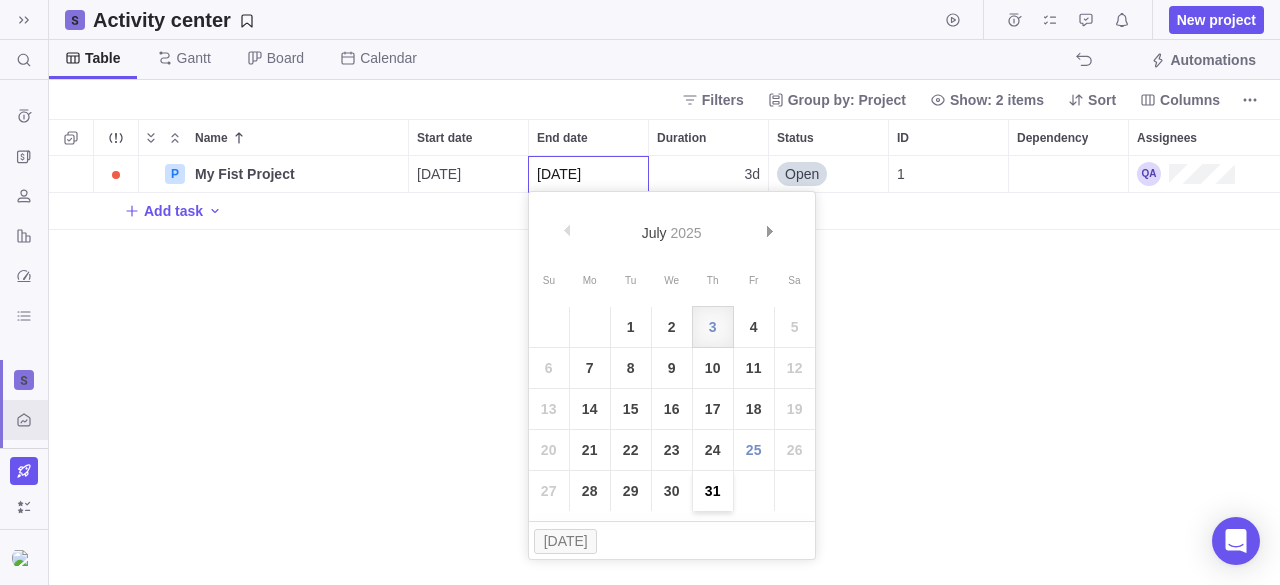 click on "31" at bounding box center [713, 491] 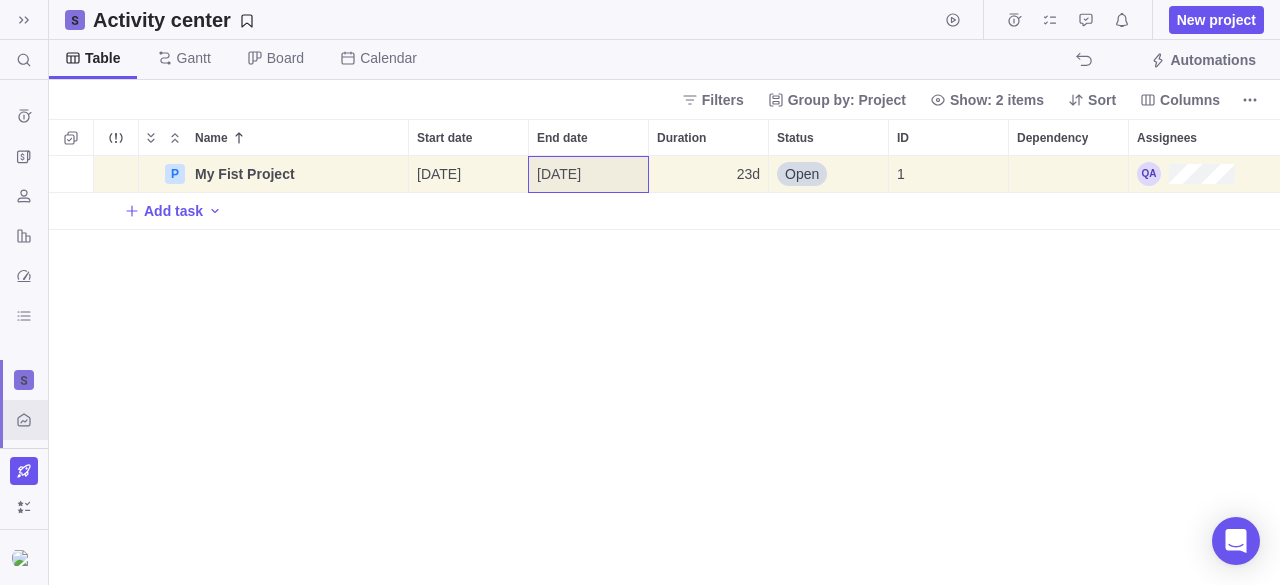 click on "P My Fist Project Details [DATE] [DATE] 23d Open 1 Add task" at bounding box center [664, 371] 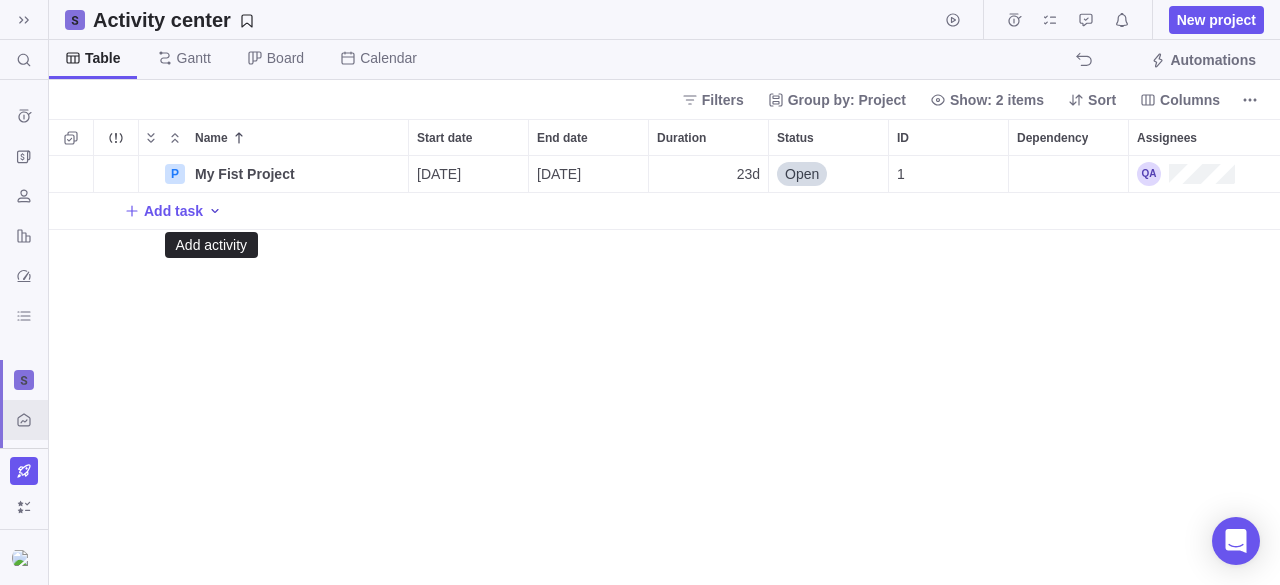 click 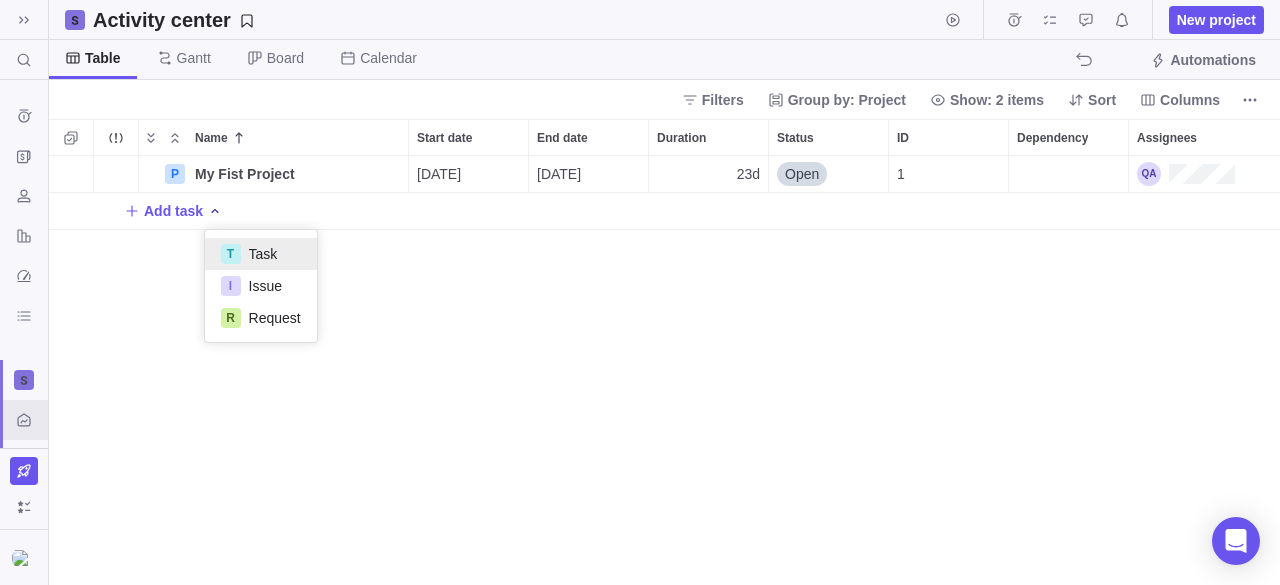 click on "T Task" at bounding box center [261, 254] 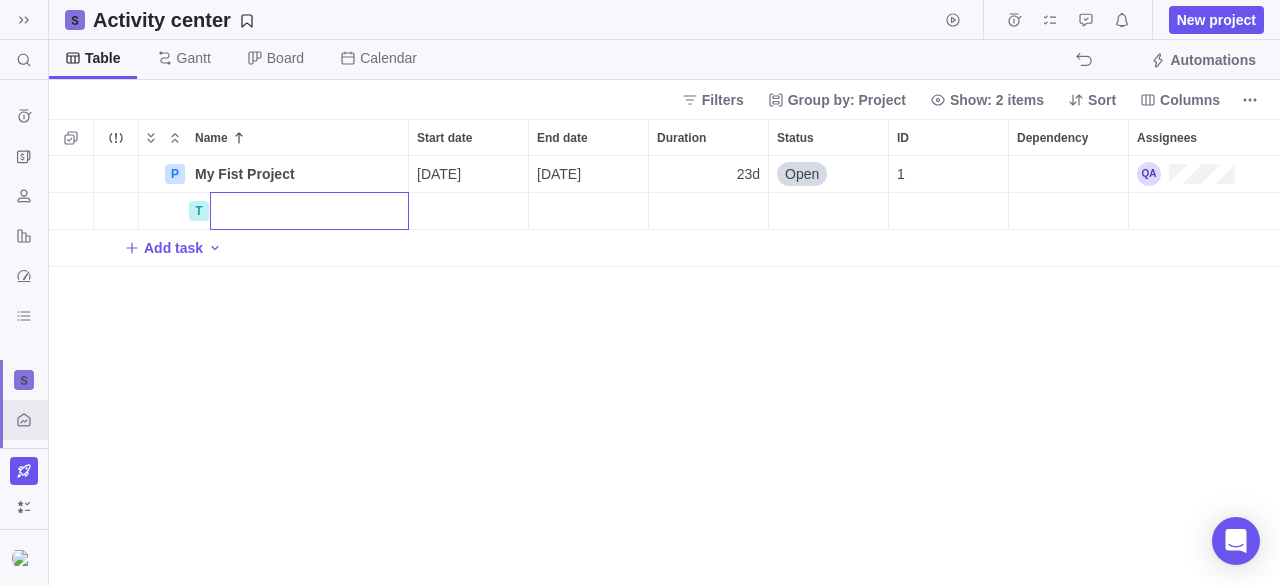 click on "P My Fist Project Details [DATE] [DATE] 23d Open 1 T Add task" at bounding box center (664, 371) 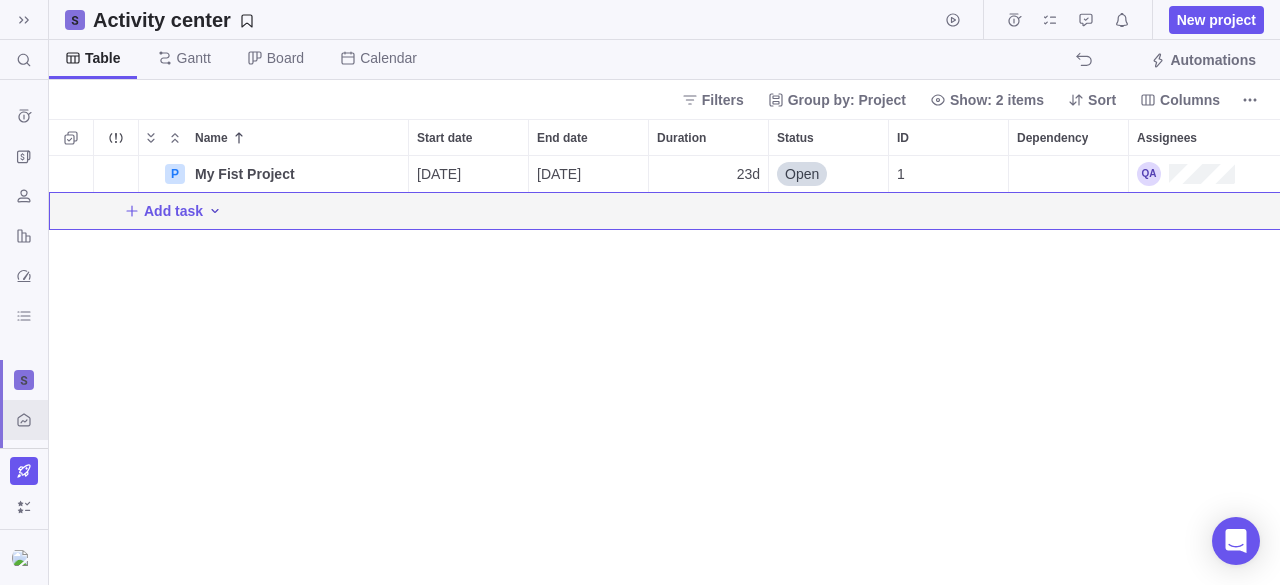 click 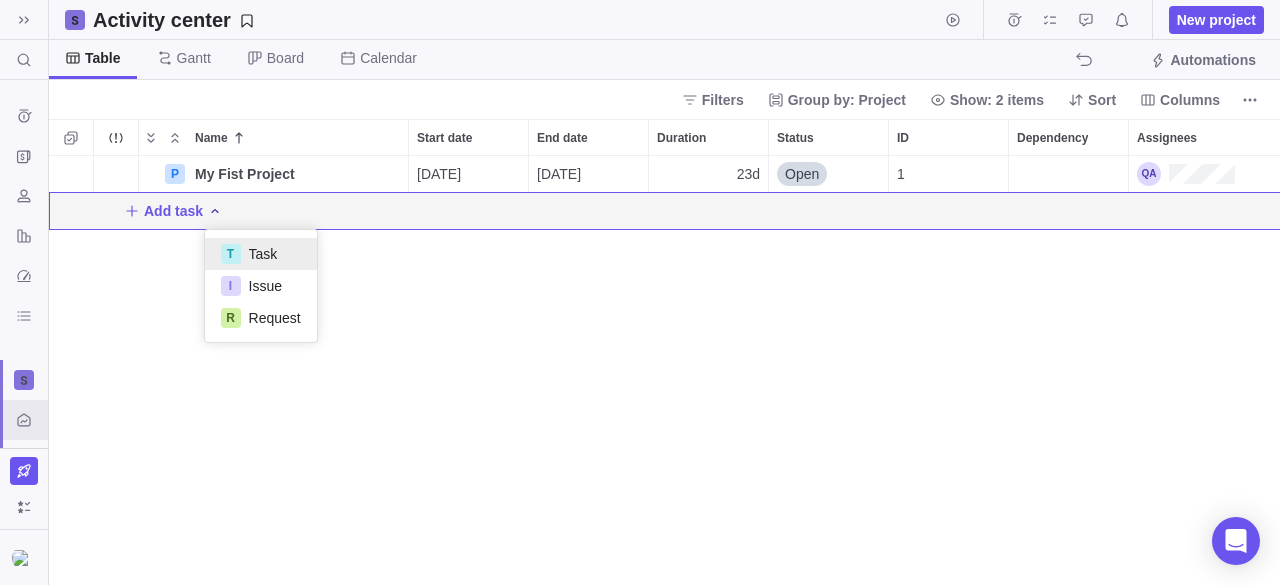 click on "Task" at bounding box center (263, 254) 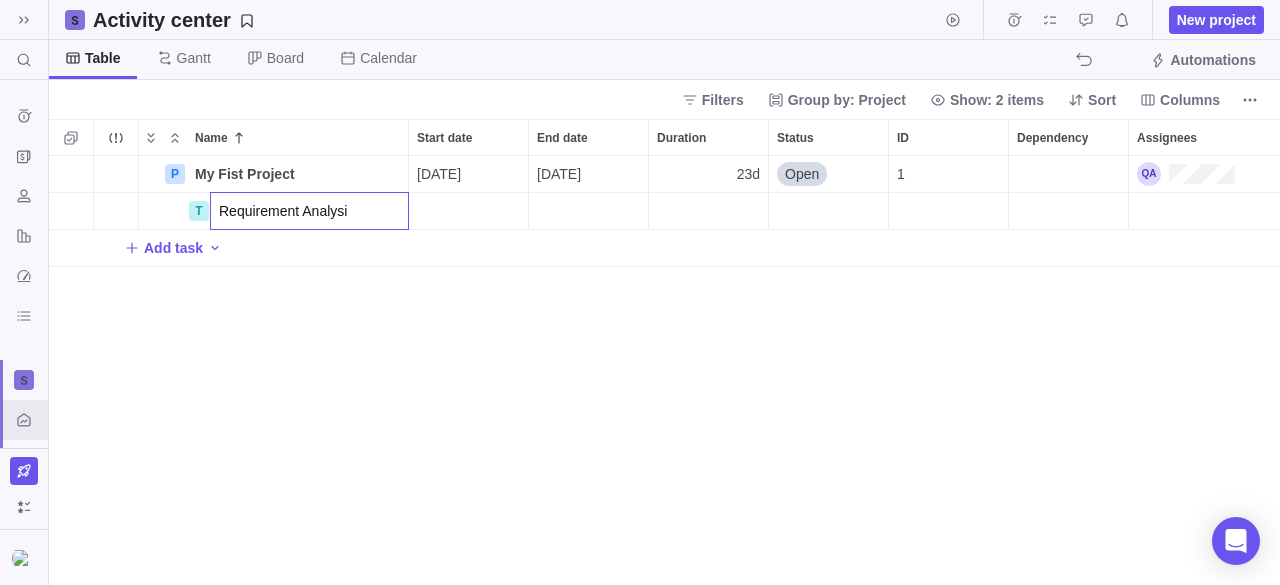 type on "Requirement Analysis" 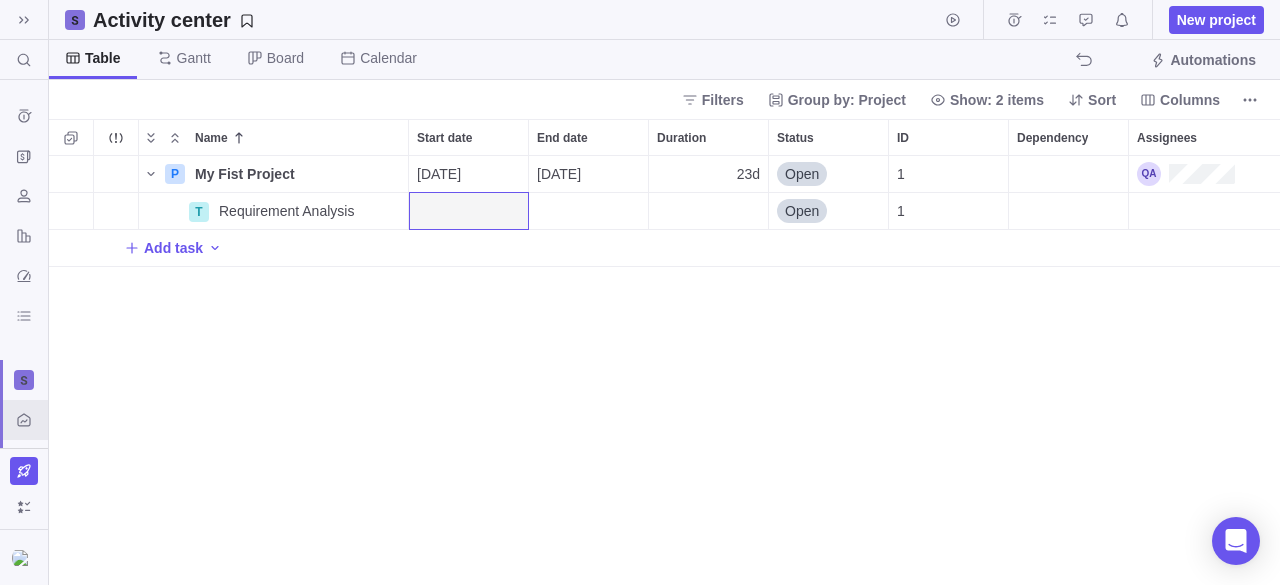 click on "Add task" at bounding box center [689, 248] 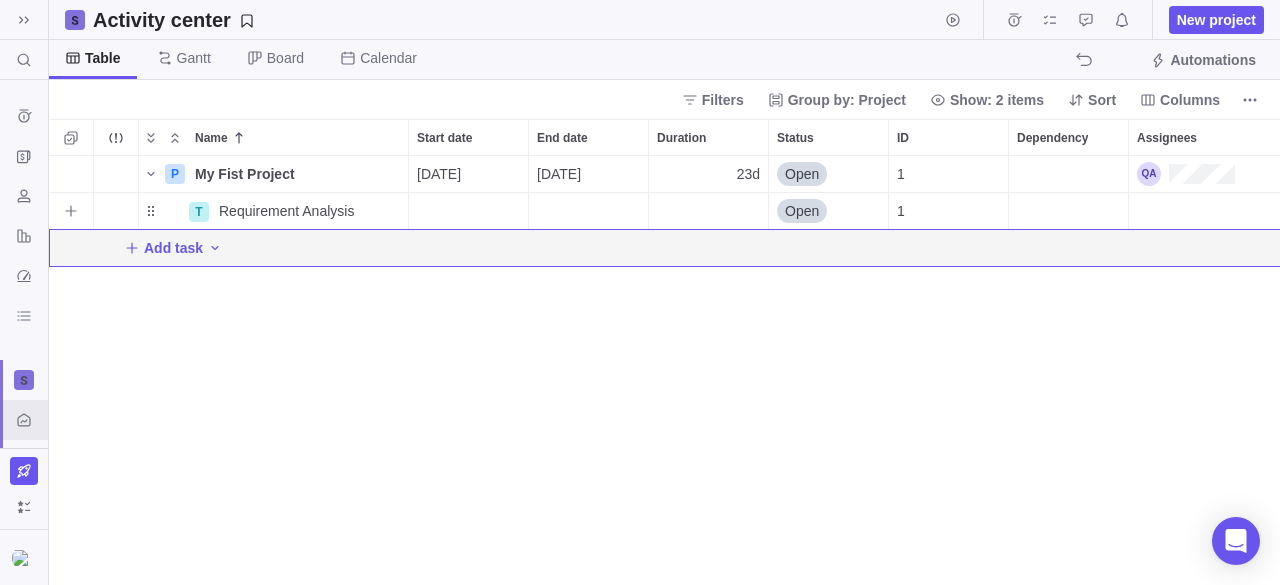 click at bounding box center [1229, 211] 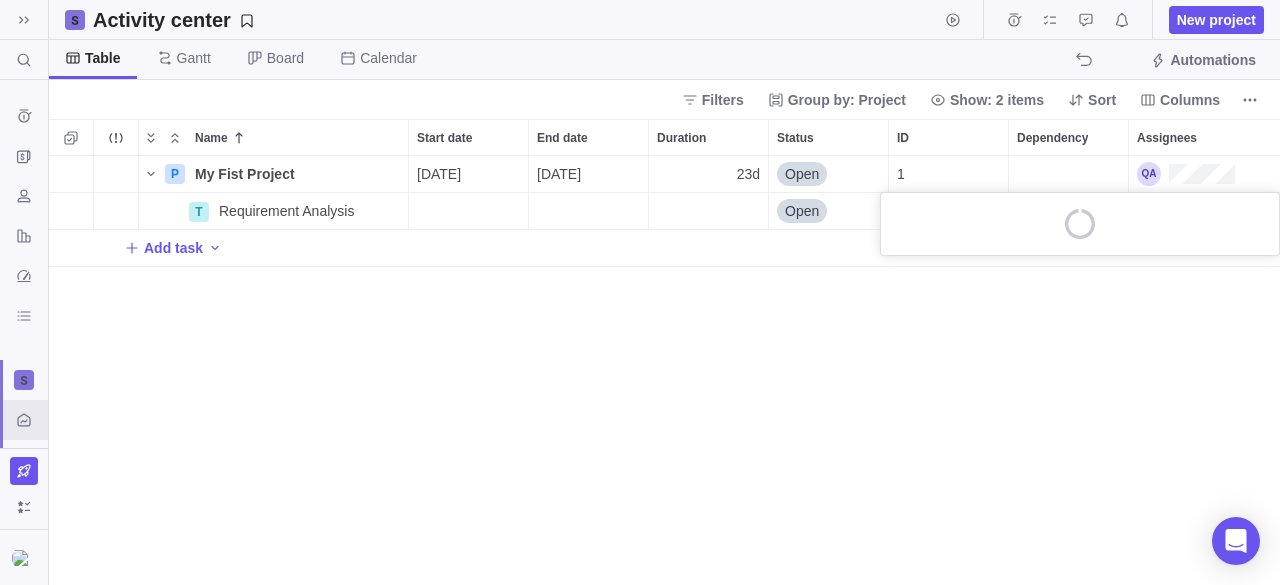 scroll, scrollTop: 0, scrollLeft: 48, axis: horizontal 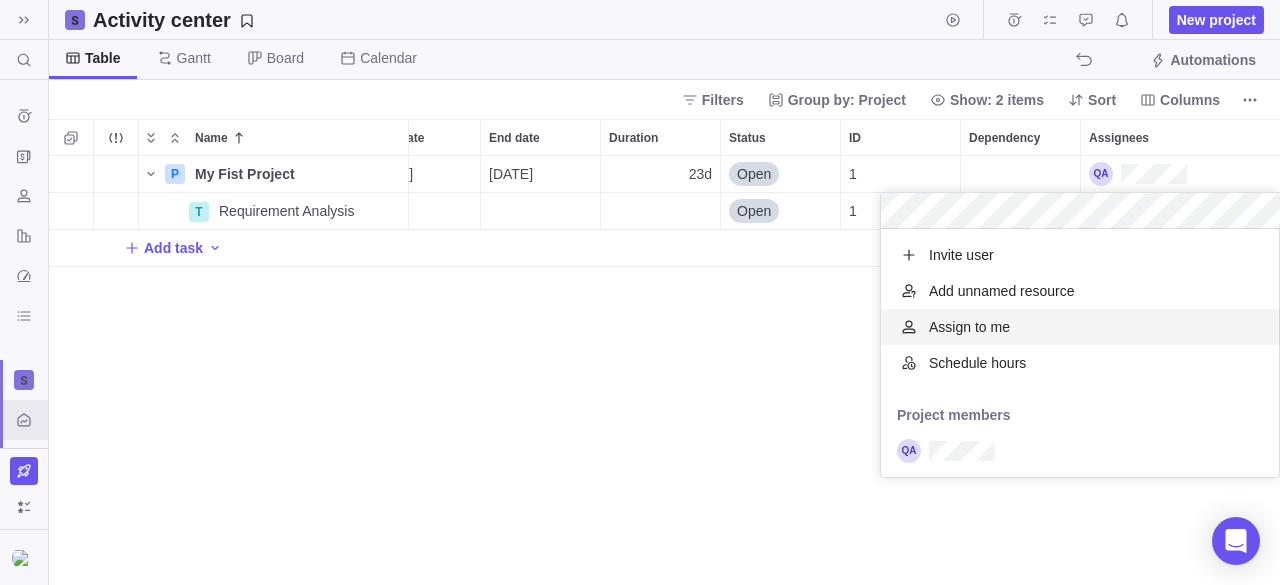 click on "Assign to me" at bounding box center (969, 327) 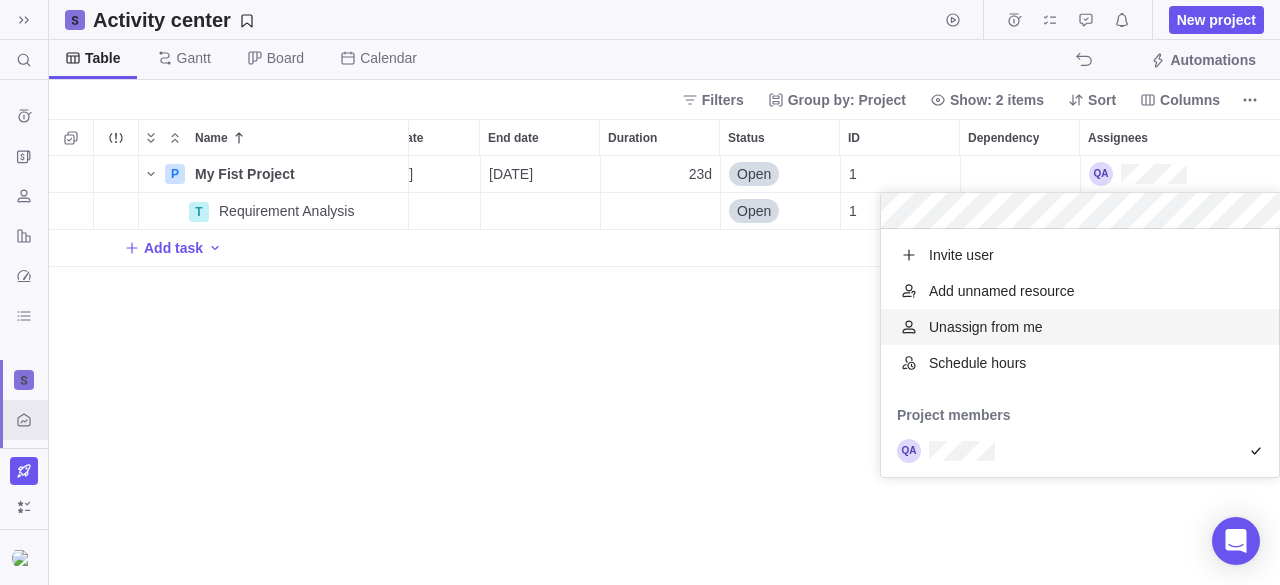 click on "P My Fist Project Details [DATE] [DATE] 23d Open 1 T Requirement Analysis Details Open 1 Add task" at bounding box center [664, 371] 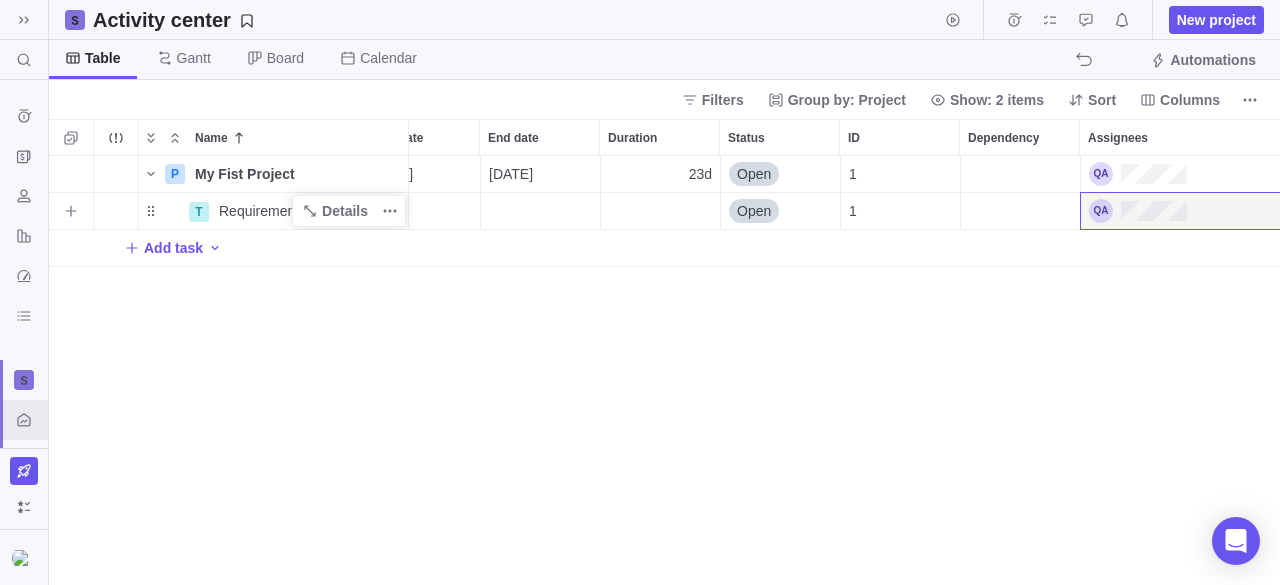 click at bounding box center (163, 211) 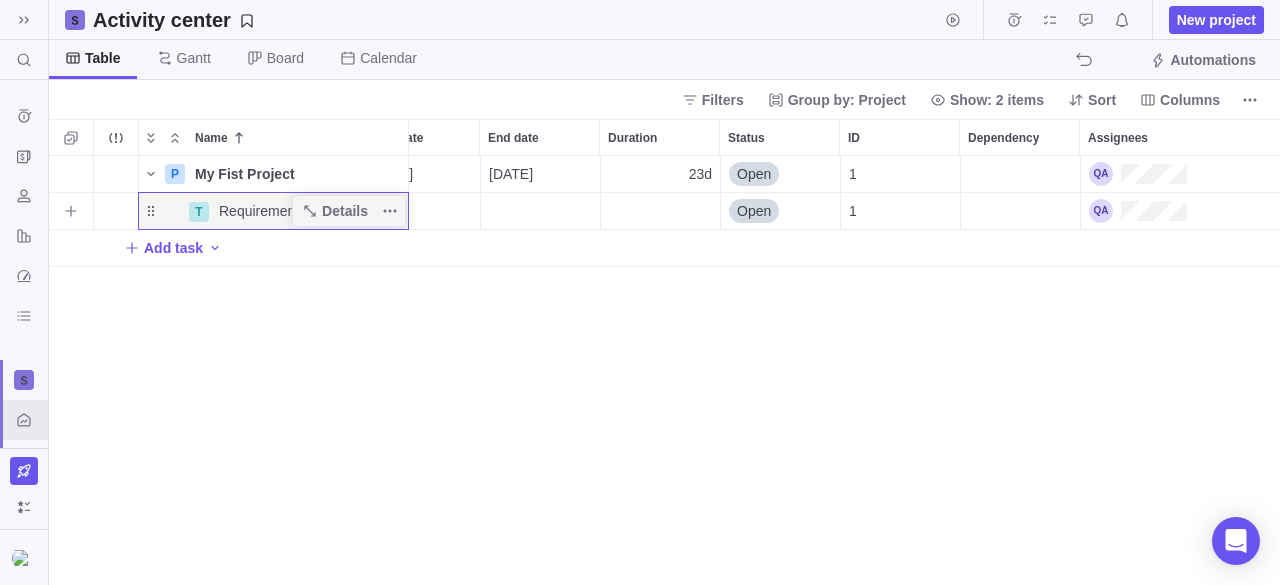 scroll, scrollTop: 0, scrollLeft: 0, axis: both 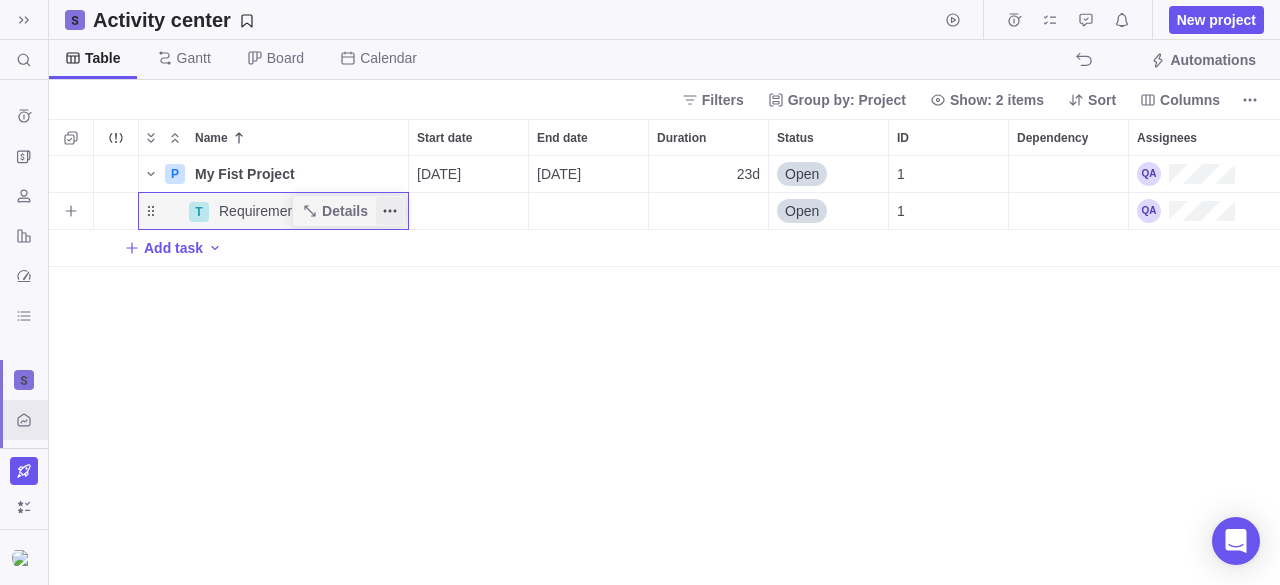 click 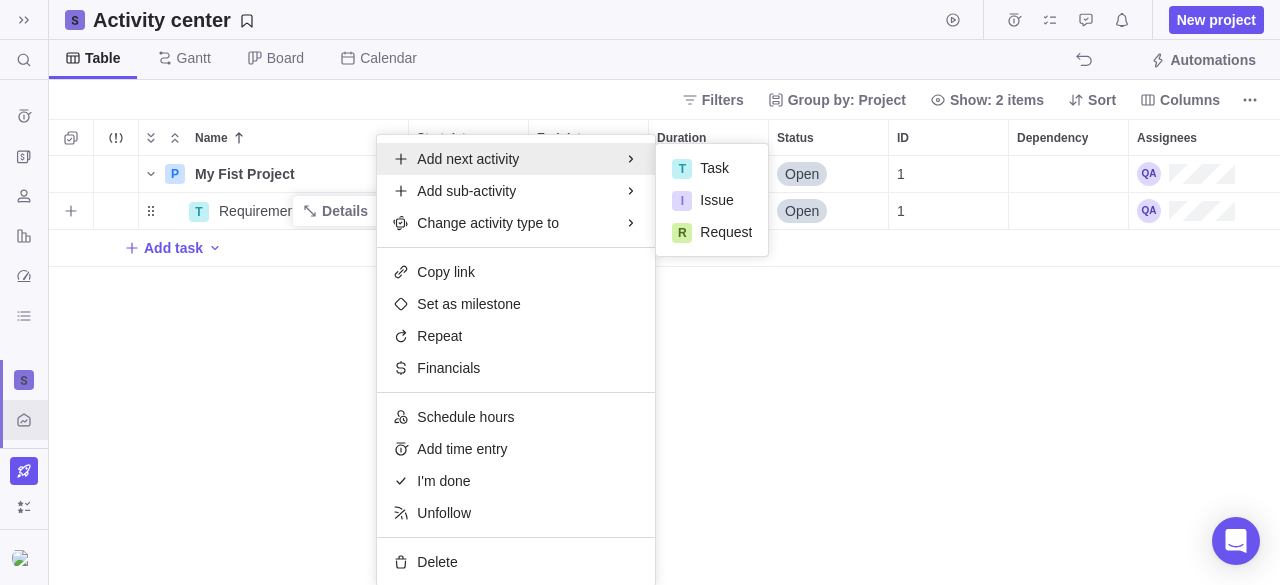 click on "Add next activity" at bounding box center (468, 159) 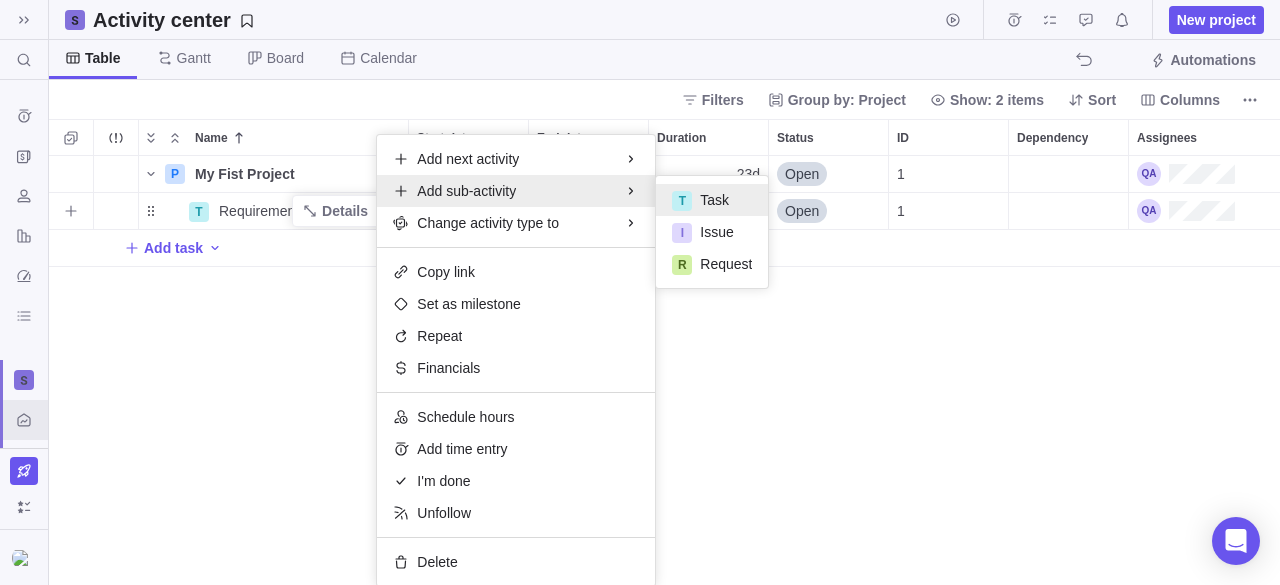 click on "Task" at bounding box center [714, 200] 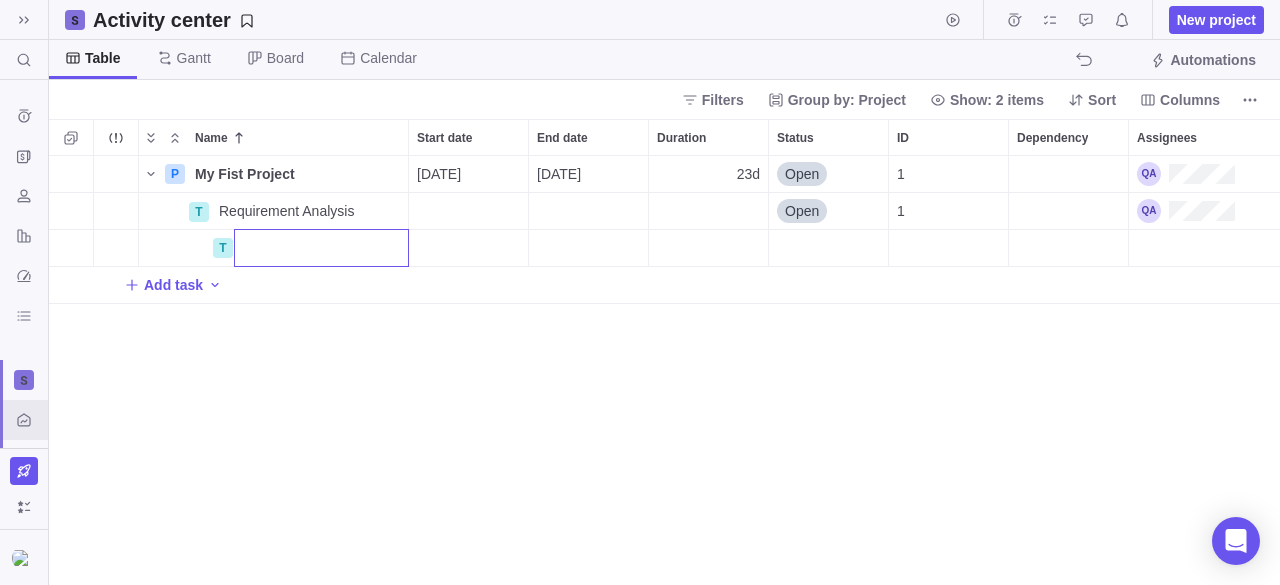 click on "P My Fist Project Details [DATE] [DATE] 23d Open 1 T Requirement Analysis Details Open 1 T Add task" at bounding box center [664, 371] 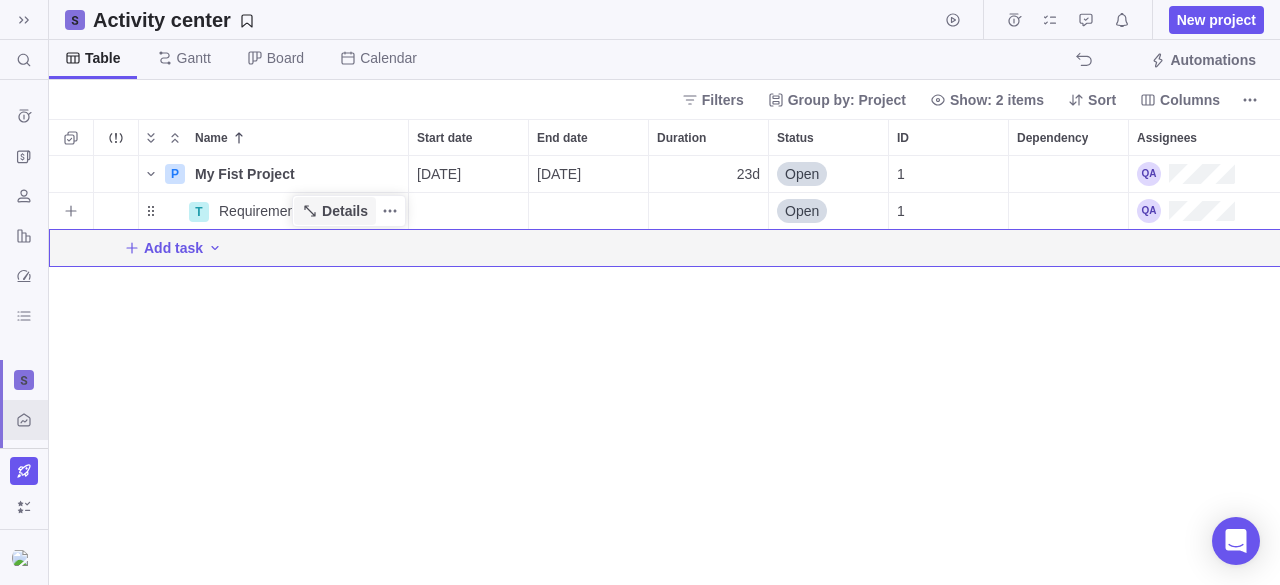 click on "Details" at bounding box center [345, 211] 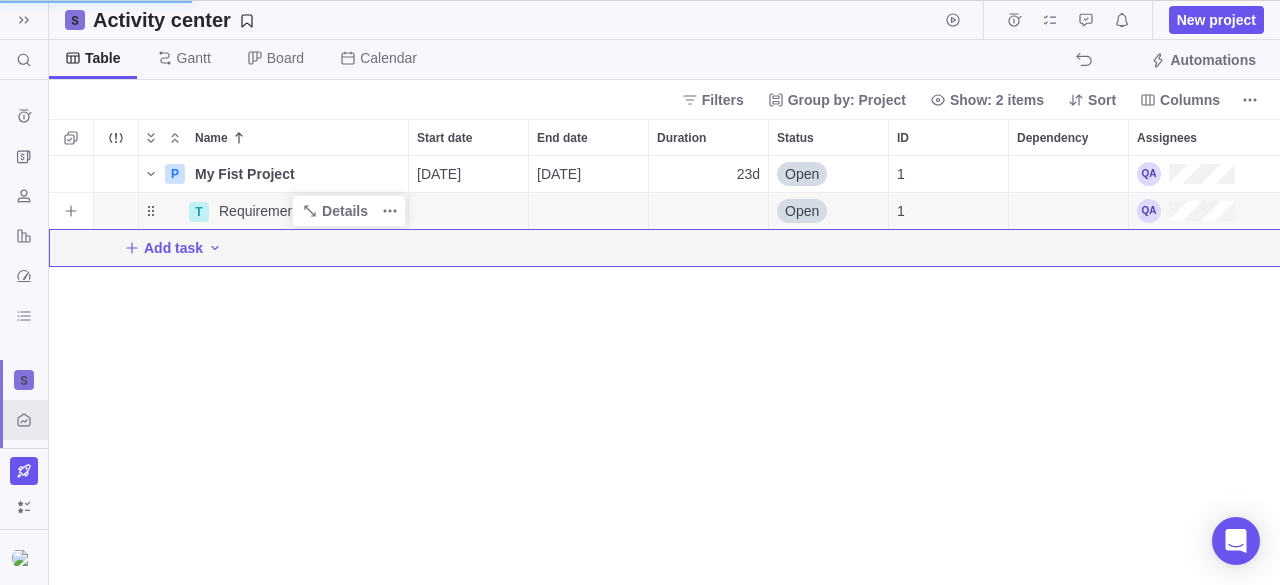 click on "Requirement Analysis" at bounding box center [286, 211] 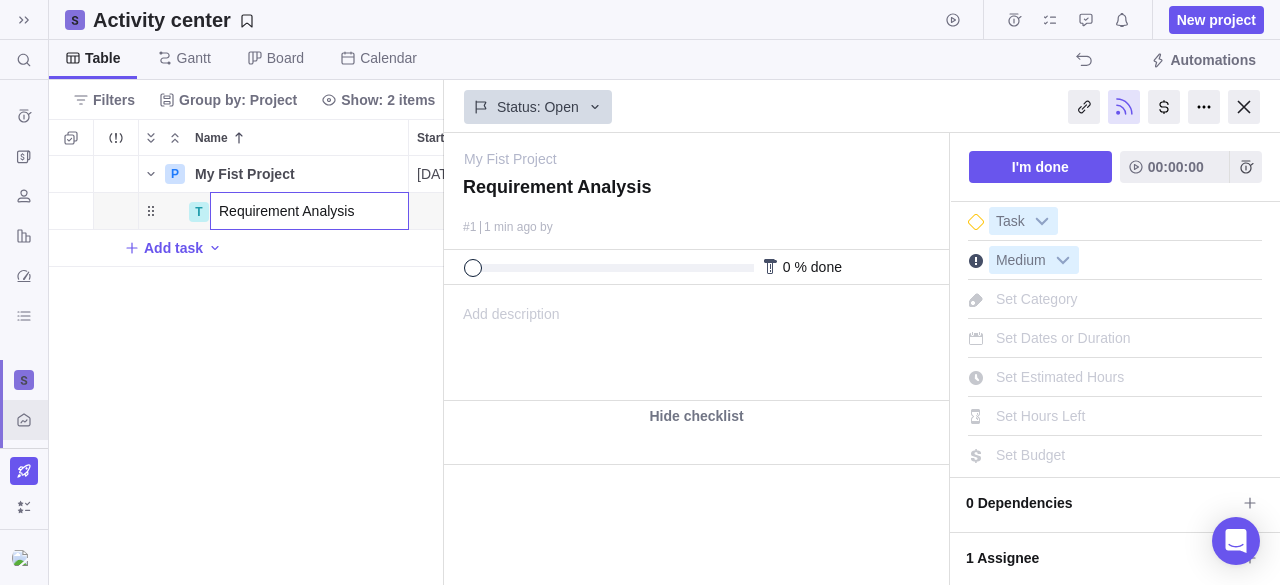 scroll, scrollTop: 414, scrollLeft: 380, axis: both 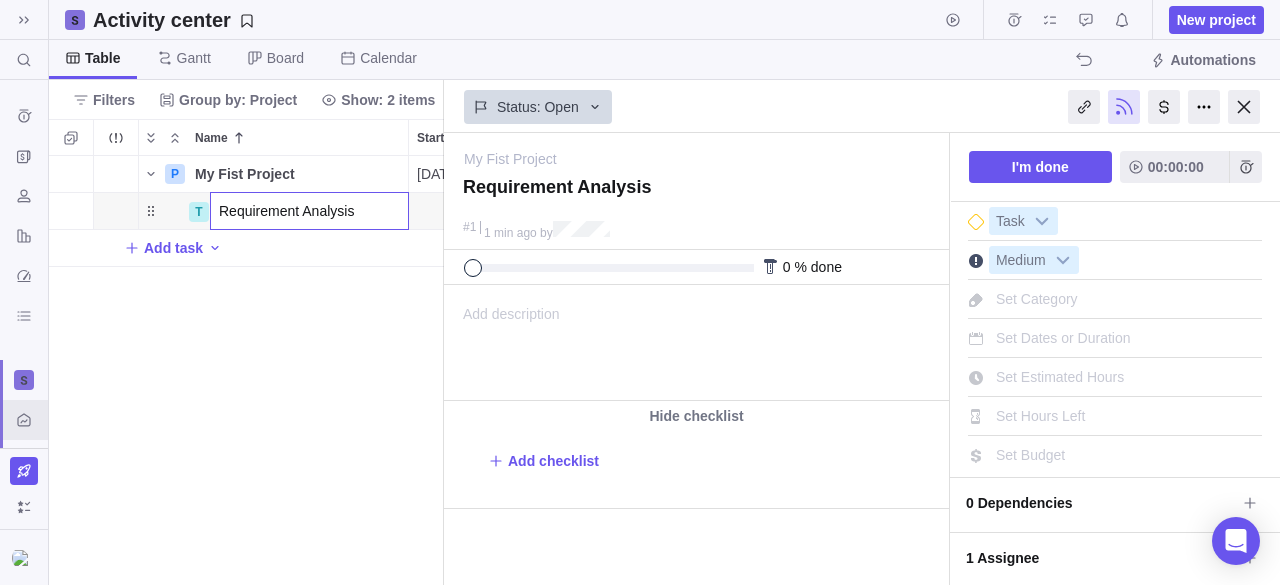 click on "P My Fist Project Details [DATE] [DATE] 23d Open 1 T Requirement Analysis Open 1 Add task" at bounding box center [246, 371] 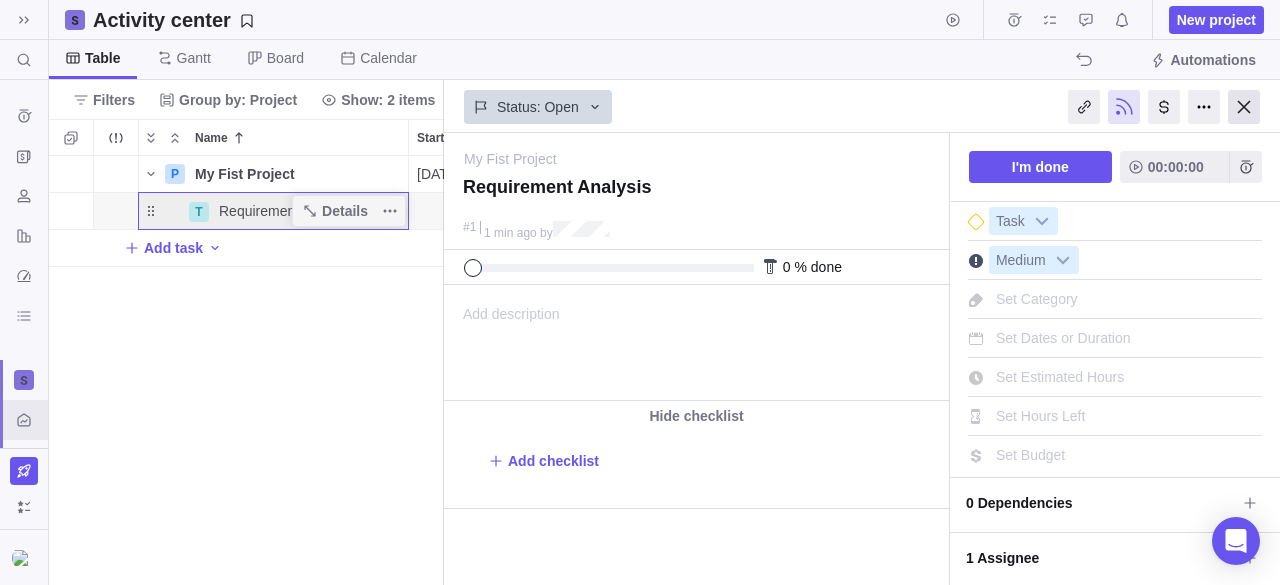 click at bounding box center [1244, 107] 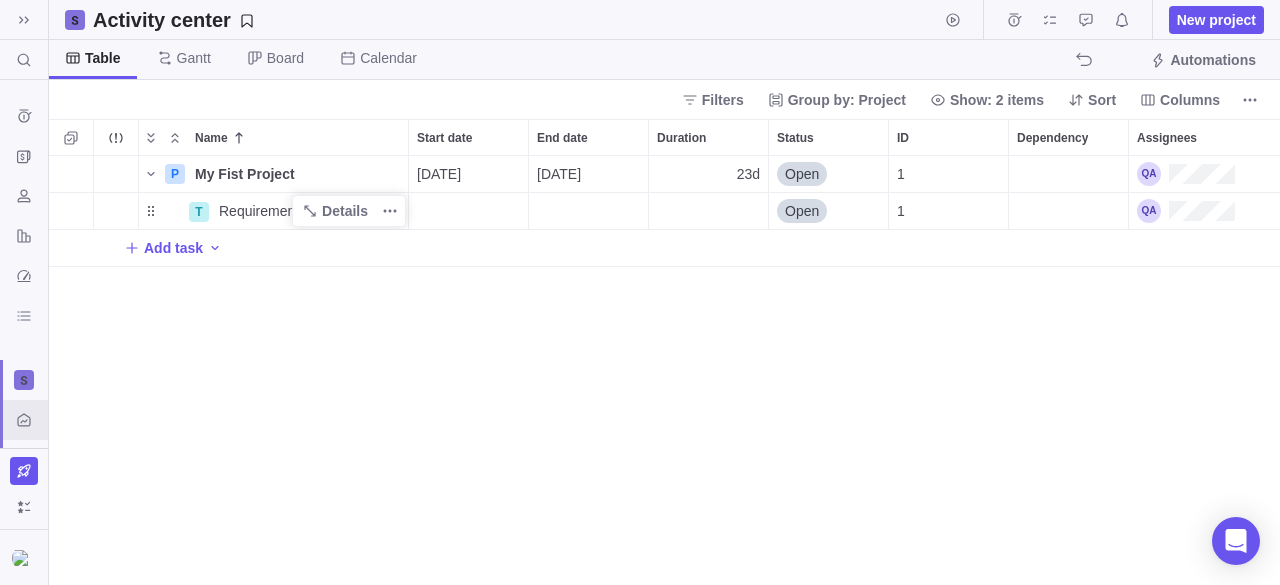scroll, scrollTop: 16, scrollLeft: 16, axis: both 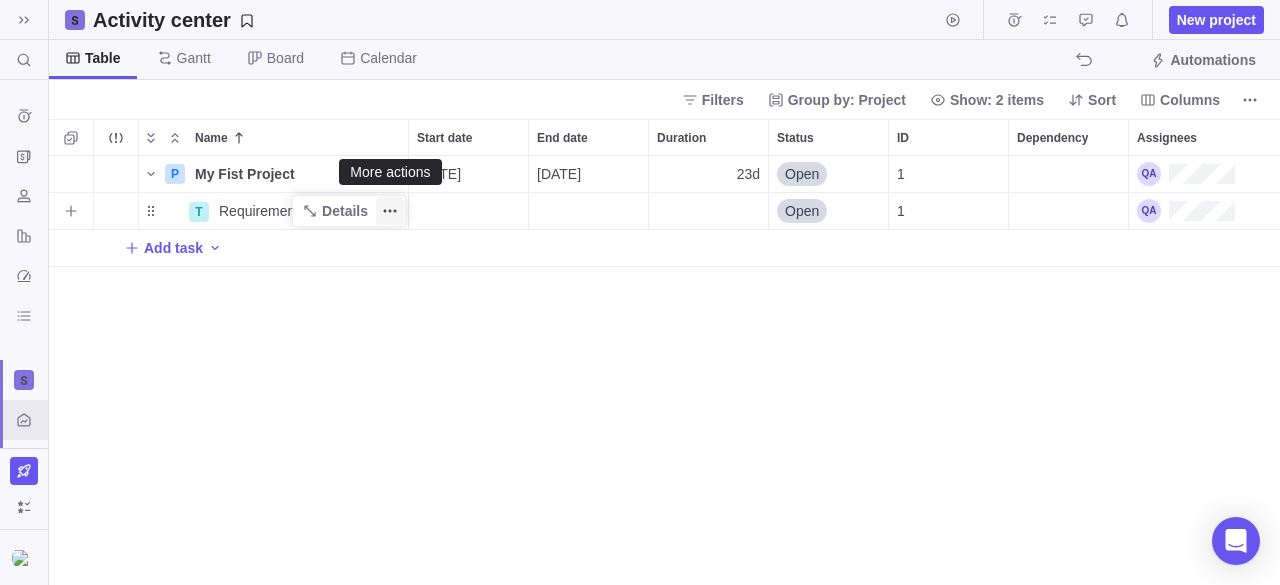 click 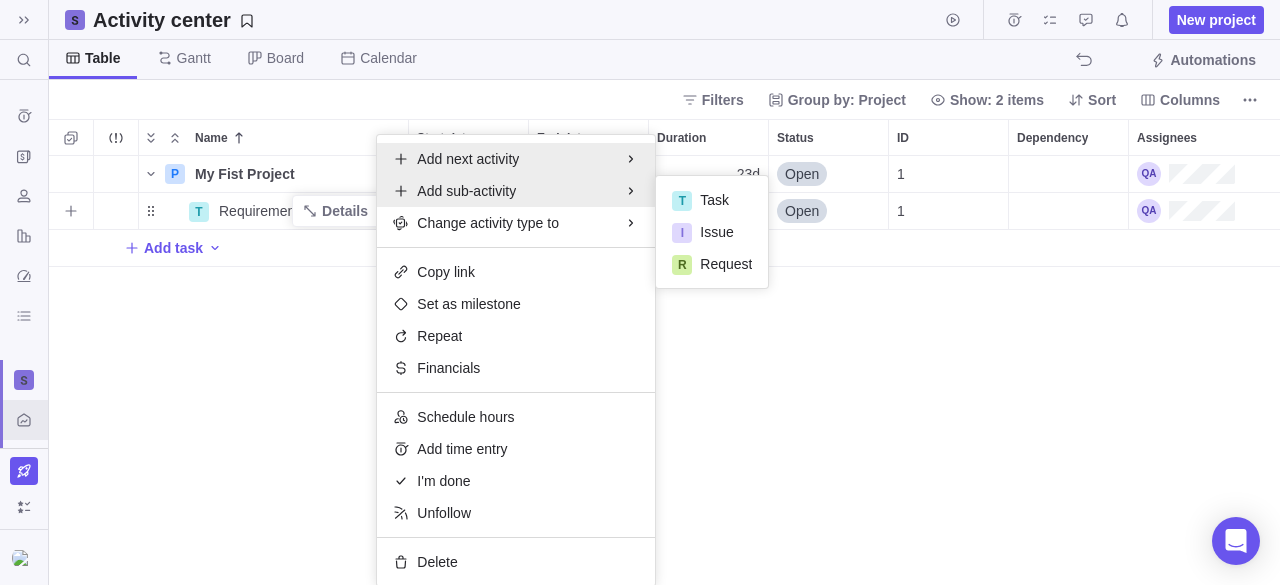 click on "Add next activity" at bounding box center [468, 159] 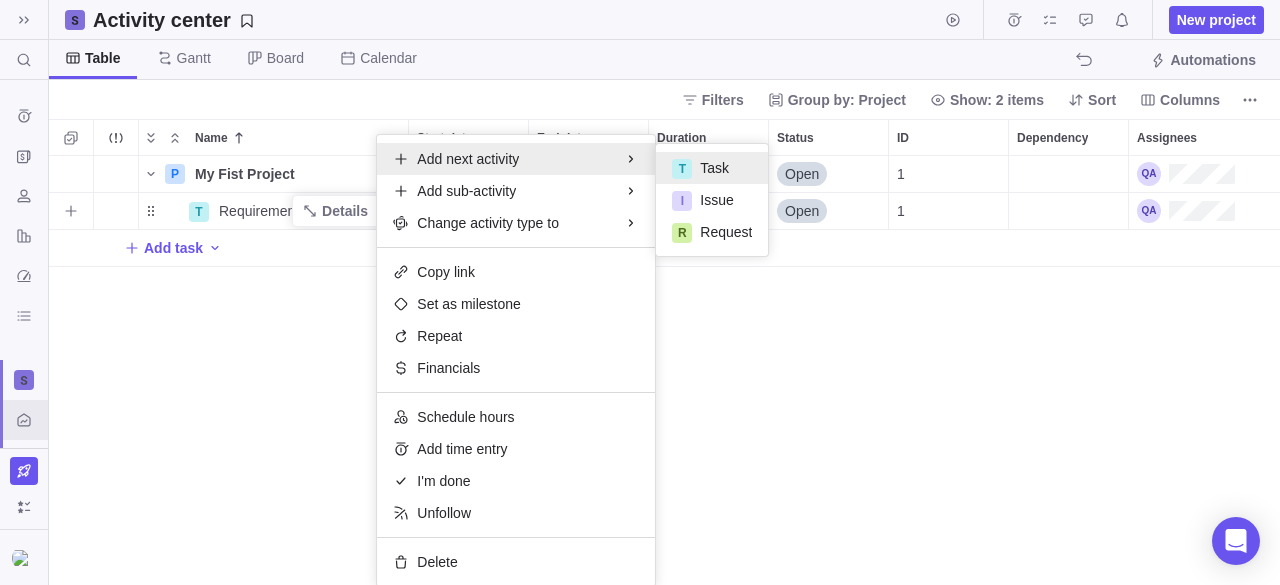click on "T" at bounding box center (682, 169) 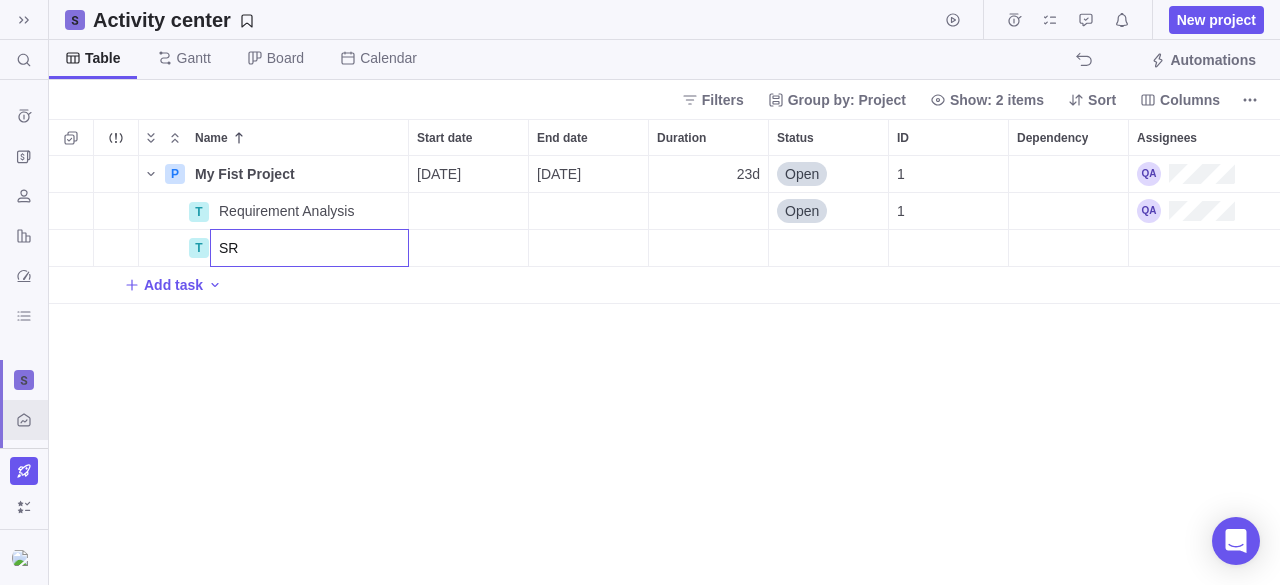 type on "SRS" 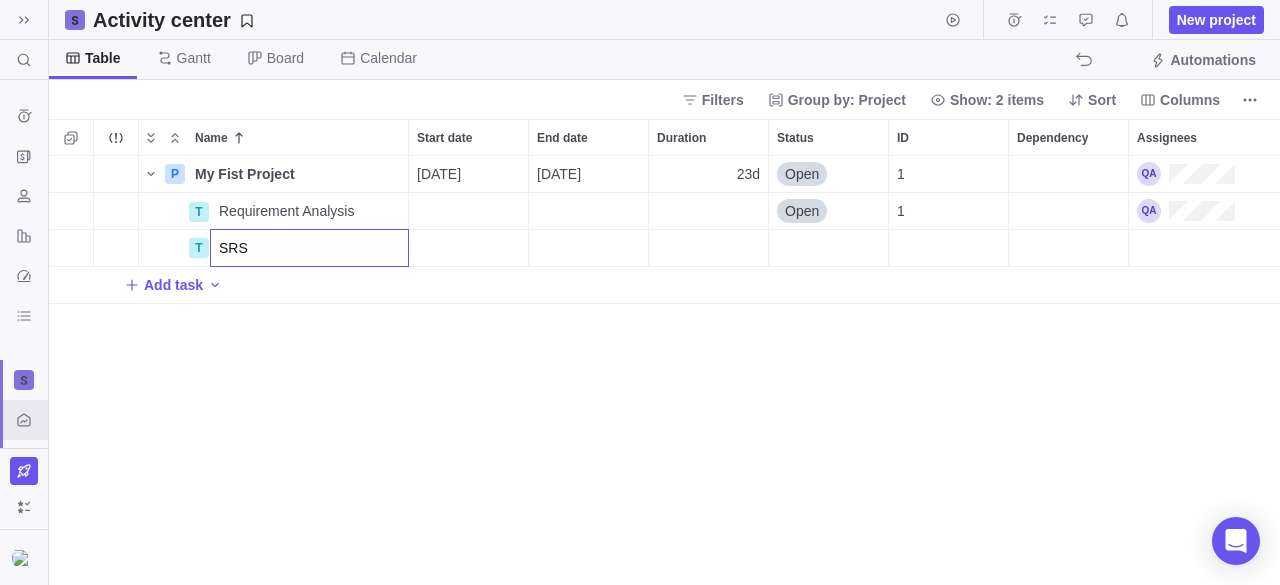 click on "P My Fist Project Details [DATE] [DATE] 23d Open 1 T Requirement Analysis Details Open 1 T SRS Add task" at bounding box center (664, 371) 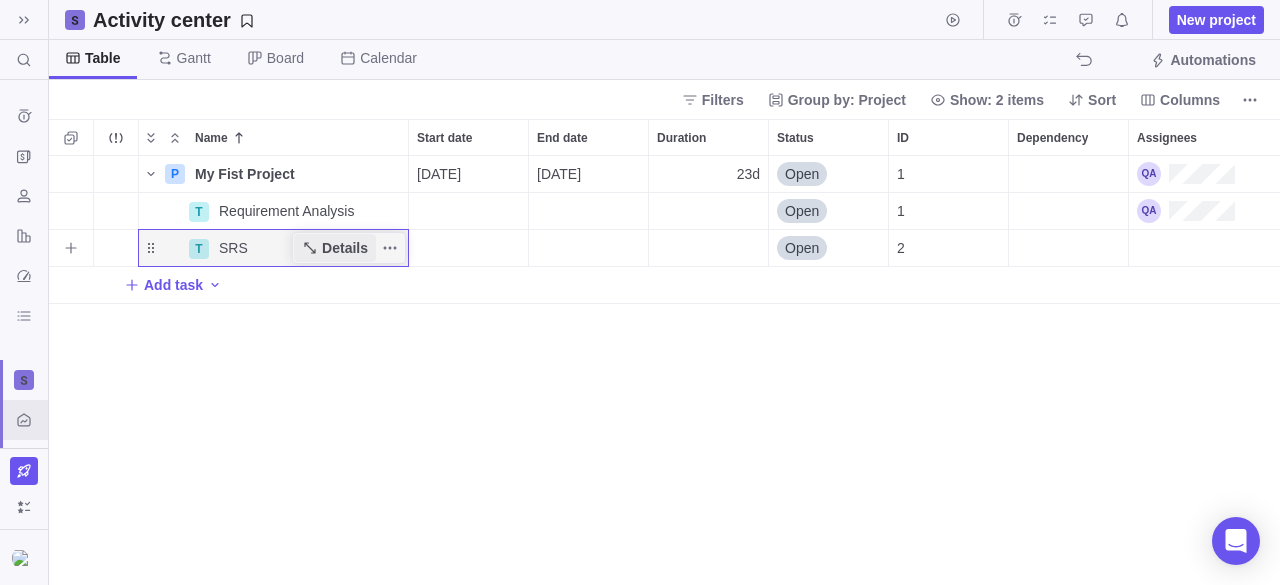 drag, startPoint x: 264, startPoint y: 249, endPoint x: 342, endPoint y: 233, distance: 79.624115 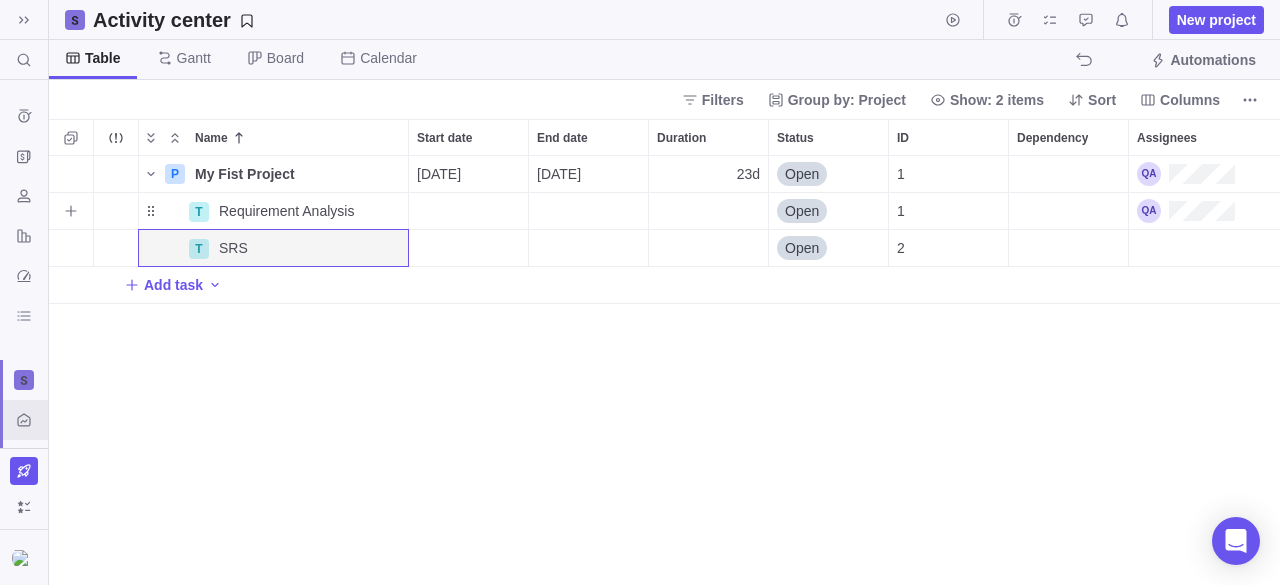 drag, startPoint x: 204, startPoint y: 247, endPoint x: 218, endPoint y: 207, distance: 42.379242 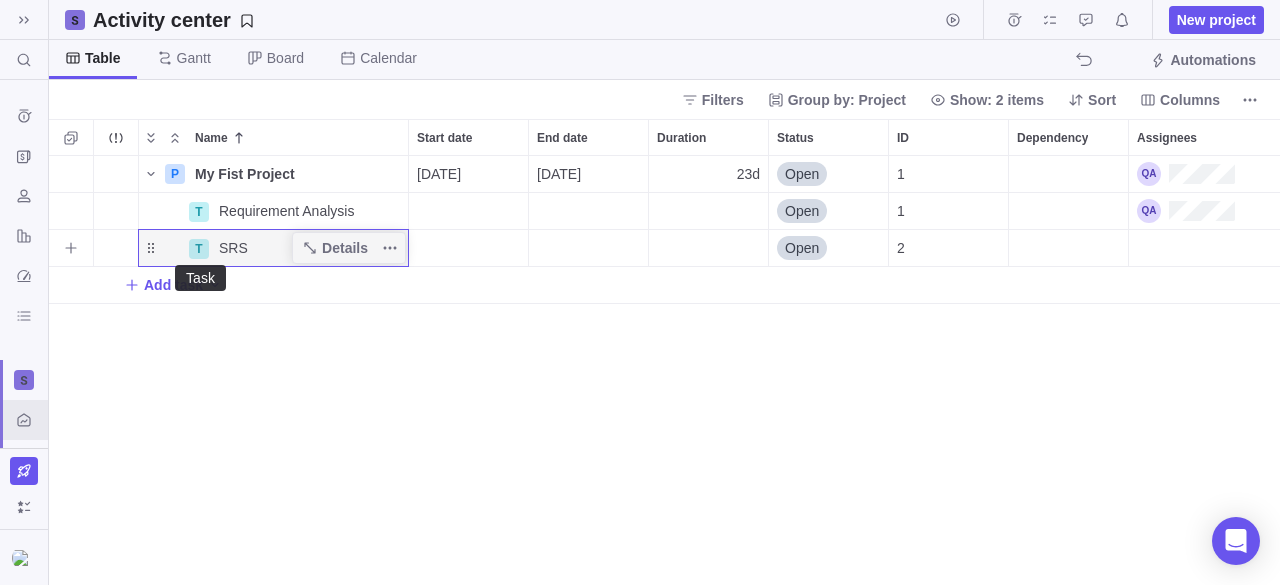 click on "T" at bounding box center (199, 249) 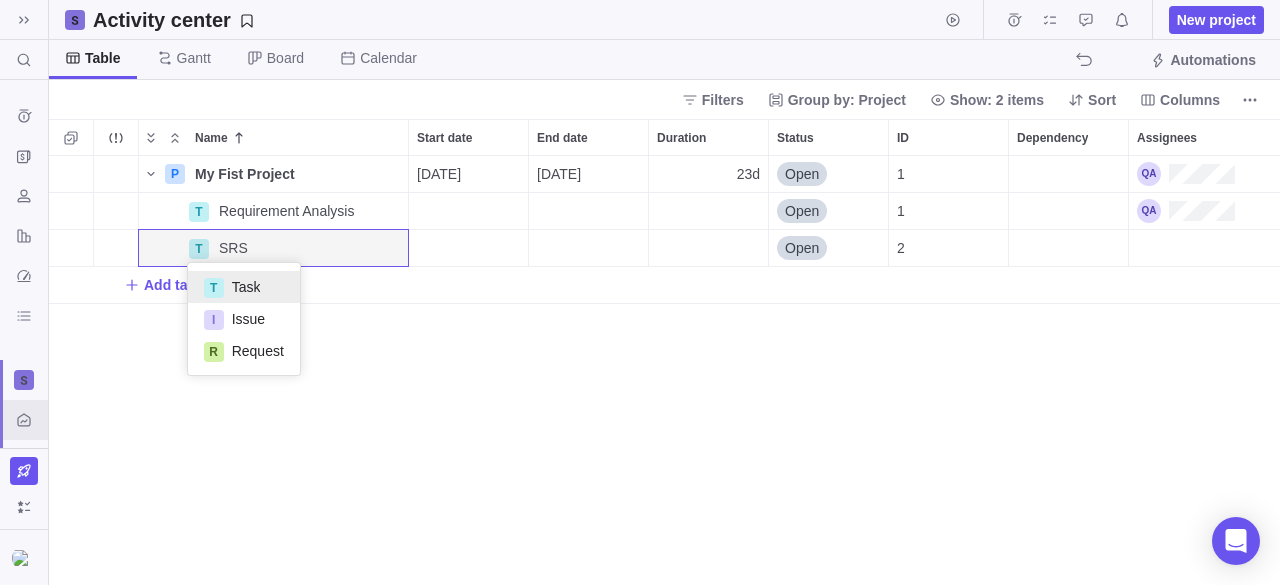 click on "P My Fist Project Details [DATE] [DATE] 23d Open 1 T Requirement Analysis Details Open 1 T SRS Details Open 2 Add task" at bounding box center (664, 371) 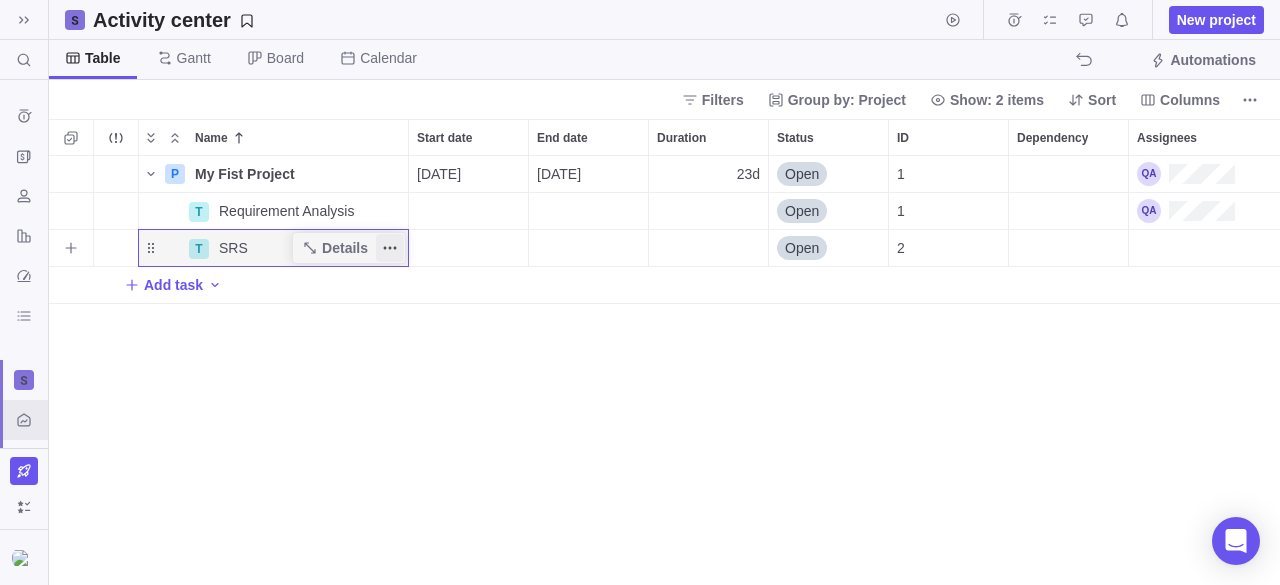 click 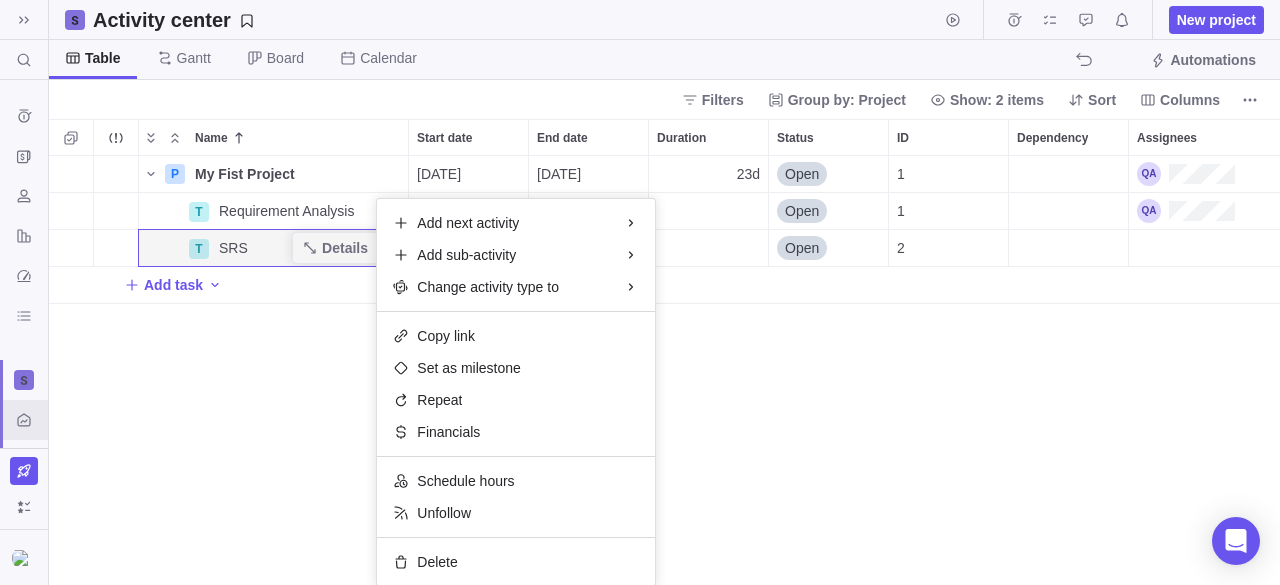 click on "P My Fist Project Details [DATE] [DATE] 23d Open 1 T Requirement Analysis Details Open 1 T SRS Details Open 2 Add task" at bounding box center [664, 371] 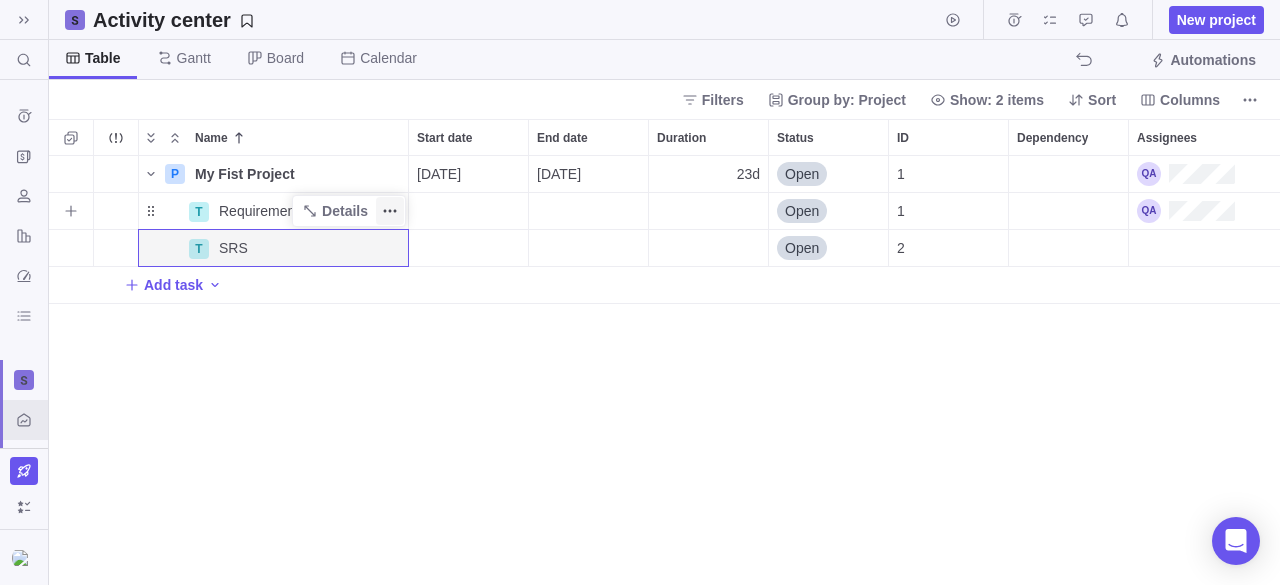 click 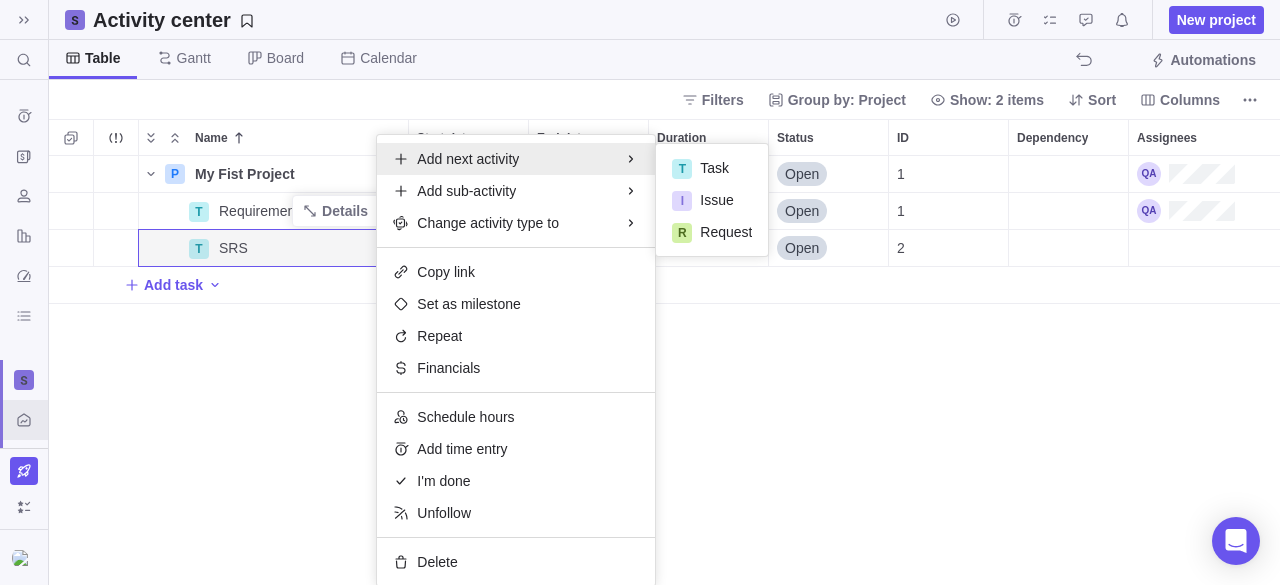 click on "P My Fist Project Details [DATE] [DATE] 23d Open 1 T Requirement Analysis Details Open 1 T SRS Details Open 2 Add task" at bounding box center [664, 371] 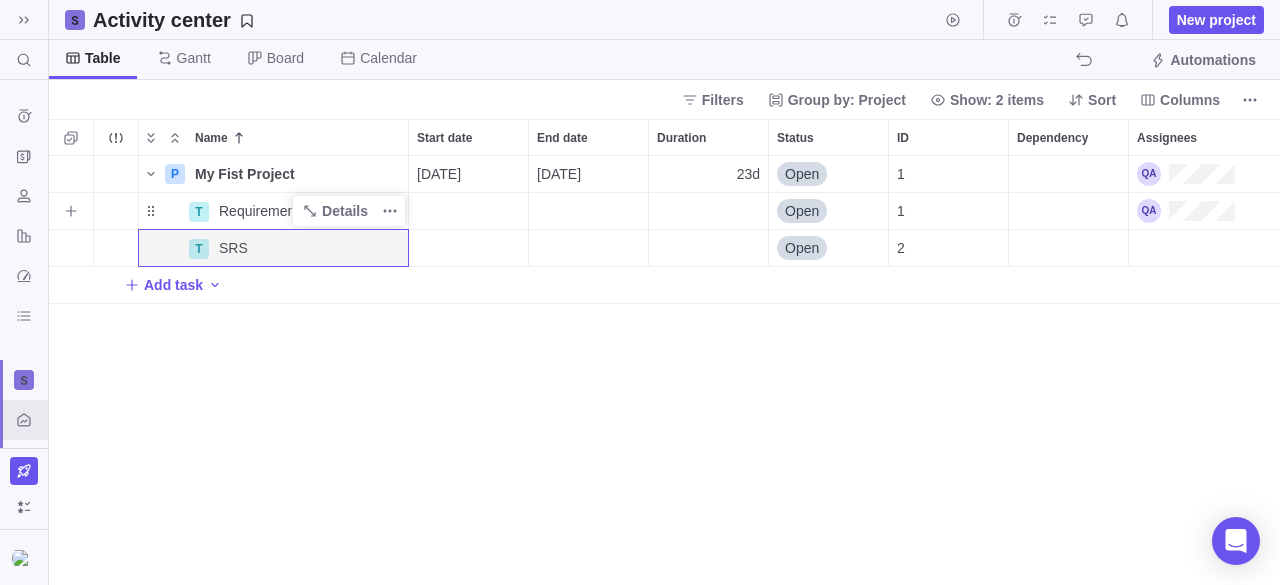 click on "Requirement Analysis" at bounding box center (286, 211) 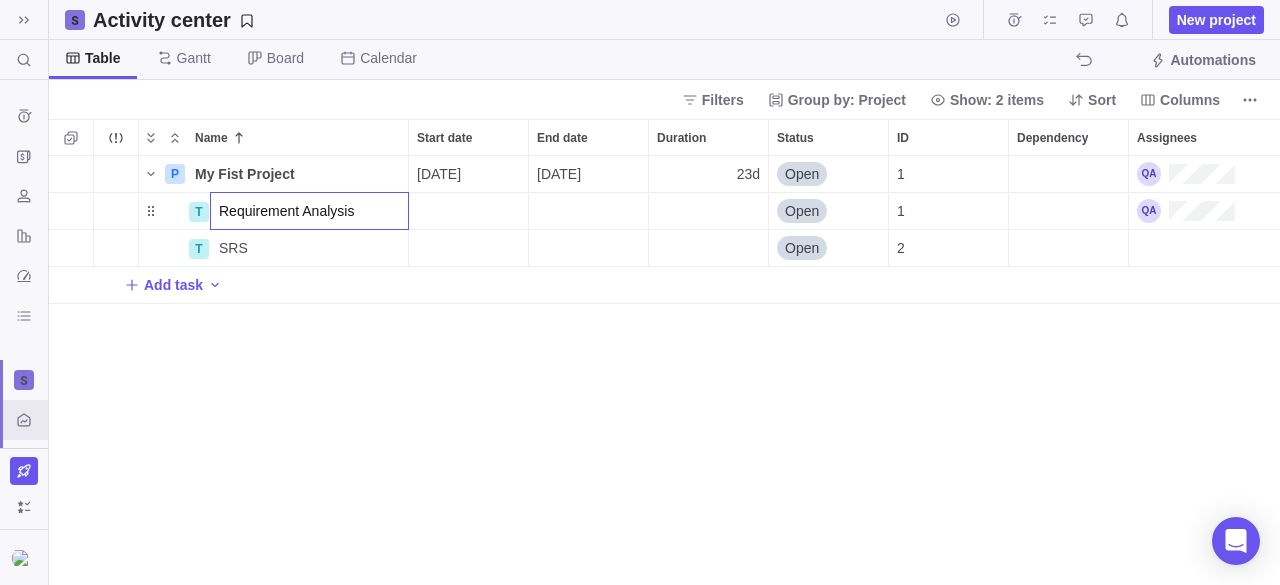 click on "P My Fist Project Details [DATE] [DATE] 23d Open 1 T Requirement Analysis Open 1 T SRS Details Open 2 Add task" at bounding box center (664, 371) 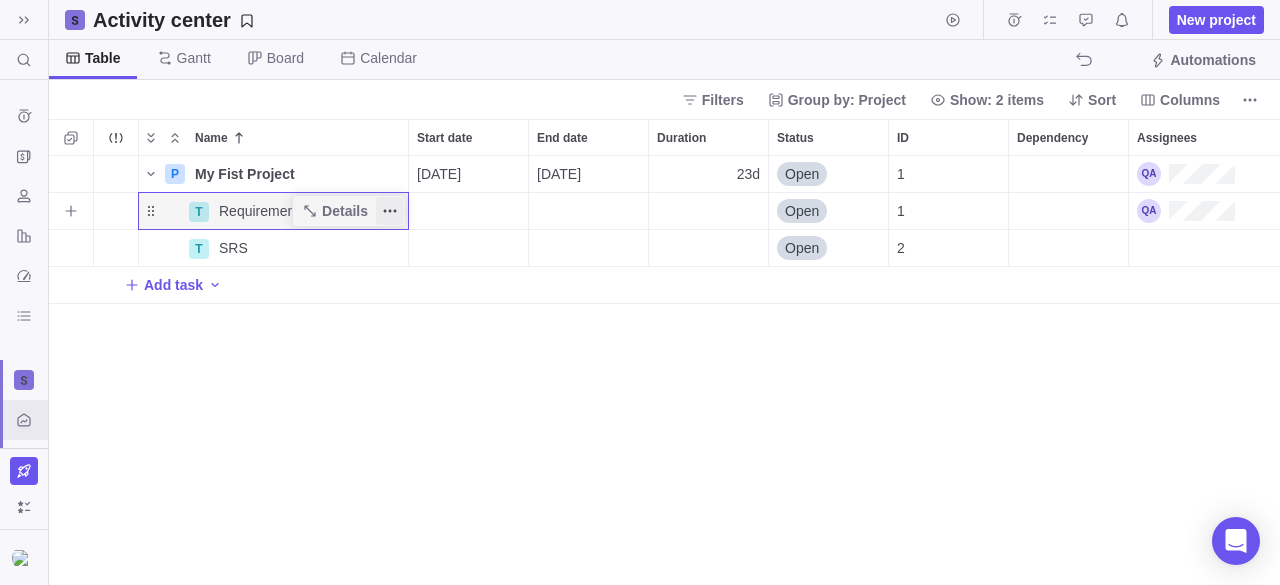 click 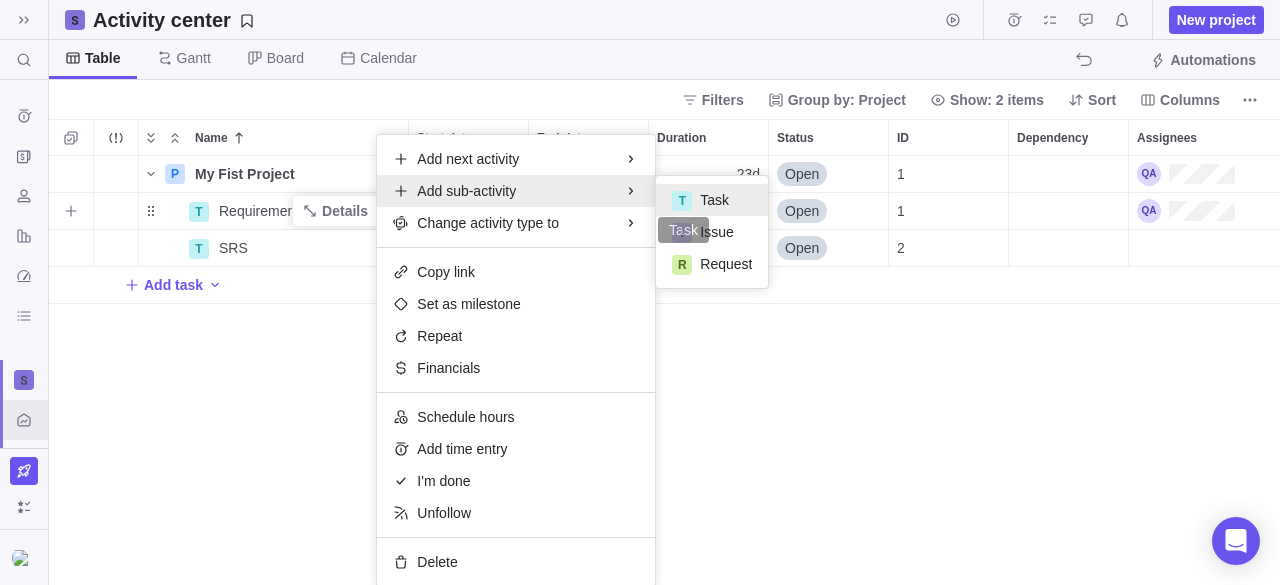 click on "T" at bounding box center [682, 201] 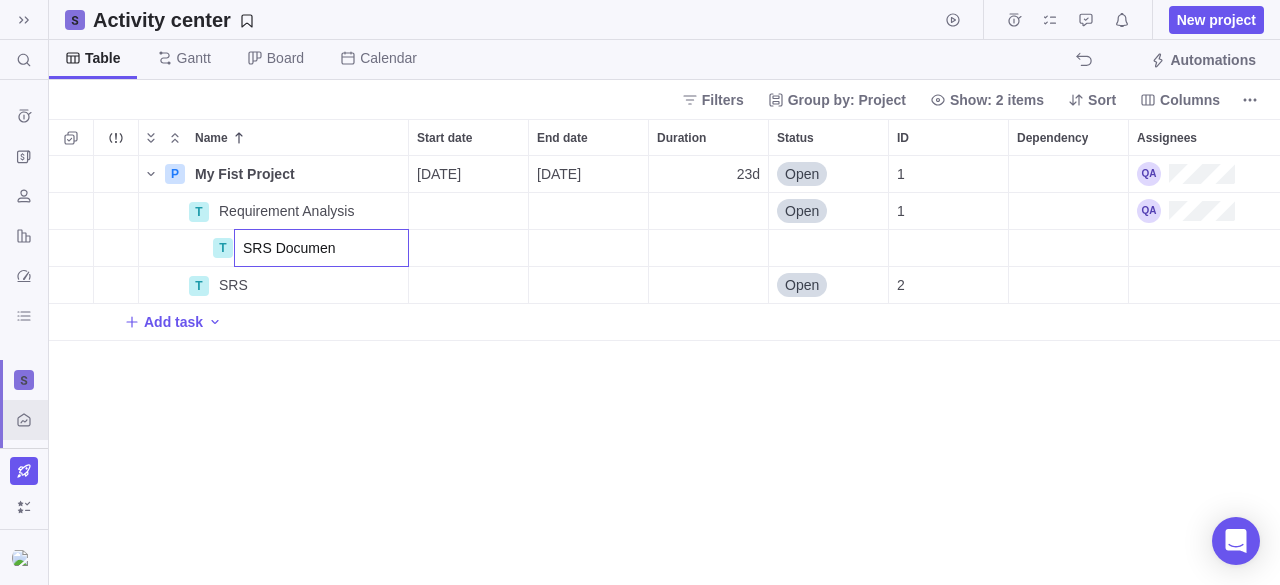 type on "SRS Document" 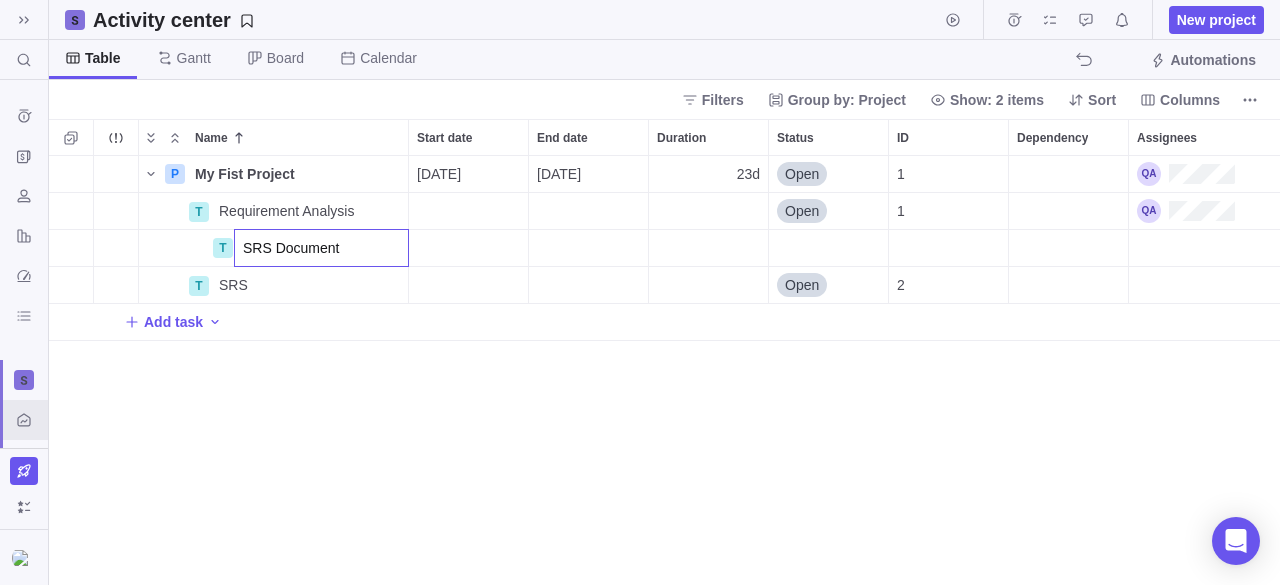 click on "P My Fist Project Details [DATE] [DATE] 23d Open 1 T Requirement Analysis Details Open 1 T SRS Document T SRS Details Open 2 Add task" at bounding box center [664, 371] 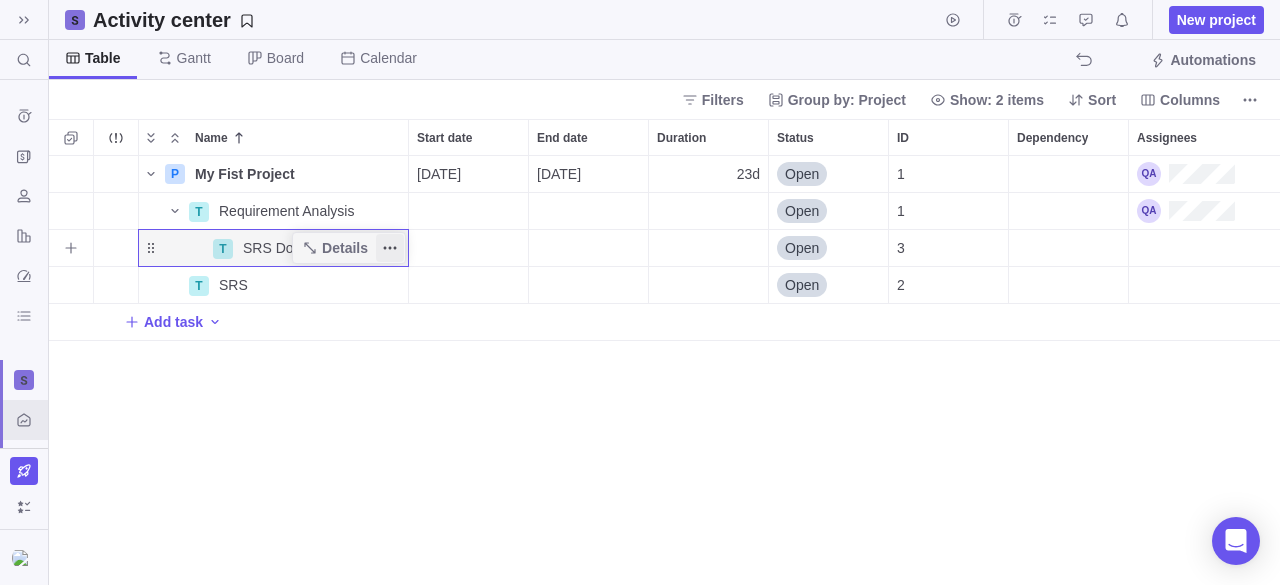 click 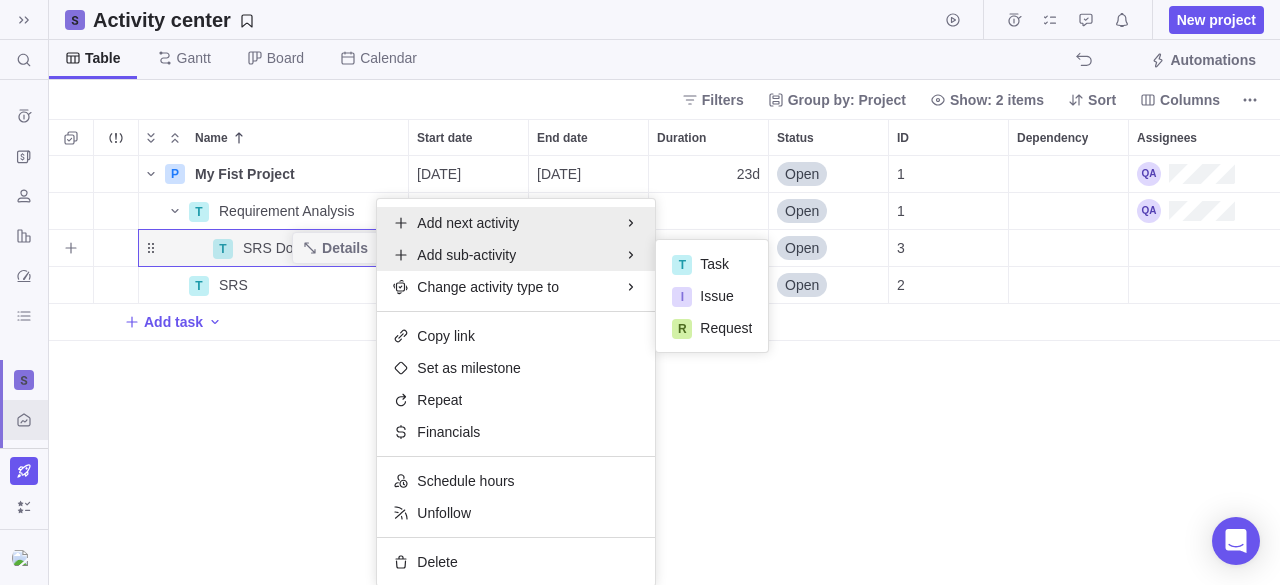 click on "Add next activity" at bounding box center [468, 223] 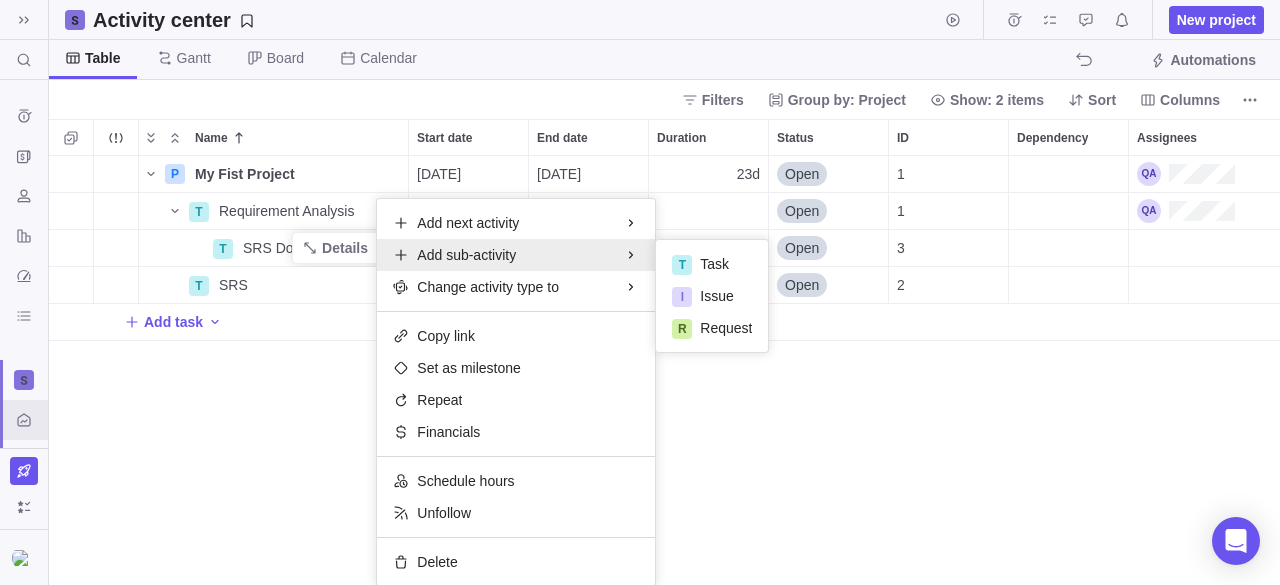 click on "P My Fist Project Details [DATE] [DATE] 23d Open 1 T Requirement Analysis Details Open 1 T SRS Document Details Open 3 T SRS Details Open 2 Add task" at bounding box center (664, 371) 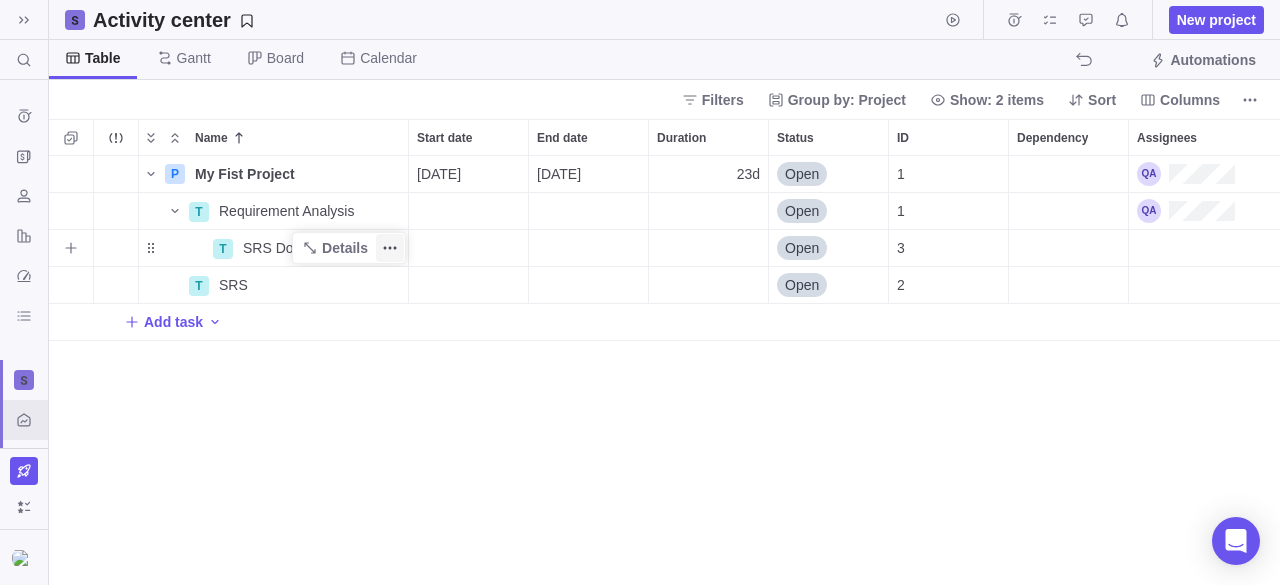 click 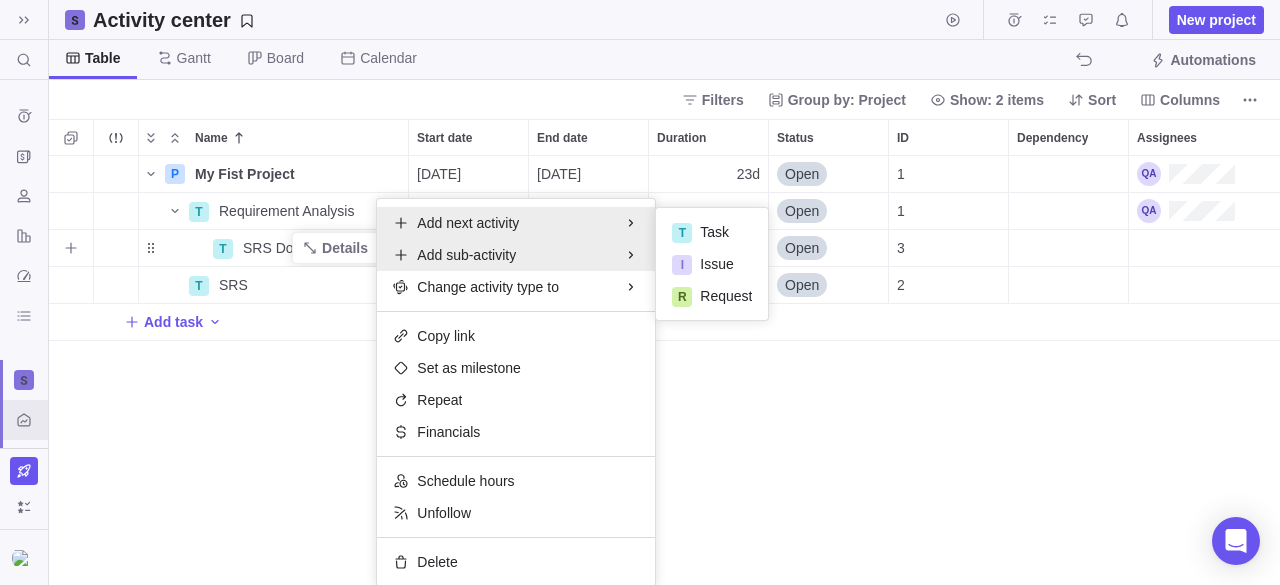 click on "Add sub-activity" at bounding box center (516, 255) 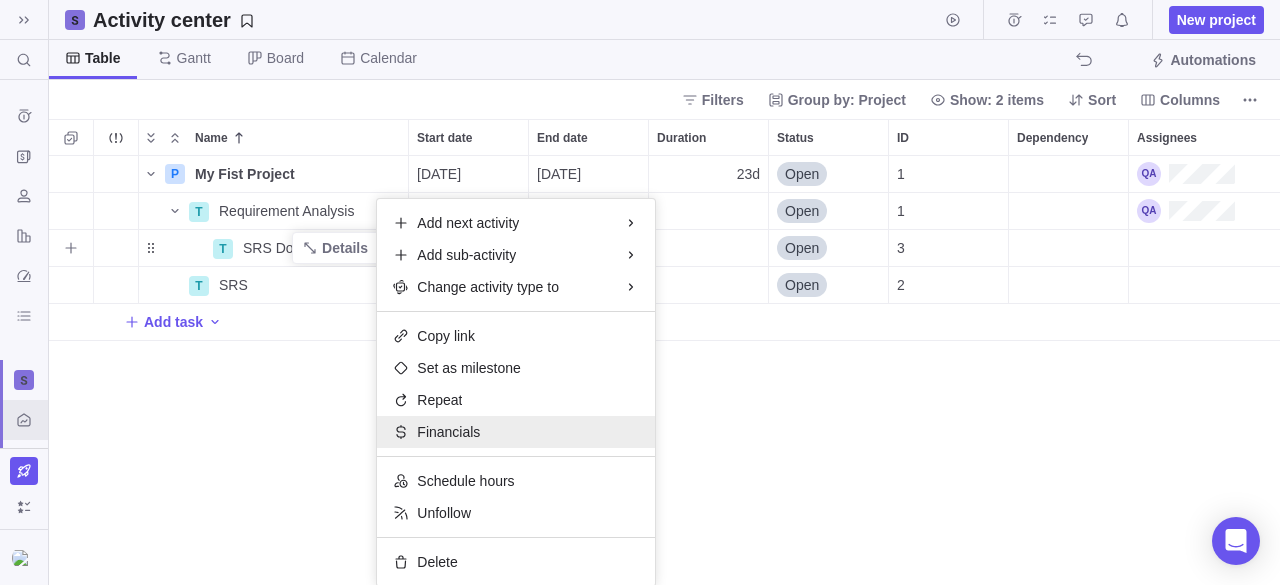 click on "Financials" at bounding box center [448, 432] 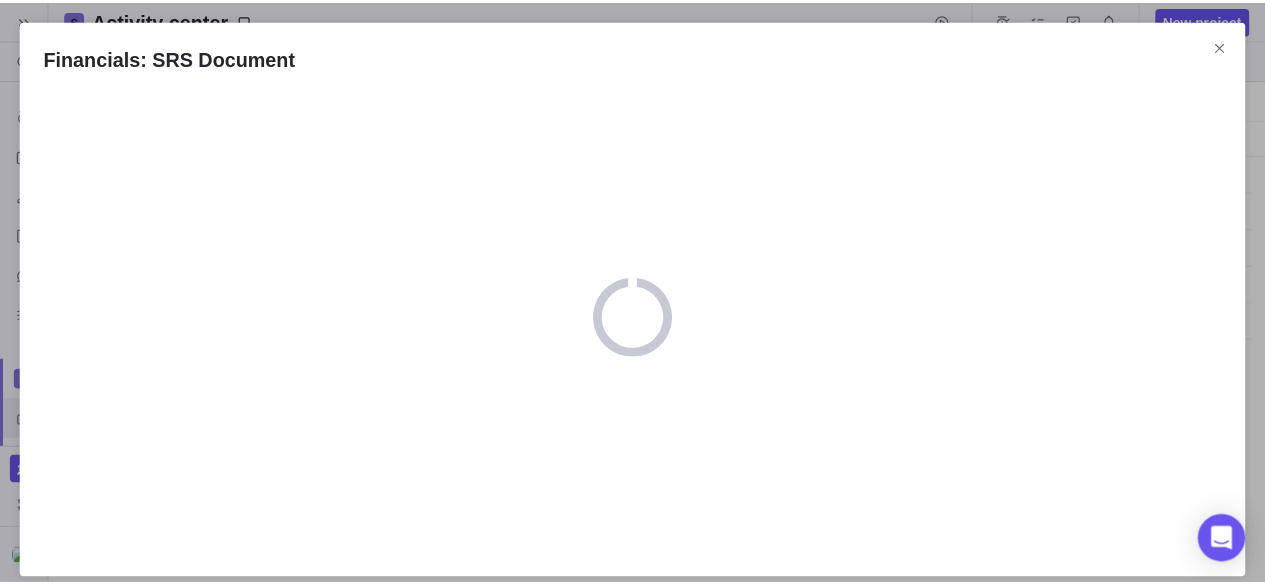 scroll, scrollTop: 414, scrollLeft: 1200, axis: both 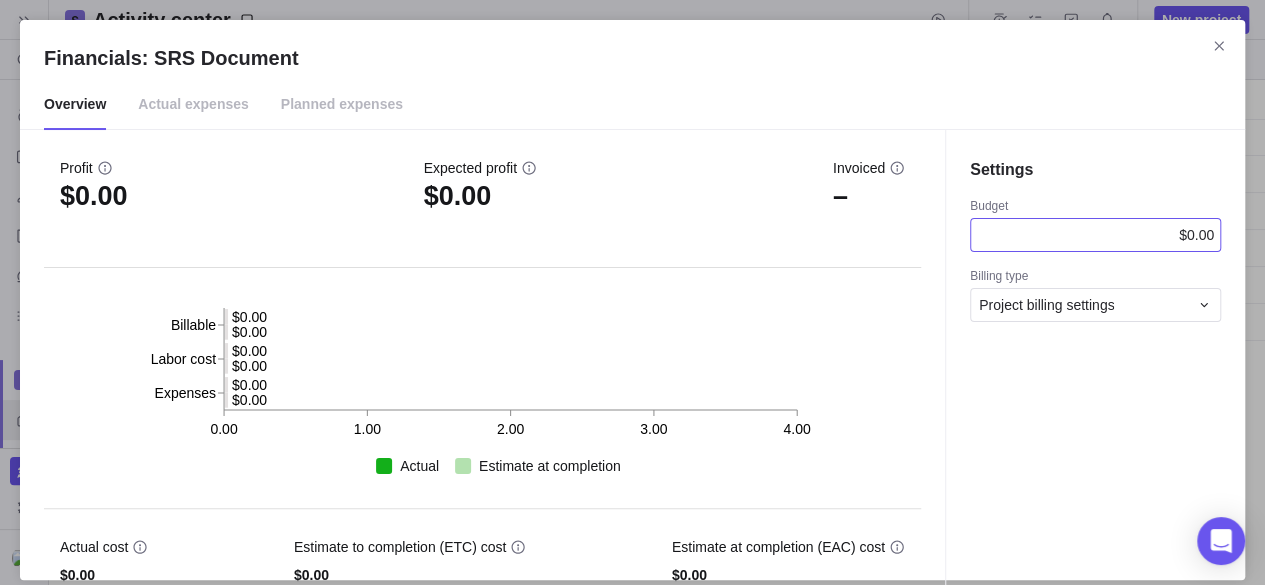 click on "$0.00" at bounding box center [1095, 235] 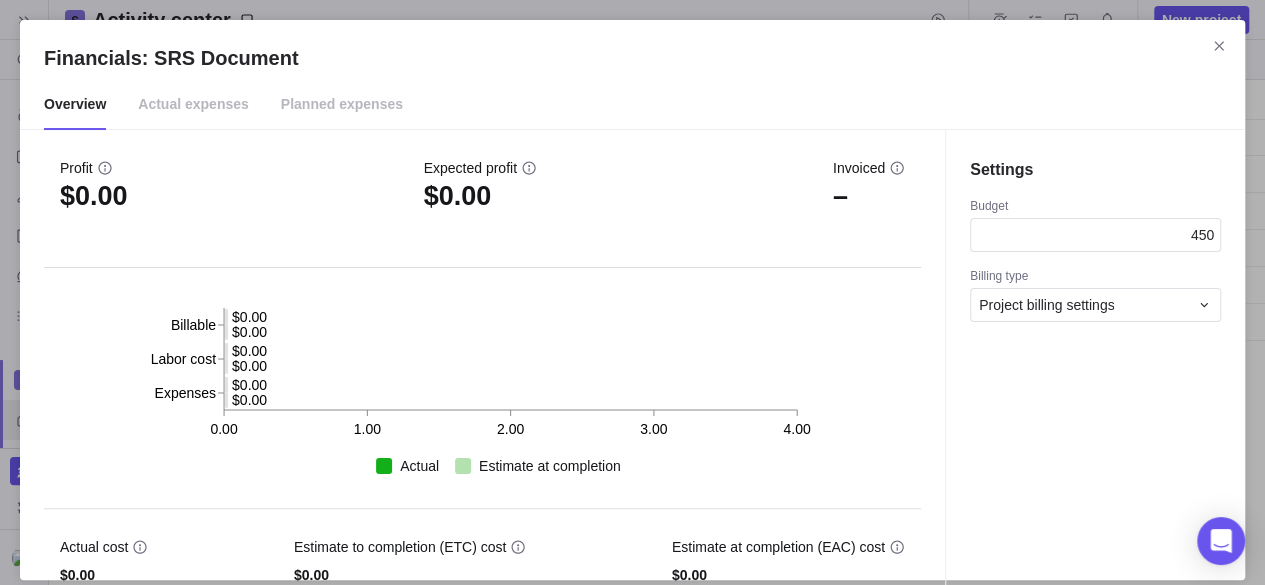 type on "4500" 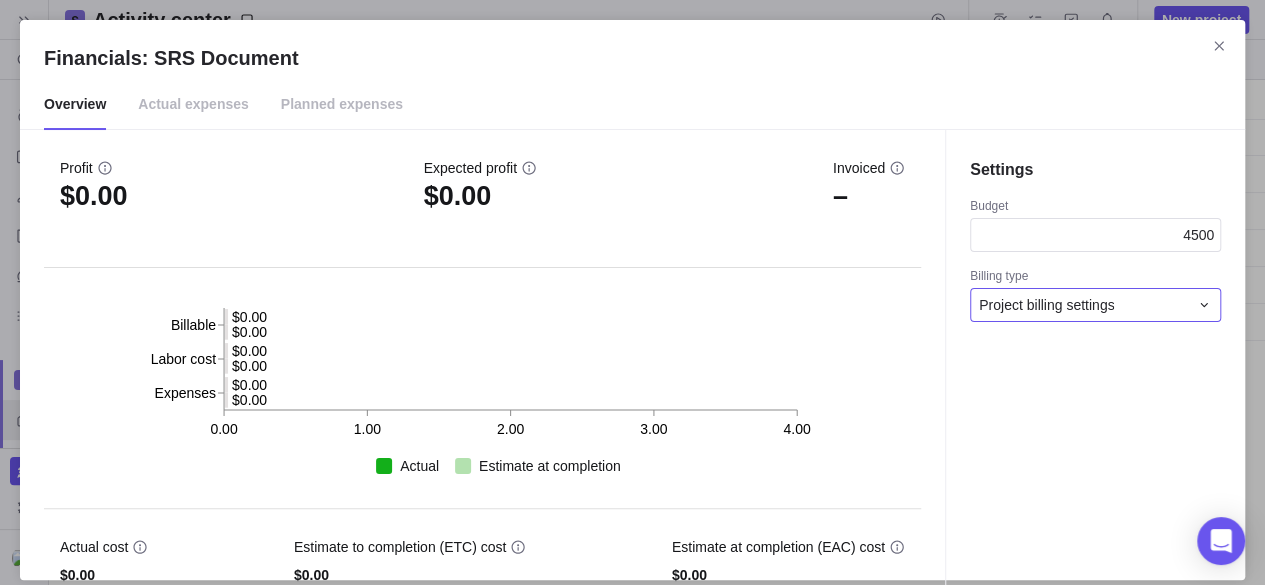 click on "Project billing settings" at bounding box center (1046, 305) 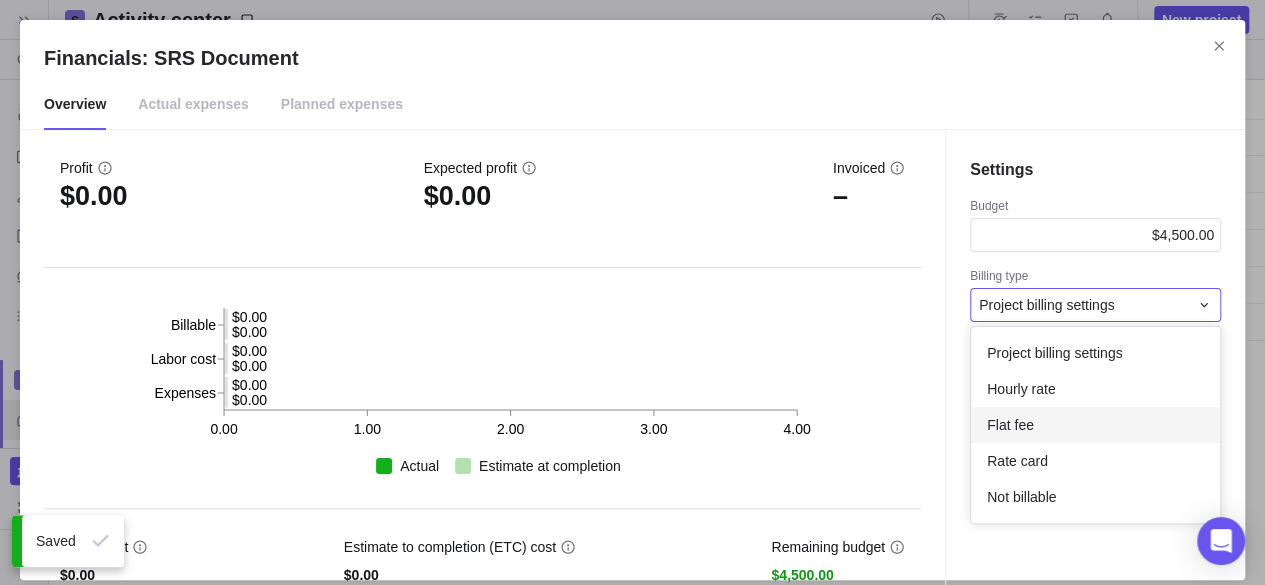 click on "Flat fee" at bounding box center (1095, 425) 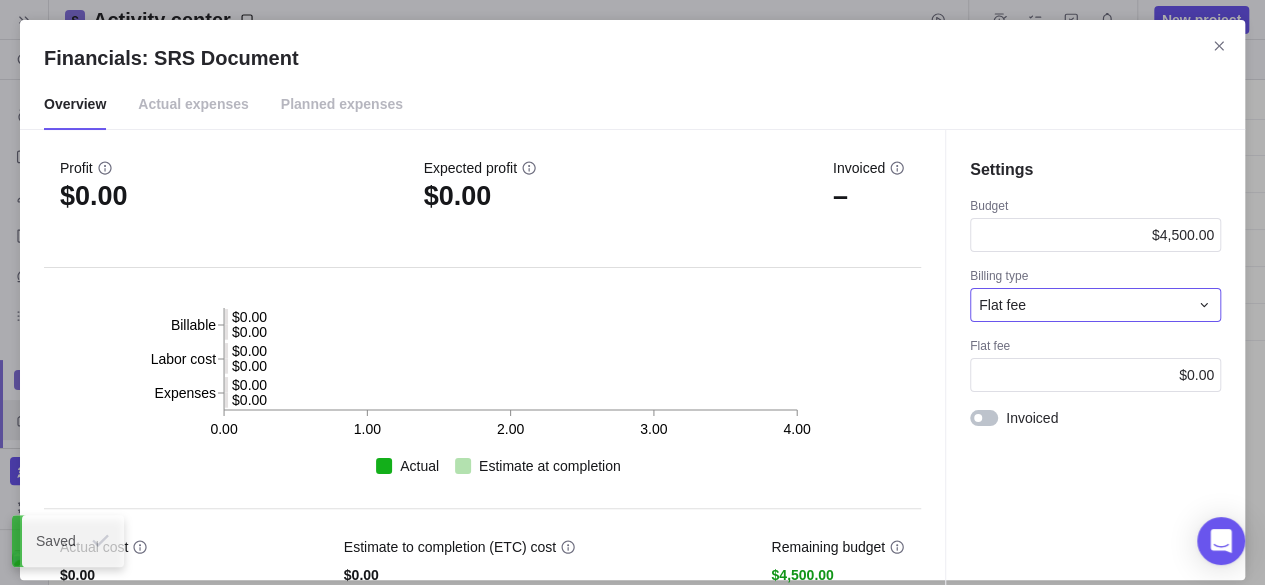 scroll, scrollTop: 14, scrollLeft: 0, axis: vertical 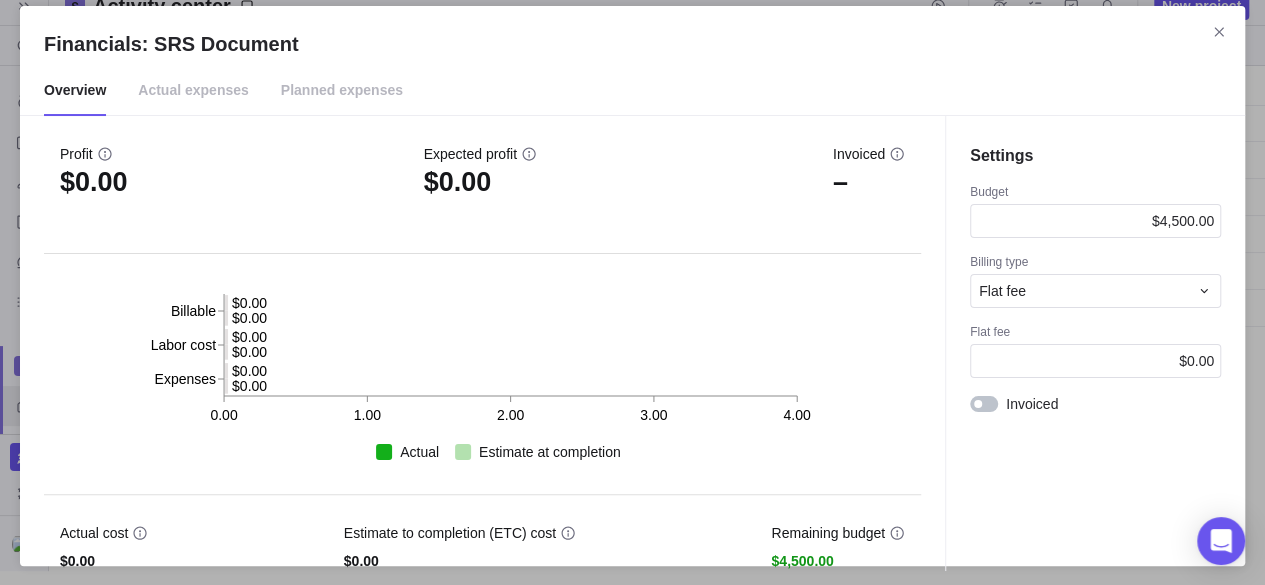 click on "Actual expenses" at bounding box center (193, 91) 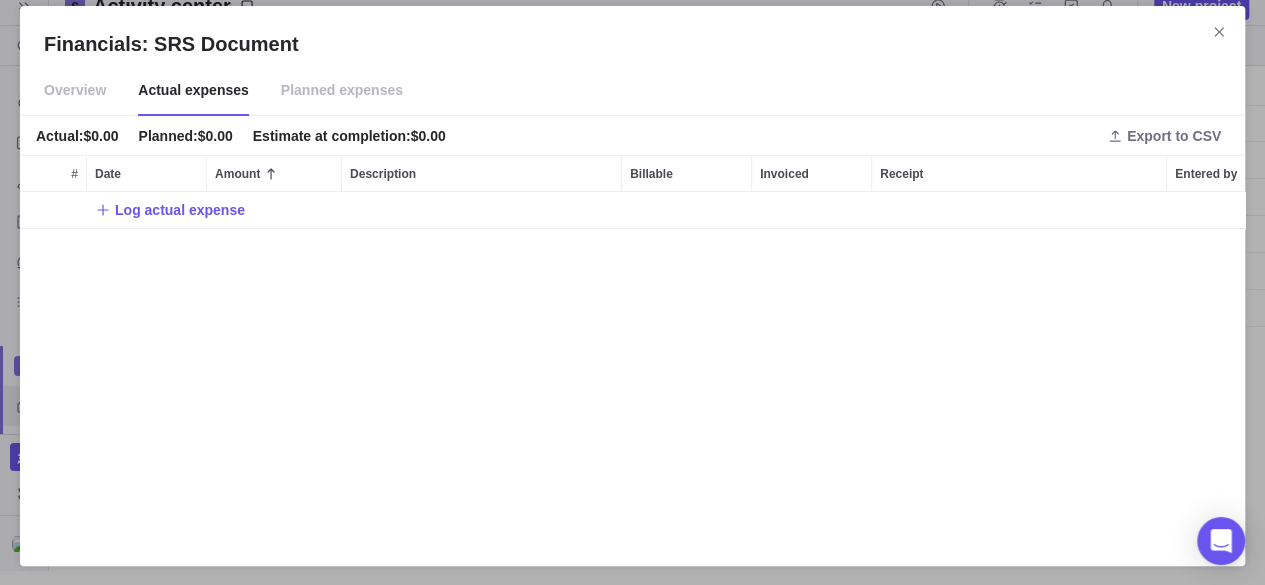 scroll, scrollTop: 16, scrollLeft: 16, axis: both 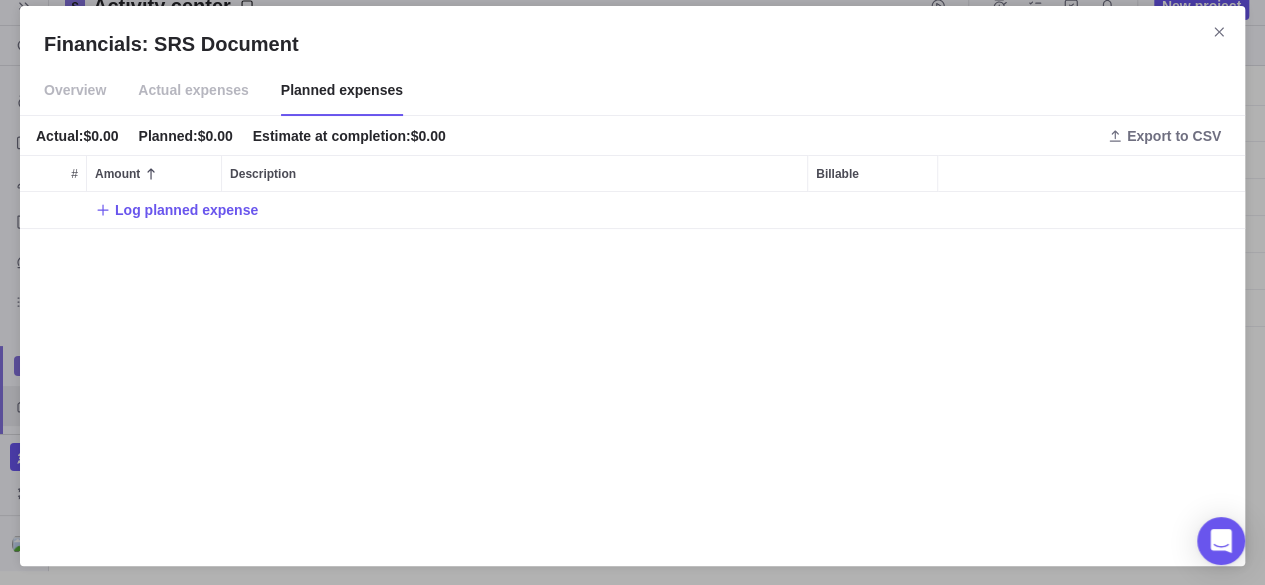 click on "Actual expenses" at bounding box center [193, 91] 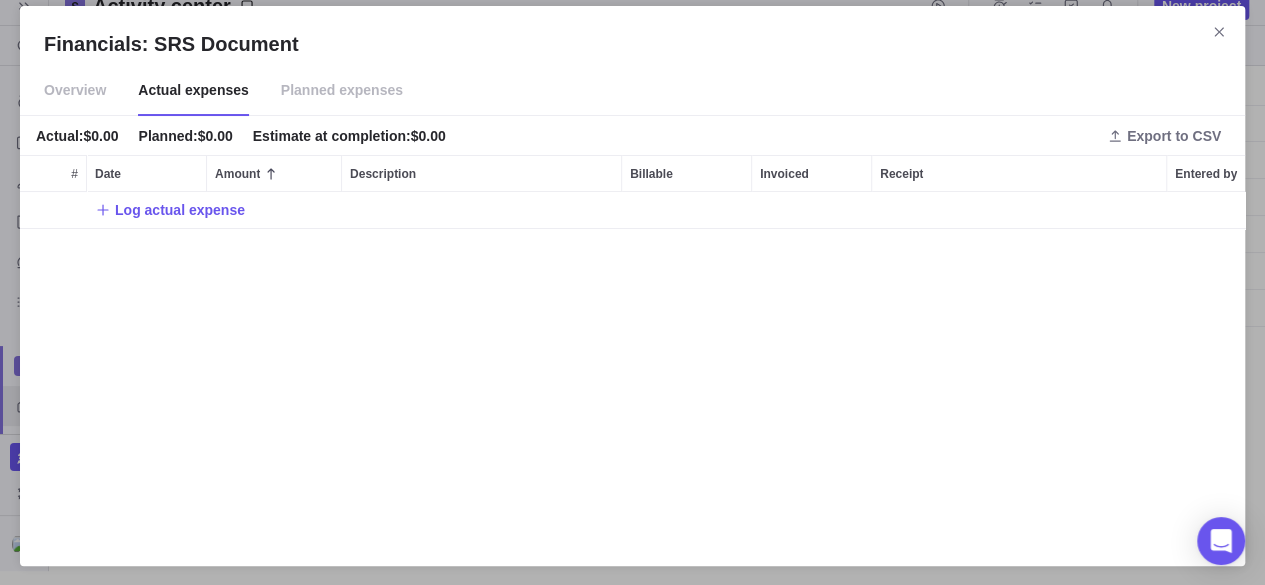 scroll, scrollTop: 16, scrollLeft: 16, axis: both 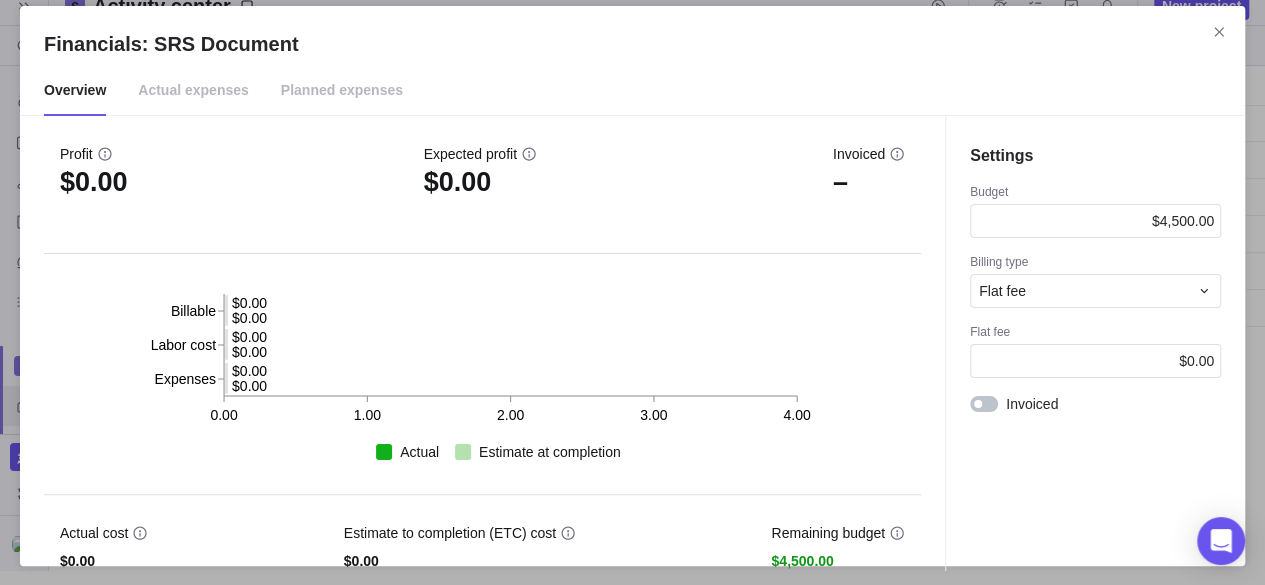 click on "Actual expenses" at bounding box center (193, 91) 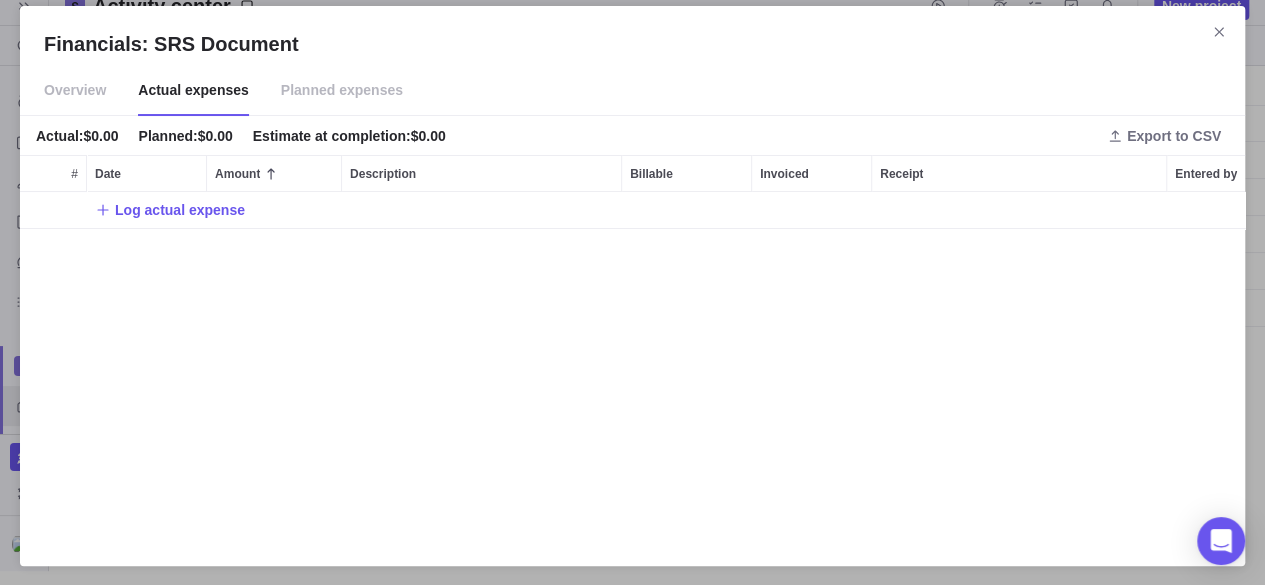 scroll, scrollTop: 16, scrollLeft: 16, axis: both 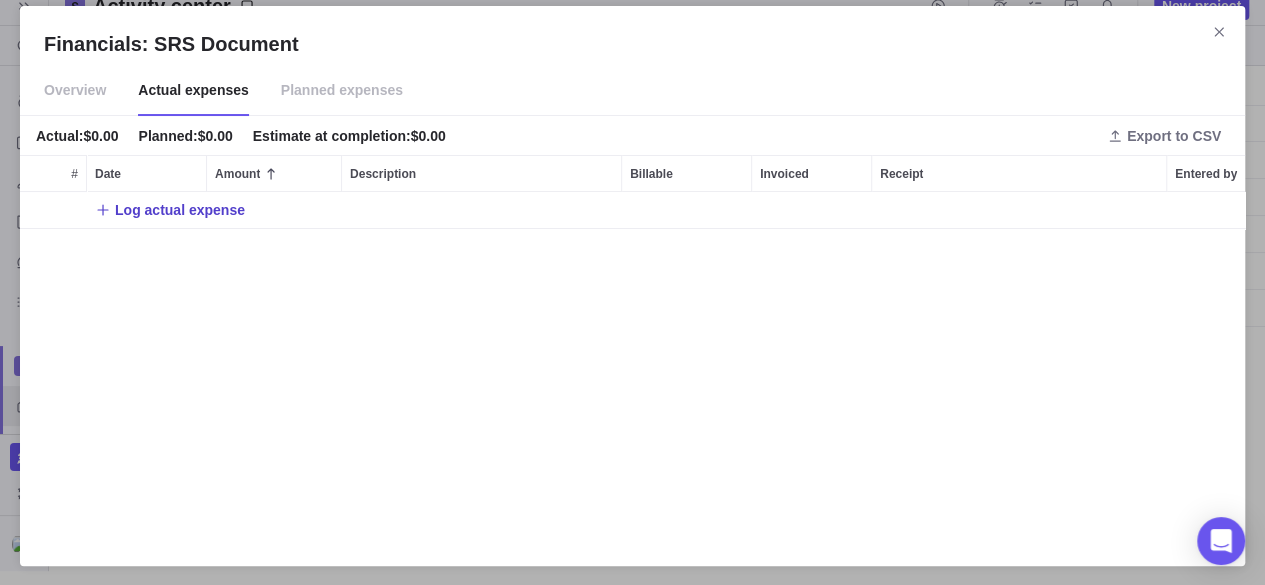 click on "Log actual expense" at bounding box center [180, 210] 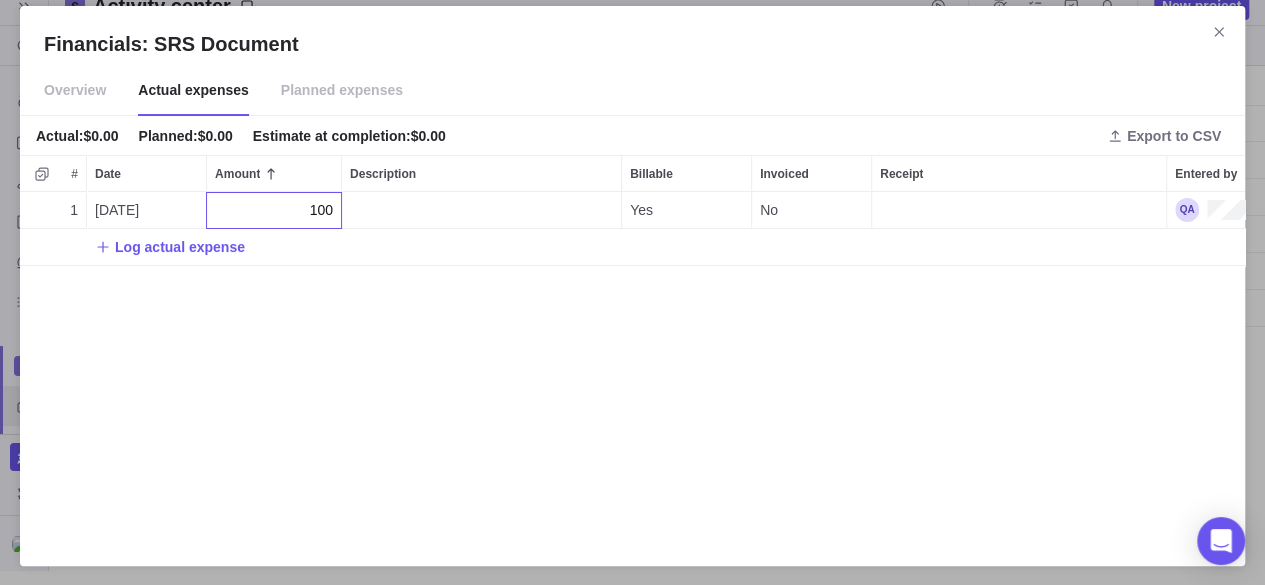 type on "1000" 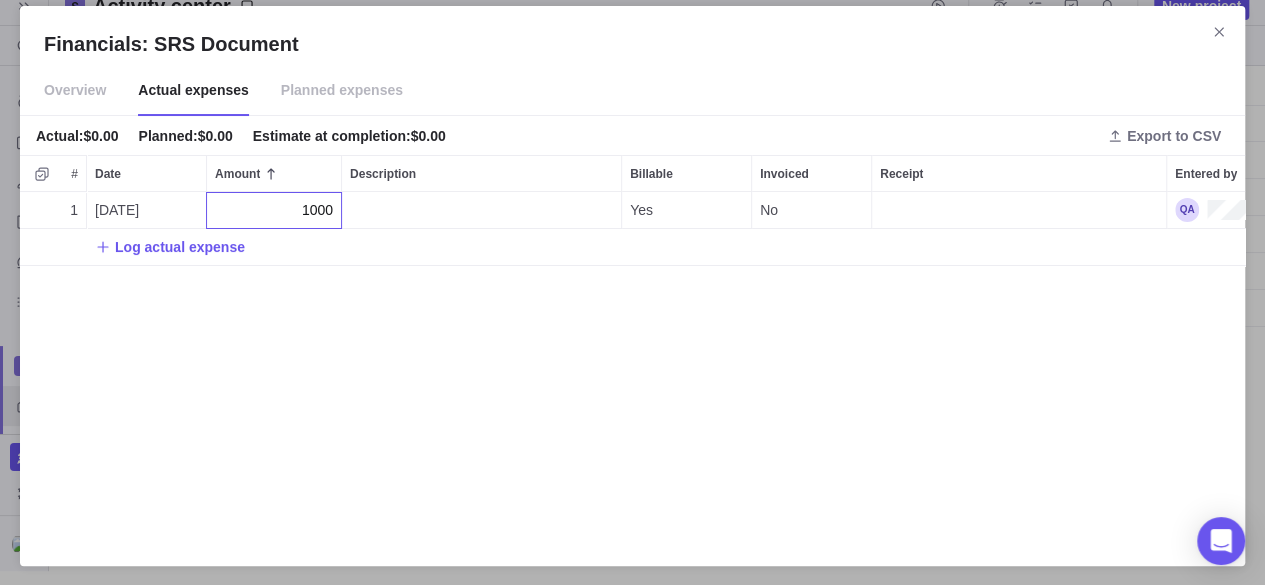 click on "1 [DATE] 1000 Yes No Log actual expense" at bounding box center [632, 367] 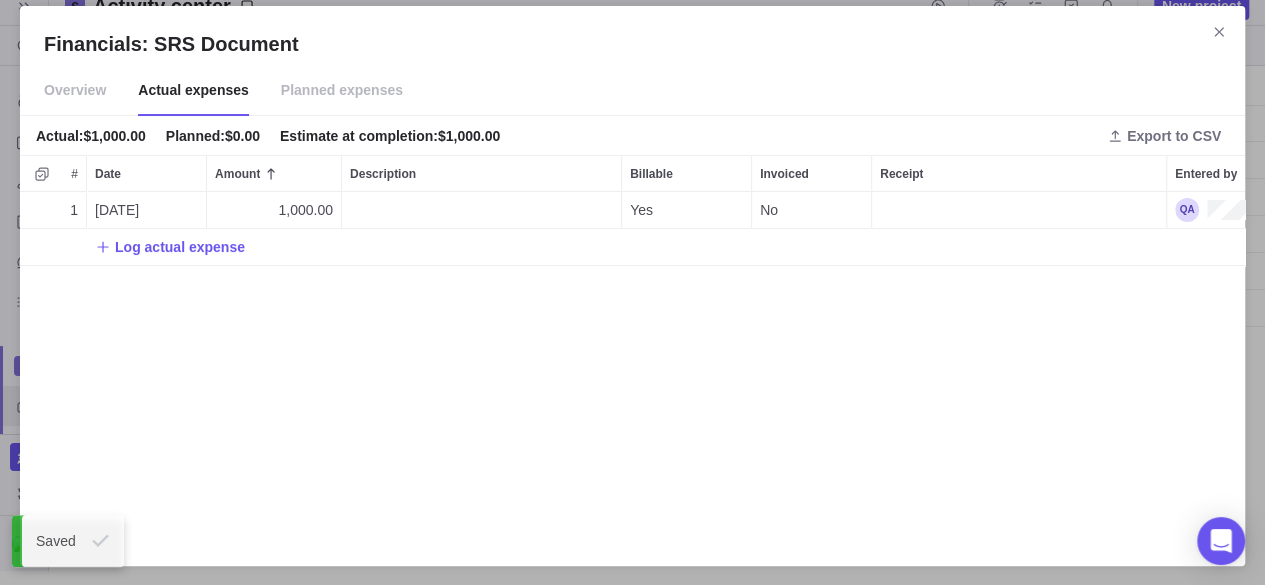 click on "Planned expenses" at bounding box center (342, 91) 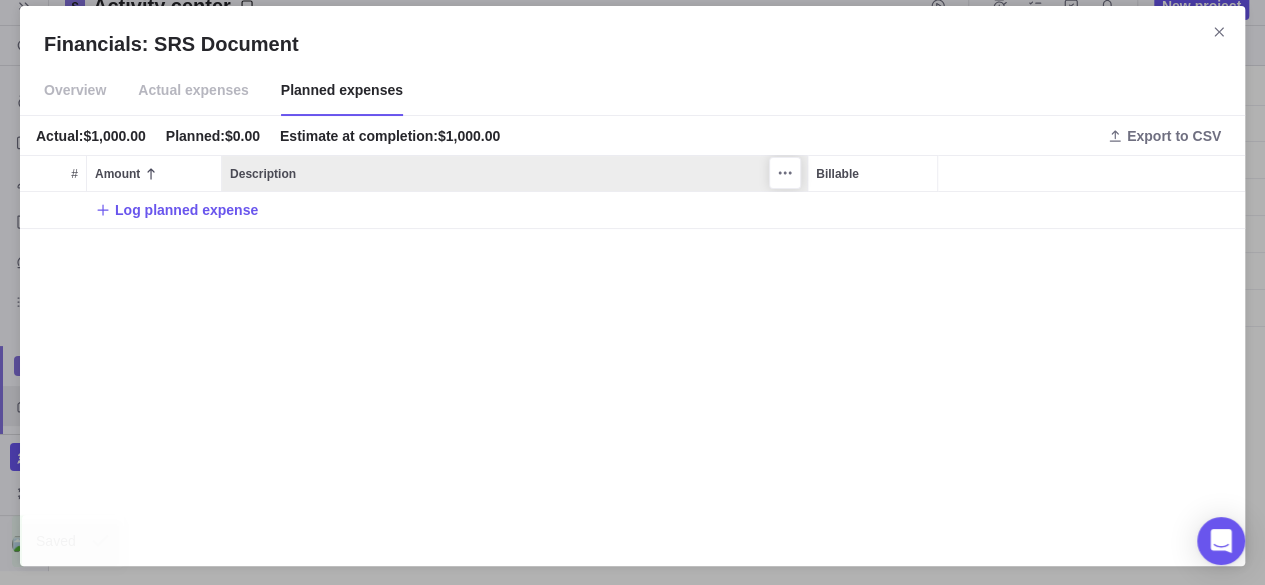 scroll, scrollTop: 16, scrollLeft: 16, axis: both 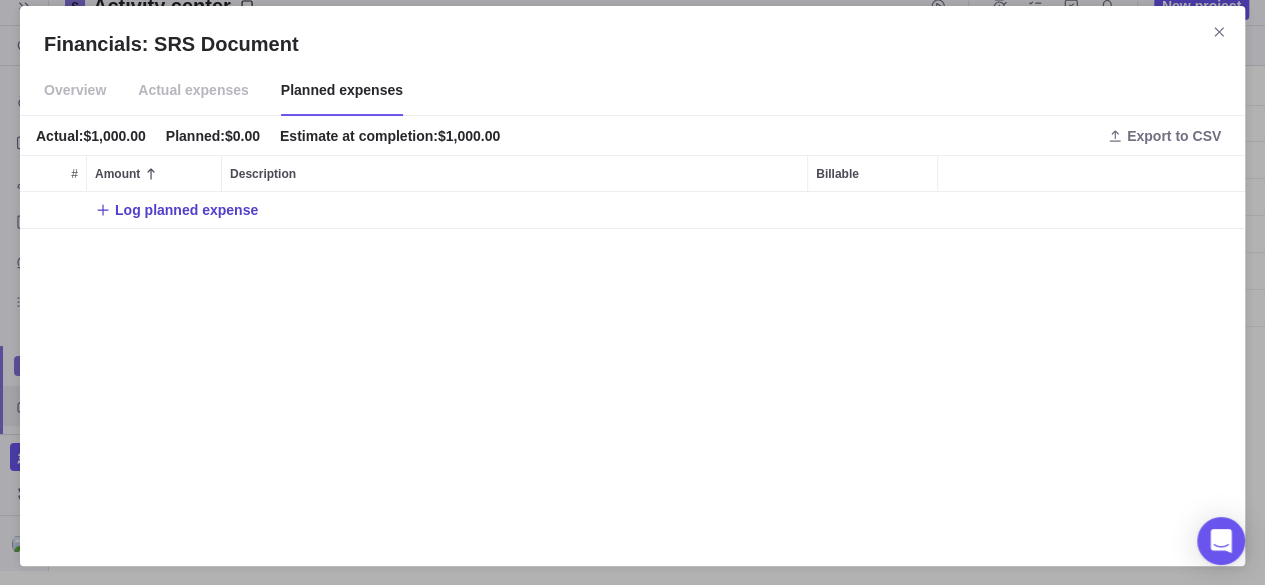 click on "Log planned expense" at bounding box center [186, 210] 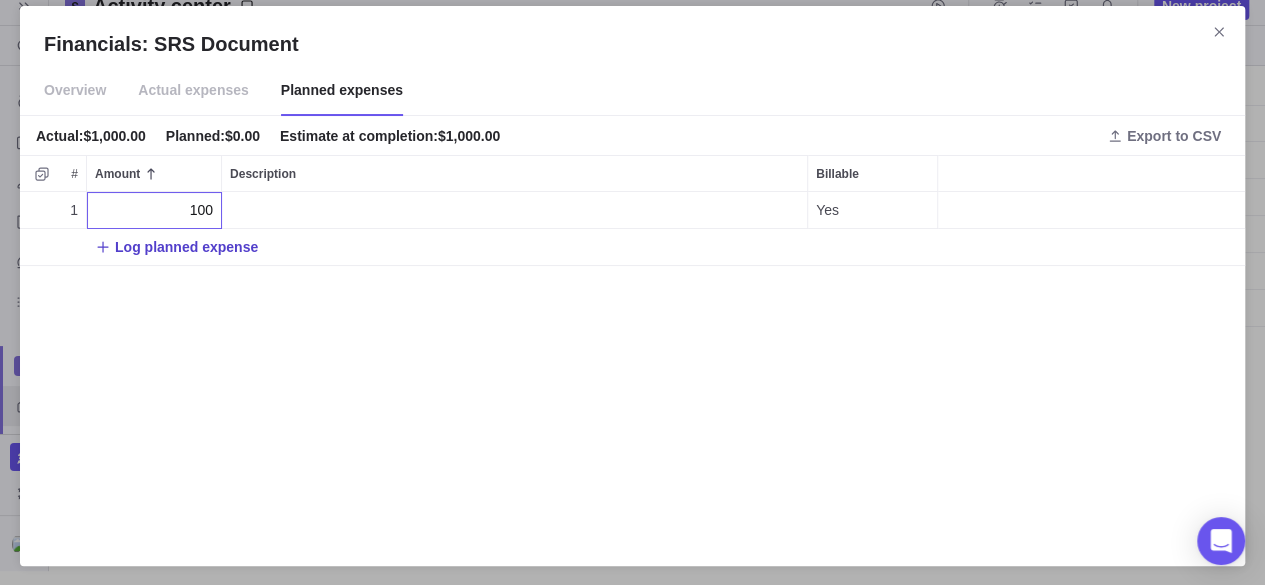 type on "1000" 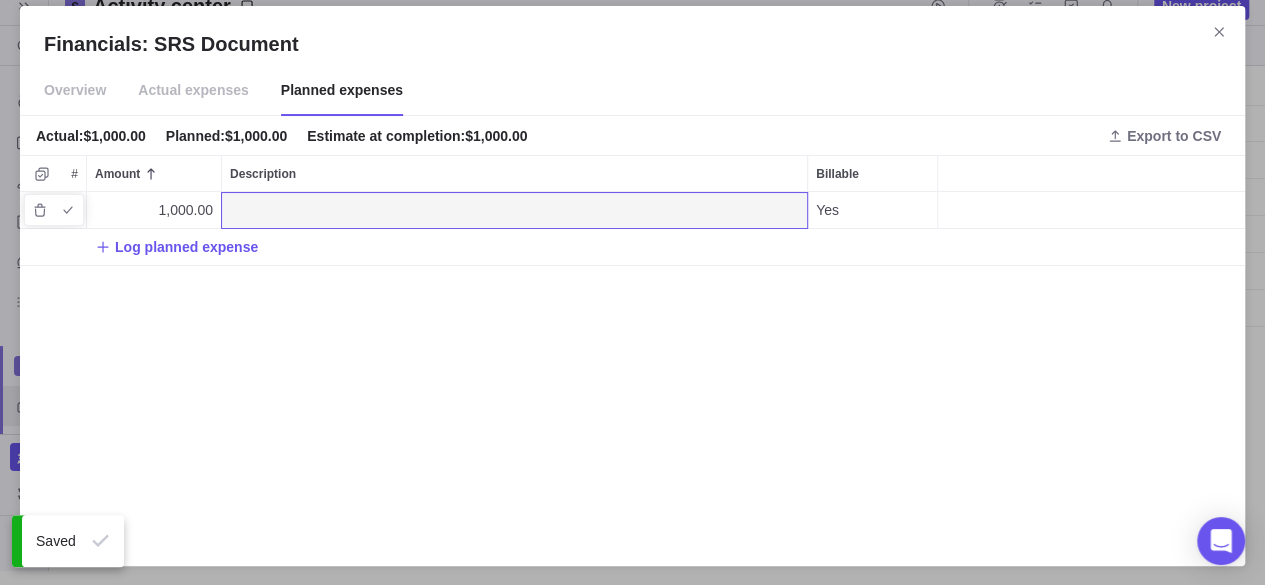 click at bounding box center (514, 210) 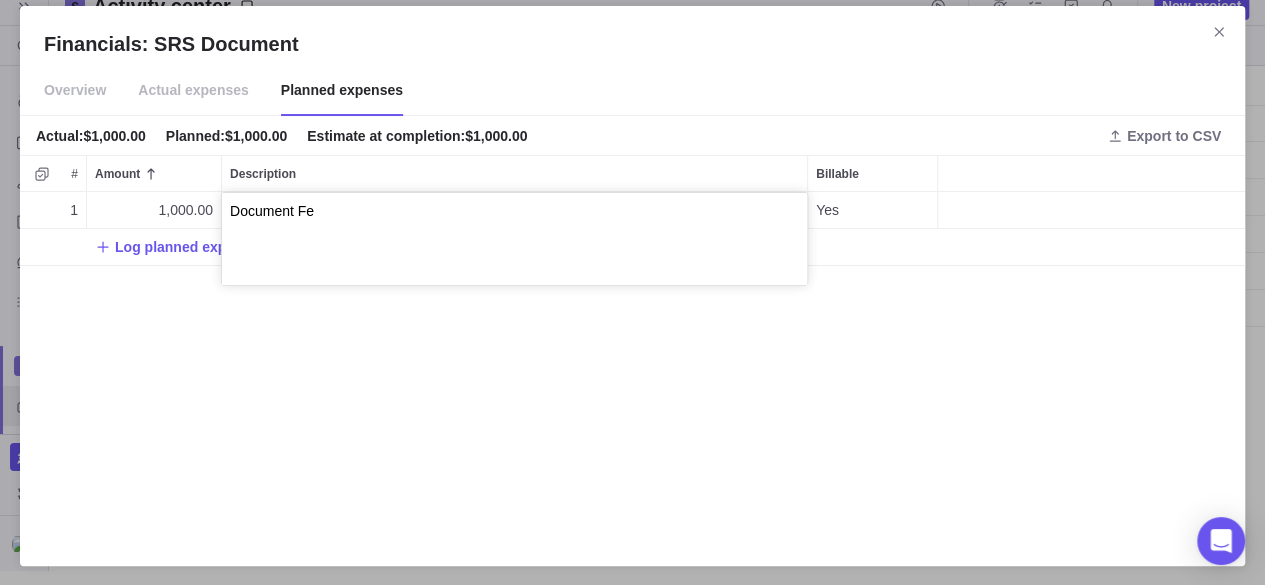type on "Document Fee" 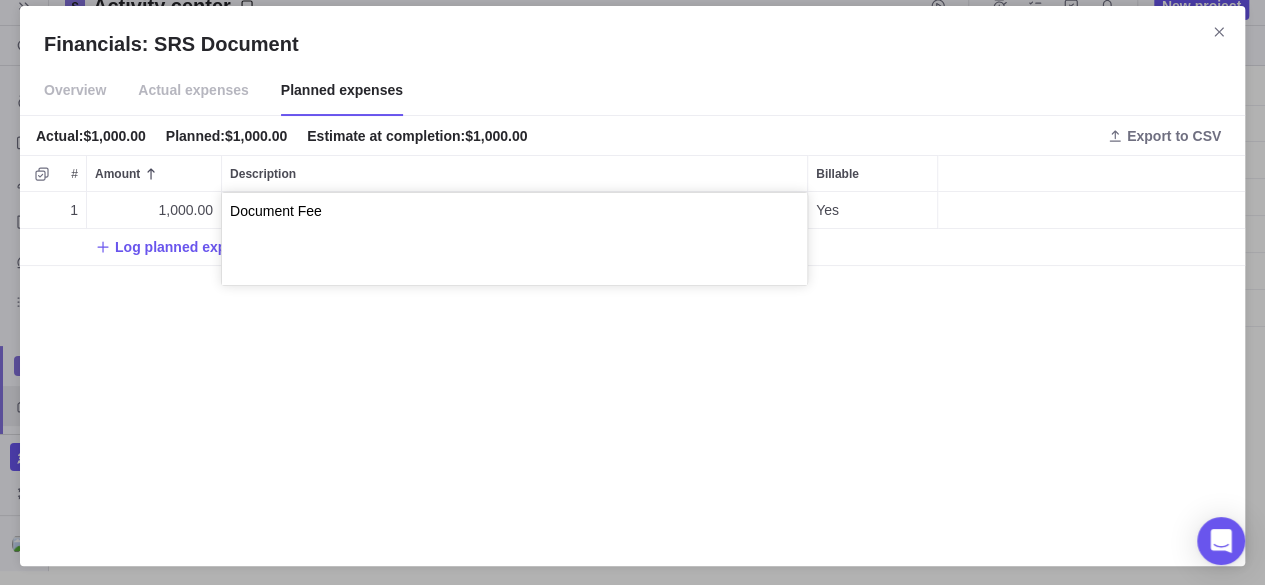 click on "Financials: SRS Document Overview Actual expenses Planned expenses Actual :  $1,000.00 Planned :  $1,000.00 Estimate at completion :  $1,000.00 Export to CSV # Amount Description Billable 1 1,000.00 Yes Log planned expense" at bounding box center [632, 286] 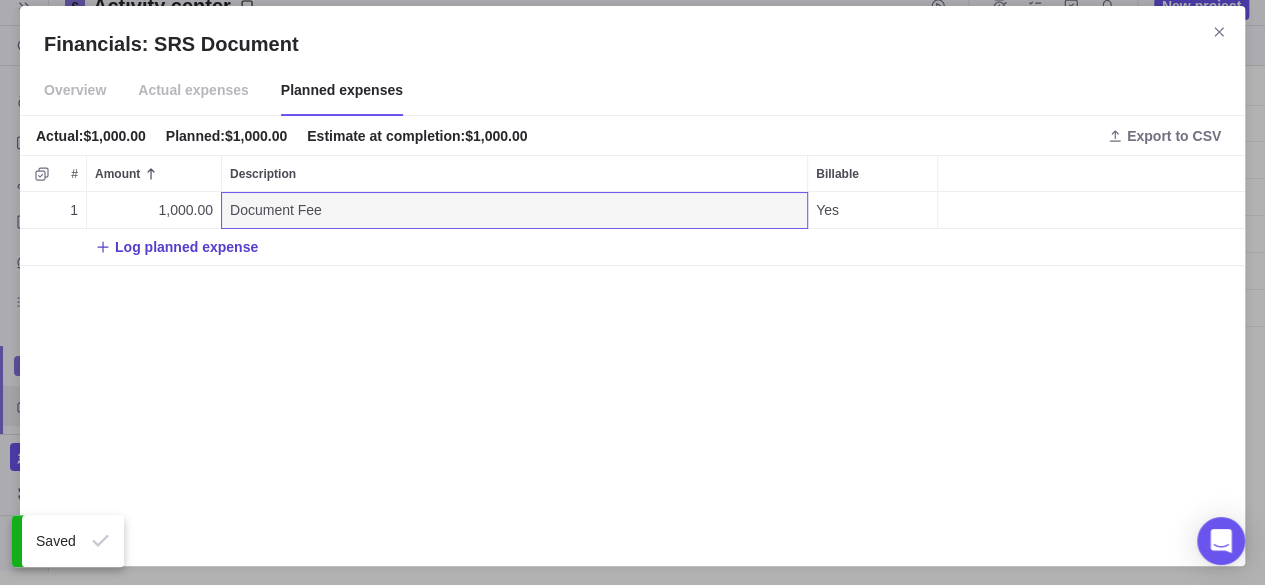click on "Log planned expense" at bounding box center (186, 247) 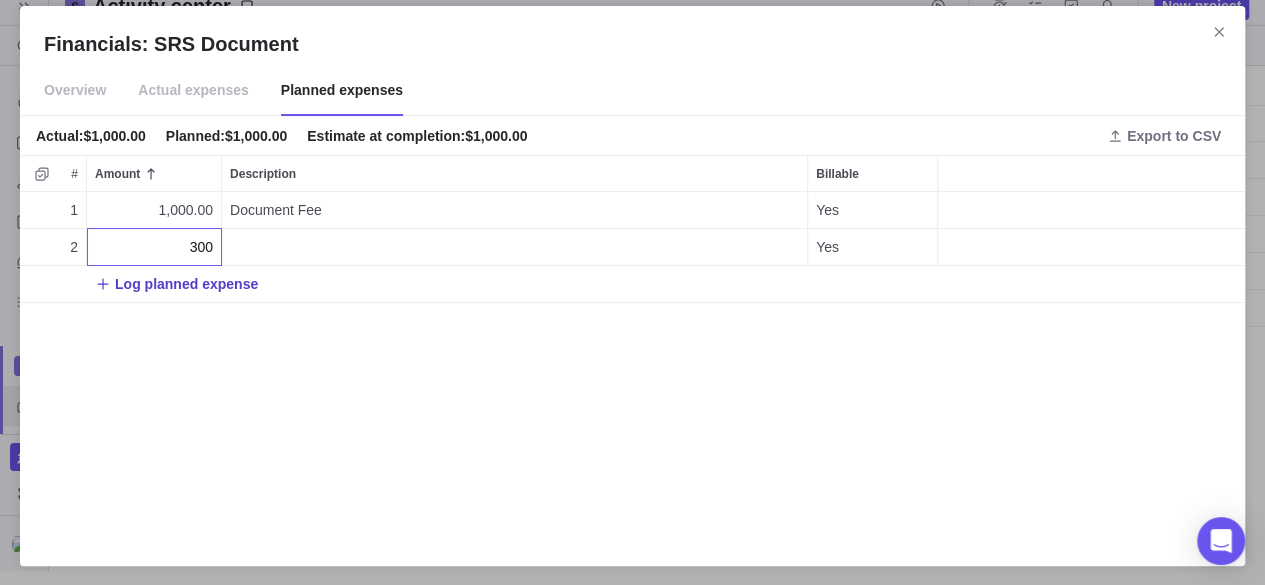type on "3000" 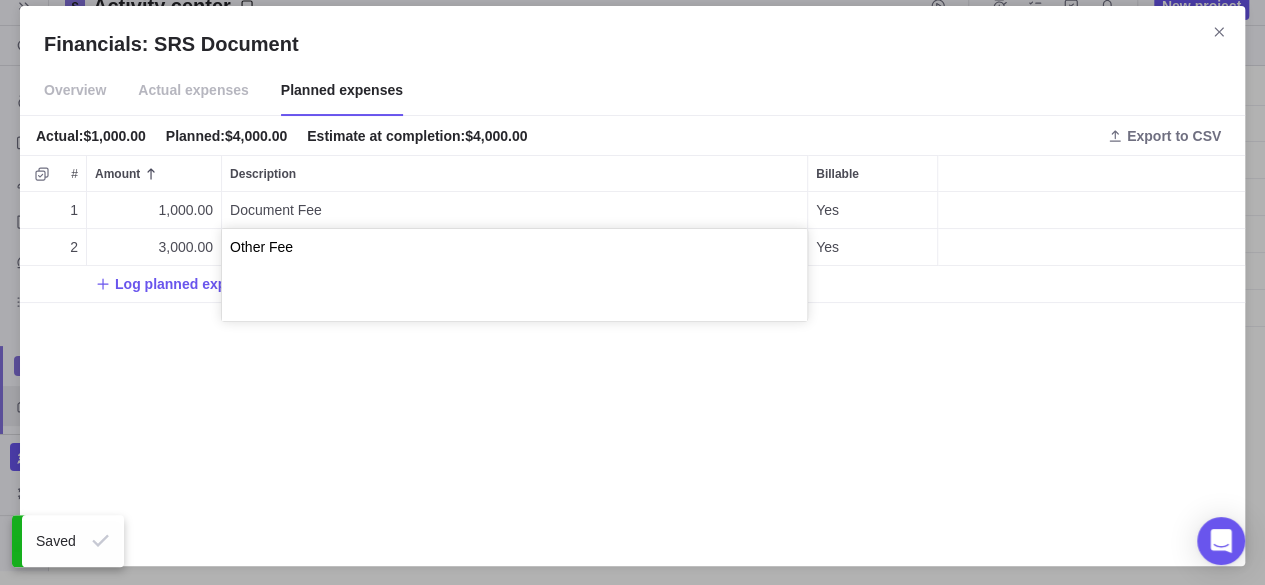 type on "Other Fee" 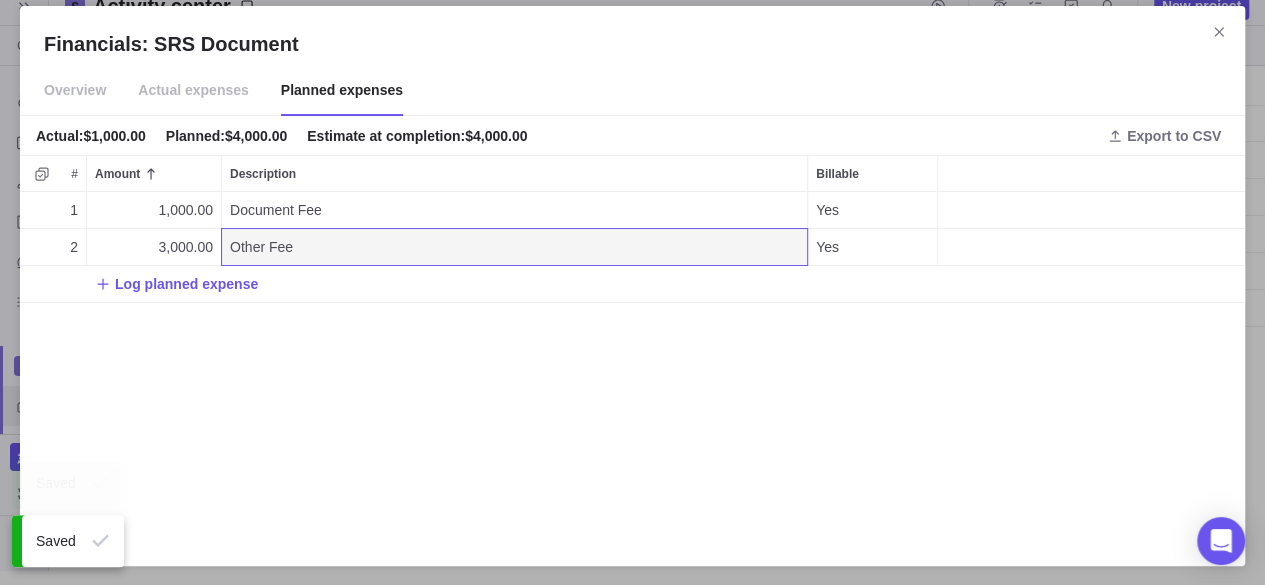 click on "Actual expenses" at bounding box center (193, 91) 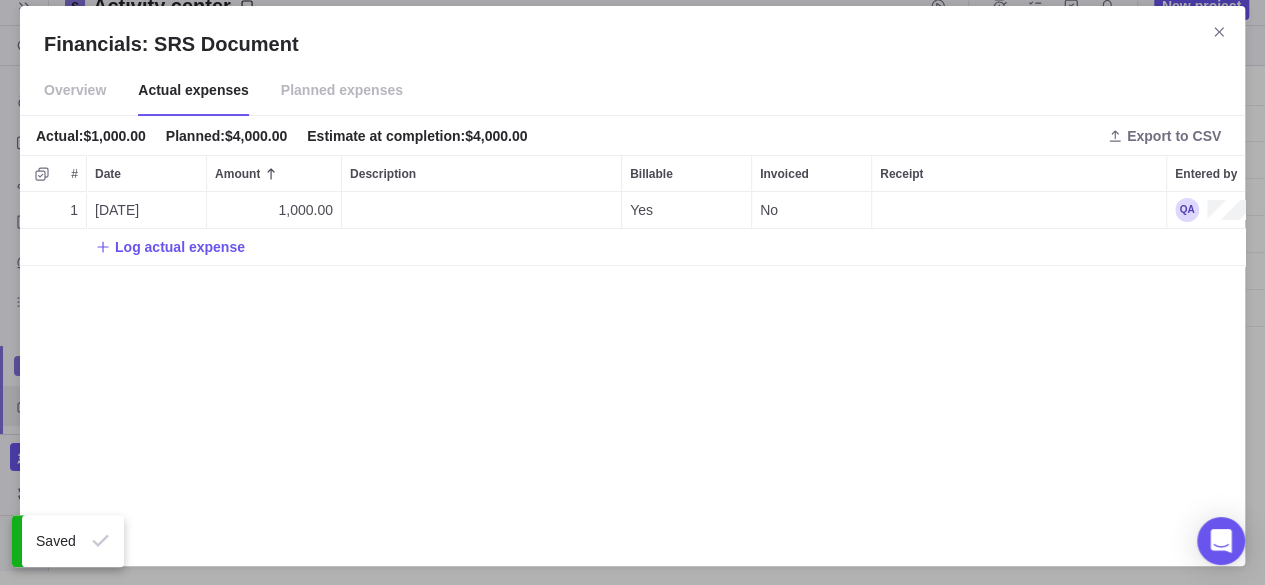 scroll, scrollTop: 16, scrollLeft: 16, axis: both 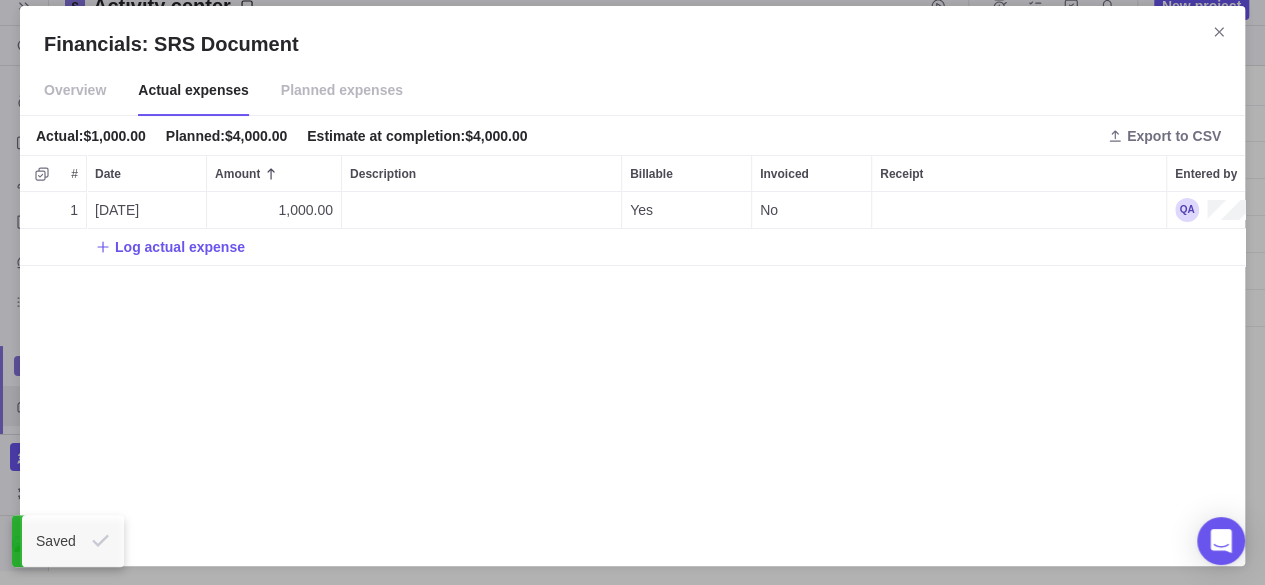 click on "Overview" at bounding box center [75, 91] 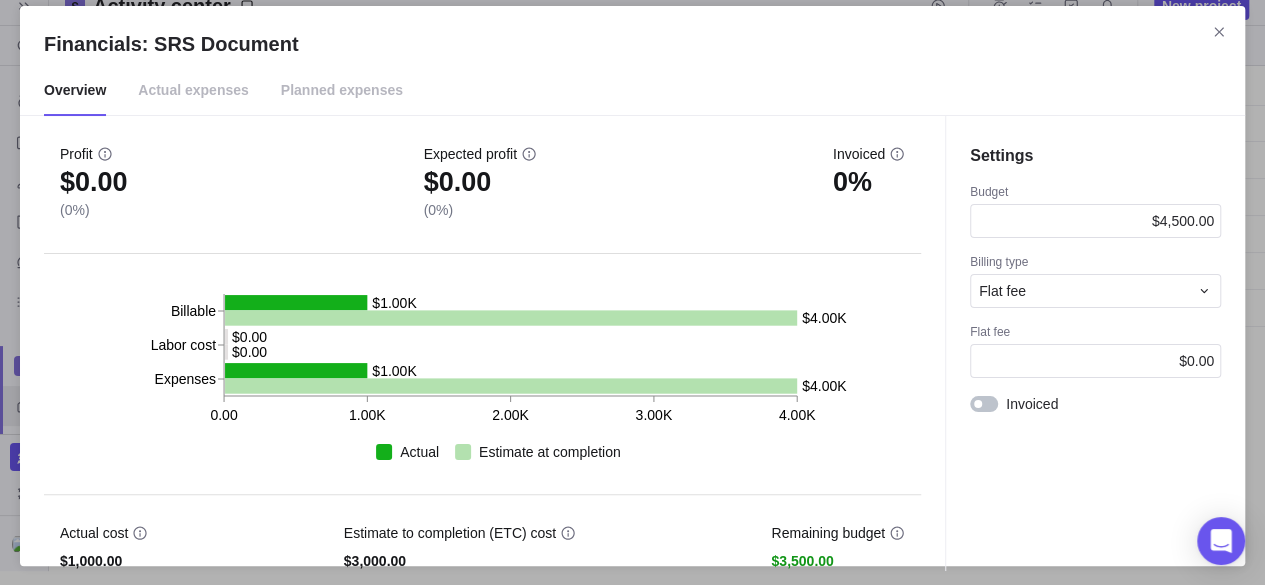 click on "Planned expenses" at bounding box center [342, 91] 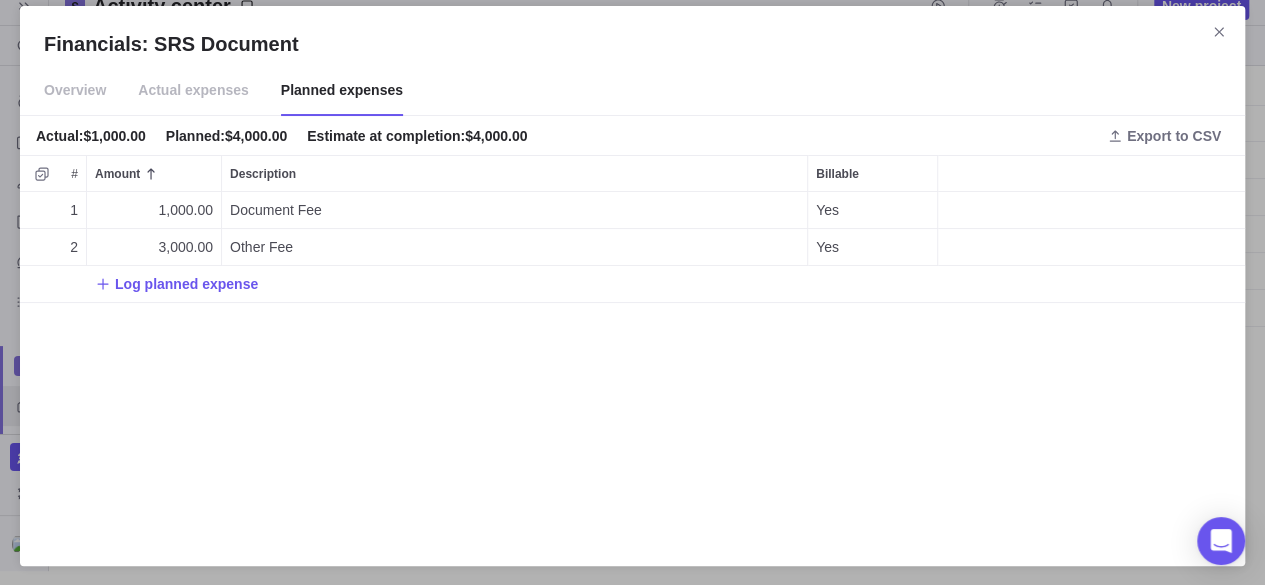 scroll, scrollTop: 16, scrollLeft: 16, axis: both 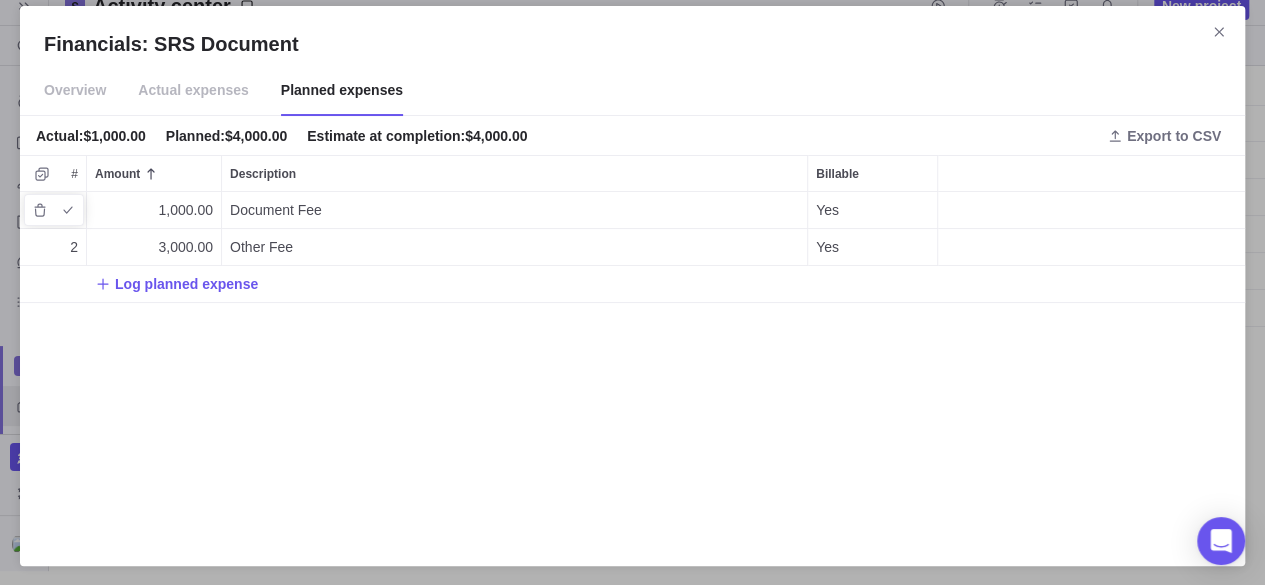 click on "1,000.00" at bounding box center [186, 210] 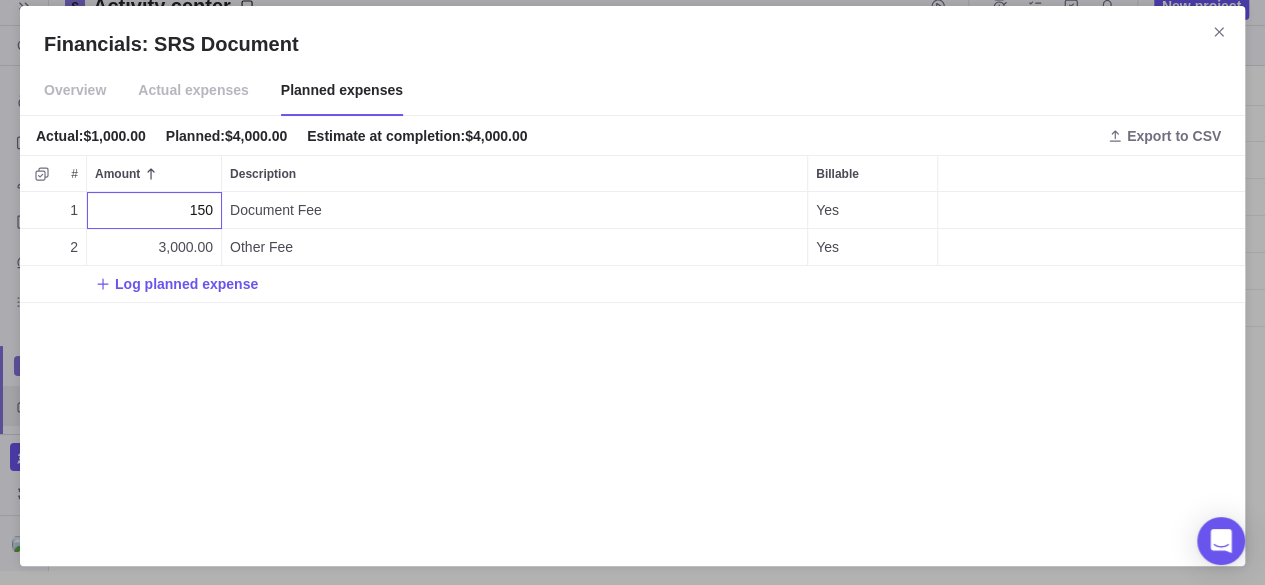type on "1500" 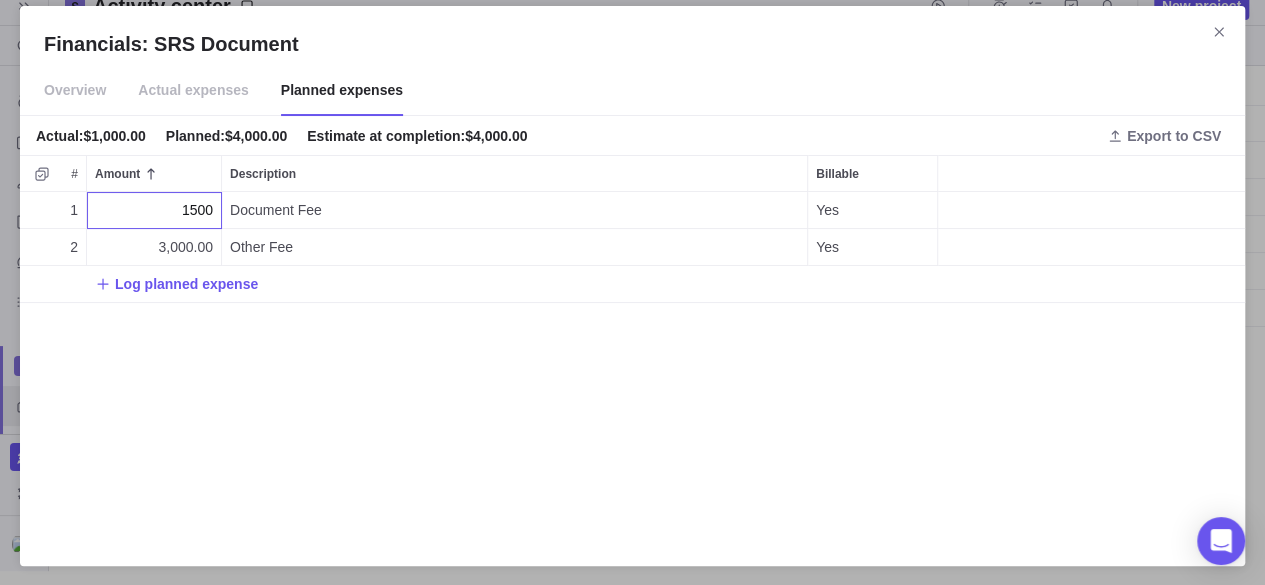 click on "Financials: SRS Document Overview Actual expenses Planned expenses Actual :  $1,000.00 Planned :  $4,000.00 Estimate at completion :  $4,000.00 Export to CSV # Amount Description Billable 1 1500 Document Fee Yes 2 3,000.00 Other Fee Yes Log planned expense" at bounding box center [632, 286] 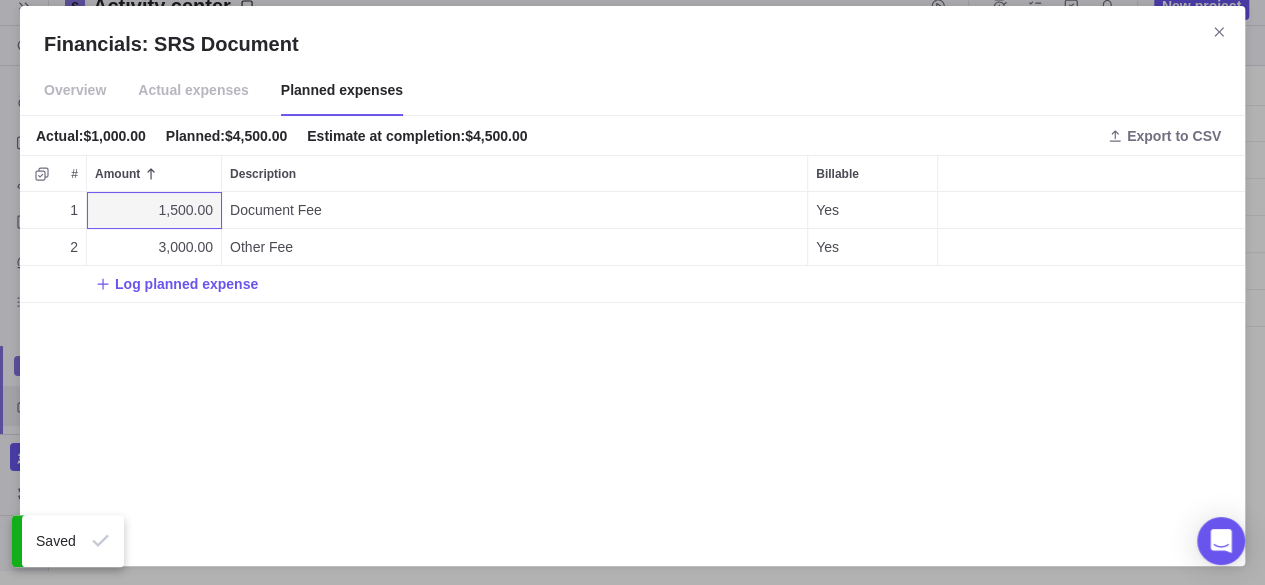 click on "Actual expenses" at bounding box center (193, 91) 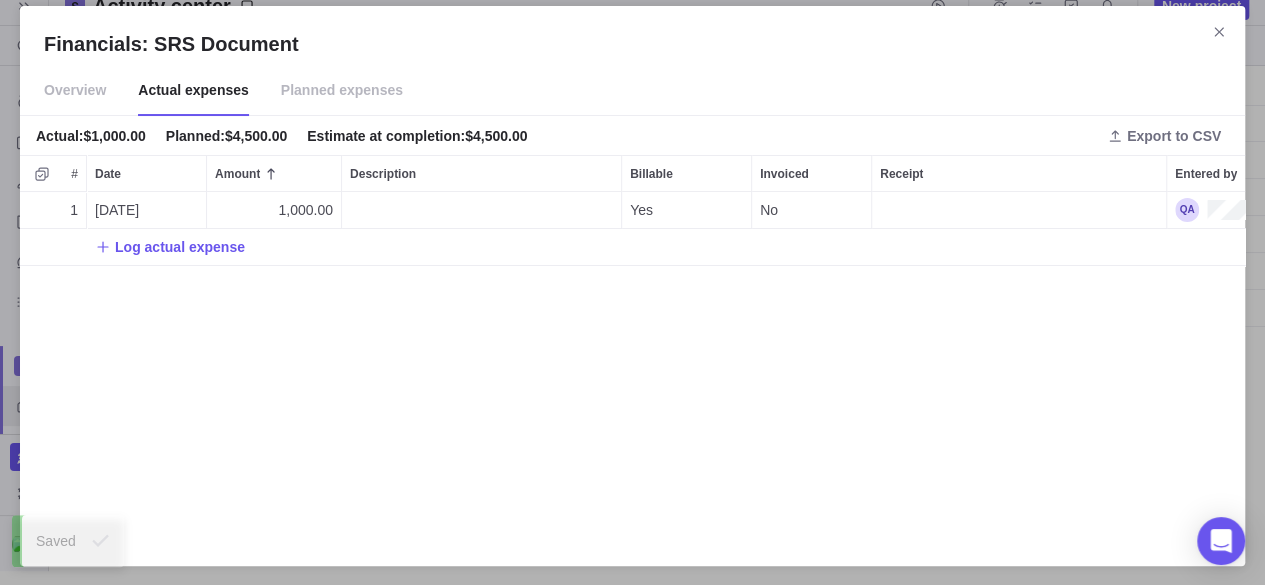 scroll, scrollTop: 16, scrollLeft: 16, axis: both 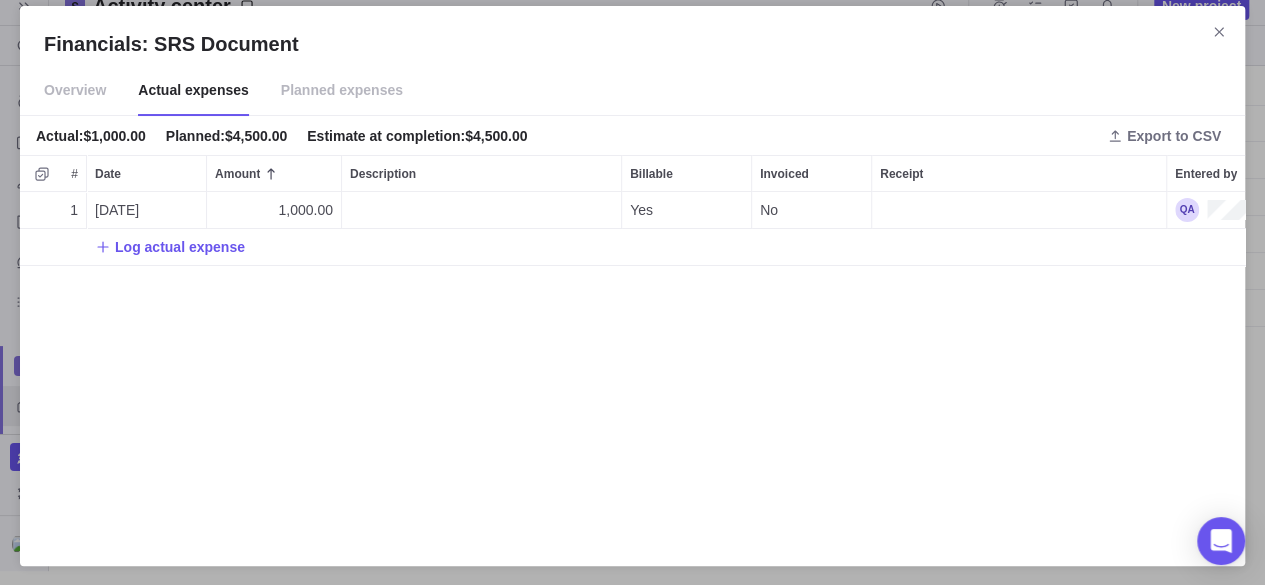 click on "Overview" at bounding box center (75, 91) 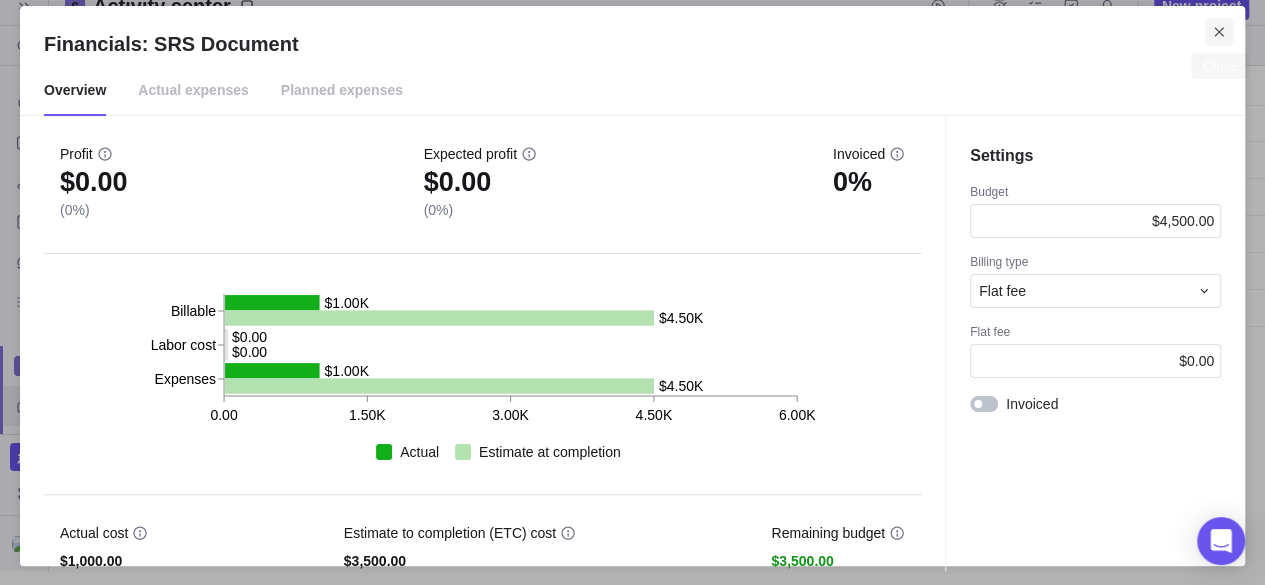 click 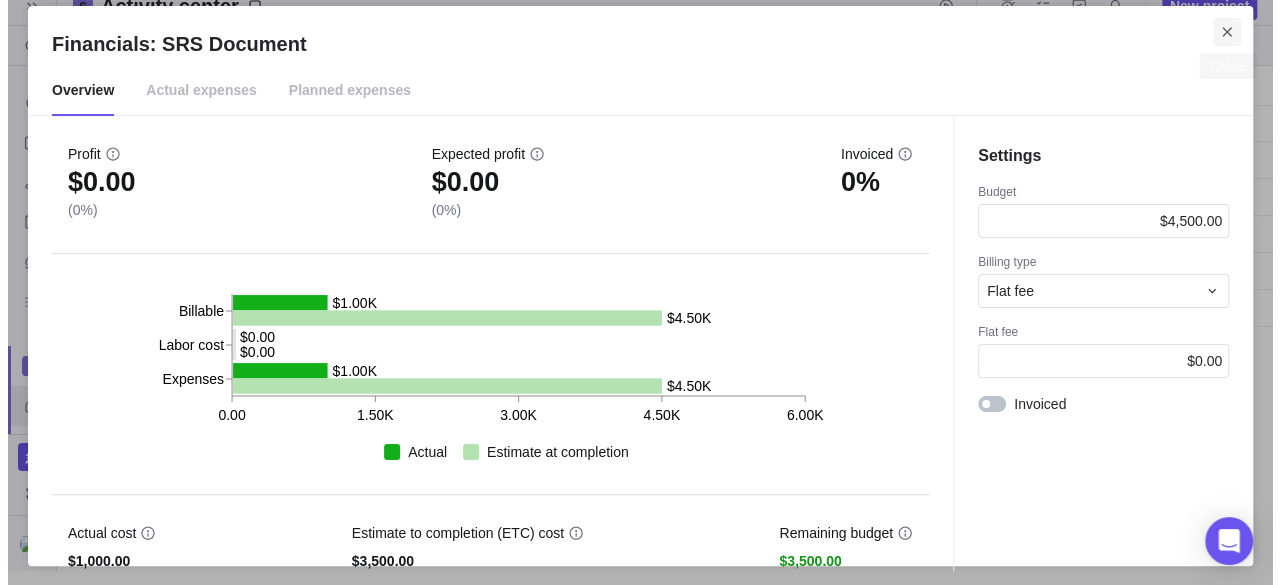 scroll, scrollTop: 0, scrollLeft: 0, axis: both 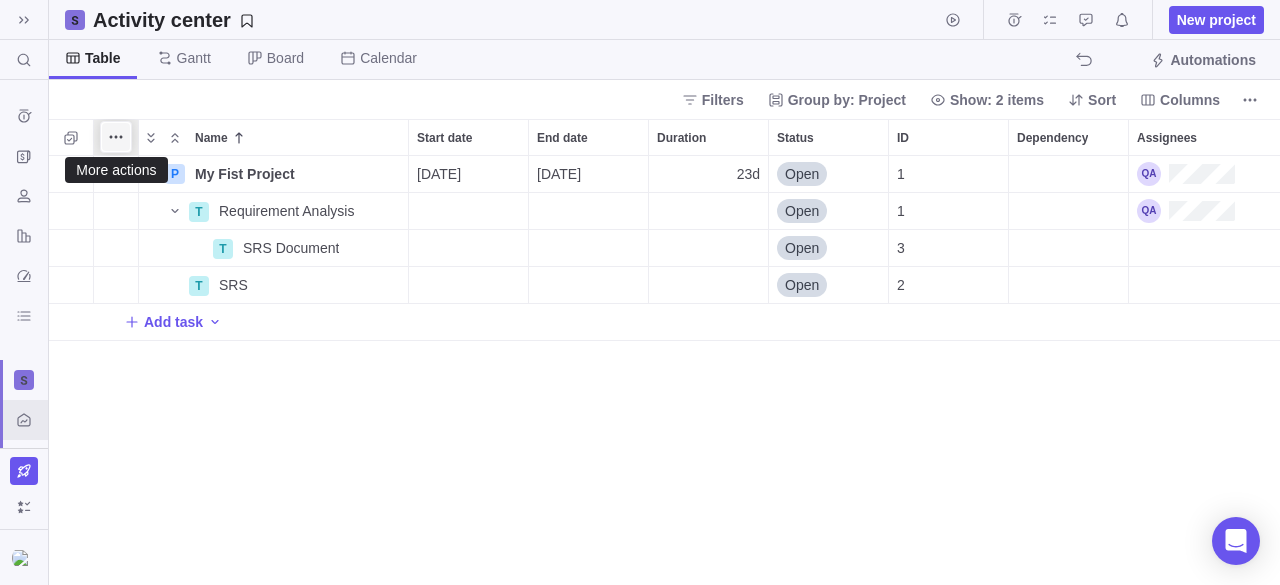 click at bounding box center (116, 137) 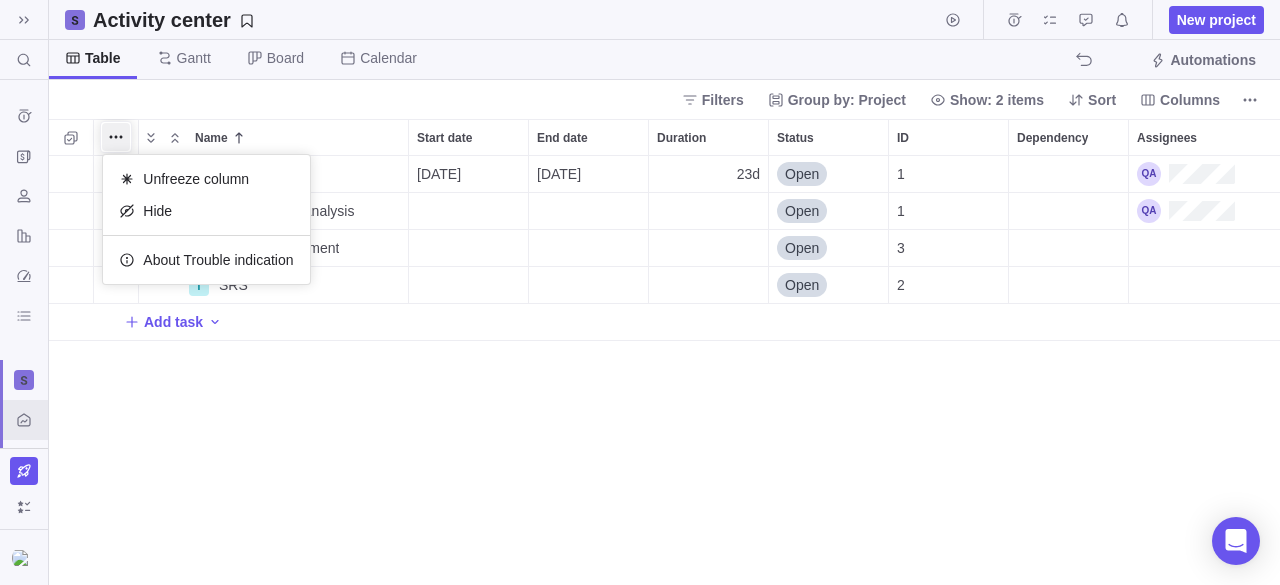 click on "Name Start date End date Duration Status ID Dependency Assignees P My Fist Project Details [DATE] [DATE] 23d Open 1 T Requirement Analysis Details Open 1 T SRS Document Details Open 3 T SRS Details Open 2 Add task" at bounding box center [664, 352] 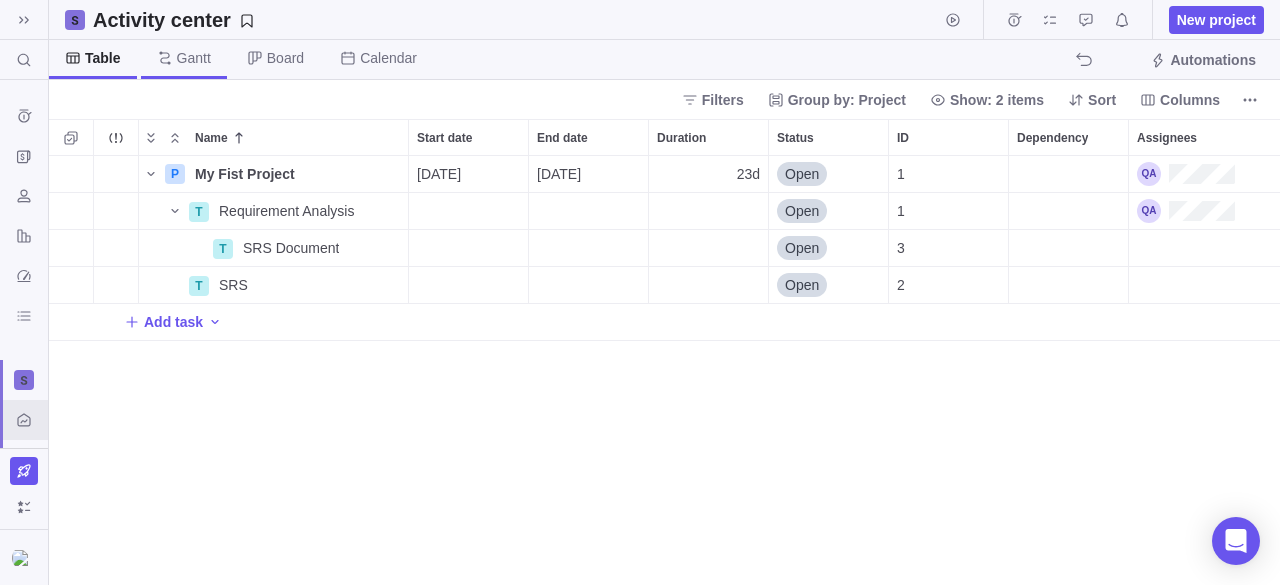 click on "Gantt" at bounding box center [194, 58] 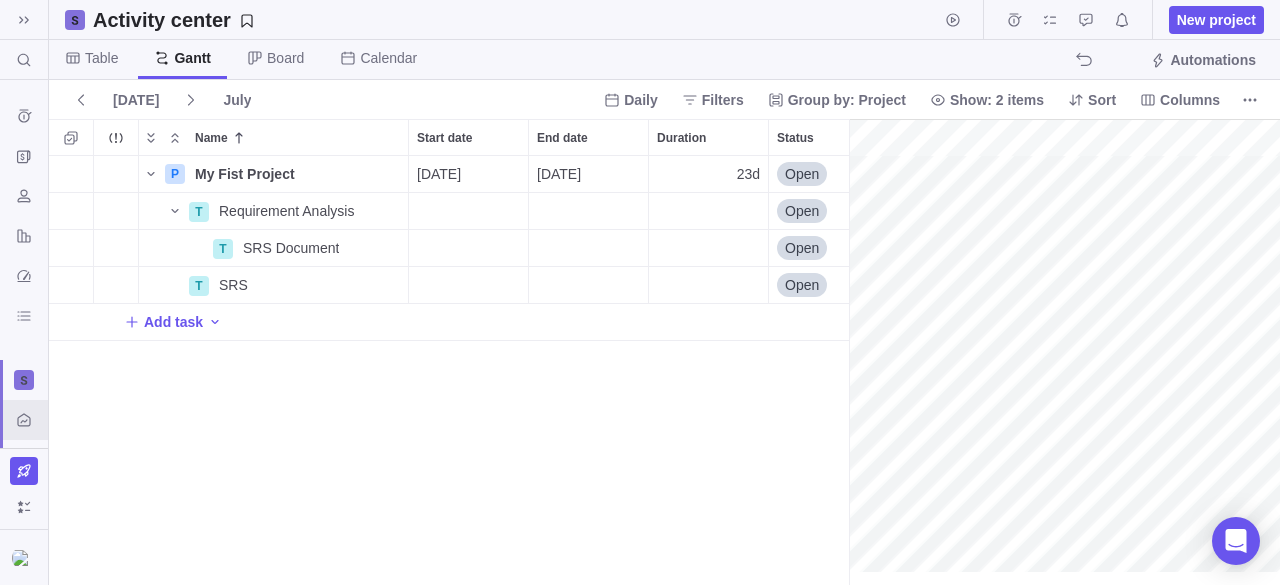 scroll, scrollTop: 414, scrollLeft: 784, axis: both 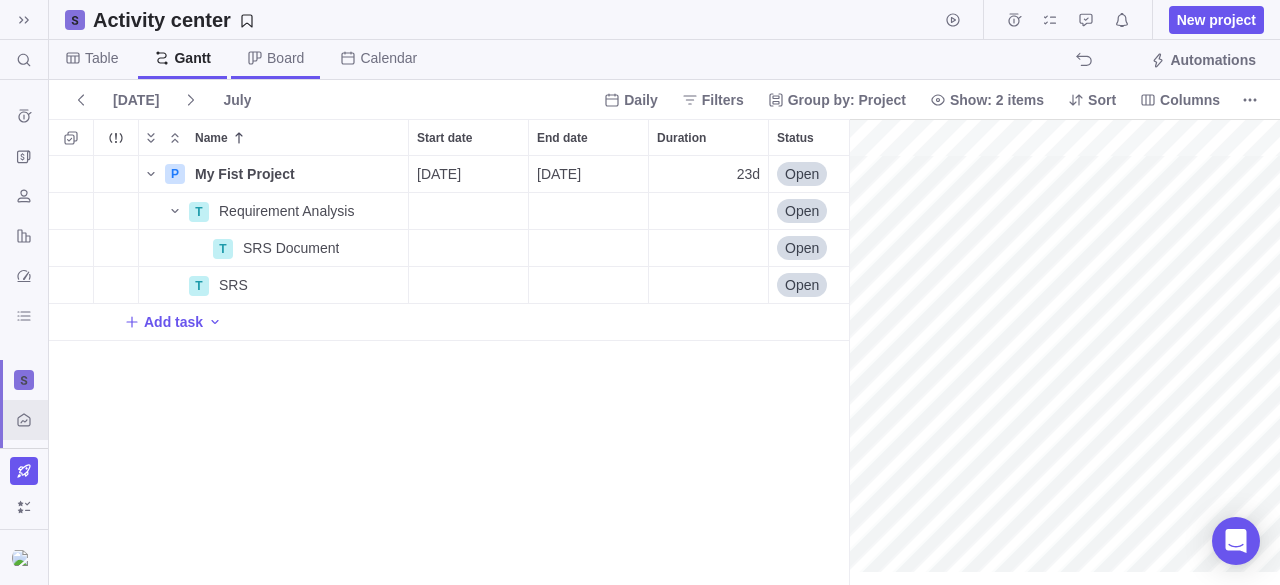 click on "Board" at bounding box center (285, 58) 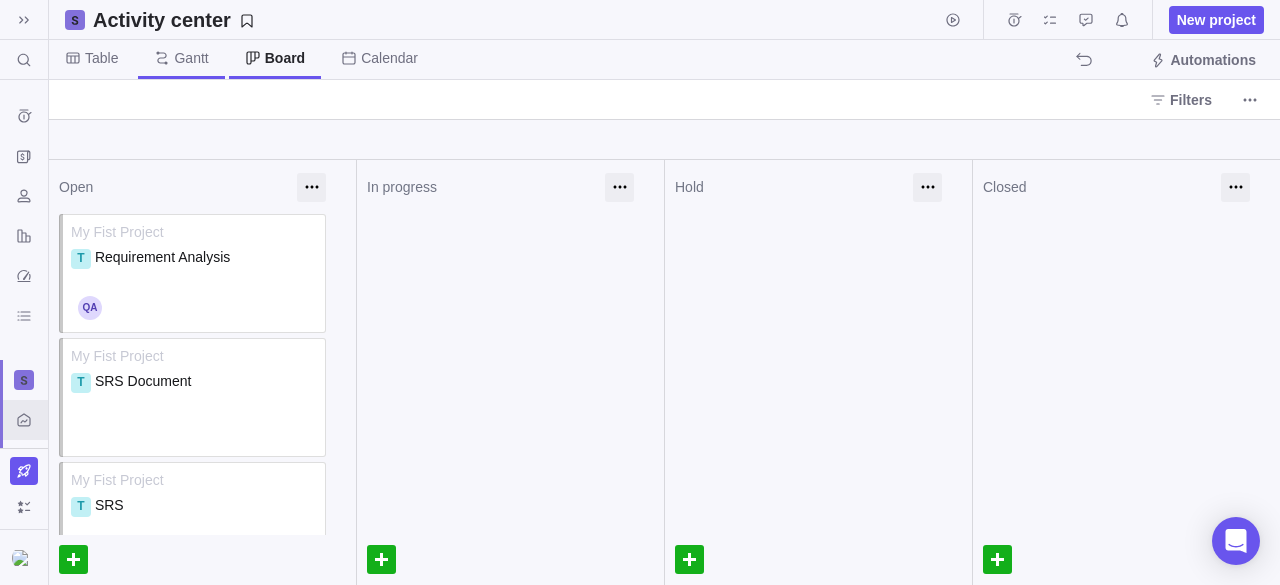 click on "Gantt" at bounding box center (191, 58) 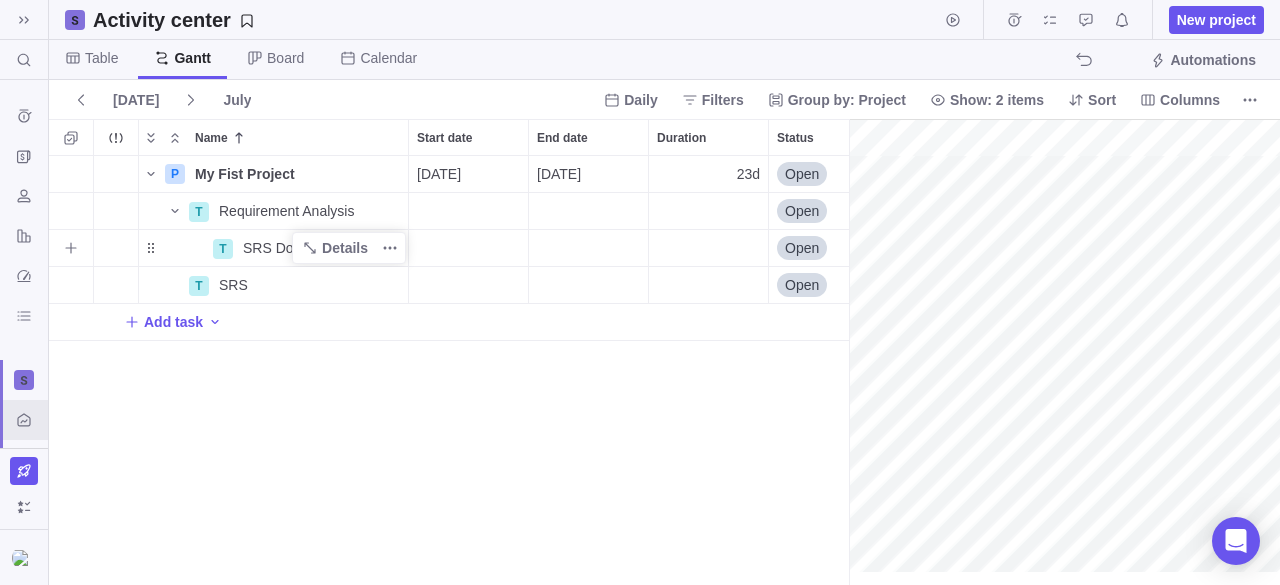 scroll, scrollTop: 16, scrollLeft: 16, axis: both 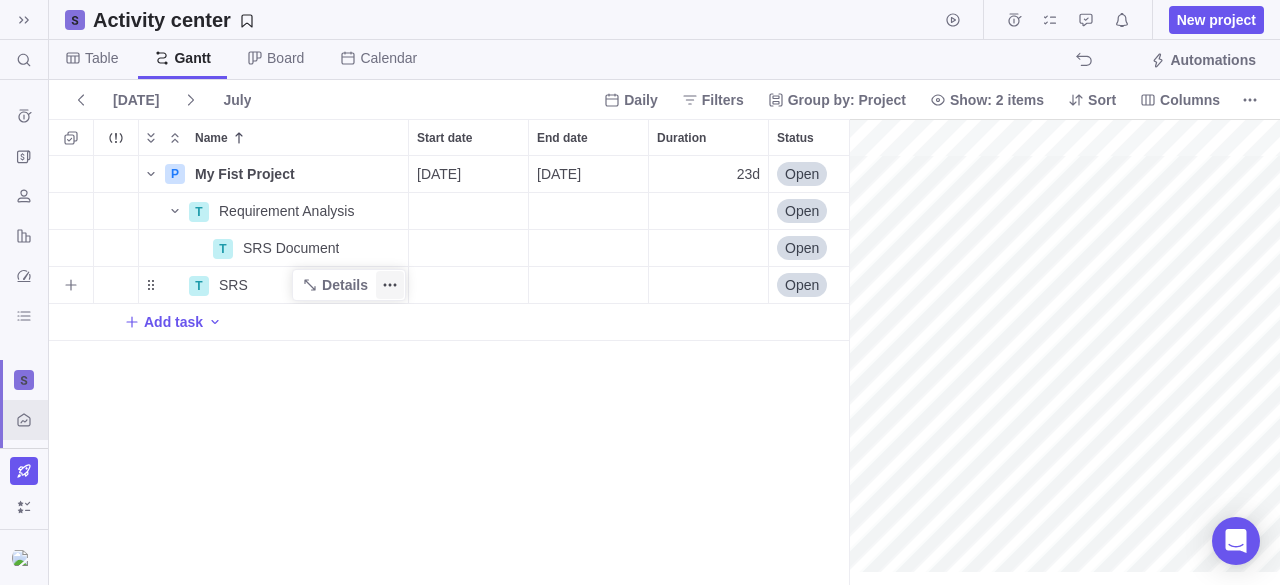 click 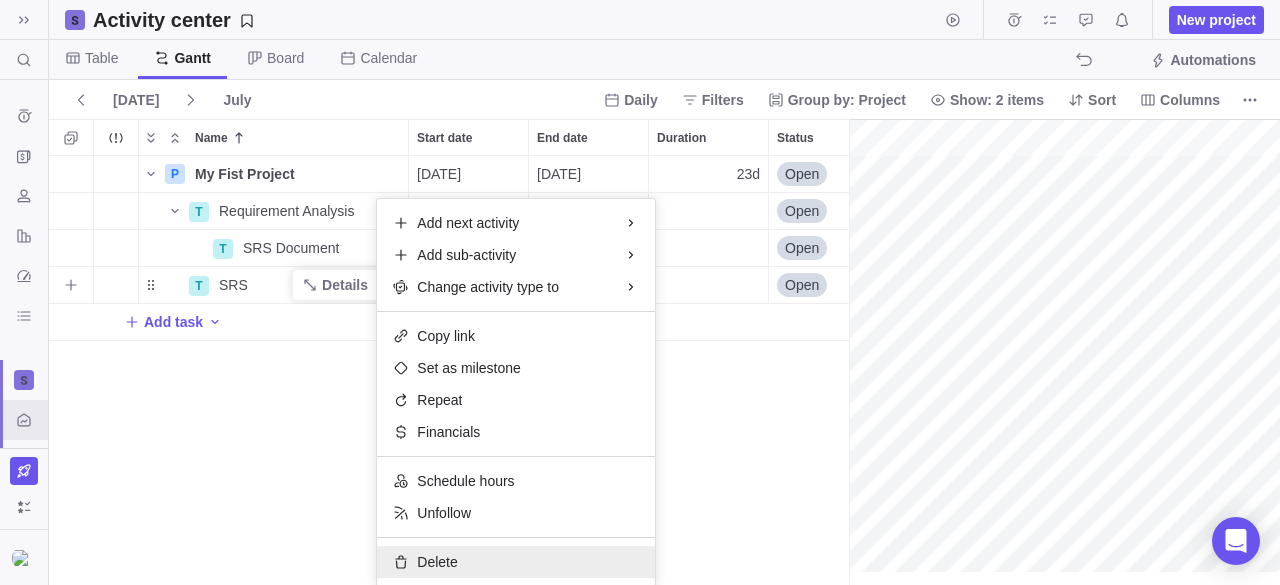 click on "Delete" at bounding box center (437, 562) 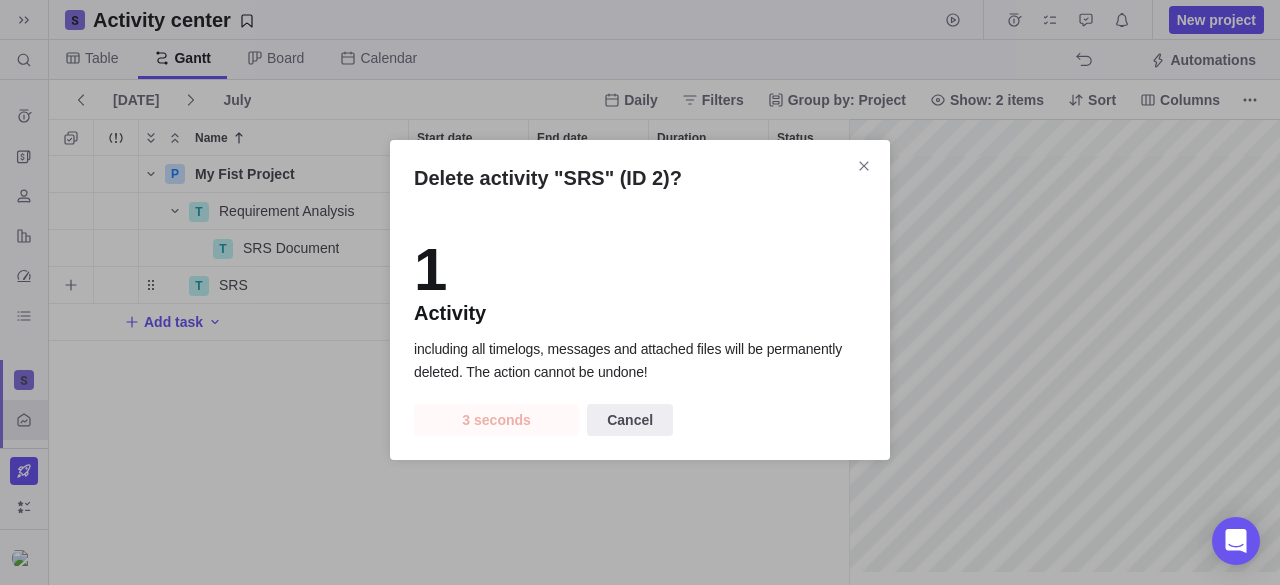 scroll, scrollTop: 414, scrollLeft: 774, axis: both 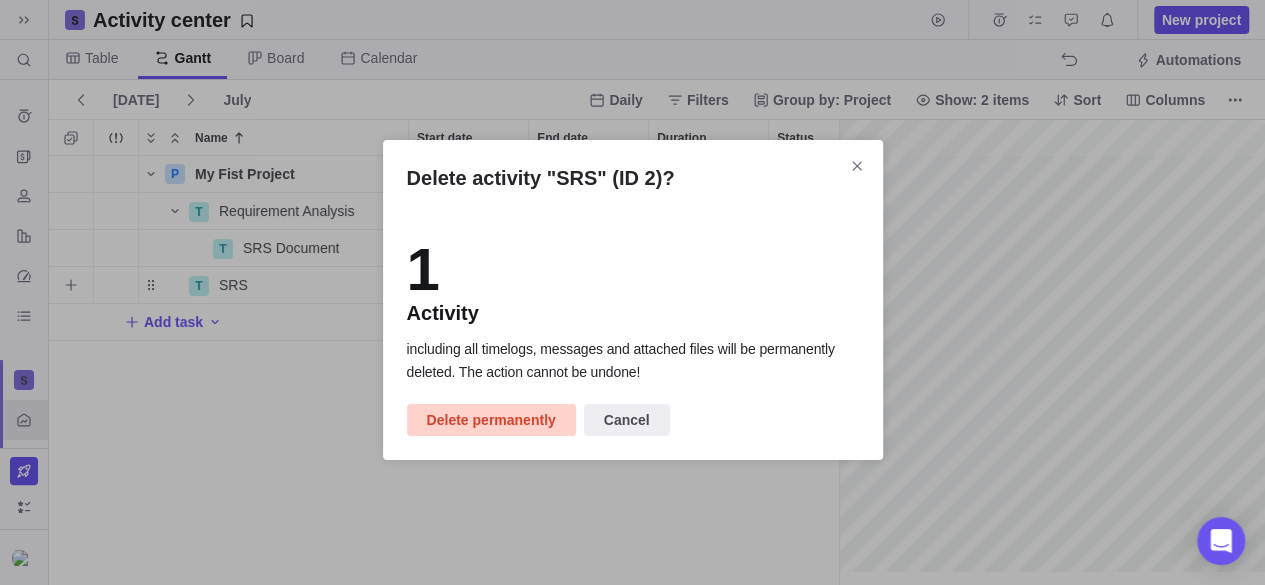 click on "Delete permanently" at bounding box center [491, 420] 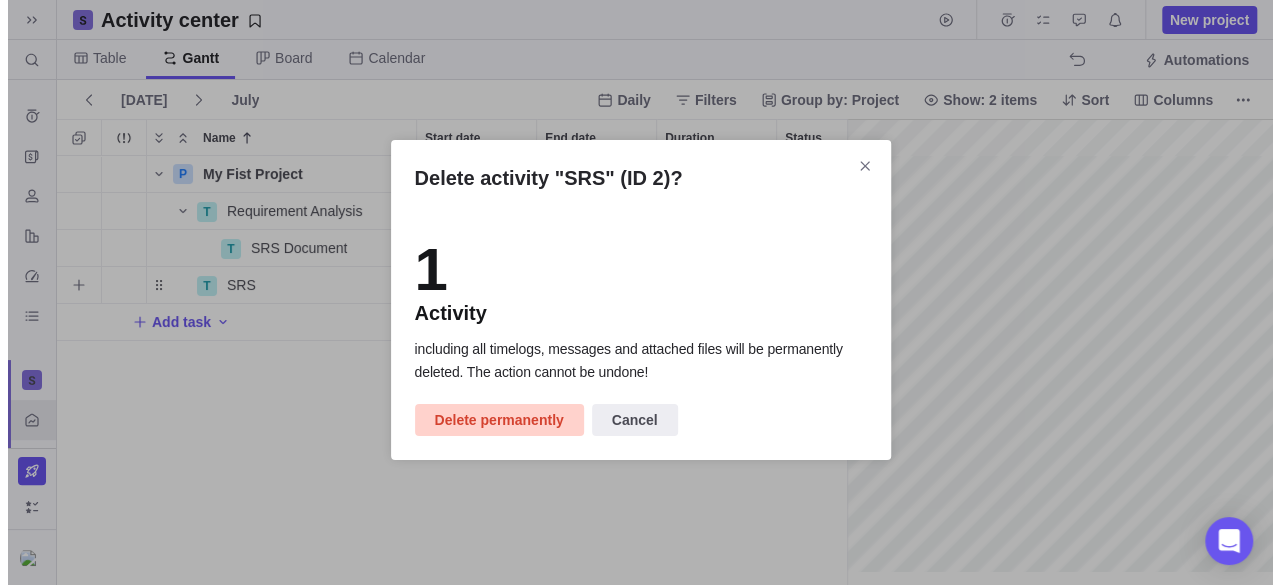 scroll, scrollTop: 16, scrollLeft: 16, axis: both 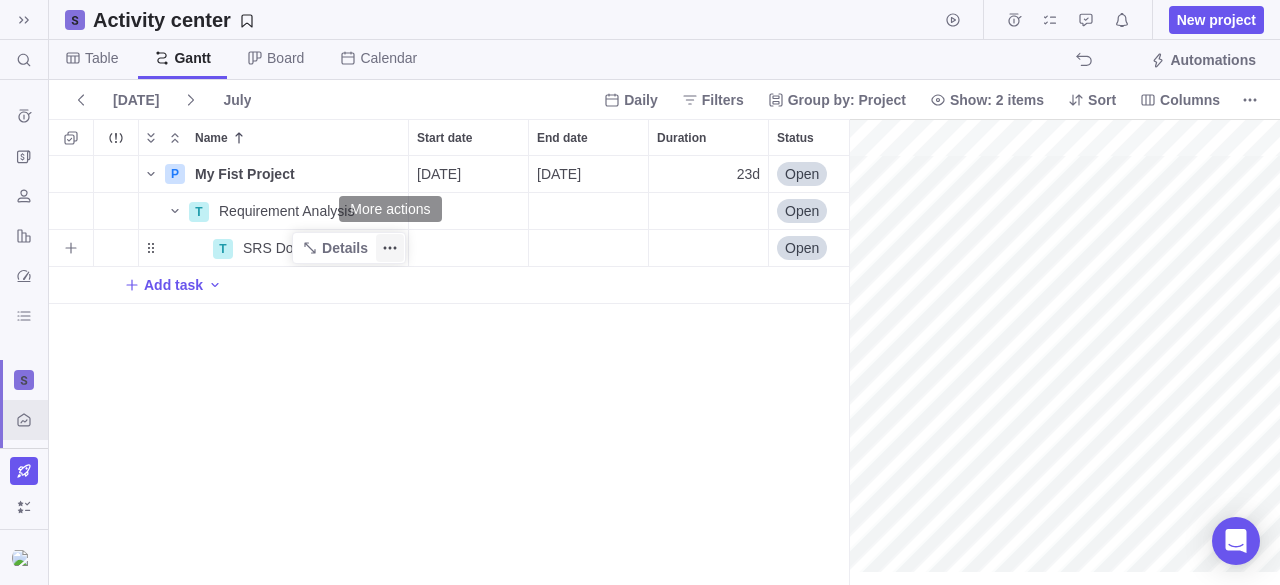 click 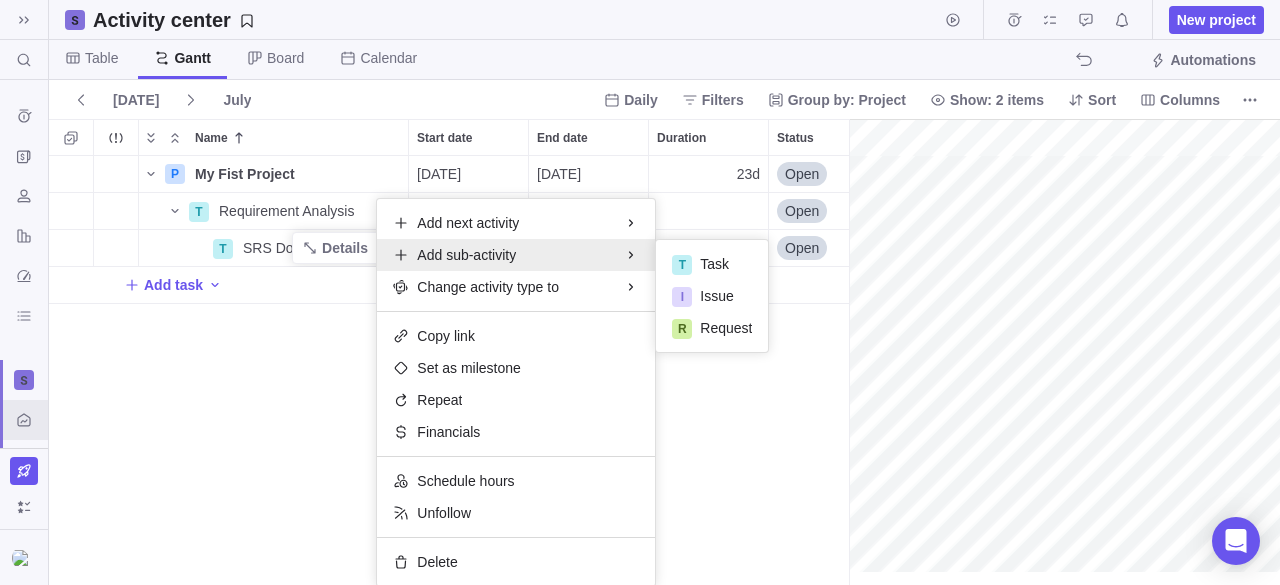 click on "P My Fist Project Details [DATE] [DATE] 23d Open 1 T Requirement Analysis Details Open 1 T SRS Document Details Open 3 Add task" at bounding box center (449, 371) 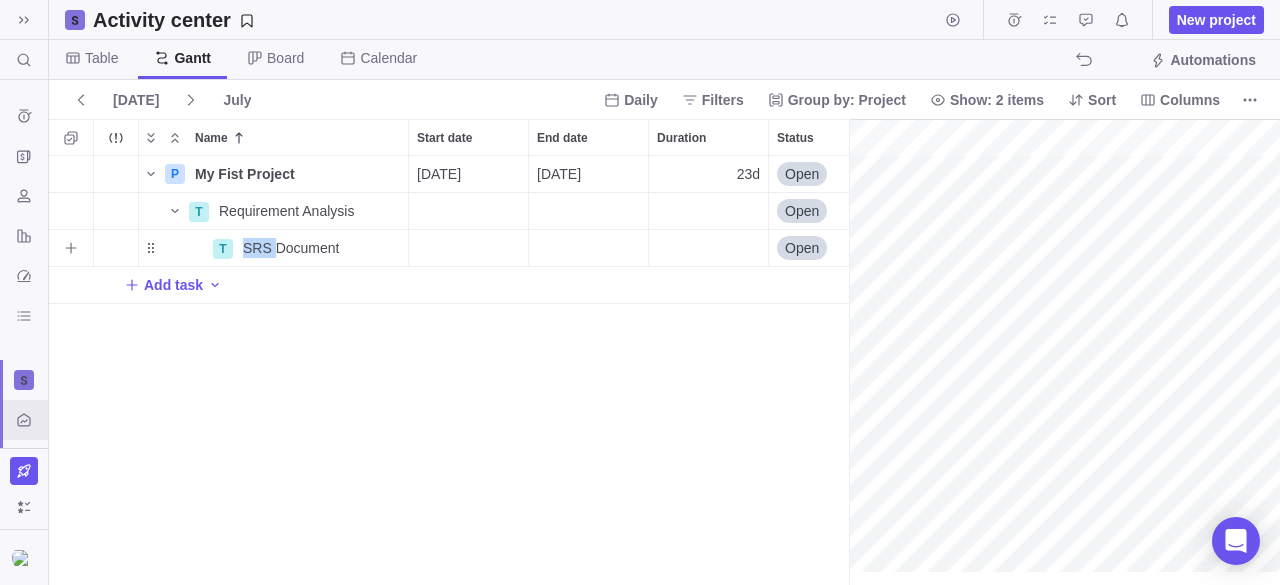 click on "SRS Document" at bounding box center (291, 248) 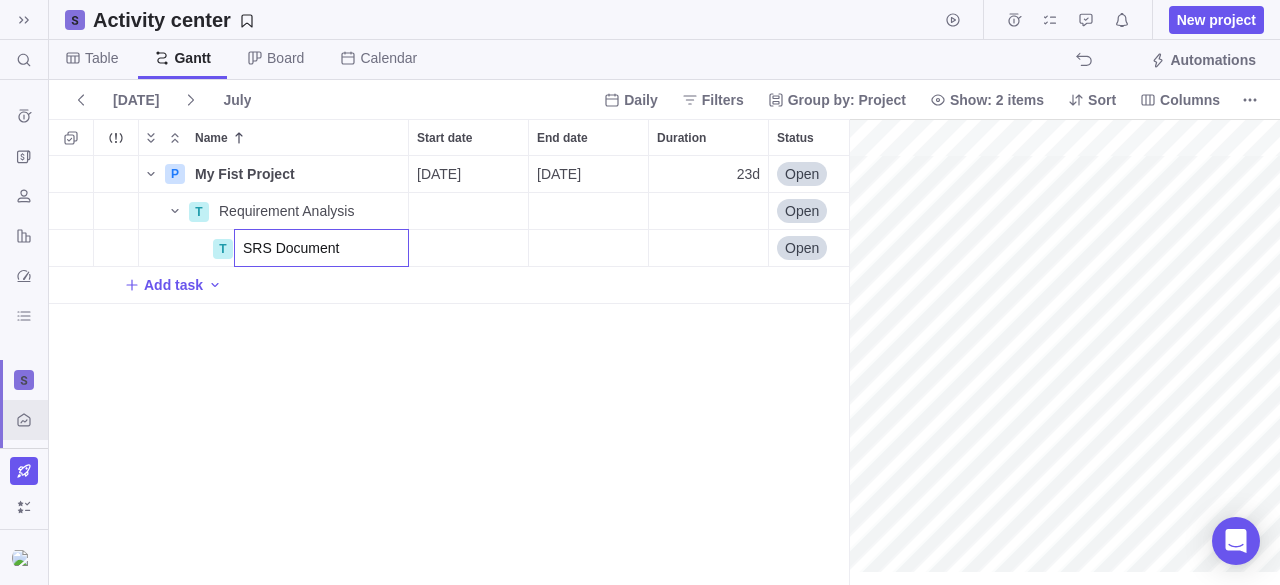 click on "P My Fist Project Details [DATE] [DATE] 23d Open 1 T Requirement Analysis Details Open 1 T SRS Document Open 3 Add task" at bounding box center [449, 371] 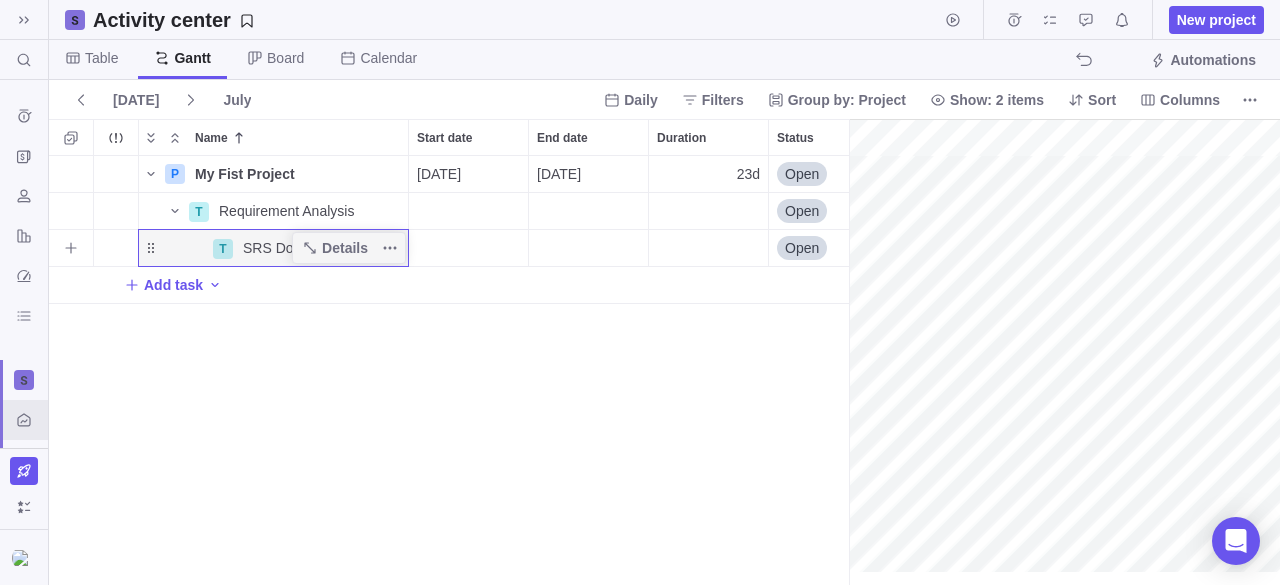click on "T" at bounding box center [223, 249] 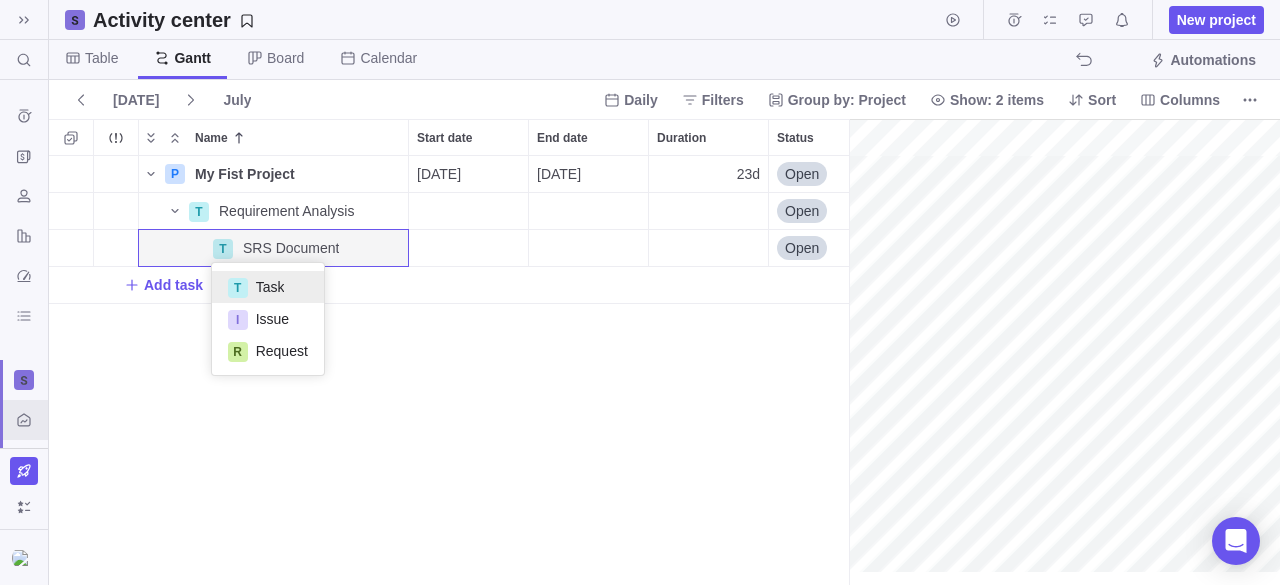 click on "P My Fist Project Details [DATE] [DATE] 23d Open 1 T Requirement Analysis Details Open 1 T SRS Document Details Open 3 Add task" at bounding box center [449, 371] 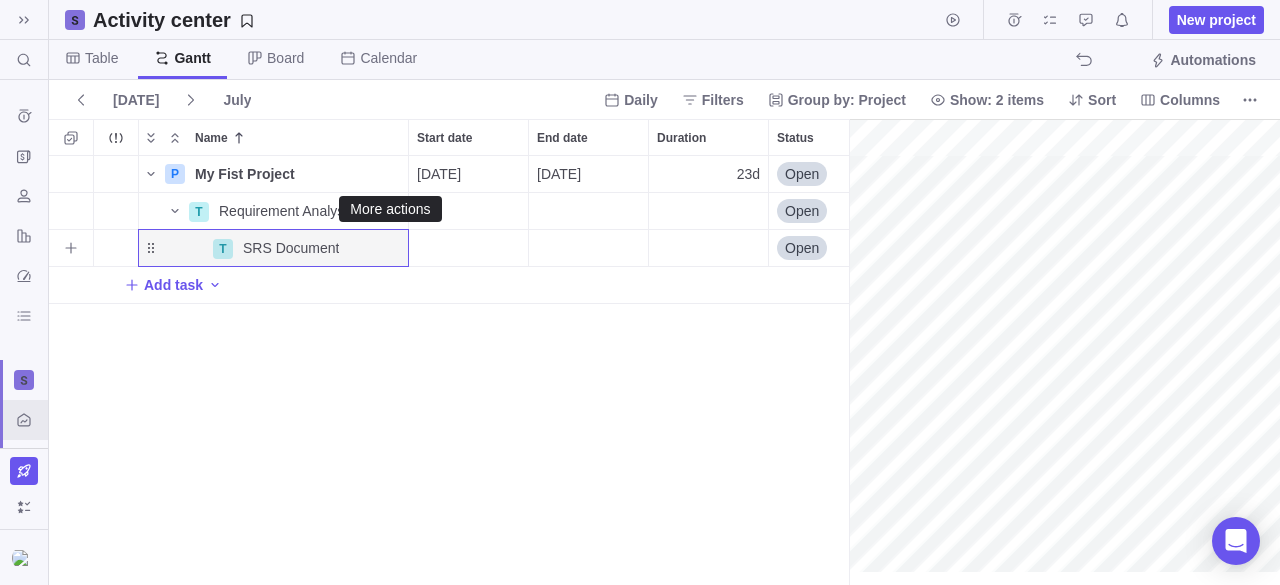 click 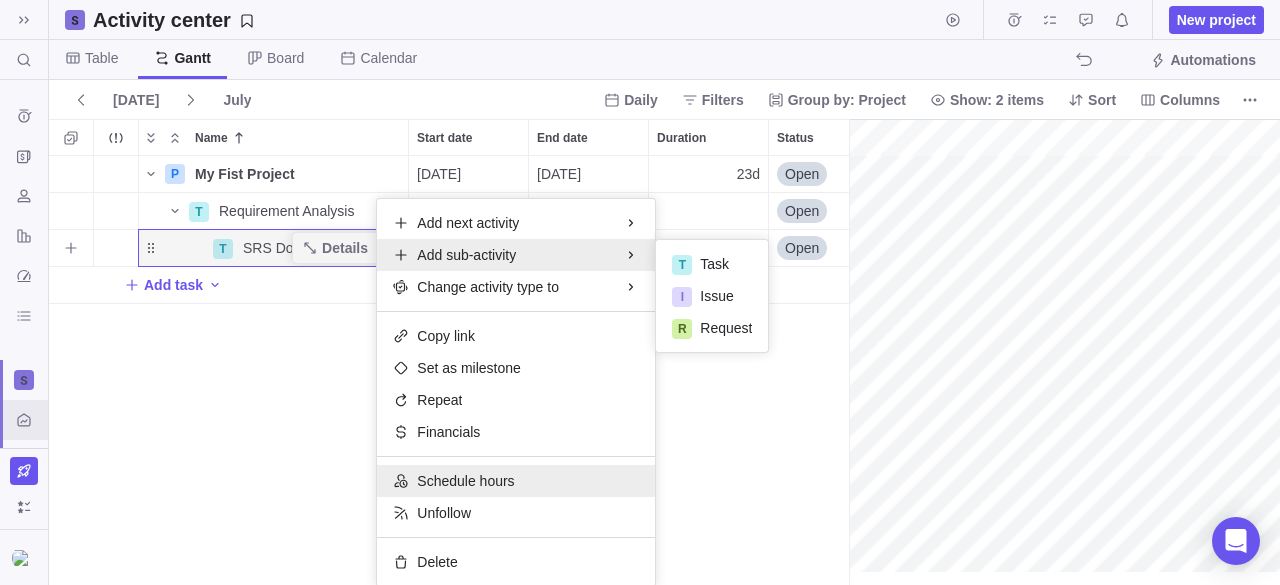 click on "Schedule hours" at bounding box center [465, 481] 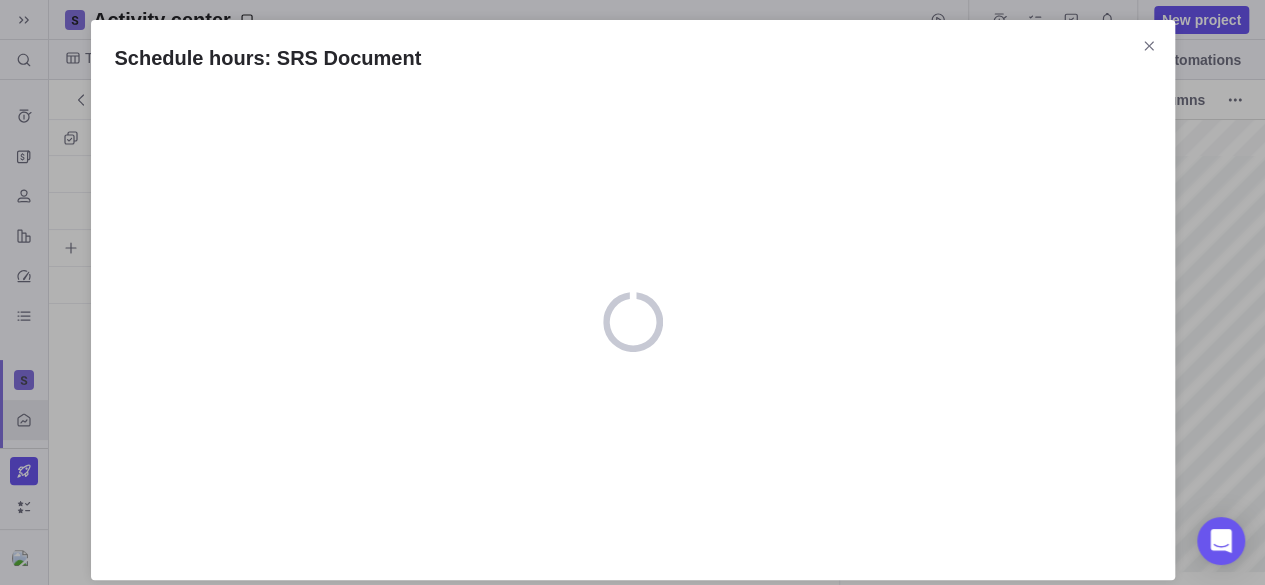 scroll, scrollTop: 414, scrollLeft: 774, axis: both 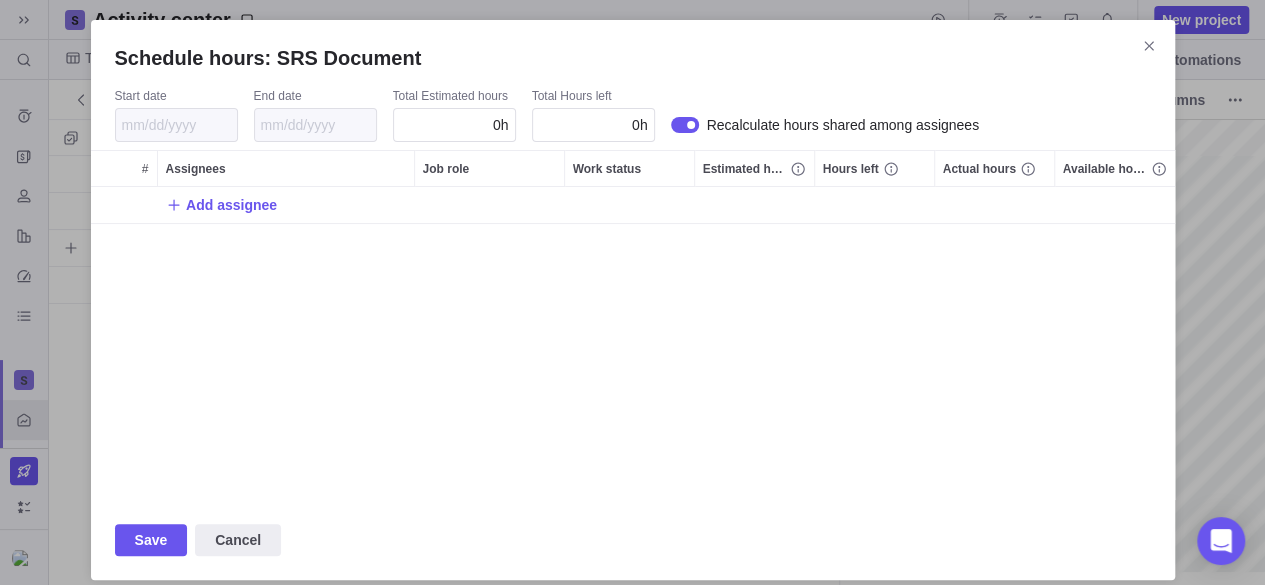 click on "0h" at bounding box center (454, 125) 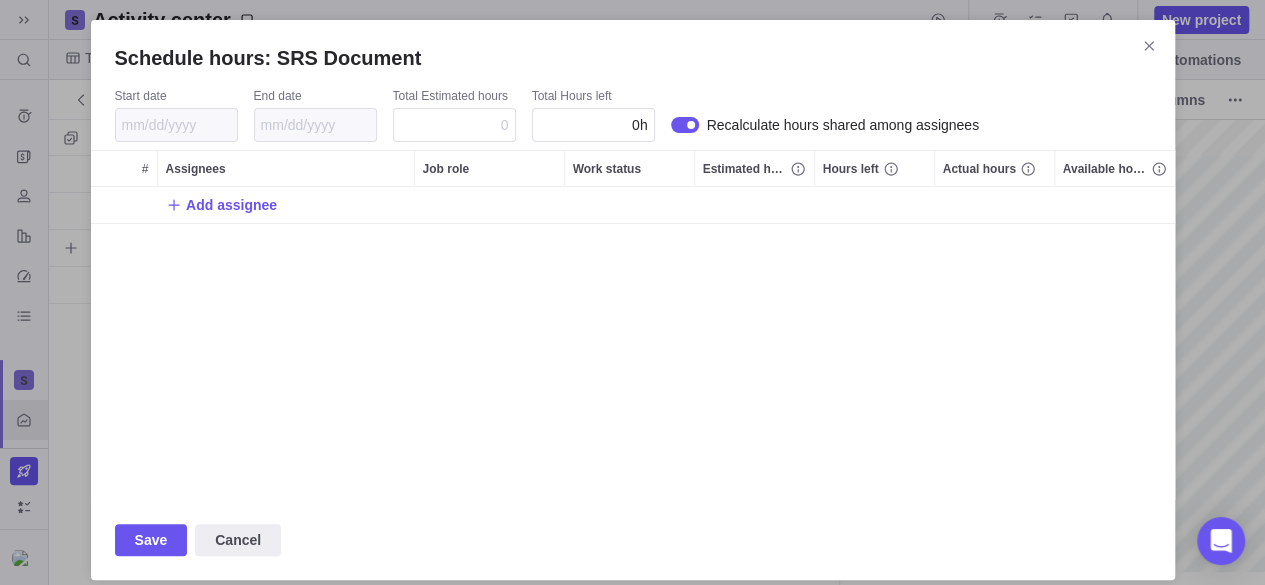 type on "8" 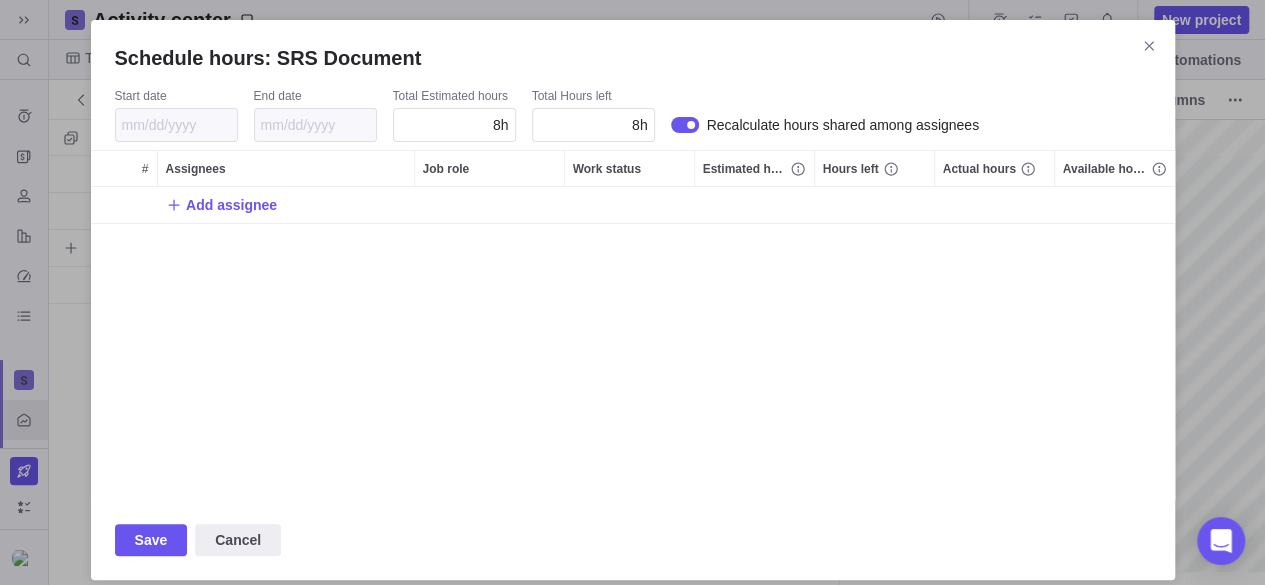 click on "Schedule hours: SRS Document Start date End date Total Estimated hours 8h Total Hours left 8h Recalculate hours shared among assignees # Assignees Job role Work status Estimated hours Hours left Actual hours Available hours Add assignee Save Cancel" at bounding box center [633, 300] 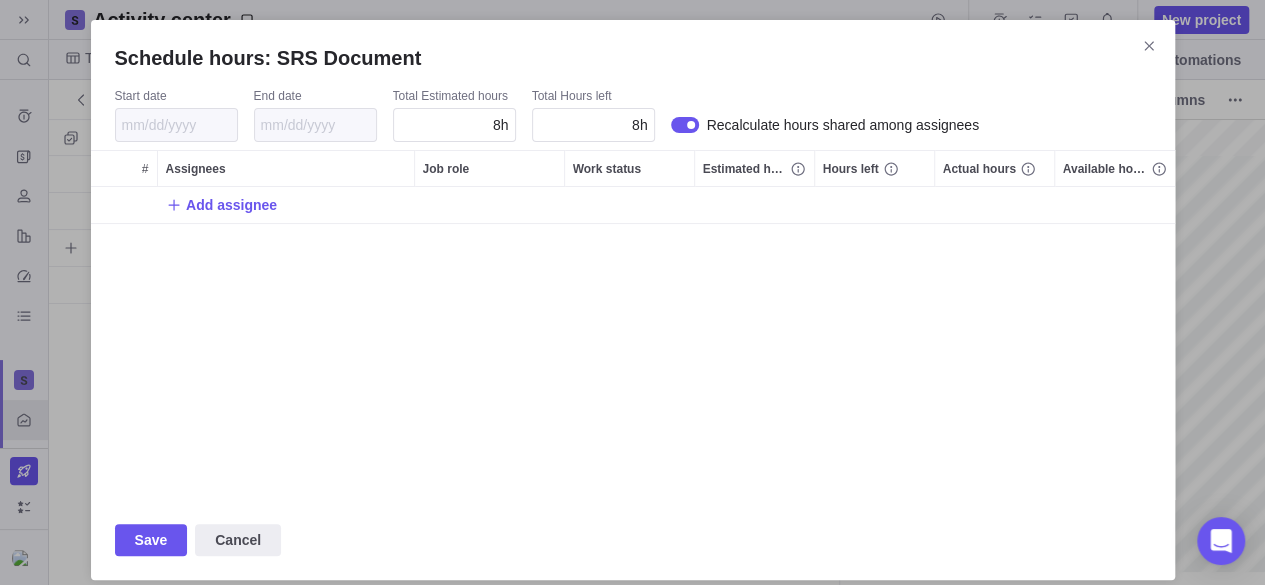 click at bounding box center [685, 125] 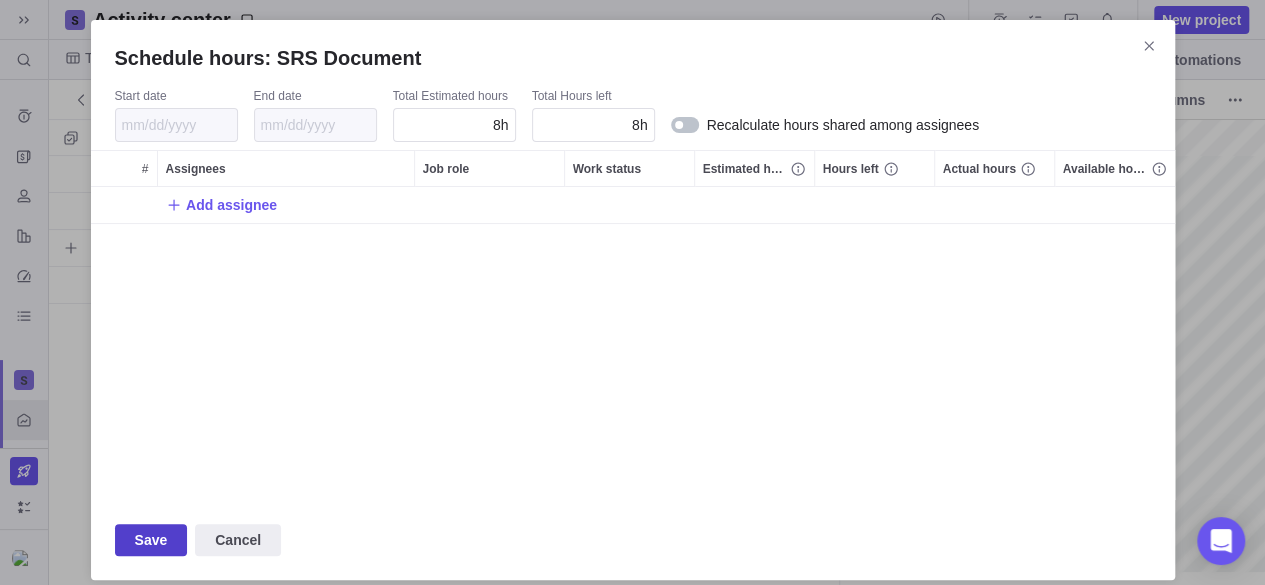 click on "Save" at bounding box center (151, 540) 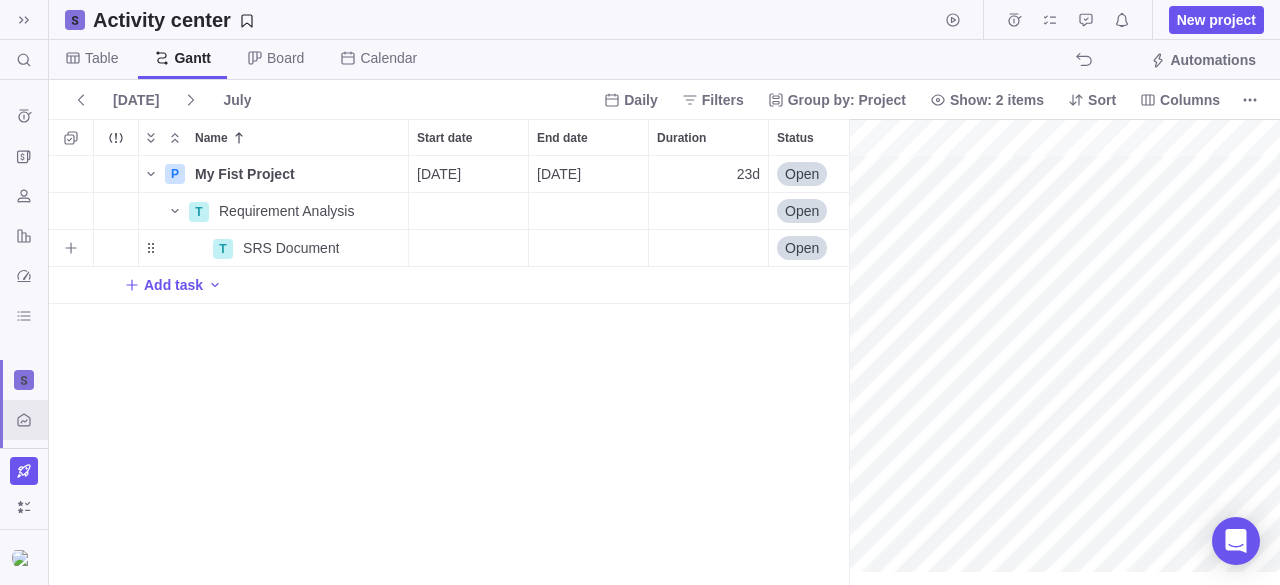 scroll, scrollTop: 16, scrollLeft: 16, axis: both 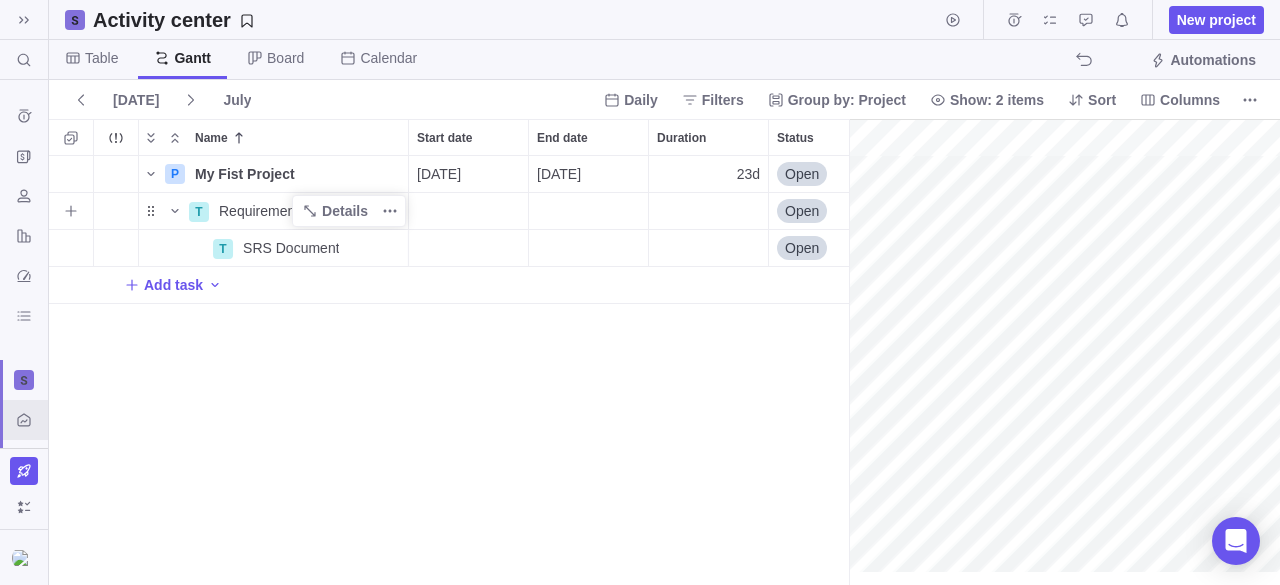 click on "Requirement Analysis" at bounding box center [286, 211] 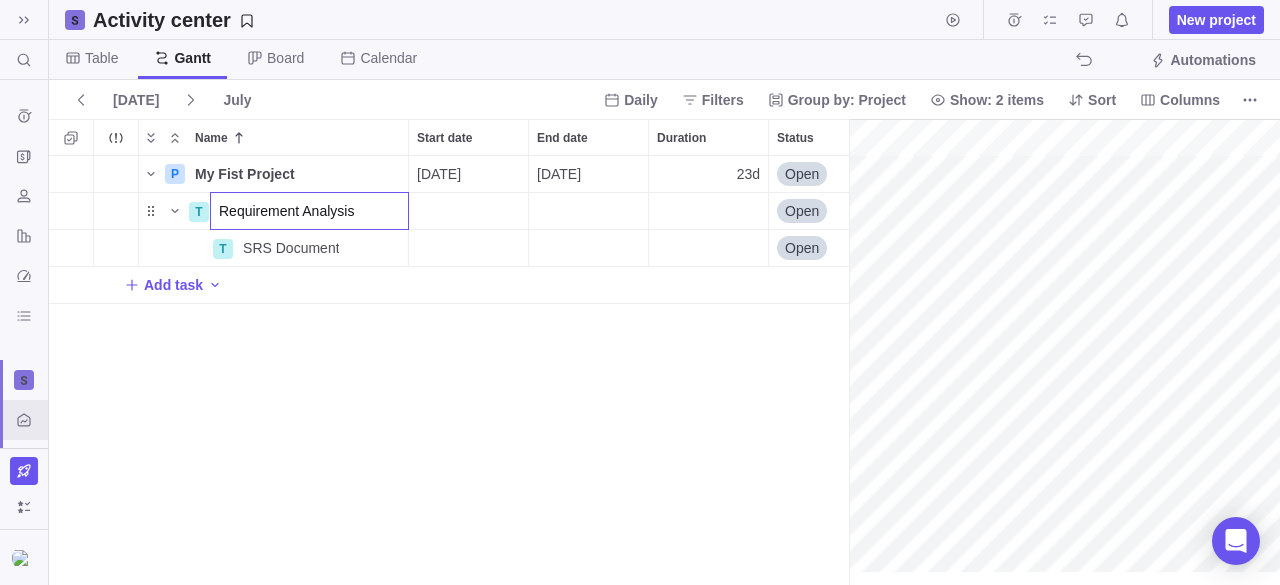 click on "Requirement Analysis" at bounding box center (309, 211) 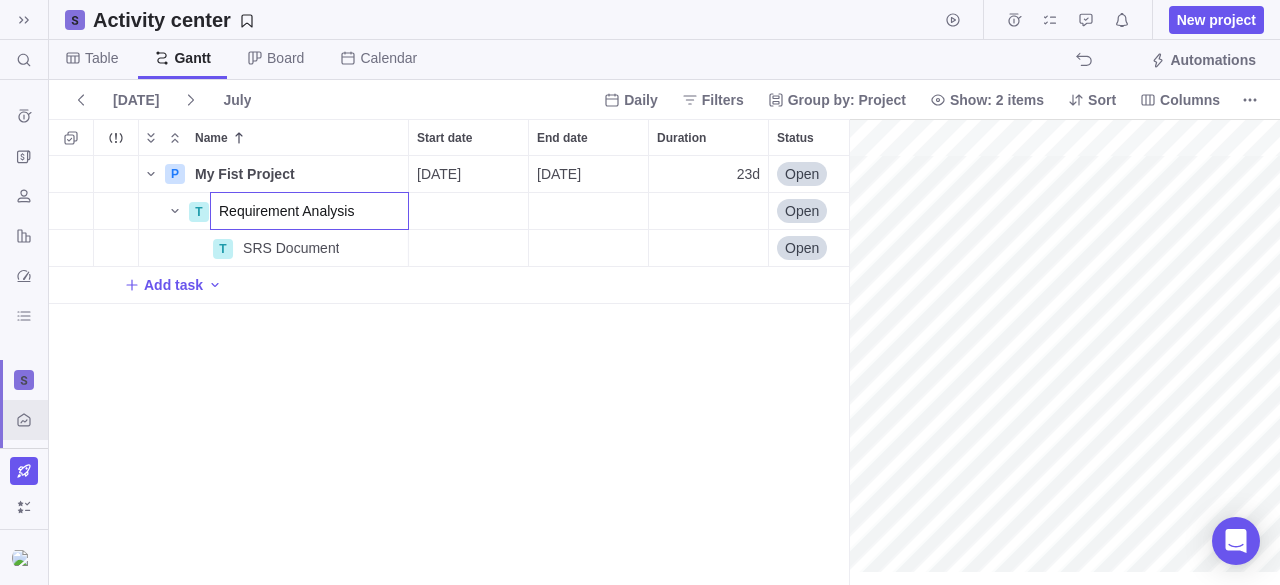 click on "P My Fist Project Details [DATE] [DATE] 23d Open 1 T Requirement Analysis Open 1 T SRS Document Details Open 3 Add task" at bounding box center [449, 371] 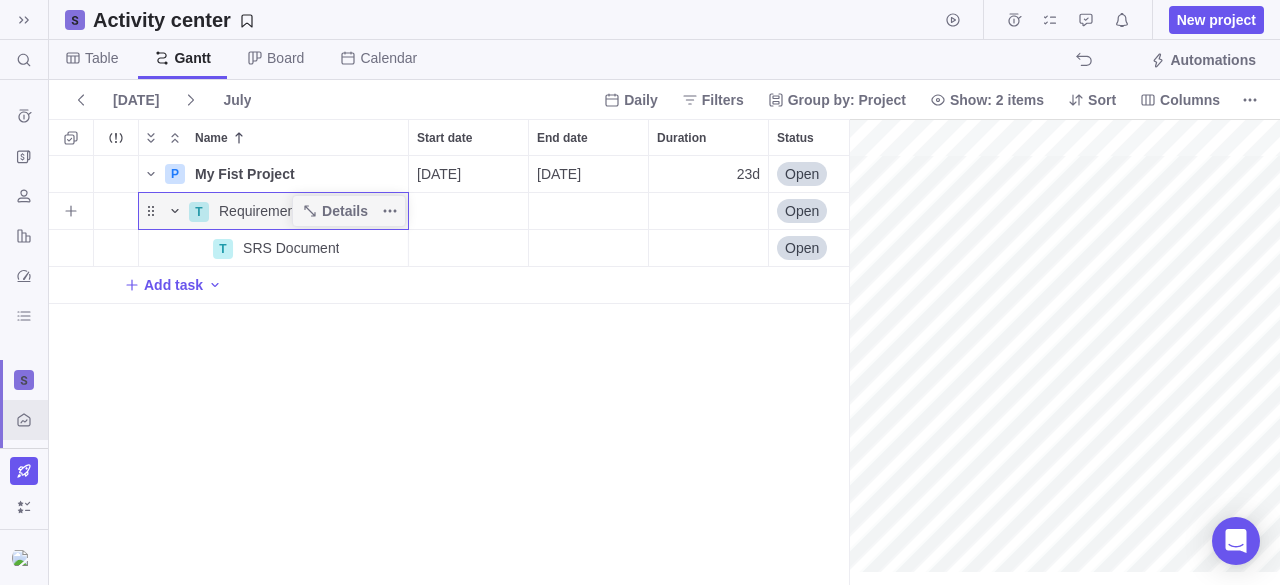 click 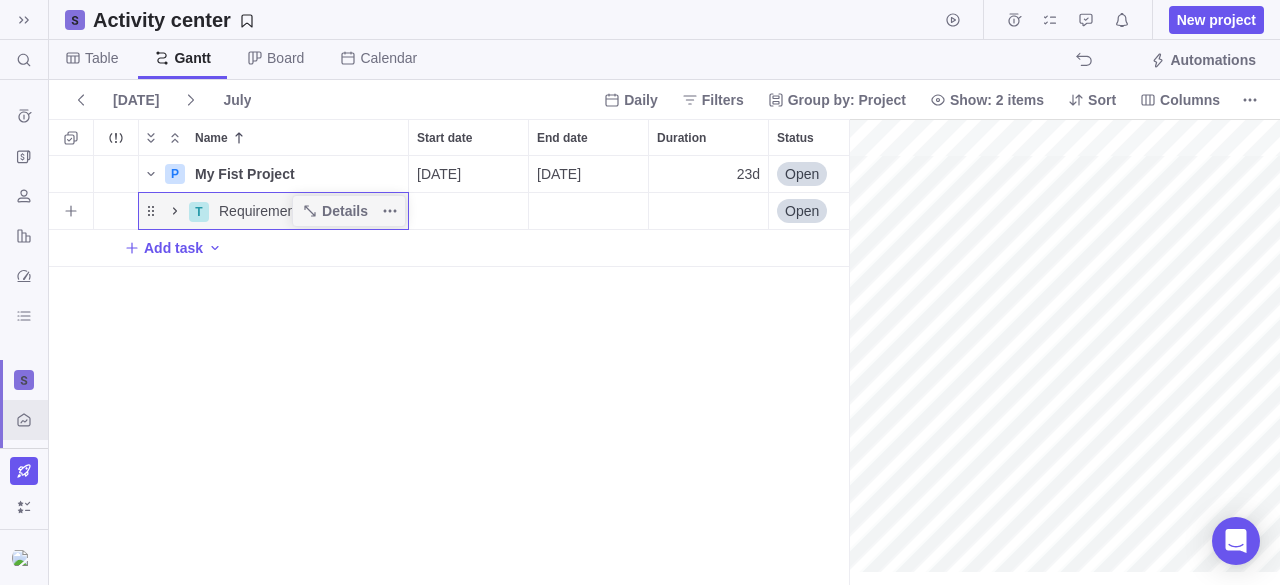 click 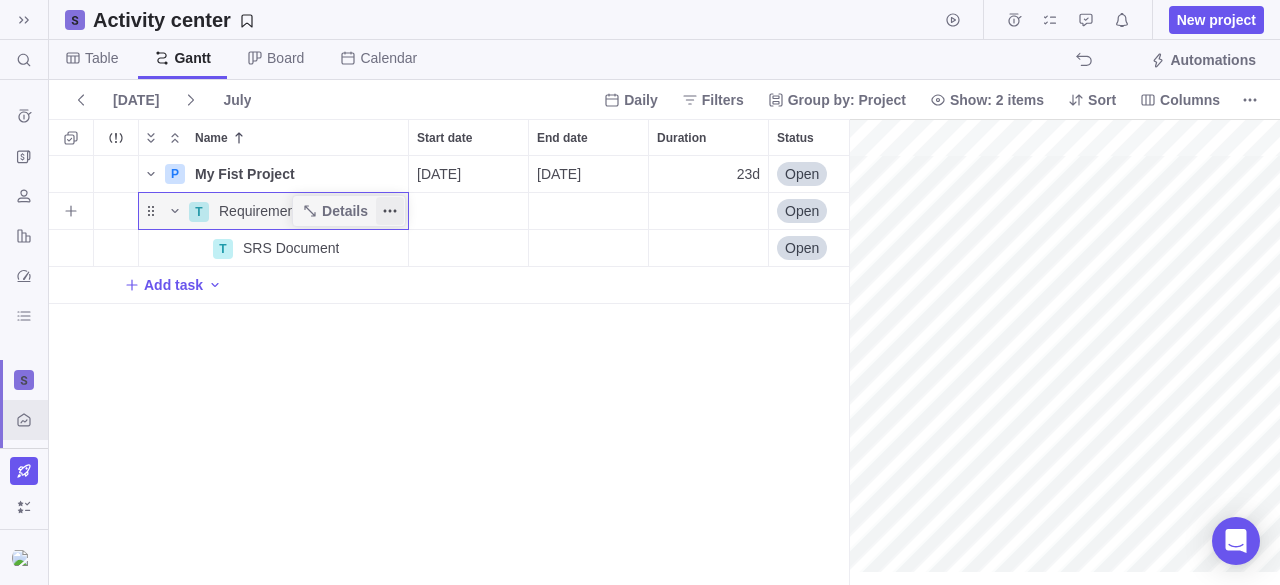 click 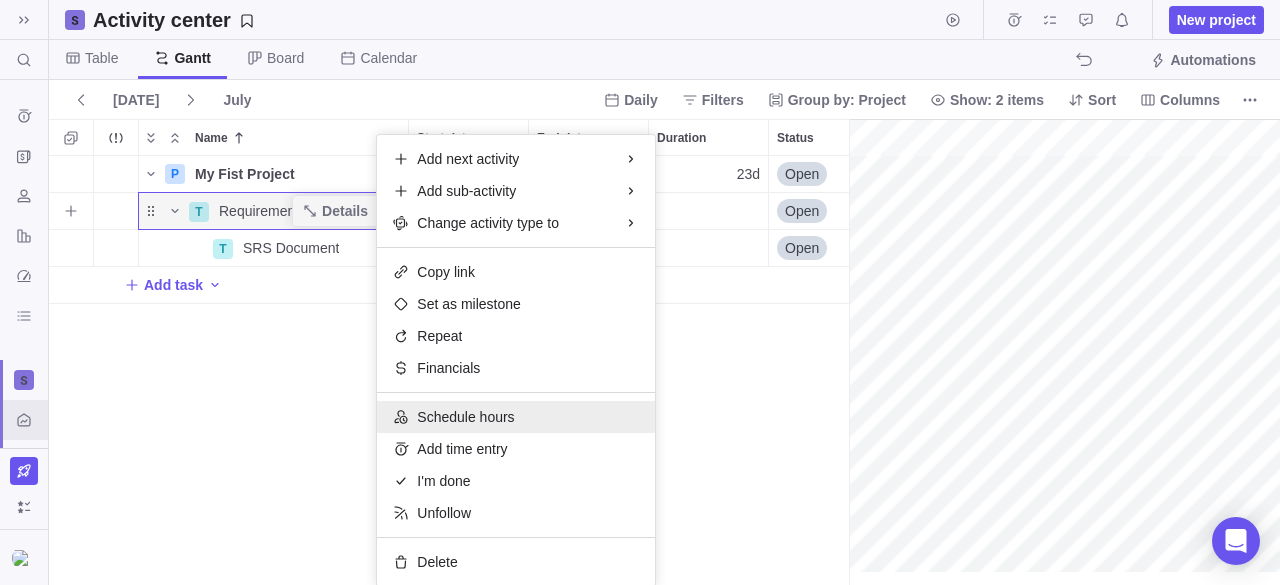 click on "Schedule hours" at bounding box center (465, 417) 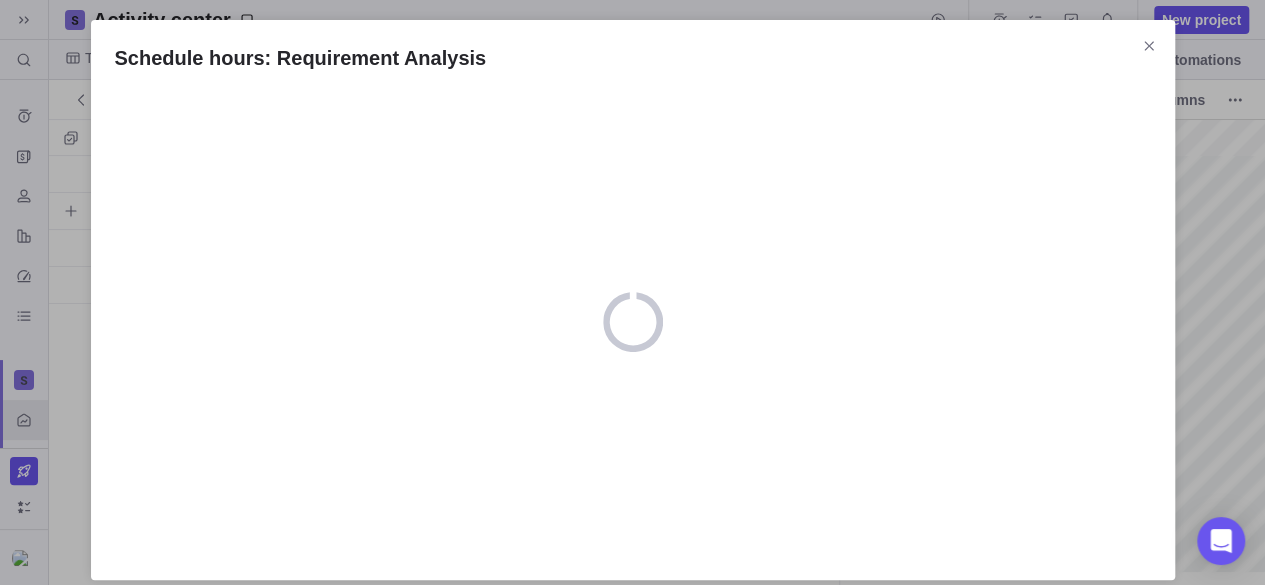 scroll, scrollTop: 414, scrollLeft: 774, axis: both 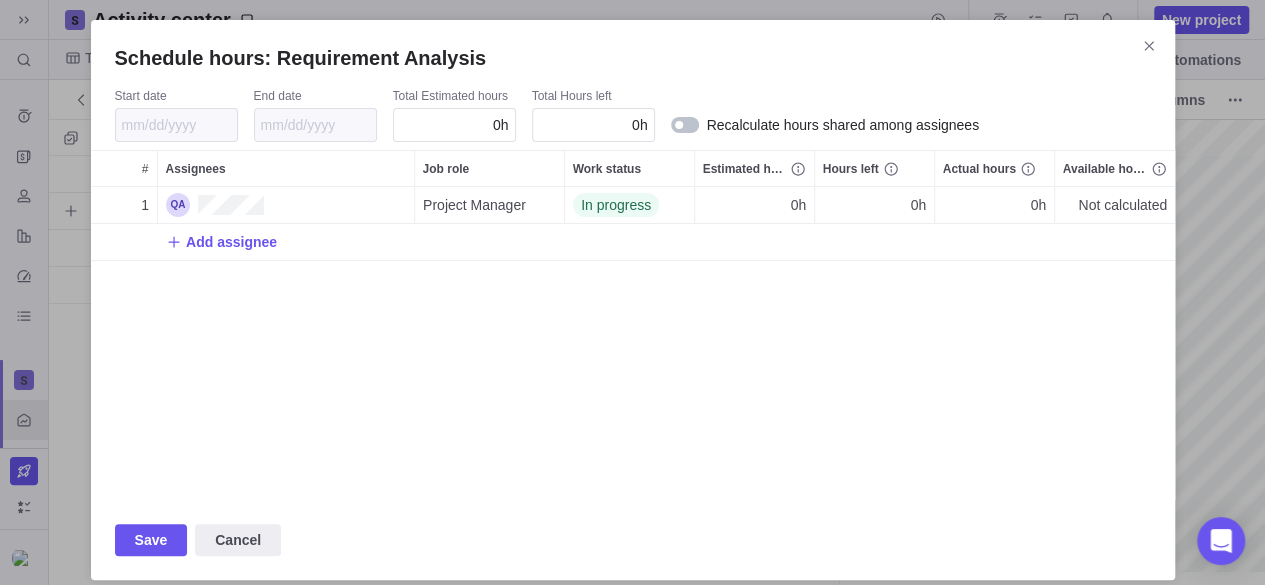 click on "0h" at bounding box center (454, 125) 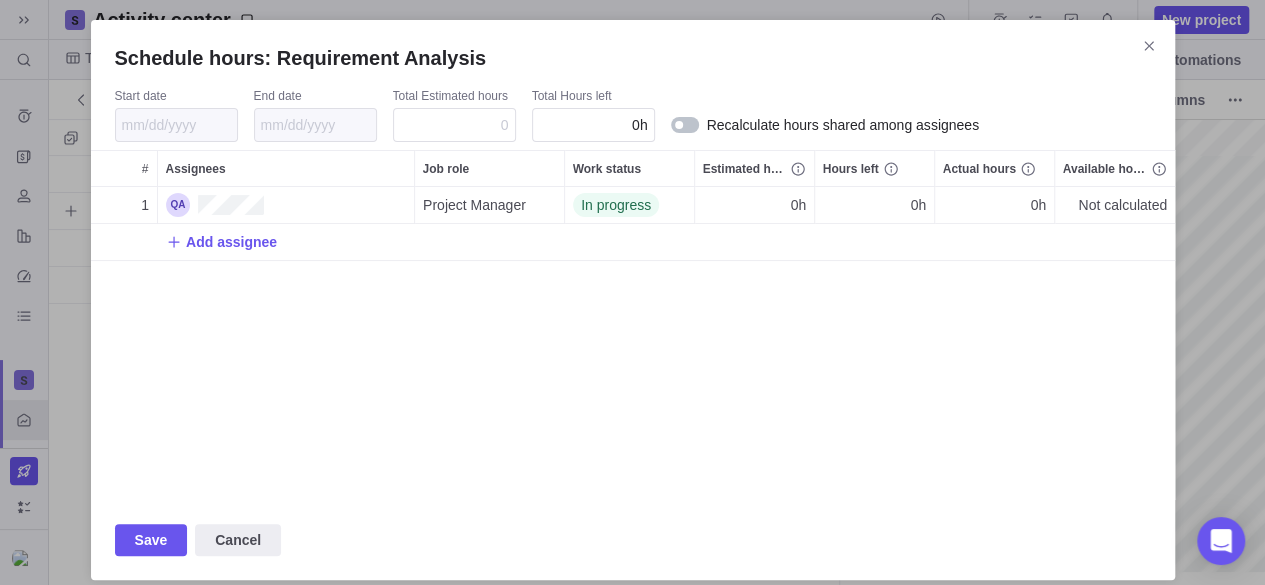 drag, startPoint x: 488, startPoint y: 132, endPoint x: 561, endPoint y: 130, distance: 73.02739 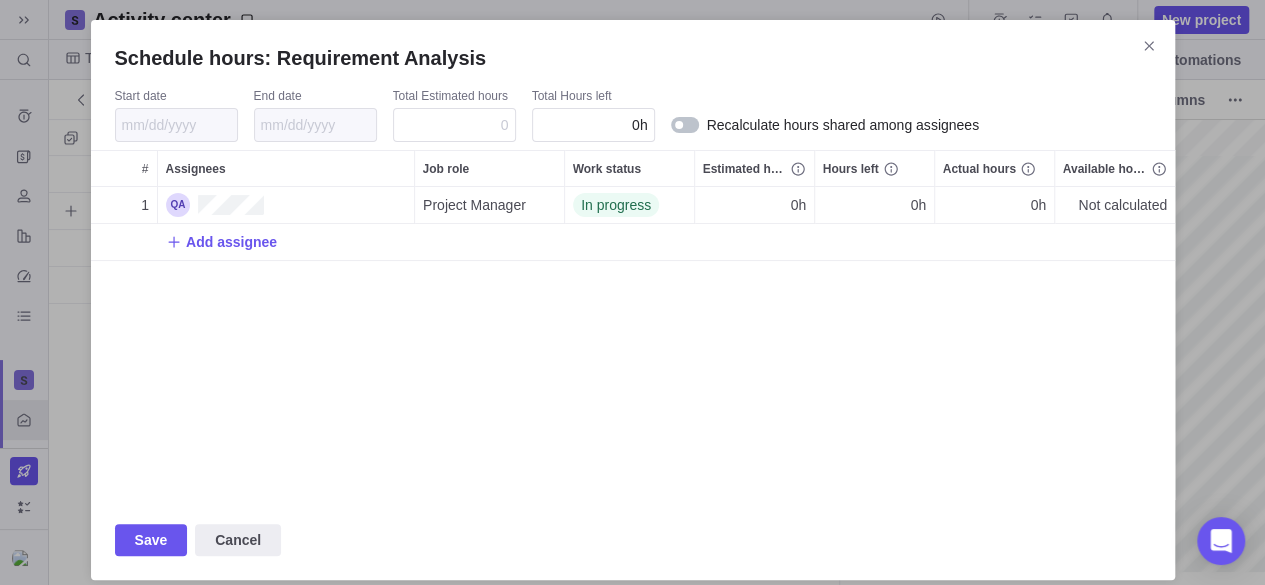 click on "Start date End date Total Estimated hours Total Hours left 0h Recalculate hours shared among assignees" at bounding box center [633, 115] 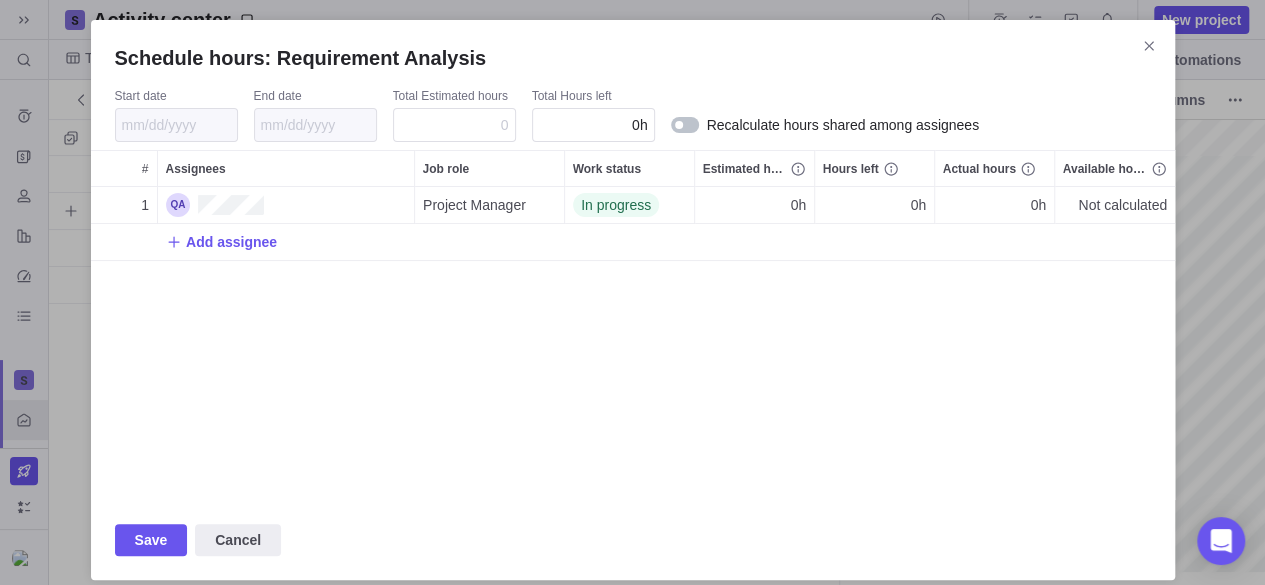 type on "8" 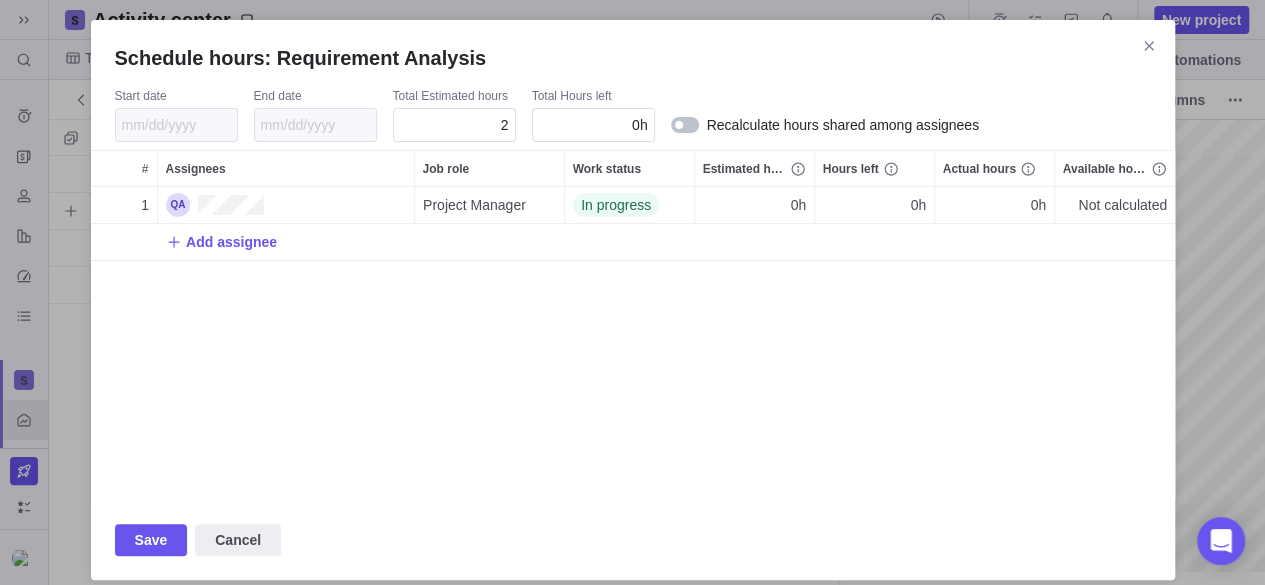 type on "20" 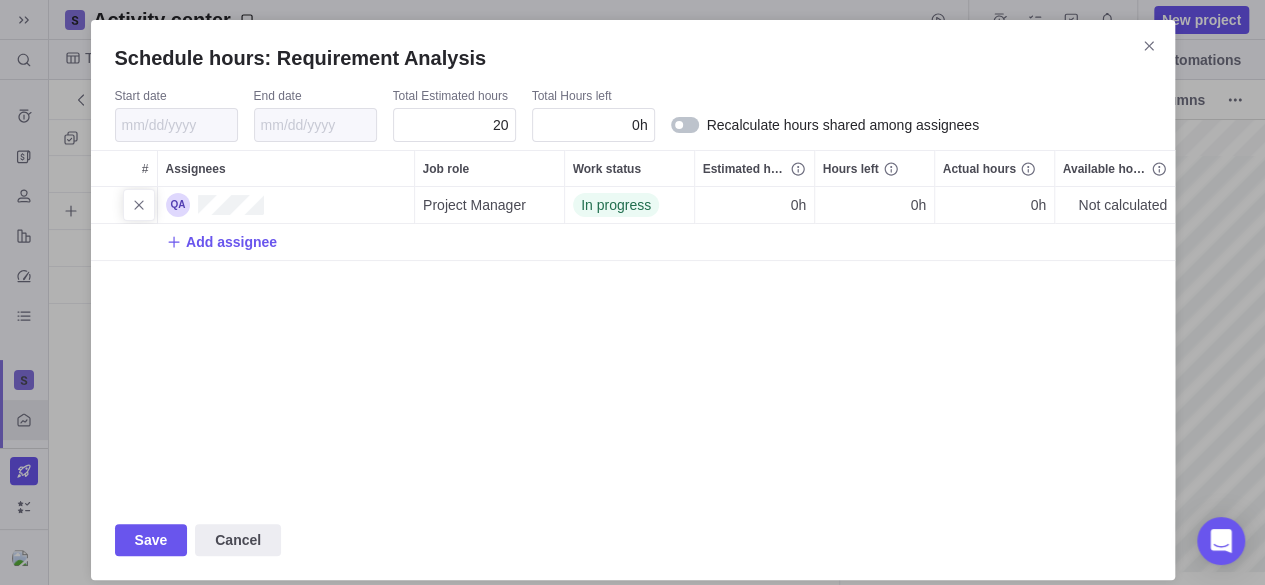 click on "0h" at bounding box center (754, 205) 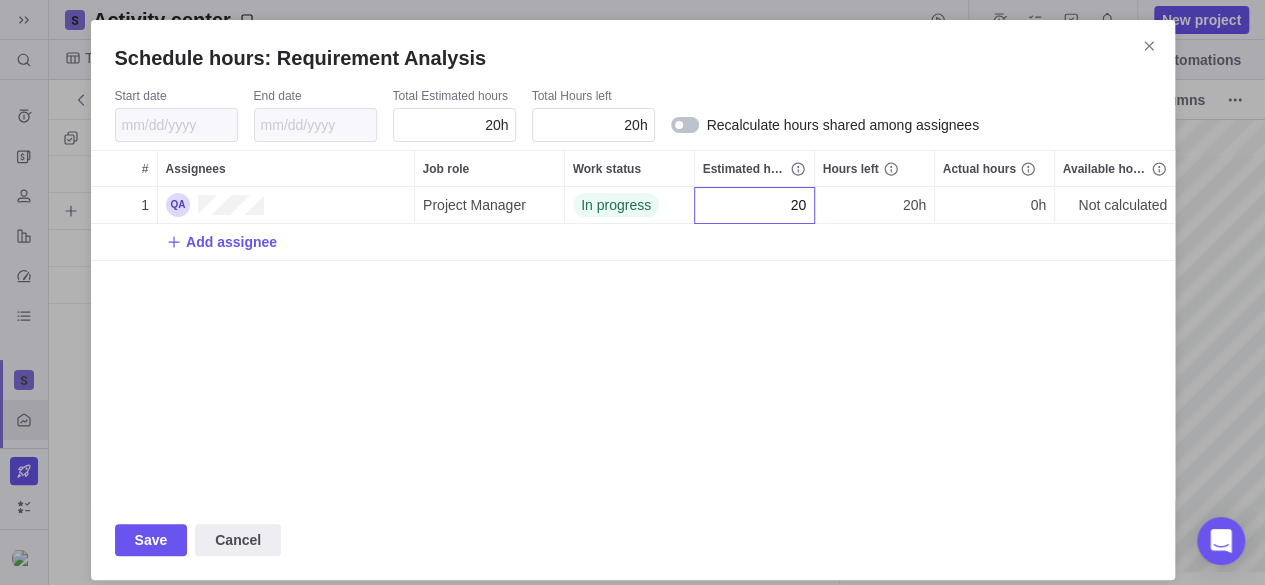 click on "Schedule hours: Requirement Analysis Start date End date Total Estimated hours 20h Total Hours left 20h Recalculate hours shared among assignees # Assignees Job role Work status Estimated hours Hours left Actual hours Available hours 1 Project Manager In progress 20 20h 0h Not calculated Add assignee Save Cancel" at bounding box center (632, 300) 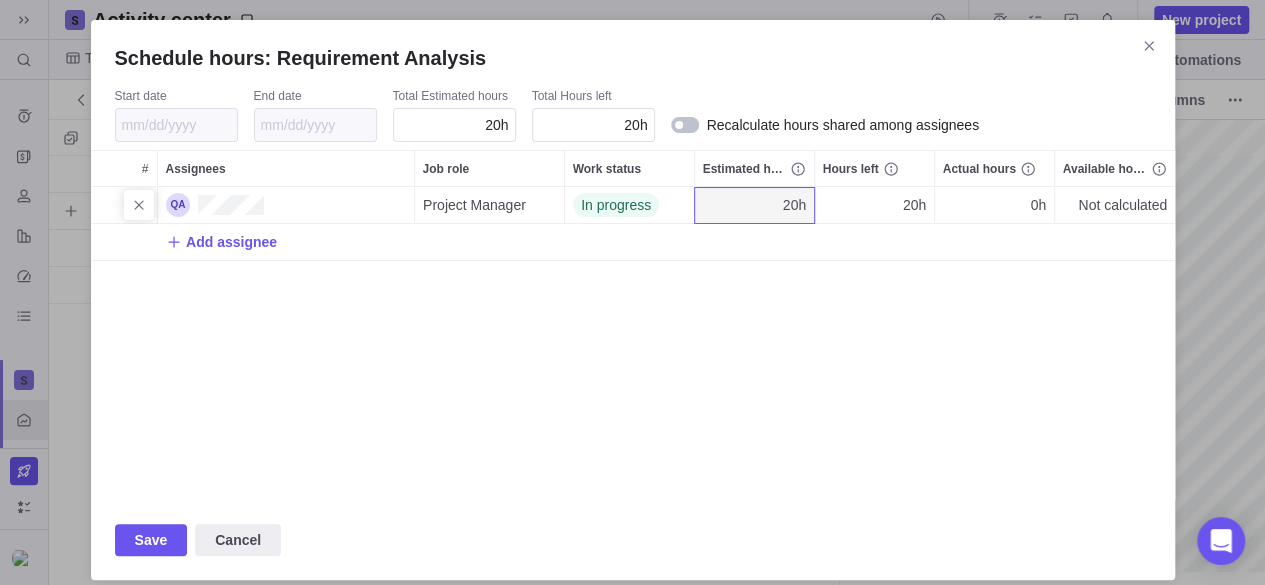 click on "0h" at bounding box center (994, 205) 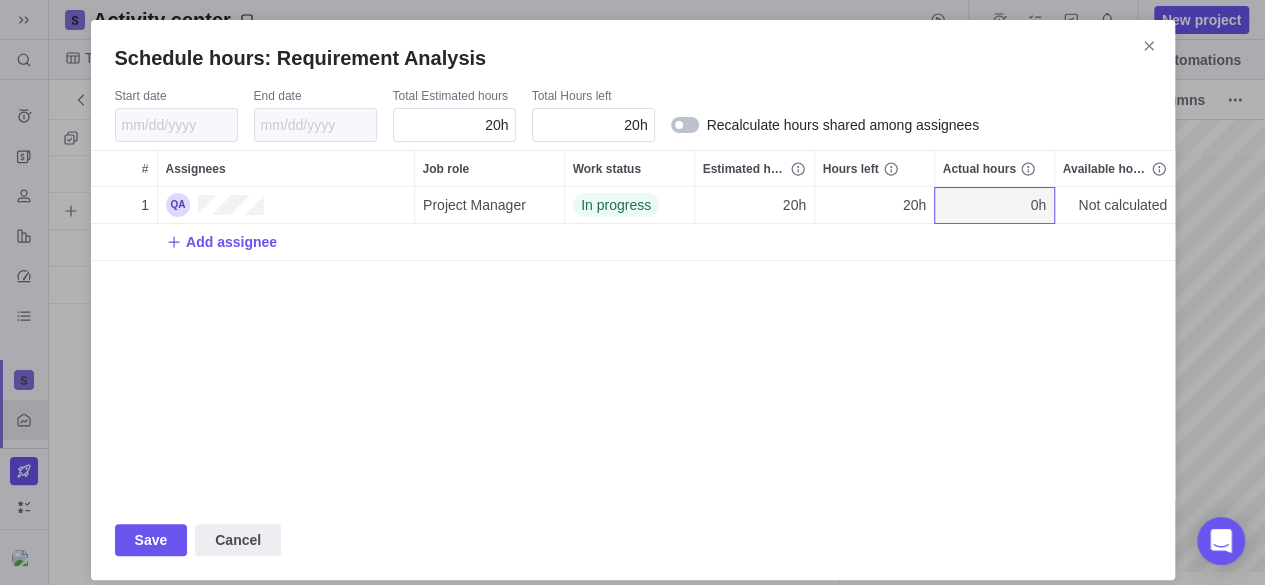 click at bounding box center [685, 125] 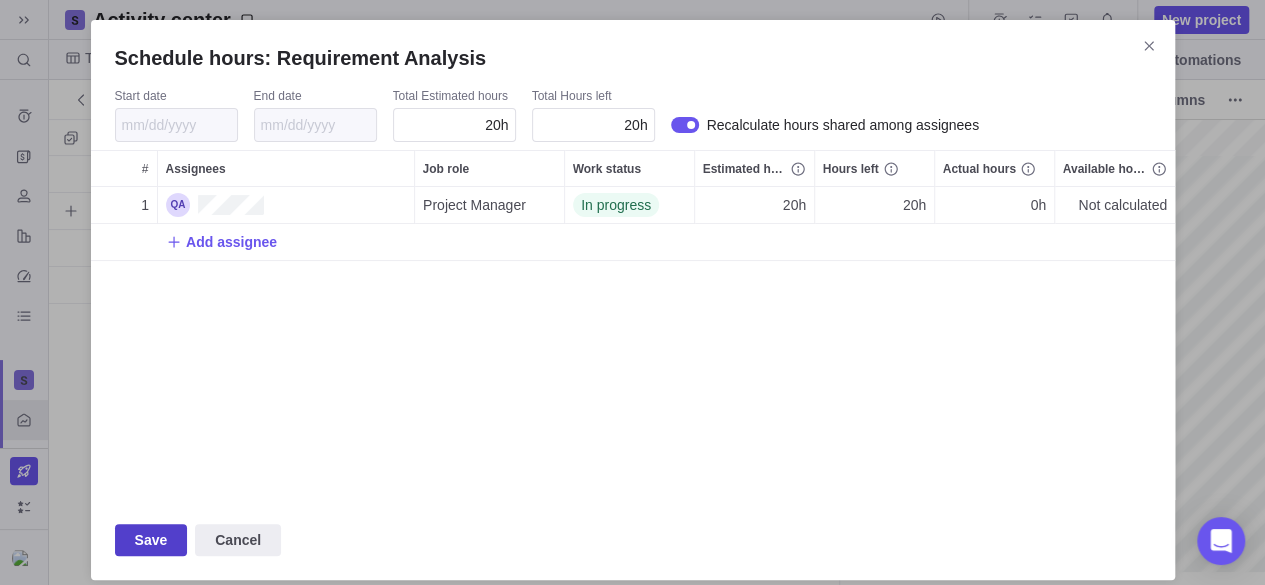 click on "Save" at bounding box center (151, 540) 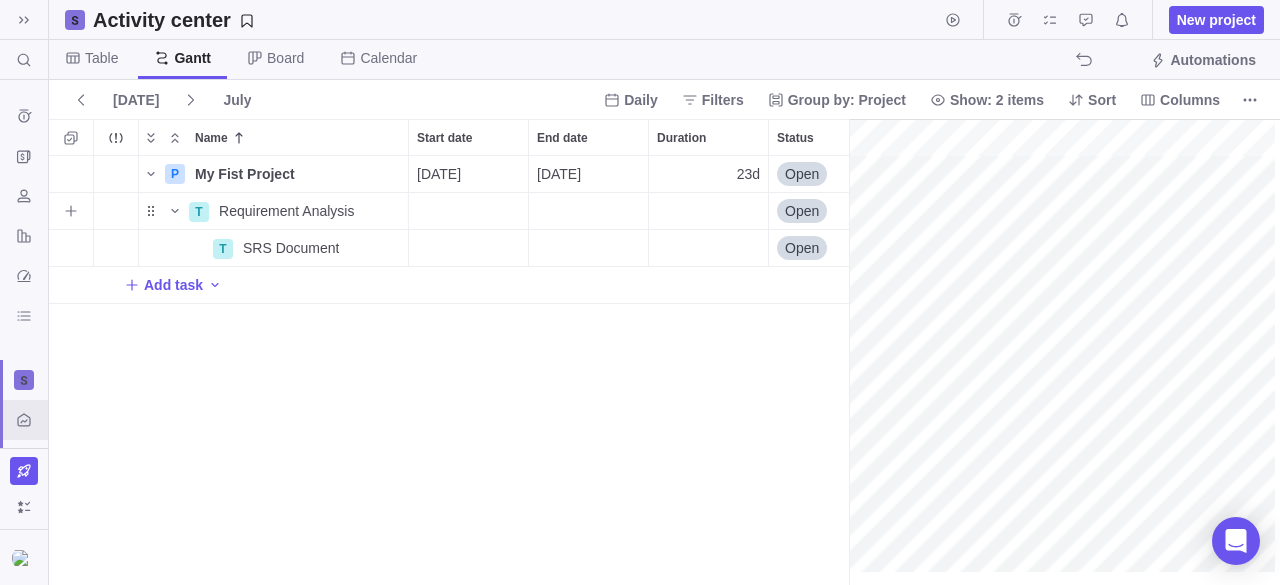 scroll, scrollTop: 16, scrollLeft: 16, axis: both 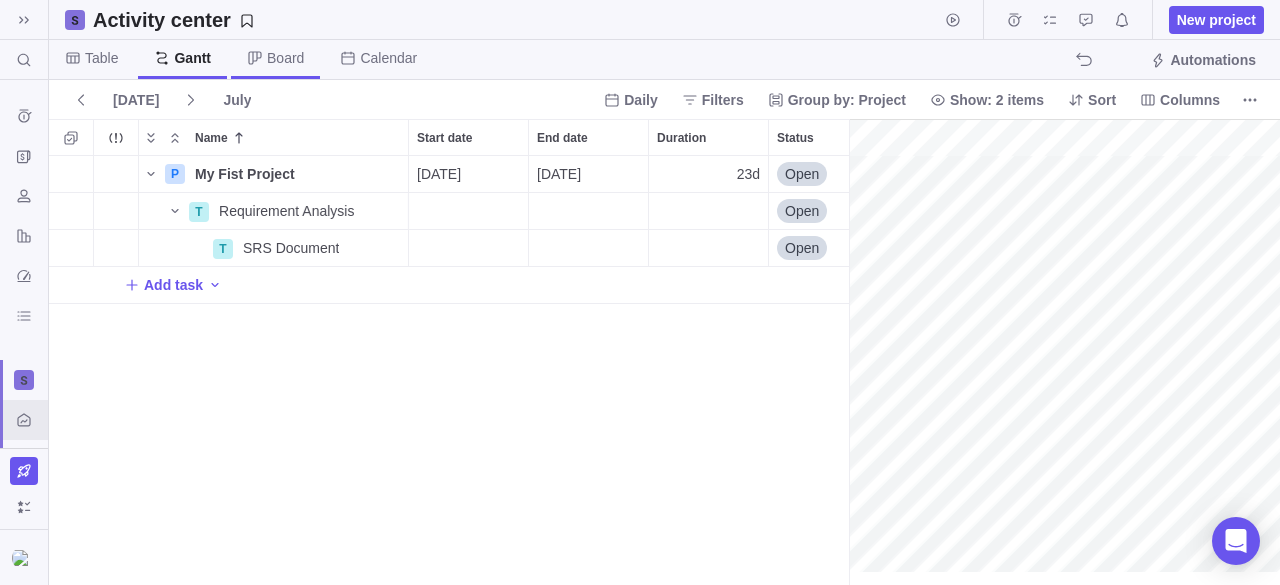 click on "Board" at bounding box center (285, 58) 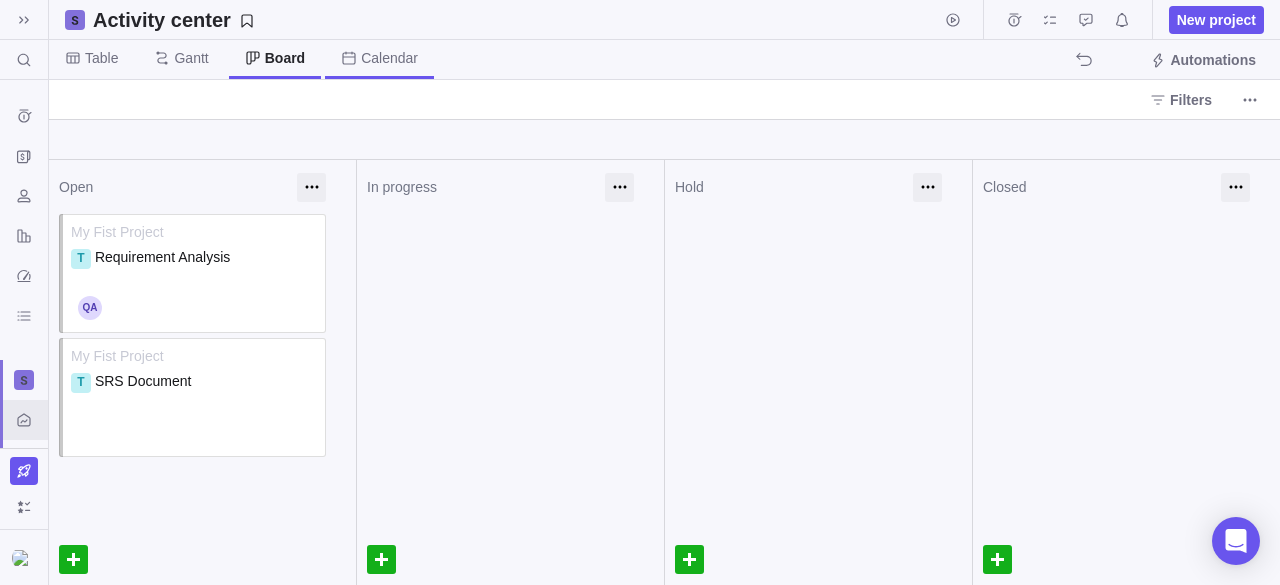 click on "Calendar" at bounding box center (389, 58) 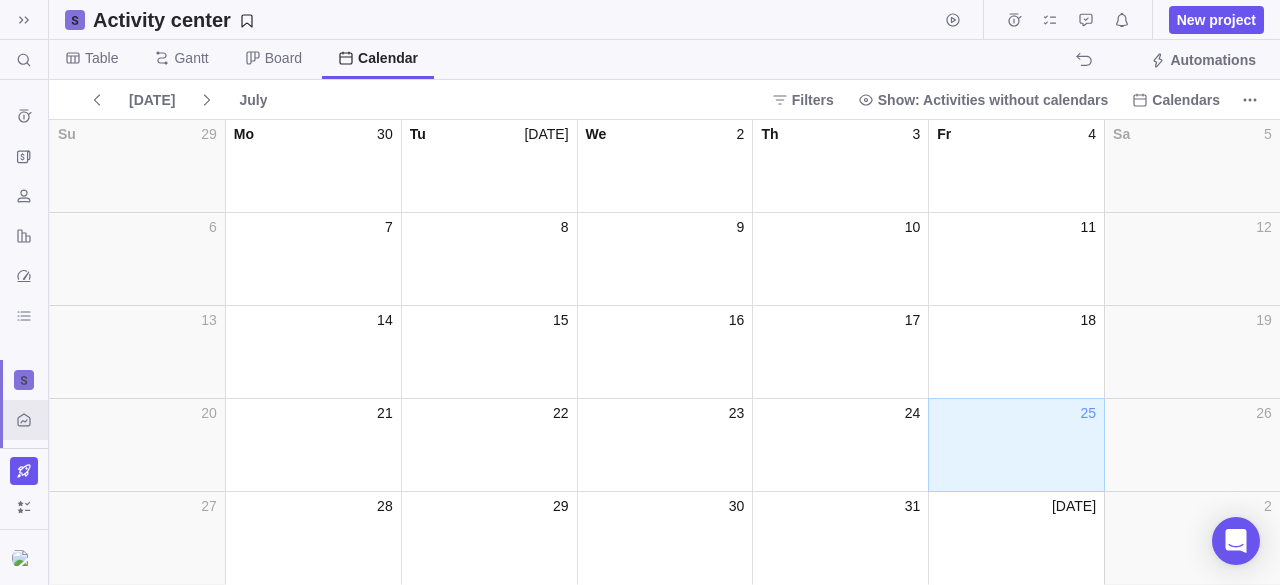 click on "25" at bounding box center (1016, 413) 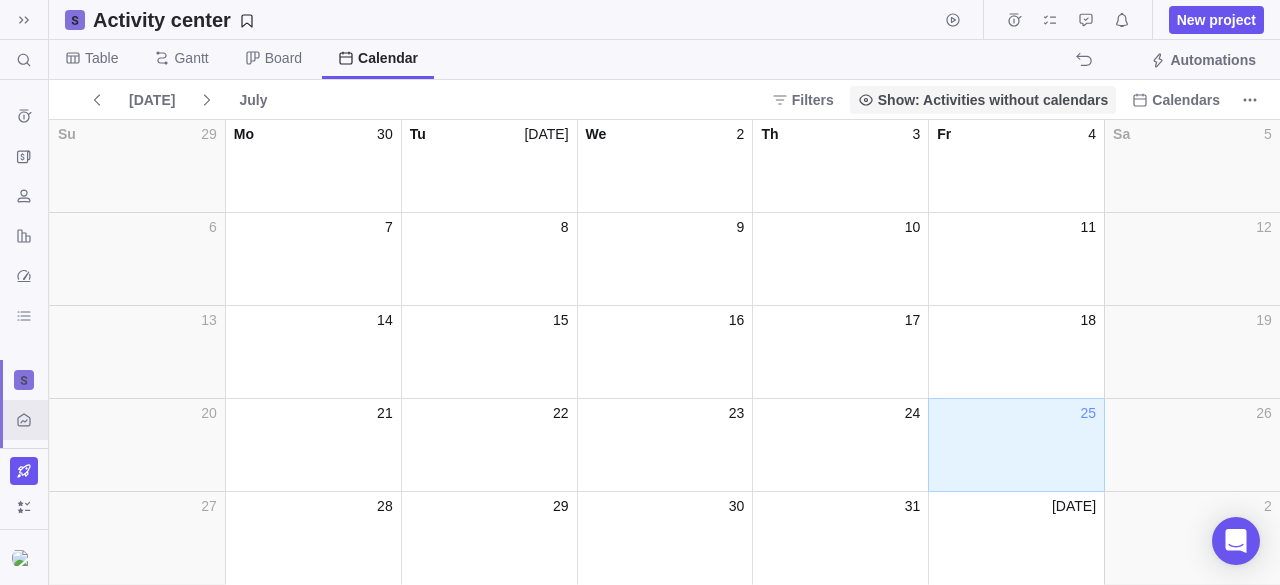 click on "Show: Activities without calendars" at bounding box center [993, 100] 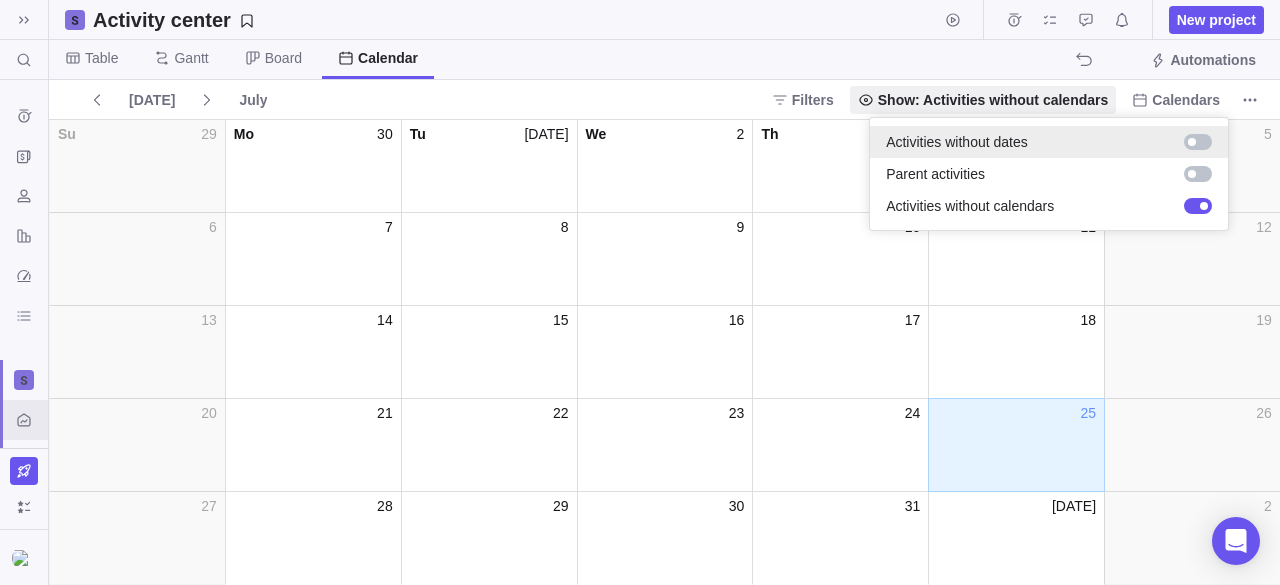 click on "Activities without dates" at bounding box center (1049, 142) 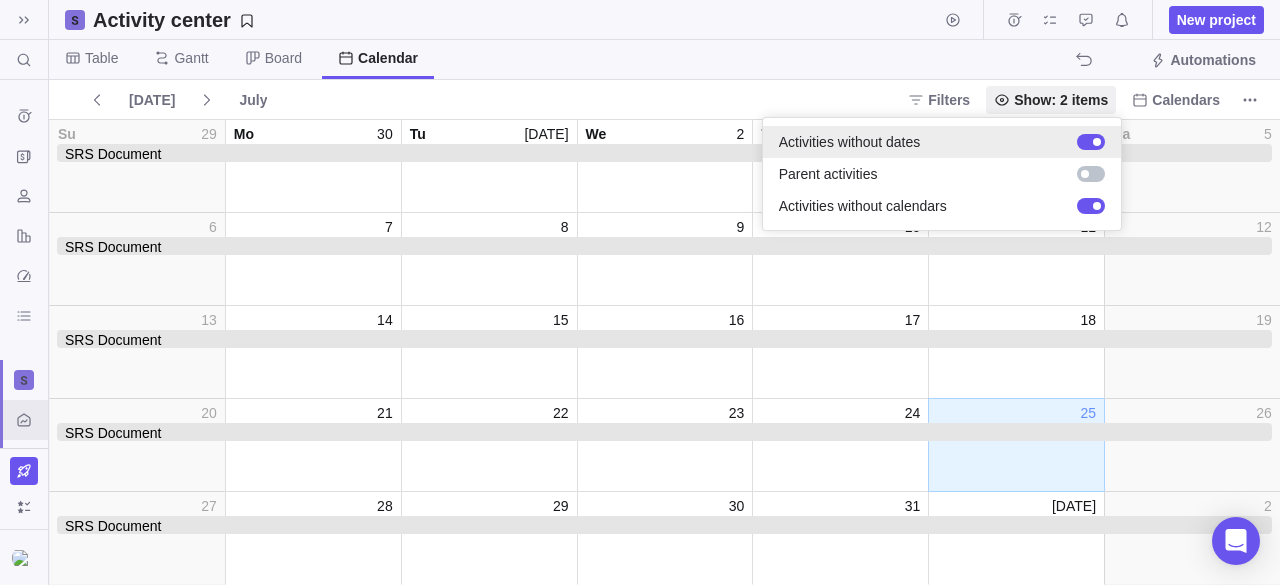 click at bounding box center [1091, 142] 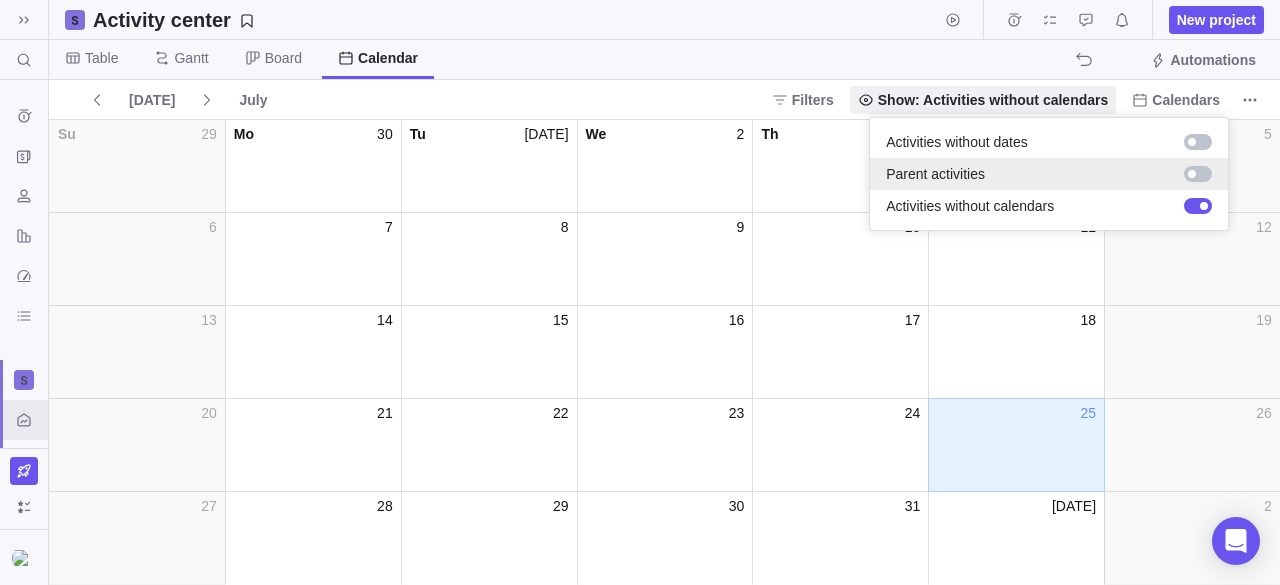 click at bounding box center (1198, 174) 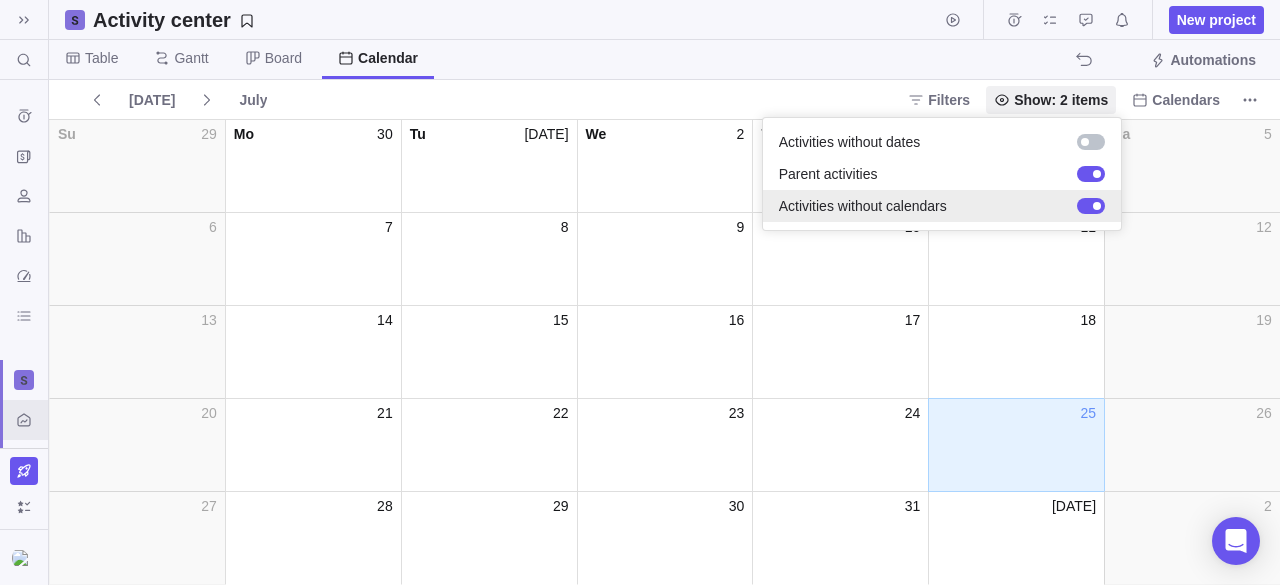 click at bounding box center [1091, 206] 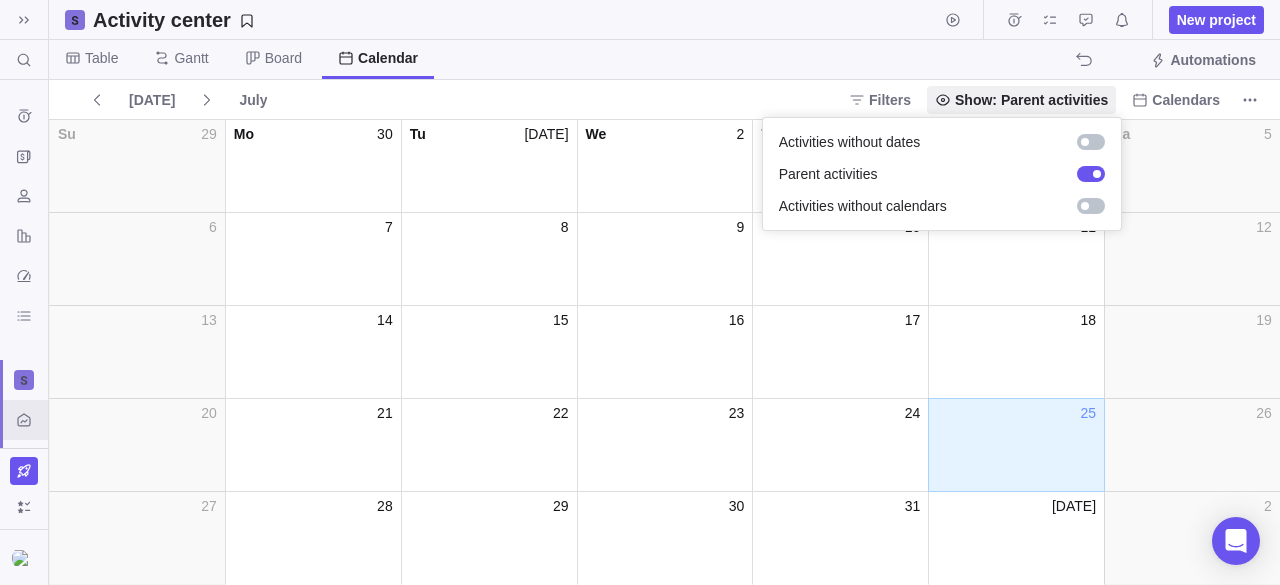 click on "Search (Ctrl+K) Time logs history Invoices Resources Reports Dashboard BI dashboards Activity center Custom forms Saved views Get Started Project Financials Flat Fee Project Financials T&M Upcoming Milestones Activity center New project Table [PERSON_NAME] Board Calendar Automations [DATE] July Filters Show: Parent activities Calendars Su 29 Mo 30 [DATE] We 2 Th 3 Fr 4 Sa 5 6 7 8 9 10 11 12 13 14 15 16 17 18 19 20 21 22 23 24 25 26 27 28 29 30 [DATE] 1 2 Filters Activity status Default Workflow Project status Default Workflow Activity priority Activity assignees Project start date Previous year Previous month Previous week [DATE] [DATE] This week This month This year Next week Next month Filter by period Project end date Previous year Previous month Previous week [DATE] [DATE] This week This month This year Next week Next month Filter by period Projects
Prev Next [DATE] Su Mo Tu We Th Fr Sa     1 2 3 4 5 6 7 8 9 10 11 12 13 14 15 16 17 18 19 20 21 22 23 24 25 26 27" at bounding box center (640, 292) 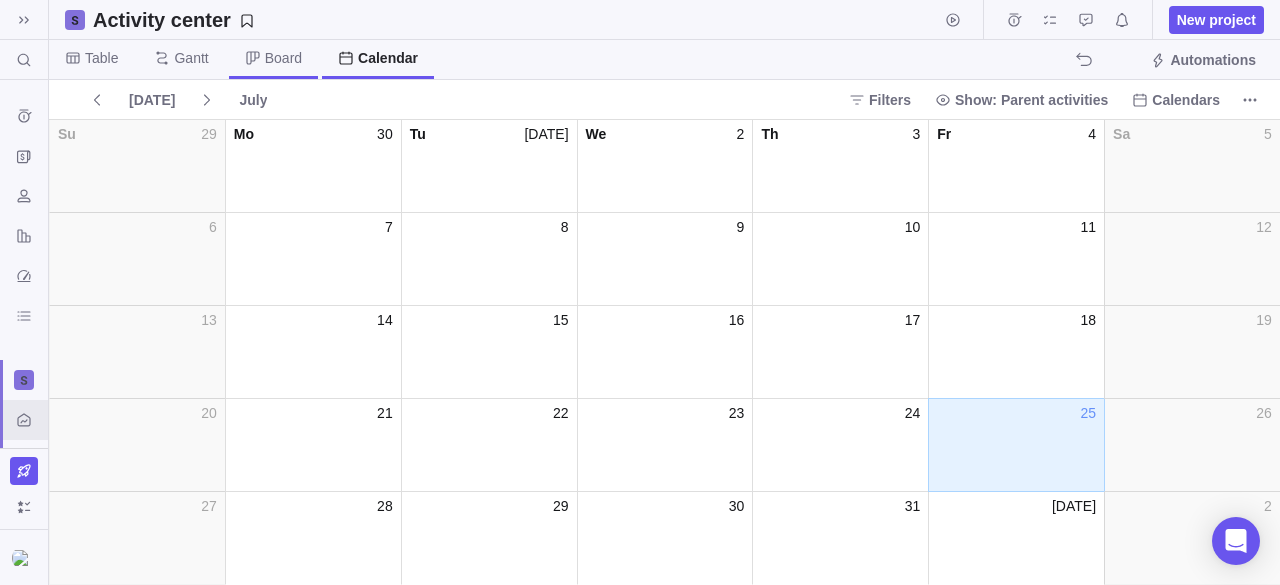 click on "Board" at bounding box center [283, 58] 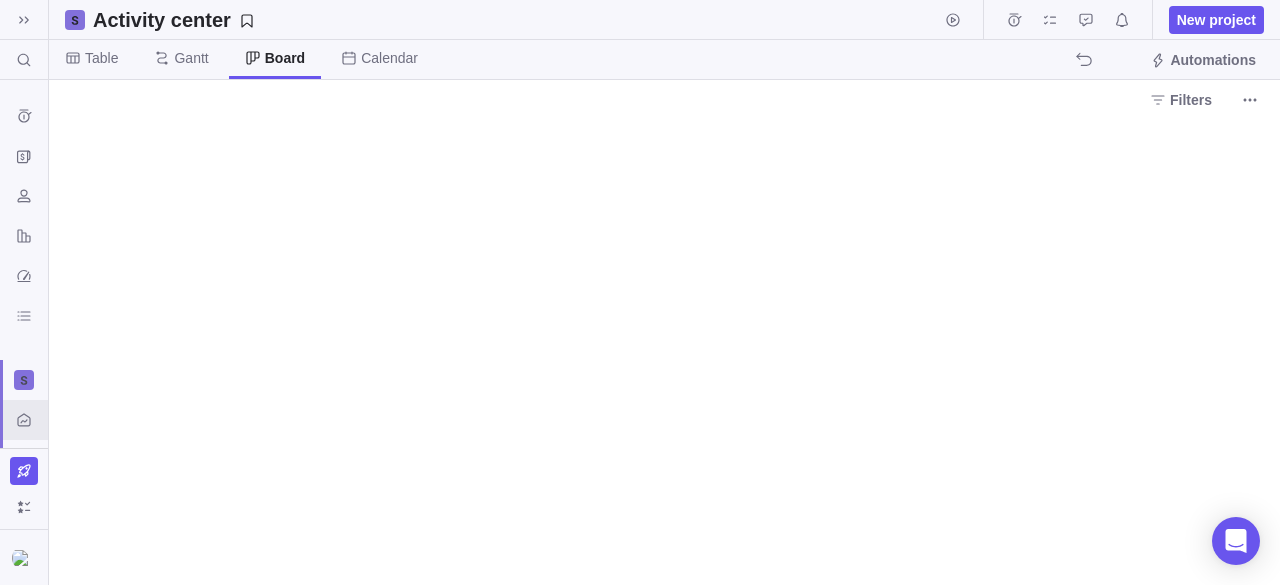 click on "Board" at bounding box center (285, 58) 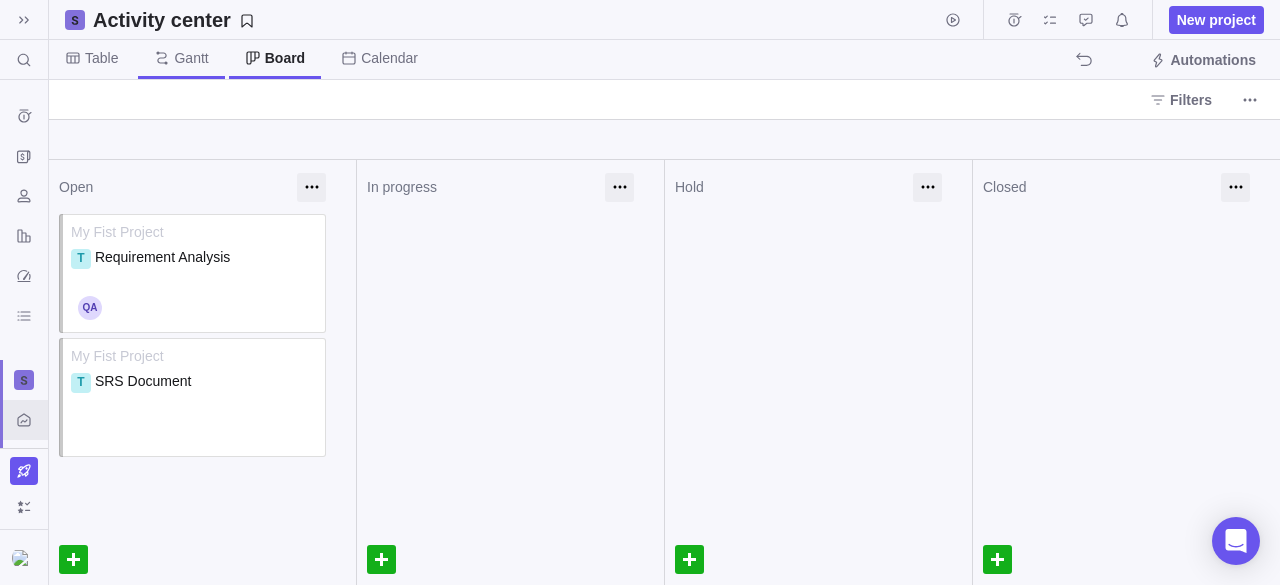 click on "Gantt" at bounding box center [191, 58] 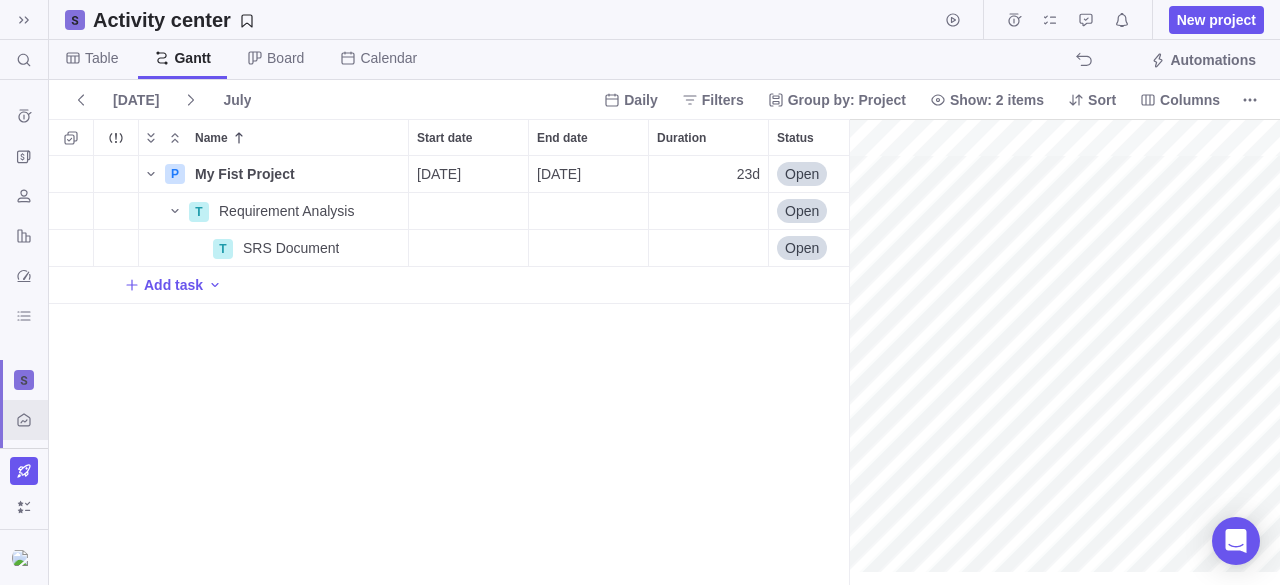 scroll, scrollTop: 16, scrollLeft: 16, axis: both 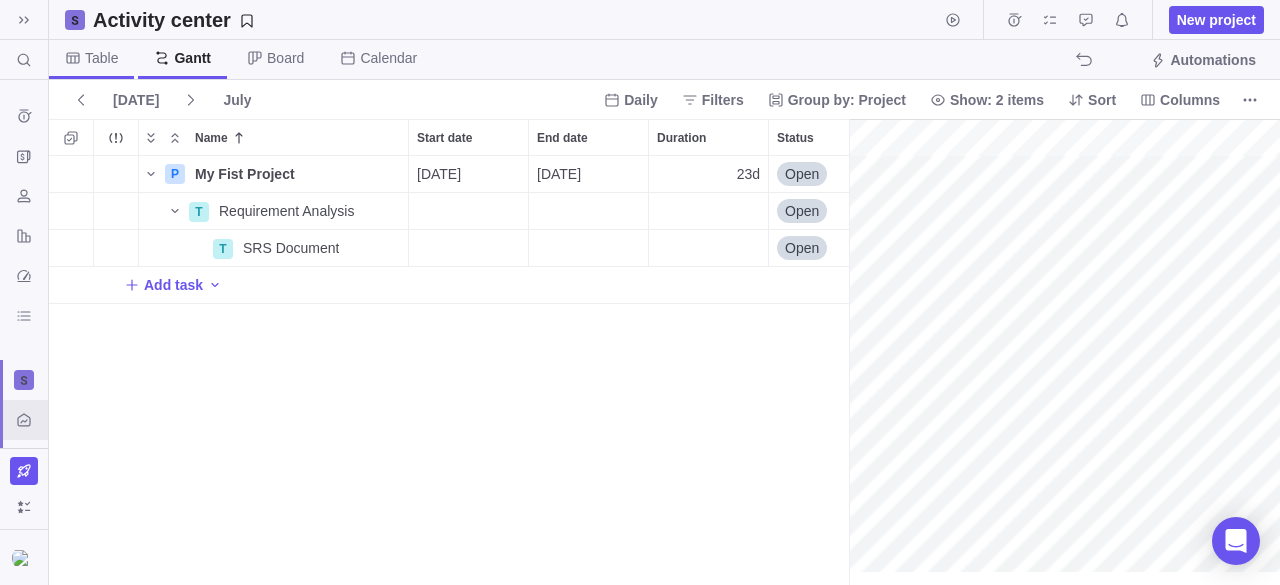 click on "Table" at bounding box center [101, 58] 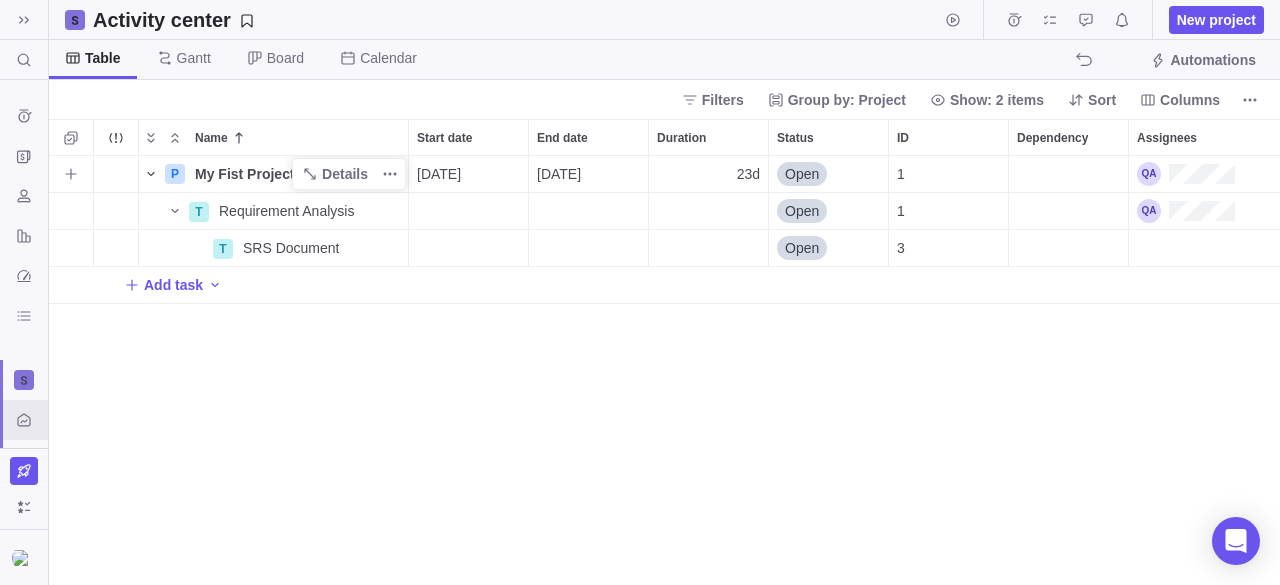 click 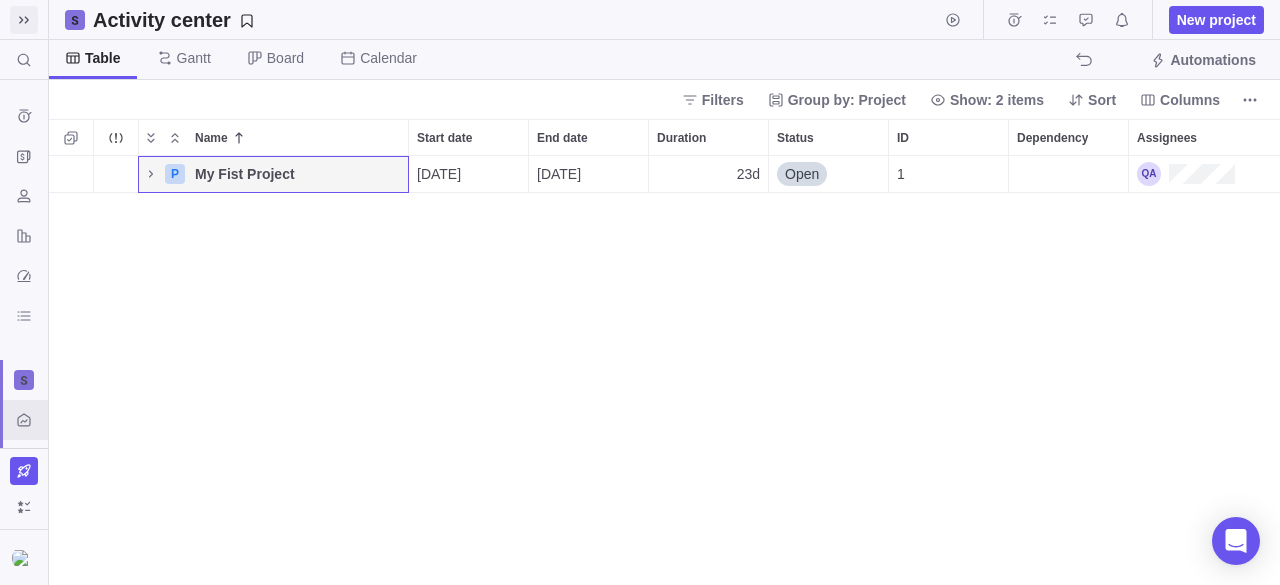click 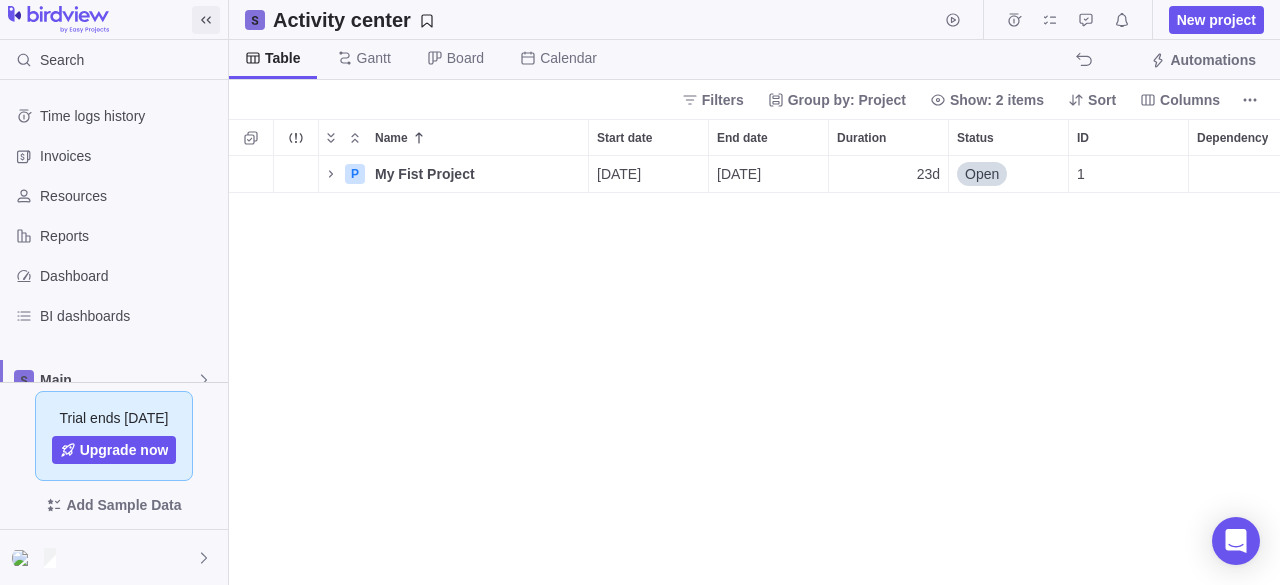 scroll, scrollTop: 414, scrollLeft: 1084, axis: both 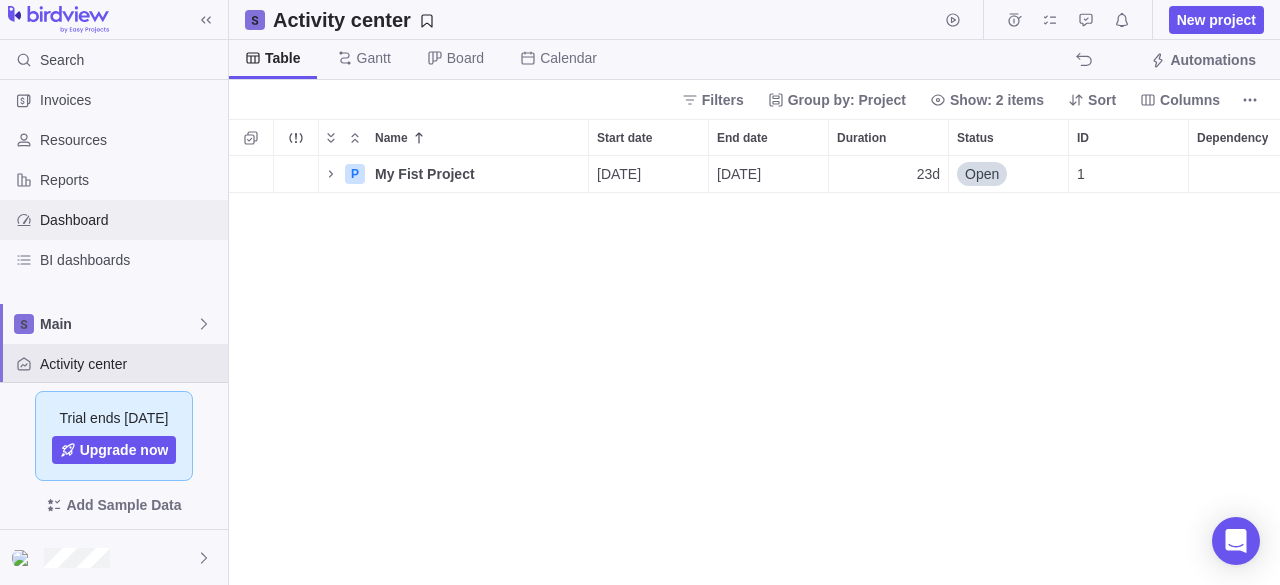 click on "Dashboard" at bounding box center (130, 220) 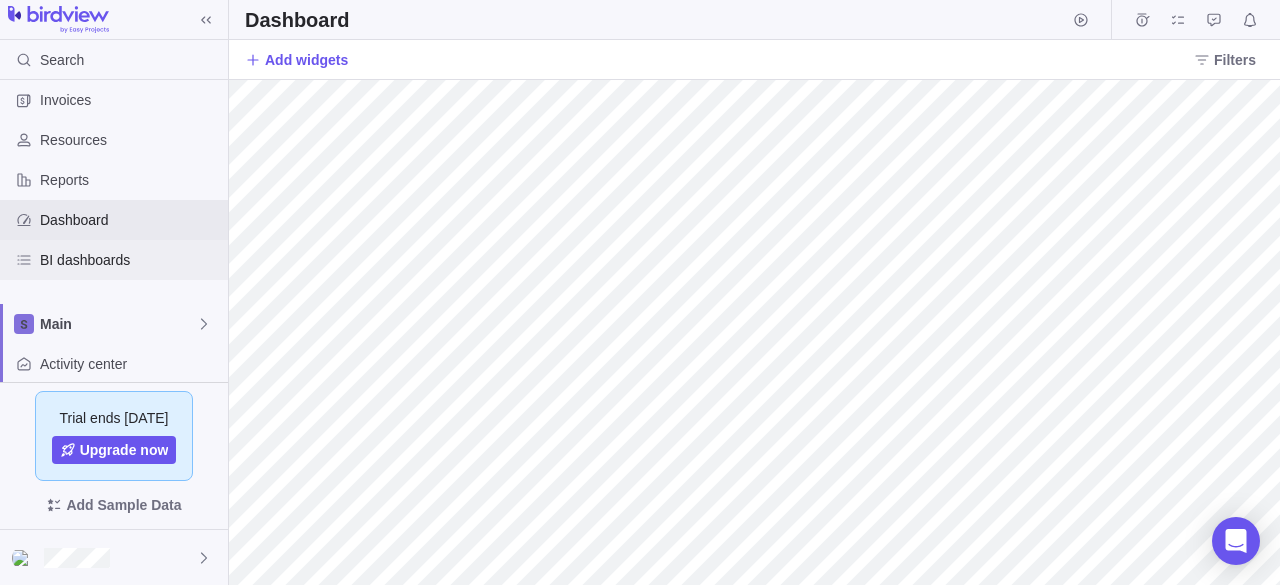 click on "BI dashboards" at bounding box center [130, 260] 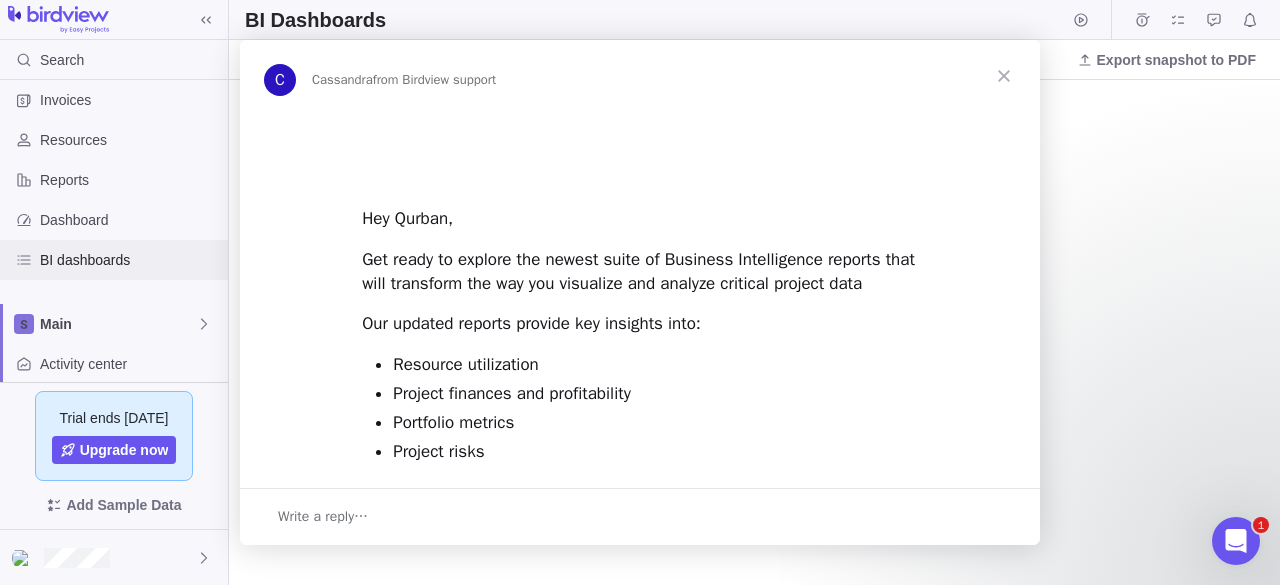 scroll, scrollTop: 0, scrollLeft: 0, axis: both 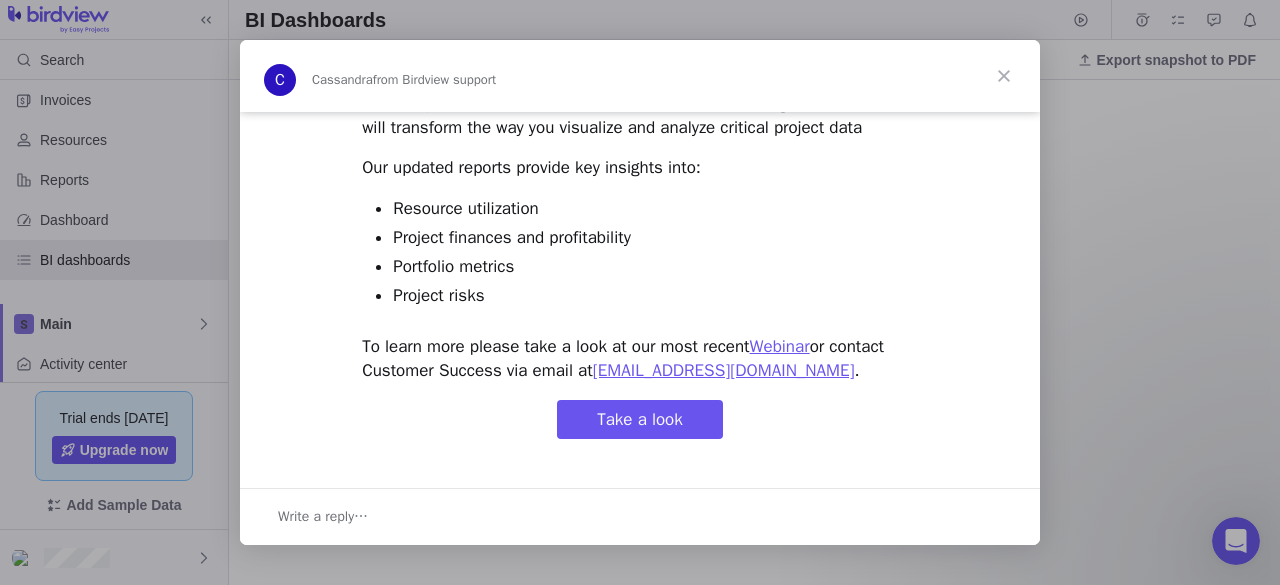 click at bounding box center (1004, 76) 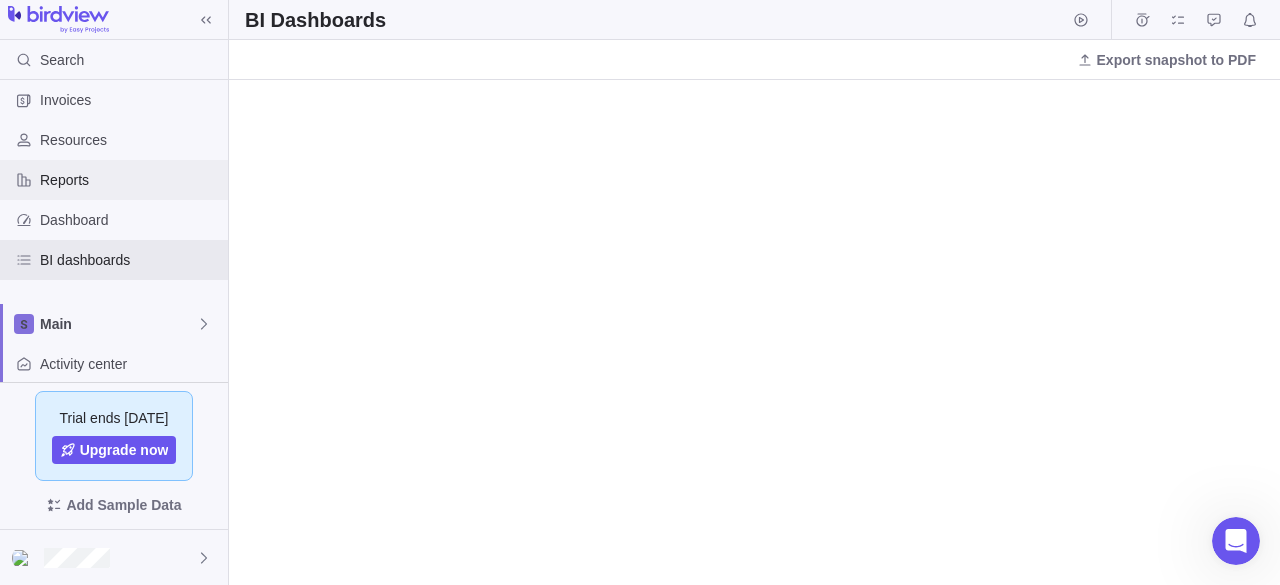 click on "Reports" at bounding box center [130, 180] 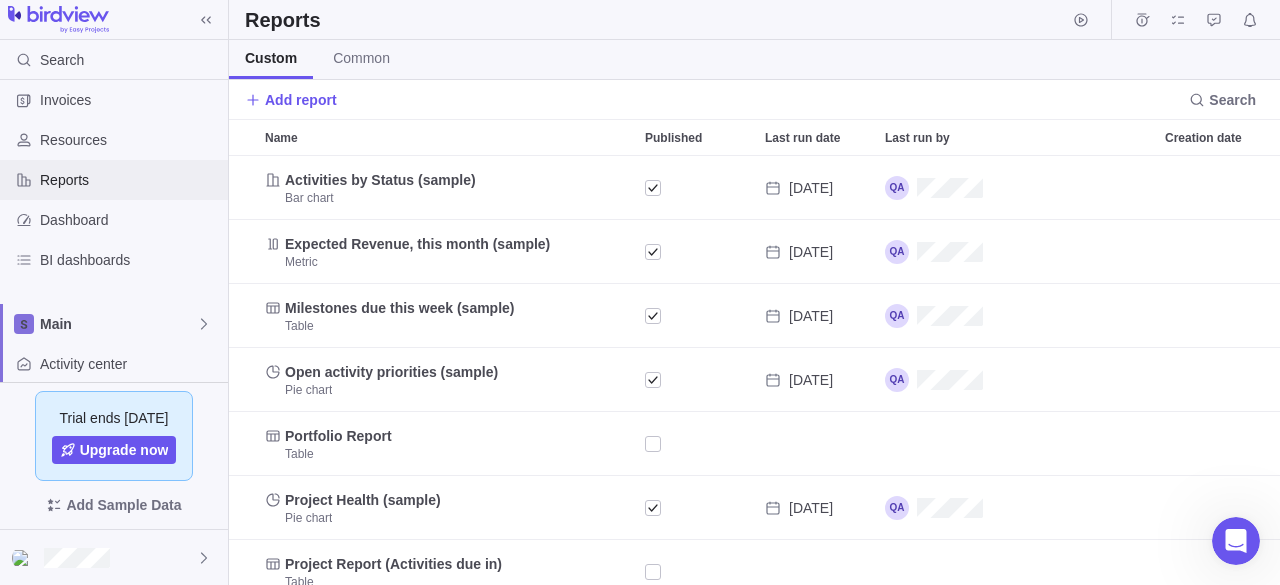 scroll, scrollTop: 16, scrollLeft: 16, axis: both 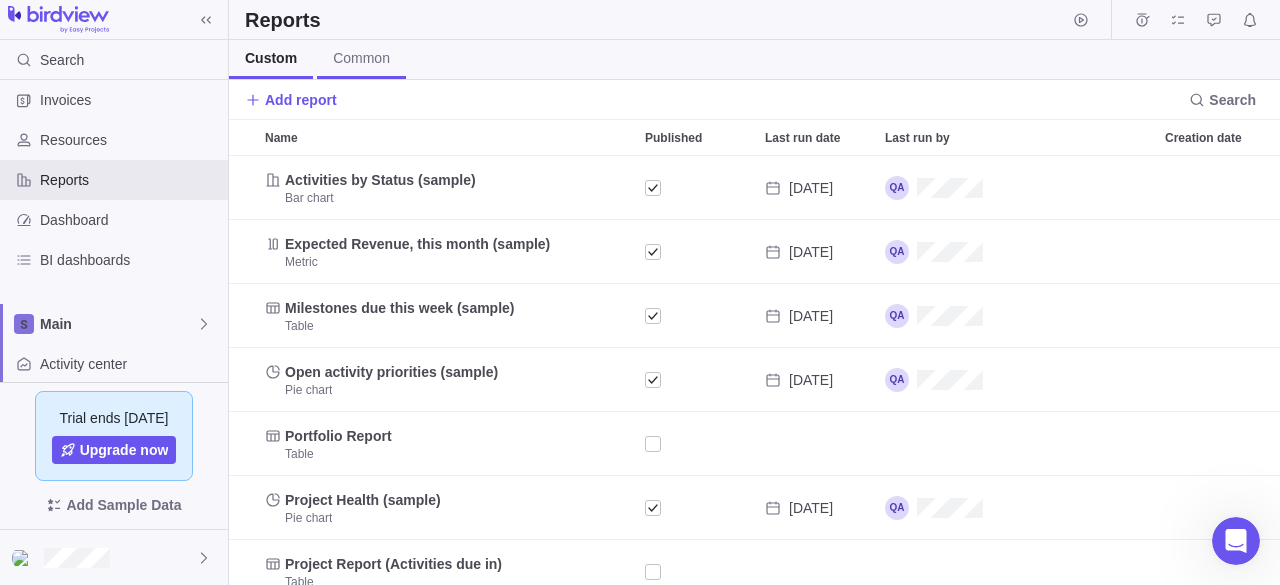 click on "Common" at bounding box center [361, 58] 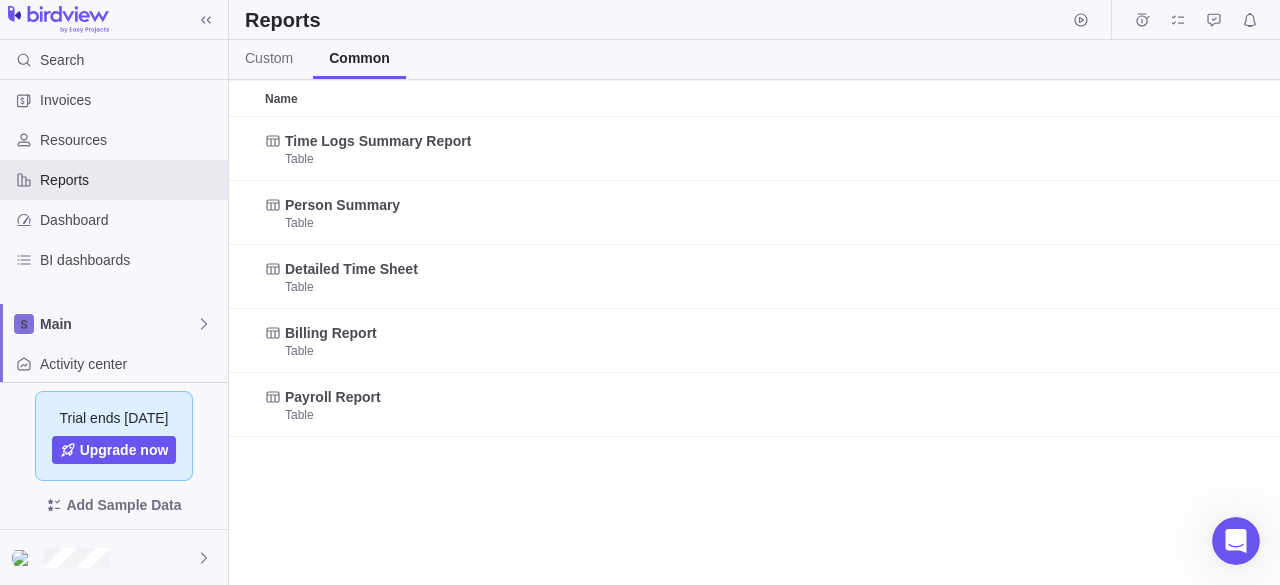scroll, scrollTop: 16, scrollLeft: 16, axis: both 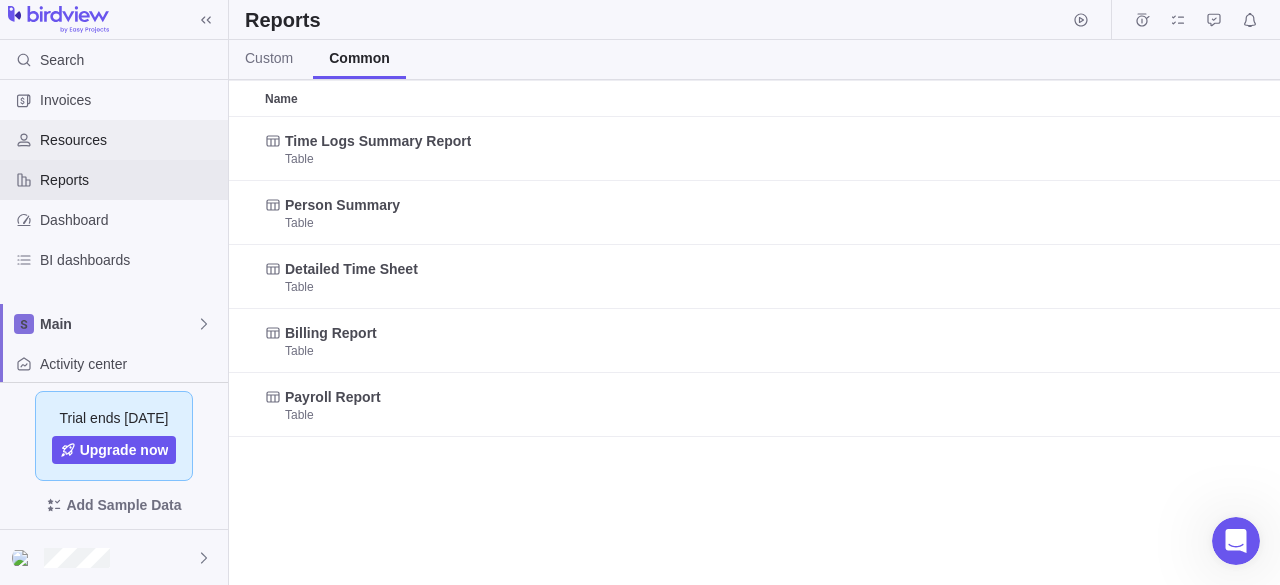 click on "Resources" at bounding box center [130, 140] 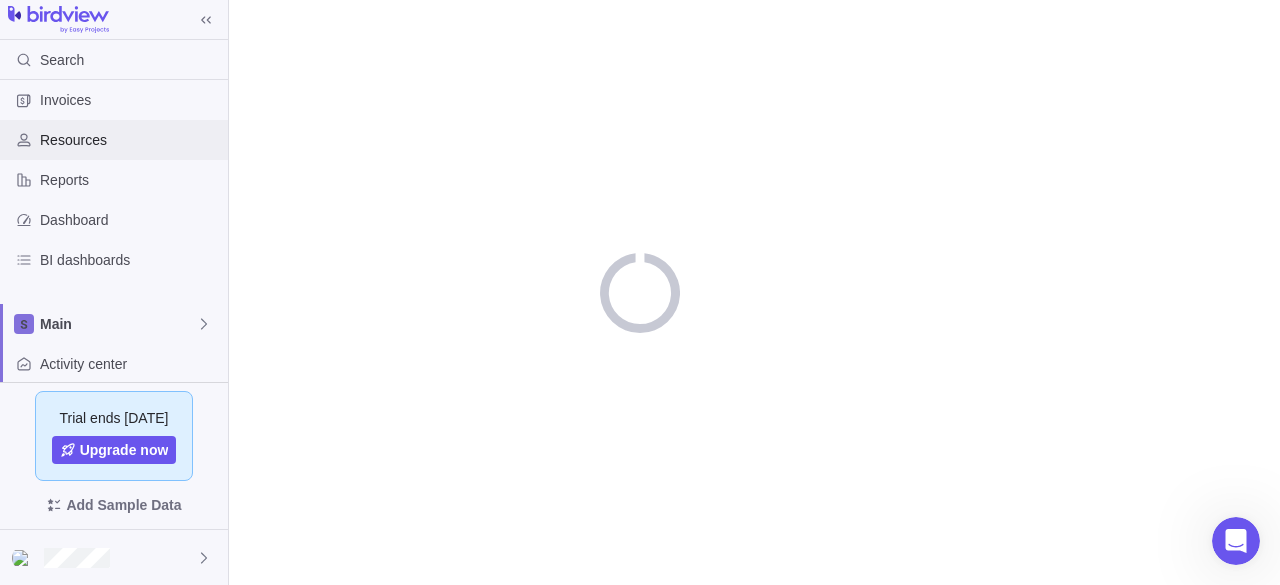 click on "Resources" at bounding box center (130, 140) 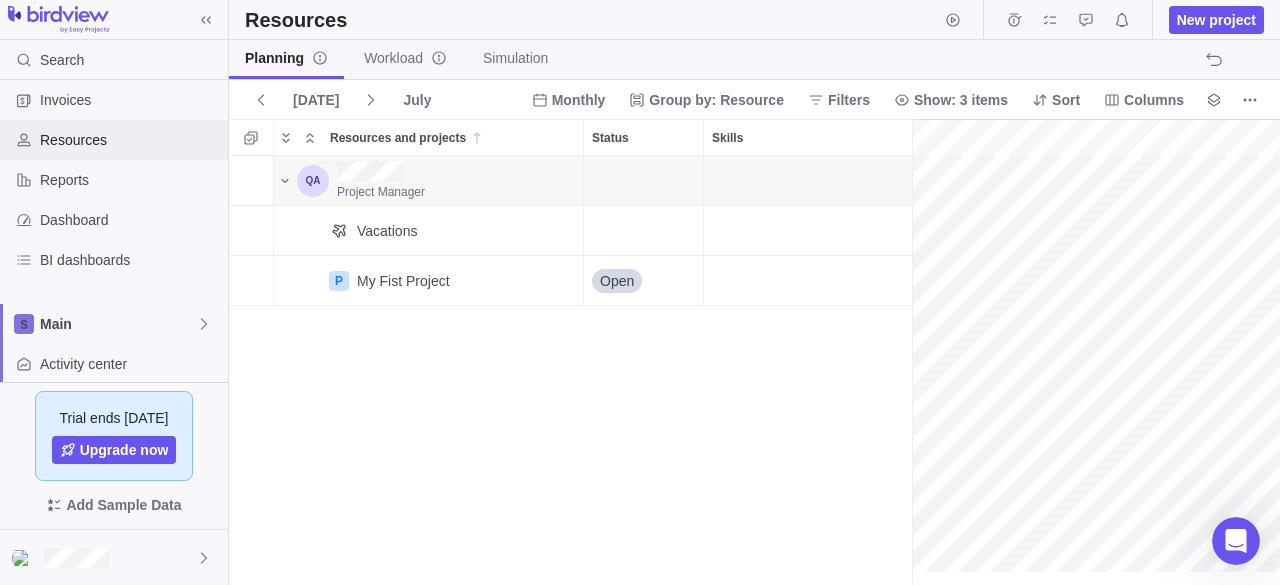 scroll, scrollTop: 16, scrollLeft: 16, axis: both 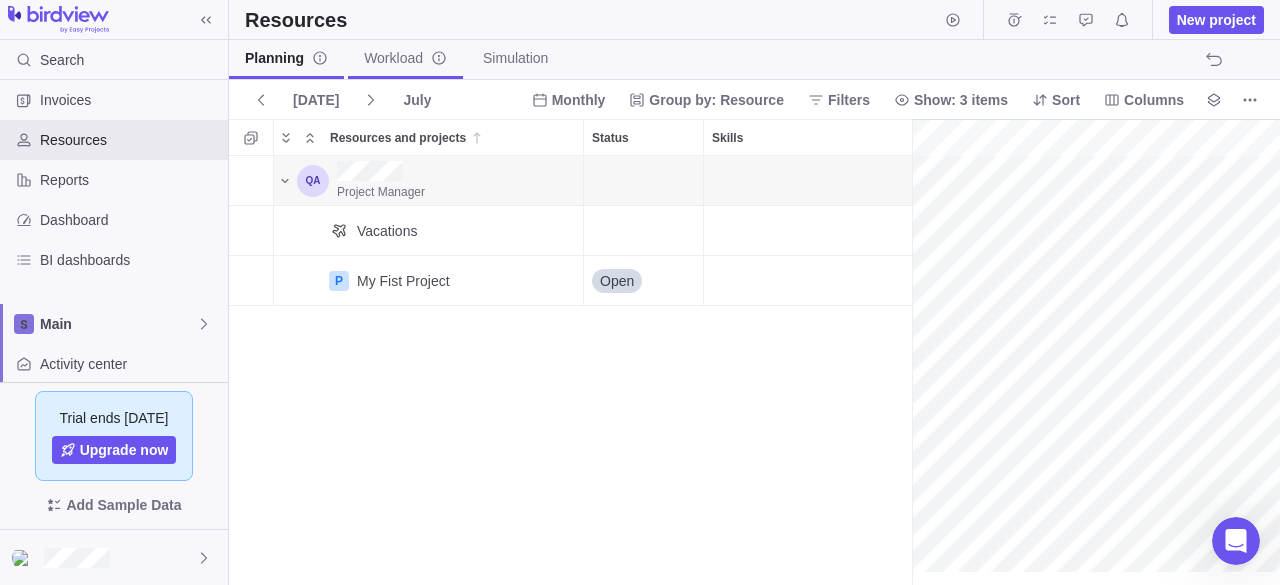 click on "Workload" at bounding box center [405, 58] 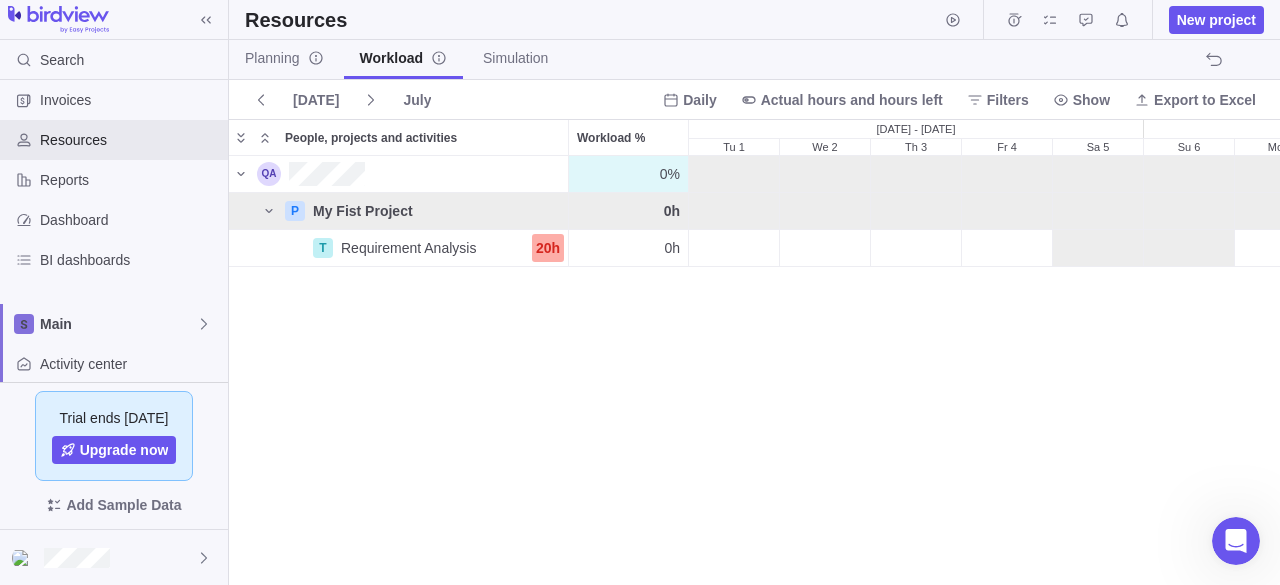 scroll, scrollTop: 16, scrollLeft: 16, axis: both 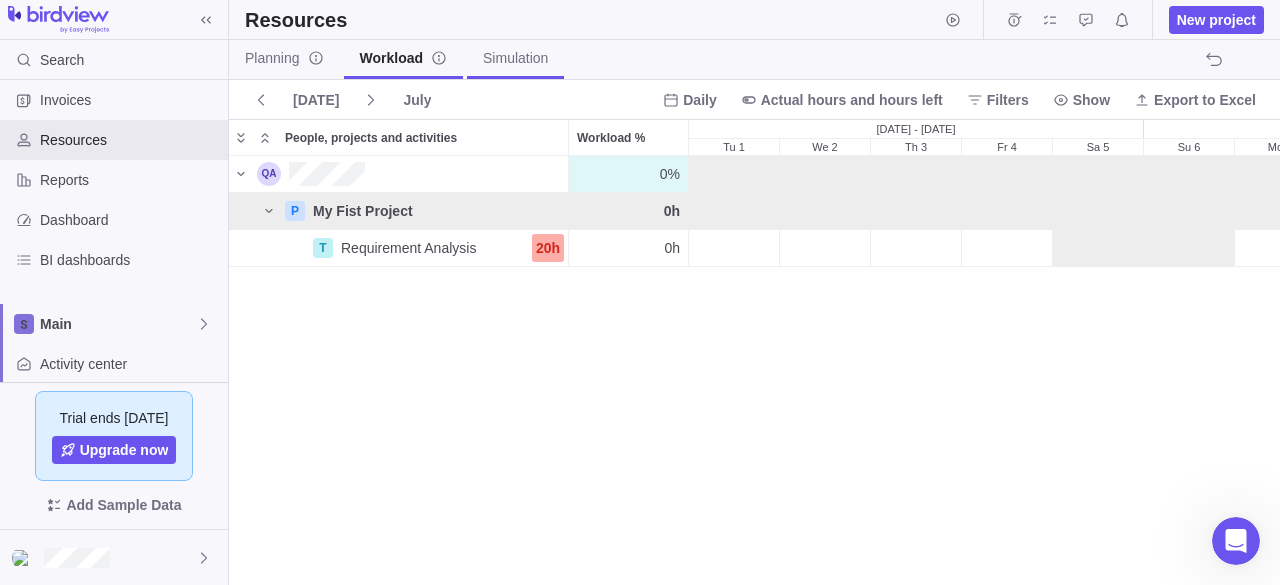 click on "Simulation" at bounding box center [515, 58] 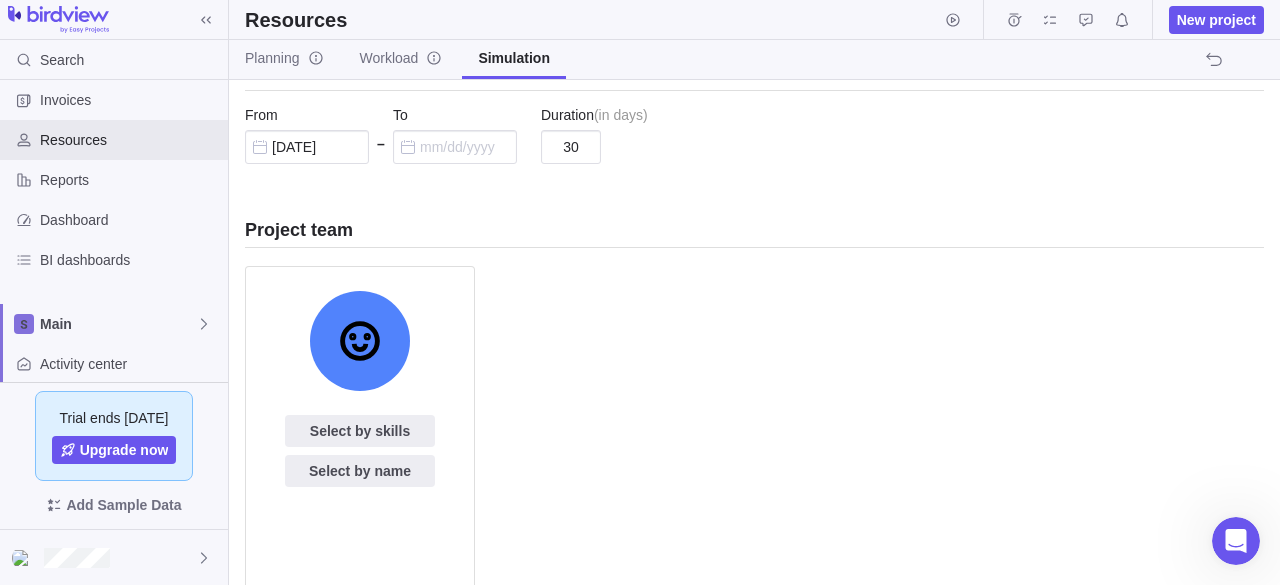 scroll, scrollTop: 0, scrollLeft: 0, axis: both 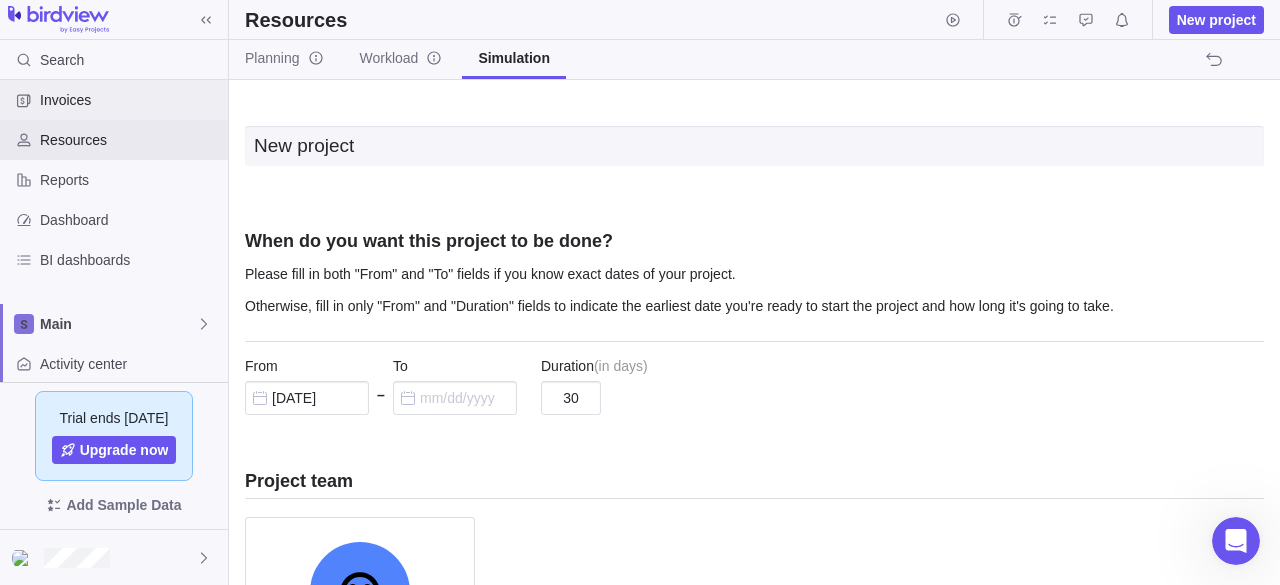 click on "Invoices" at bounding box center [130, 100] 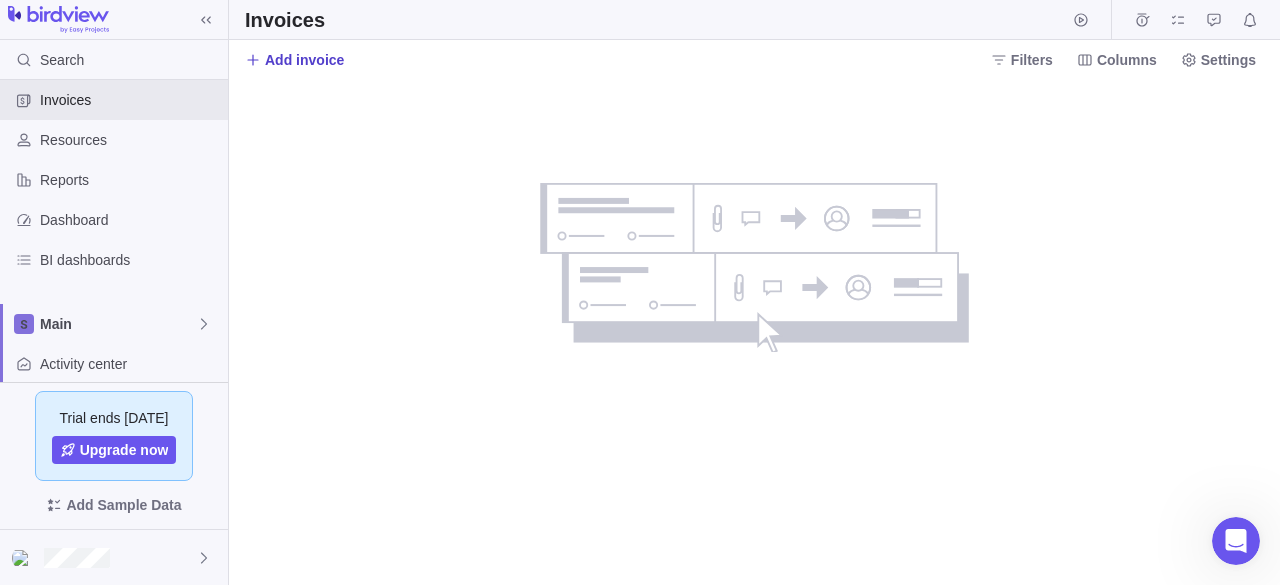 click on "Add invoice" at bounding box center (304, 60) 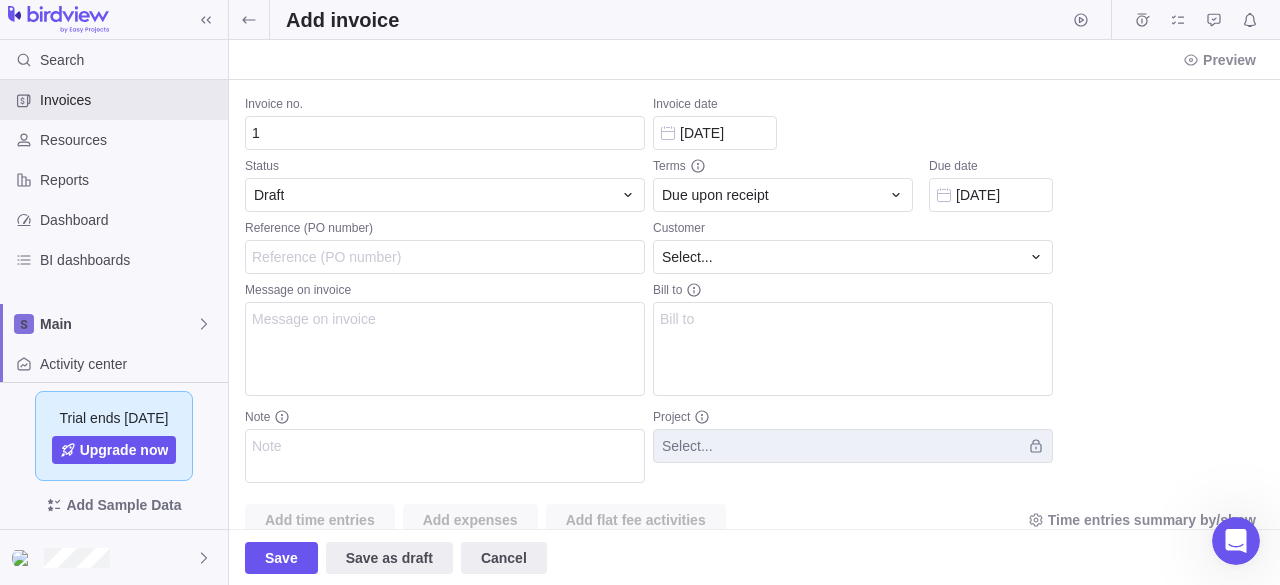 scroll, scrollTop: 16, scrollLeft: 16, axis: both 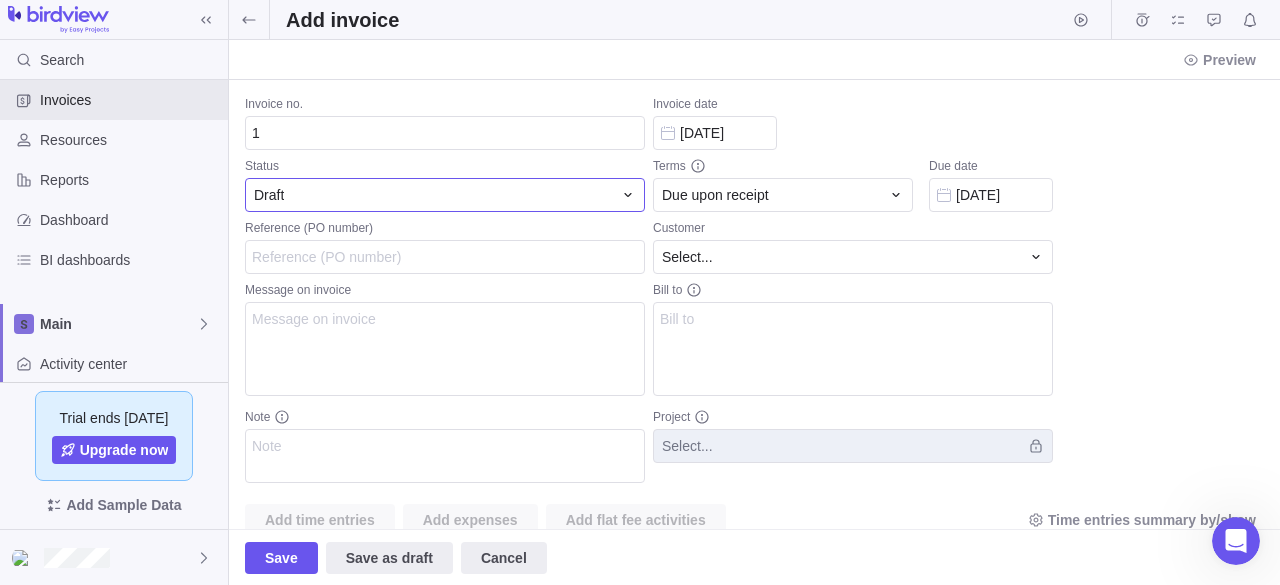 click on "Draft" at bounding box center [433, 195] 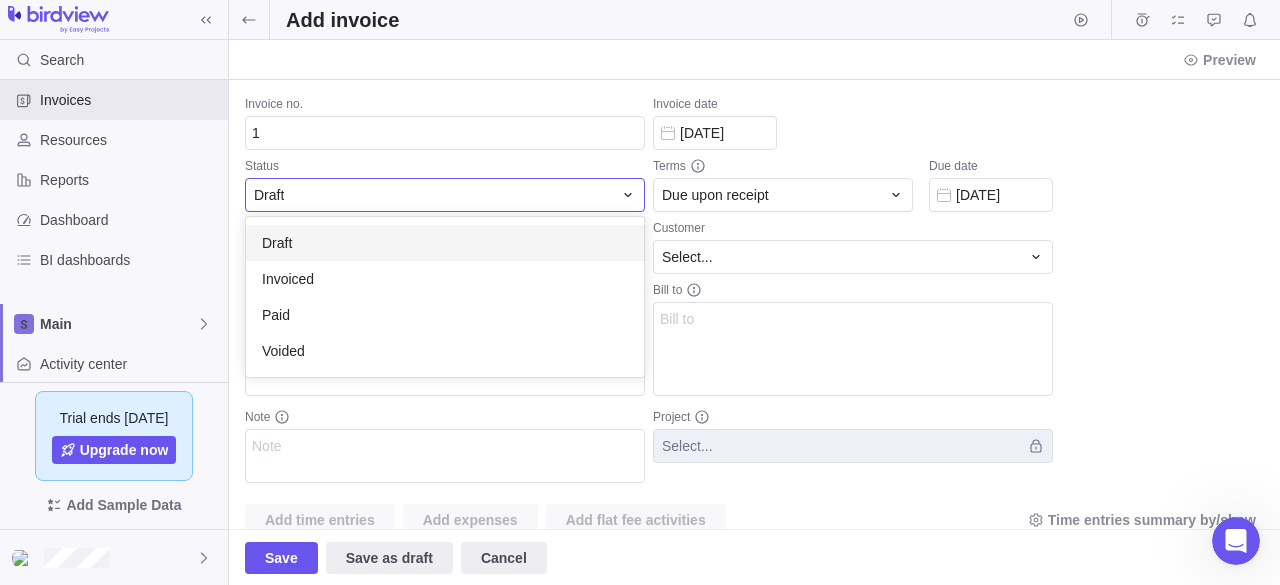 scroll, scrollTop: 16, scrollLeft: 16, axis: both 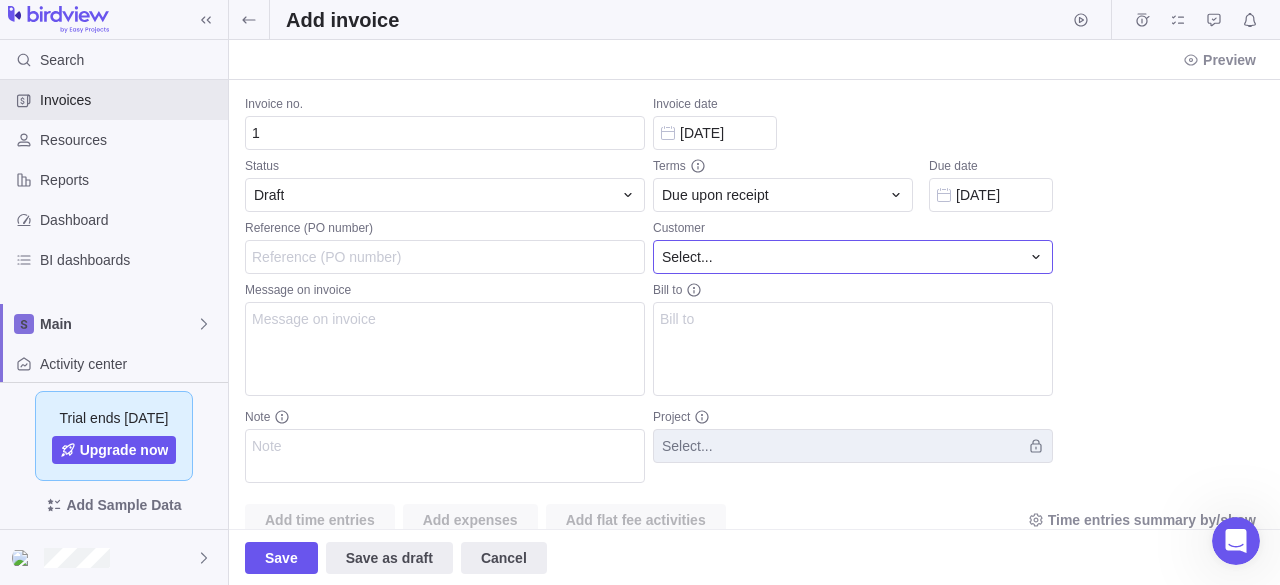click on "Select..." at bounding box center (841, 257) 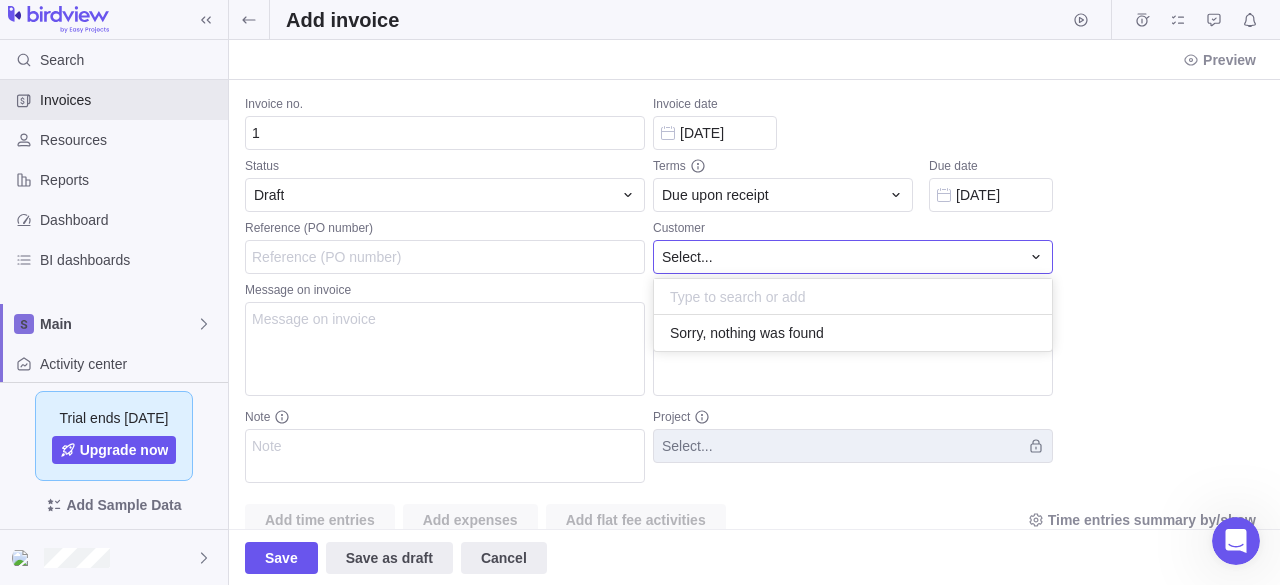 click on "Select..." at bounding box center [841, 257] 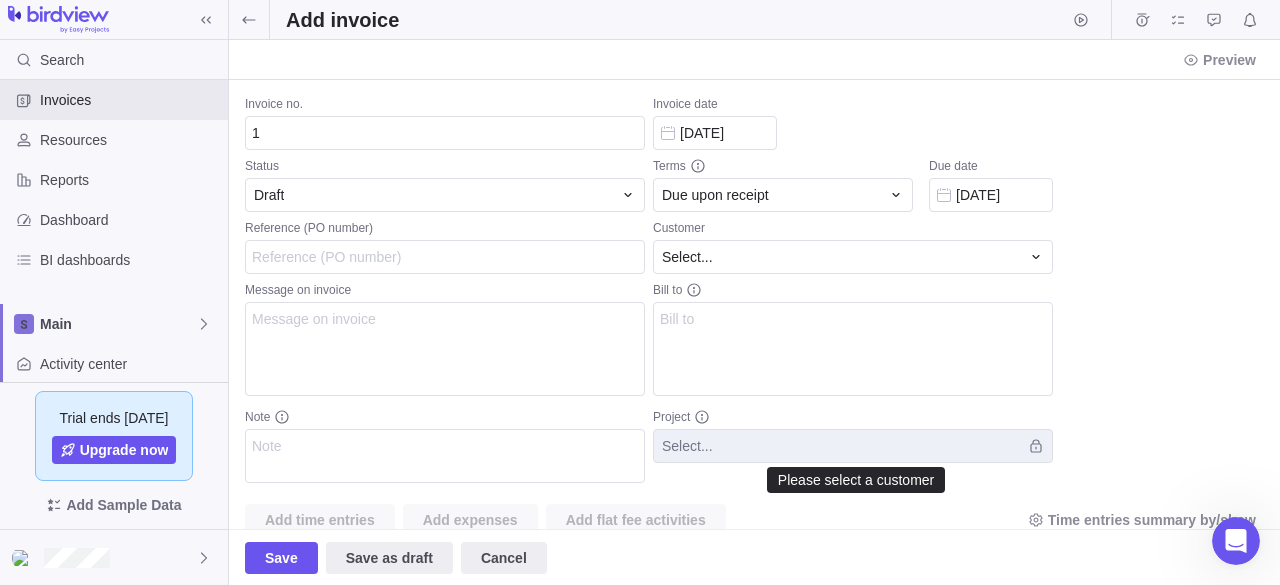 click at bounding box center (853, 445) 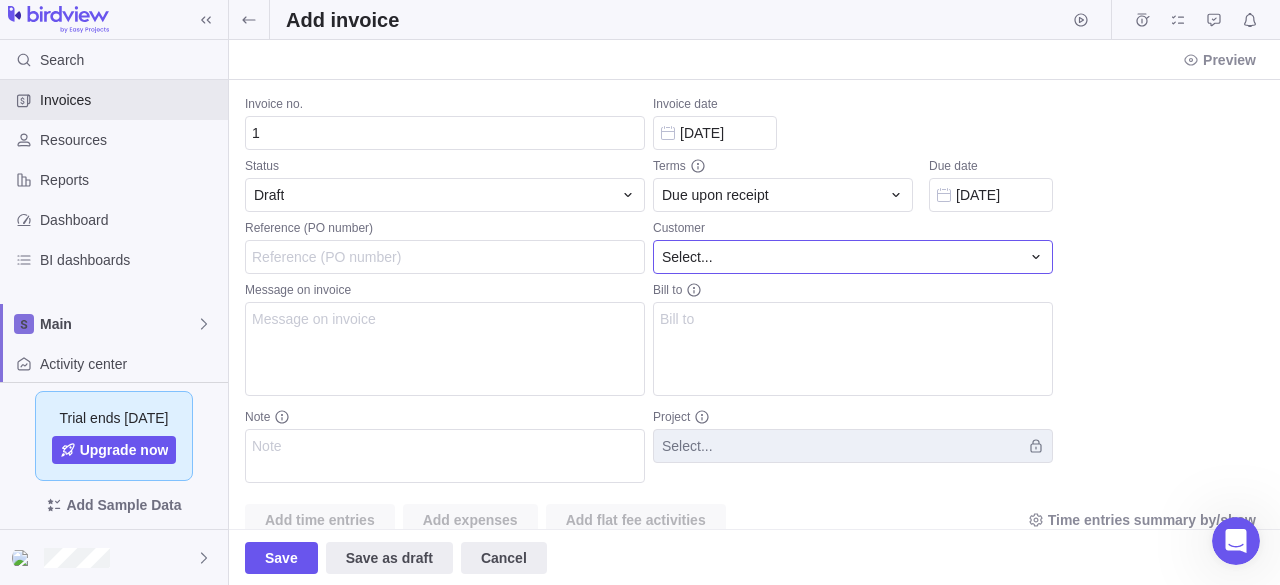 click on "Select..." at bounding box center (841, 257) 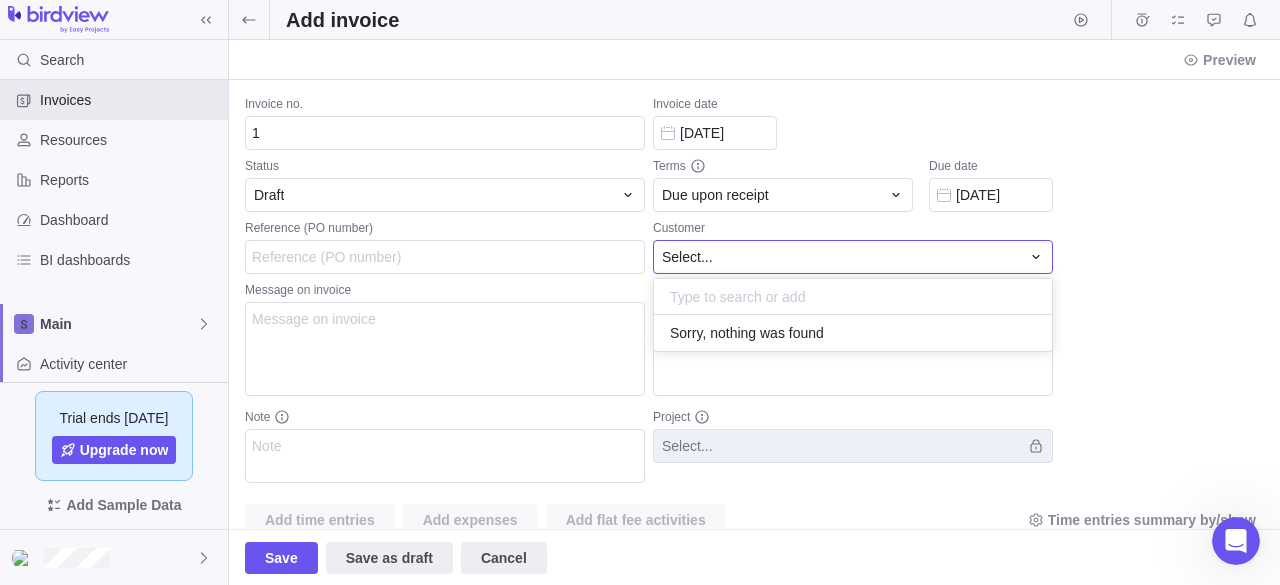 click on "Select..." at bounding box center [841, 257] 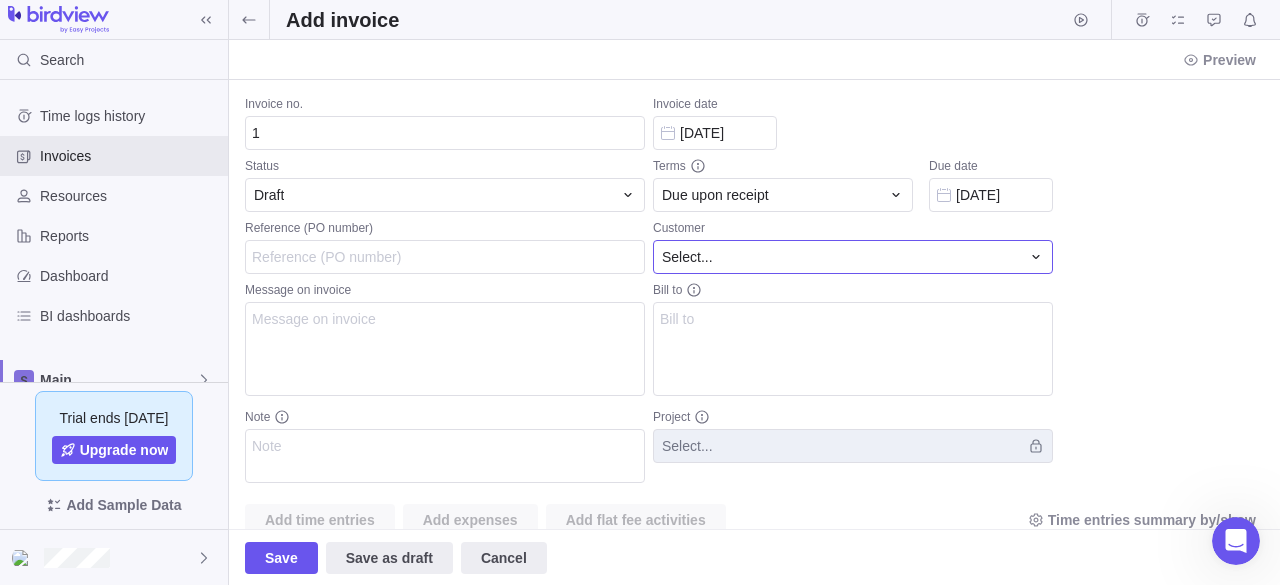 scroll, scrollTop: 336, scrollLeft: 0, axis: vertical 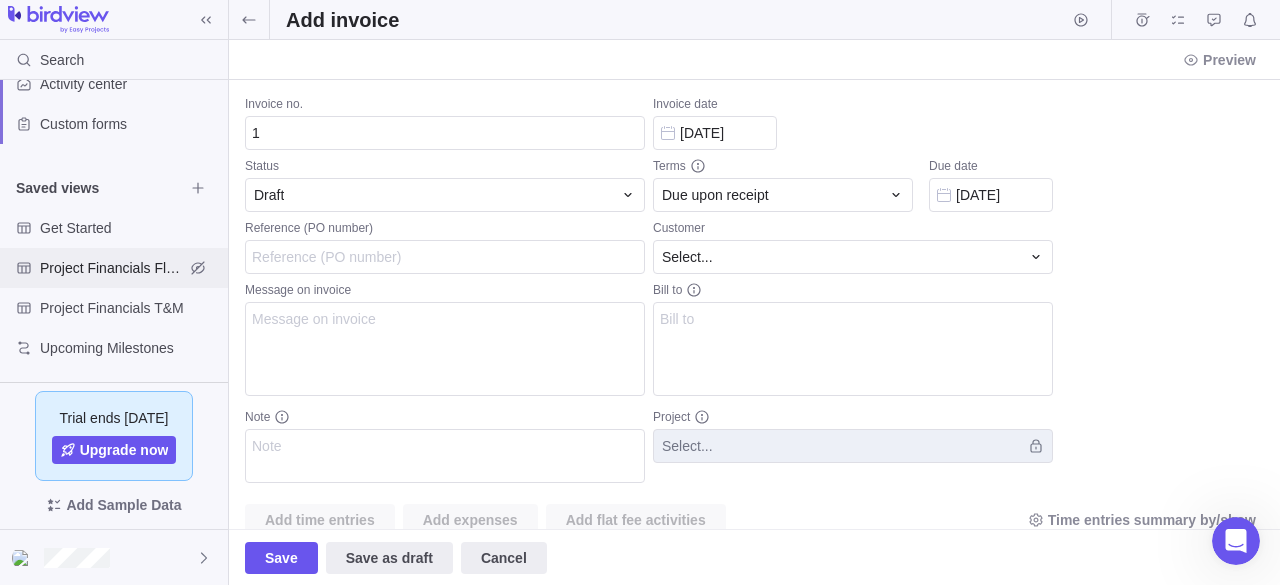 click on "Project Financials Flat Fee" at bounding box center (112, 268) 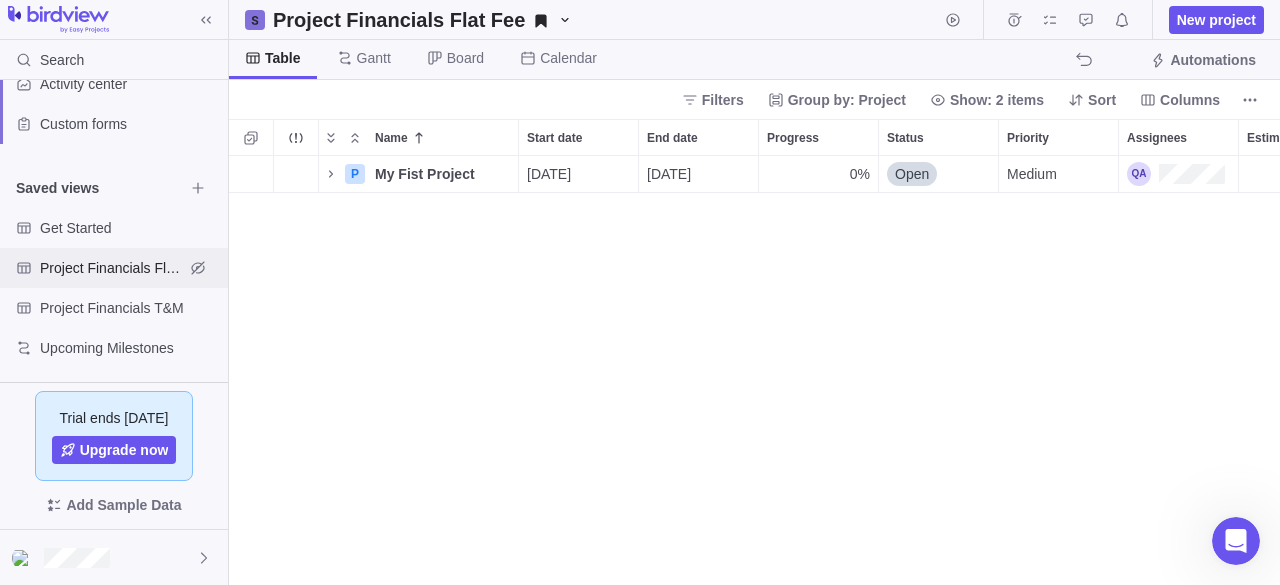 scroll, scrollTop: 16, scrollLeft: 16, axis: both 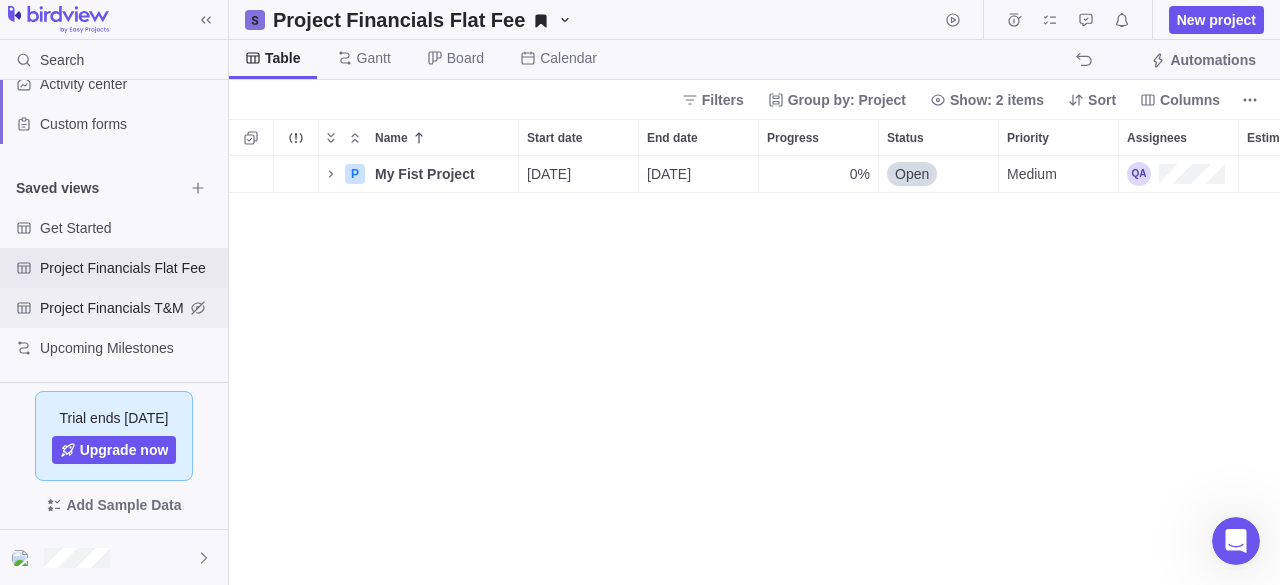click on "Project Financials T&M" at bounding box center [112, 308] 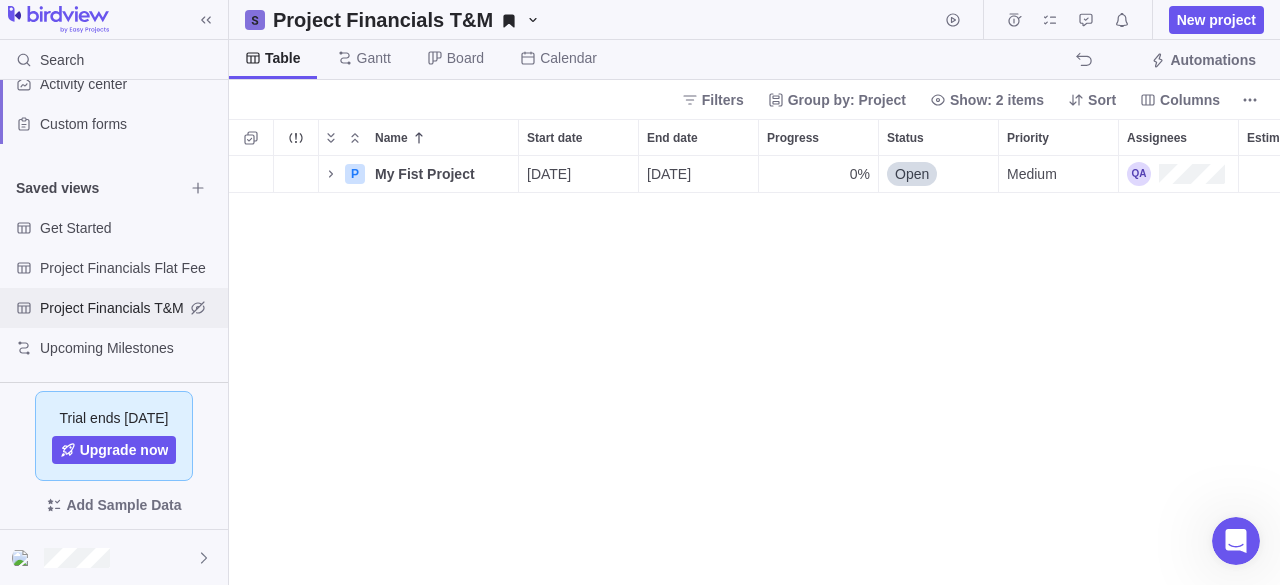 scroll, scrollTop: 16, scrollLeft: 16, axis: both 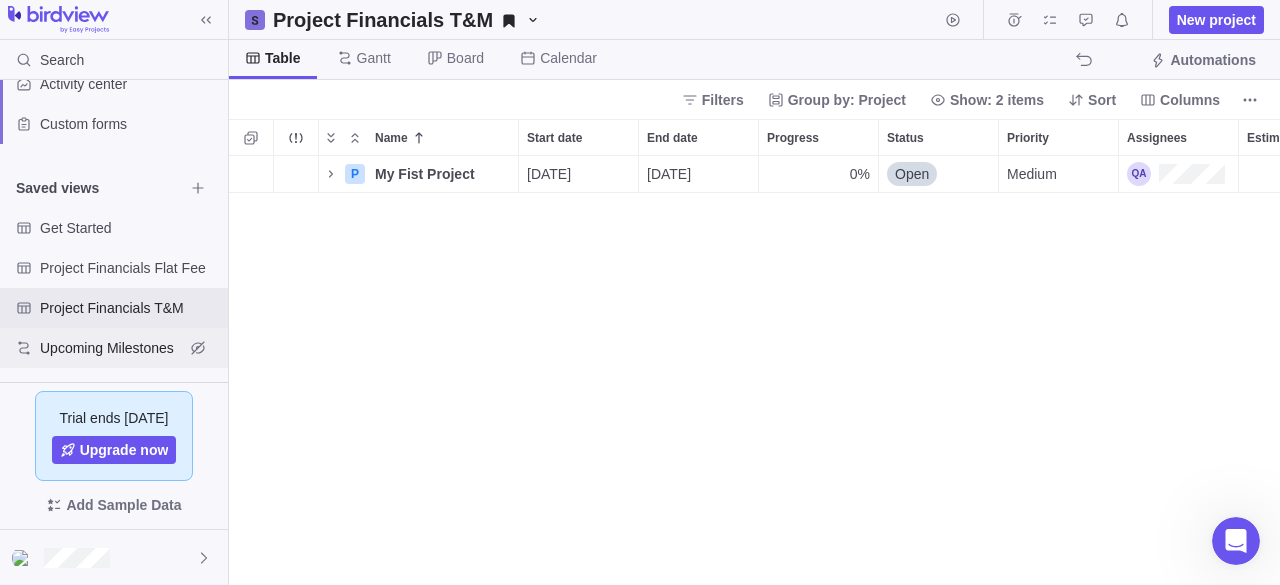 click on "Upcoming Milestones" at bounding box center (112, 348) 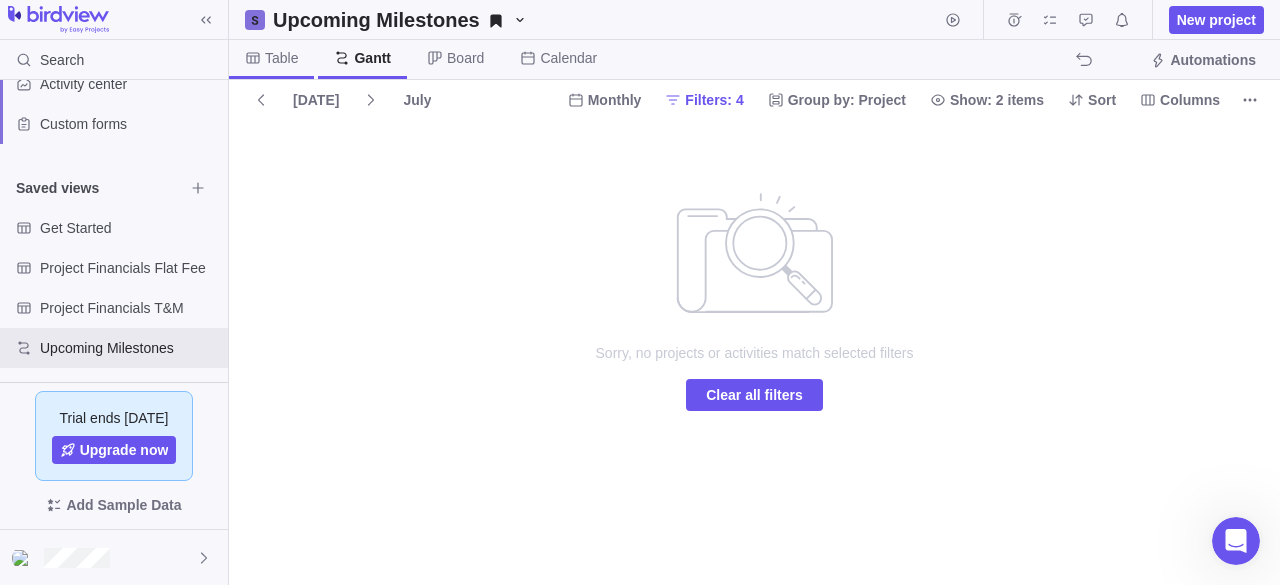 click on "Table" at bounding box center [281, 58] 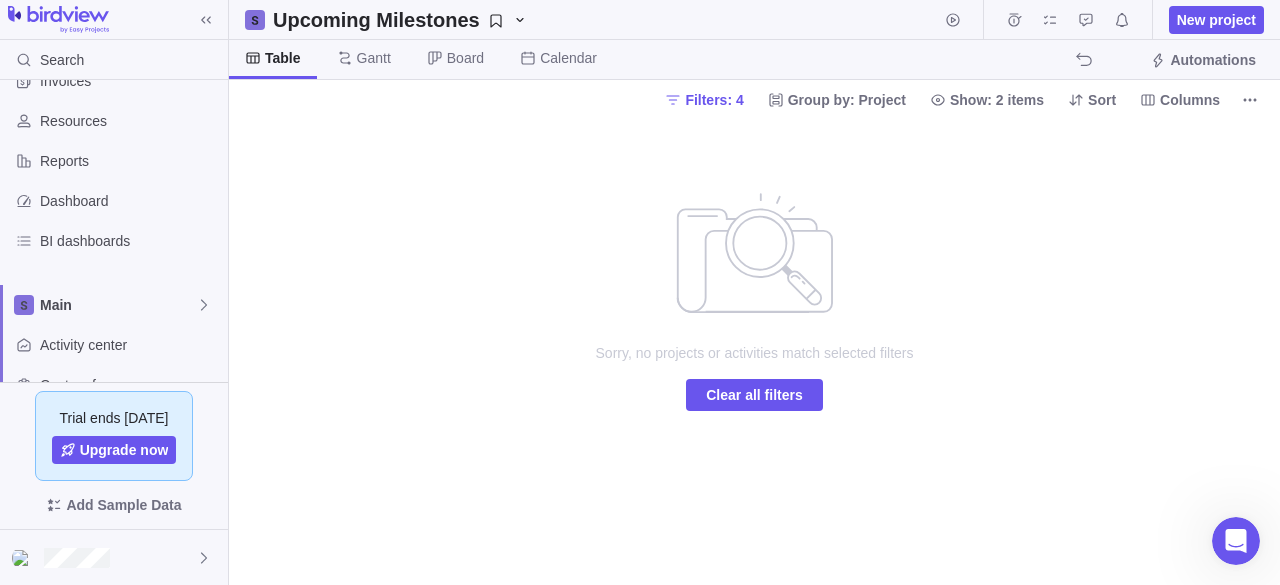 scroll, scrollTop: 0, scrollLeft: 0, axis: both 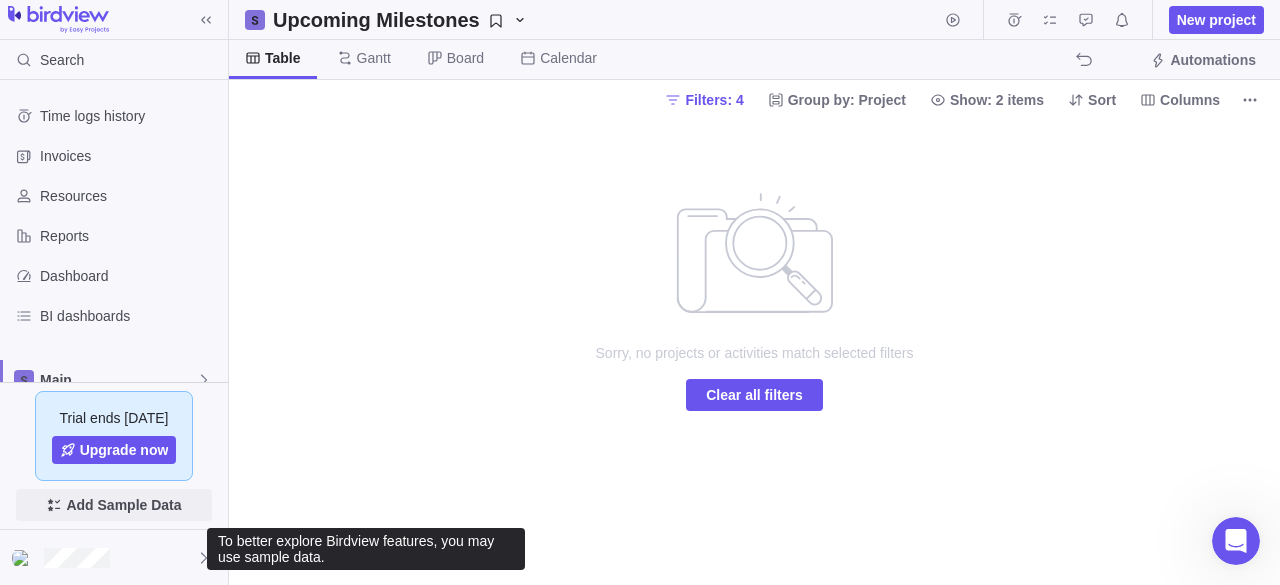 click on "Add Sample Data" at bounding box center (123, 505) 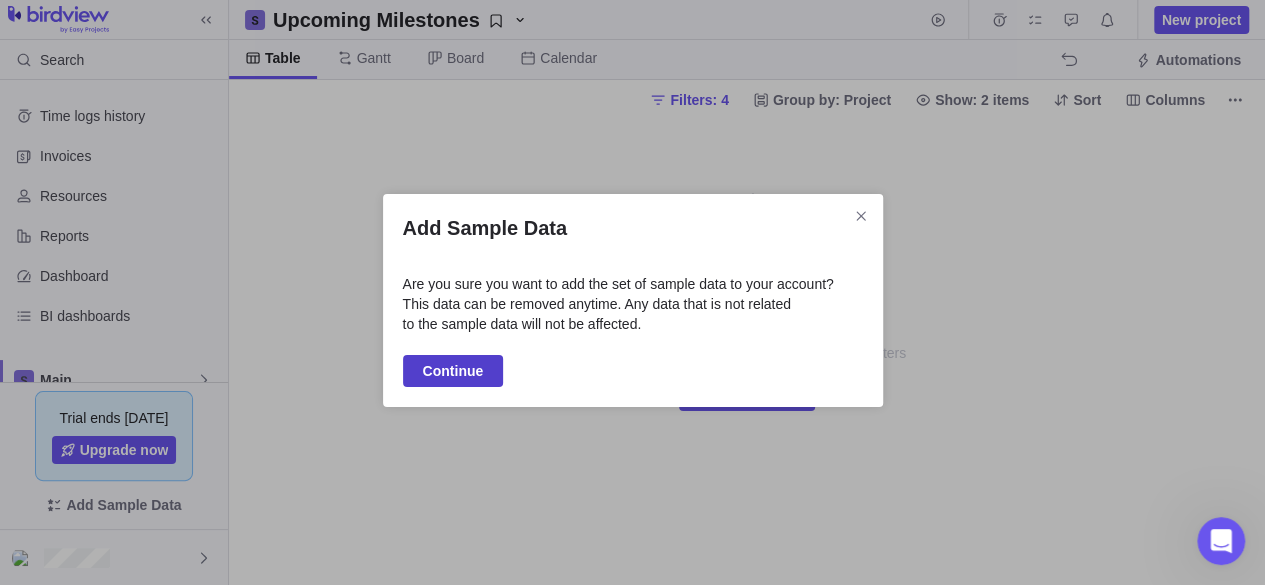 click on "Continue" at bounding box center (453, 371) 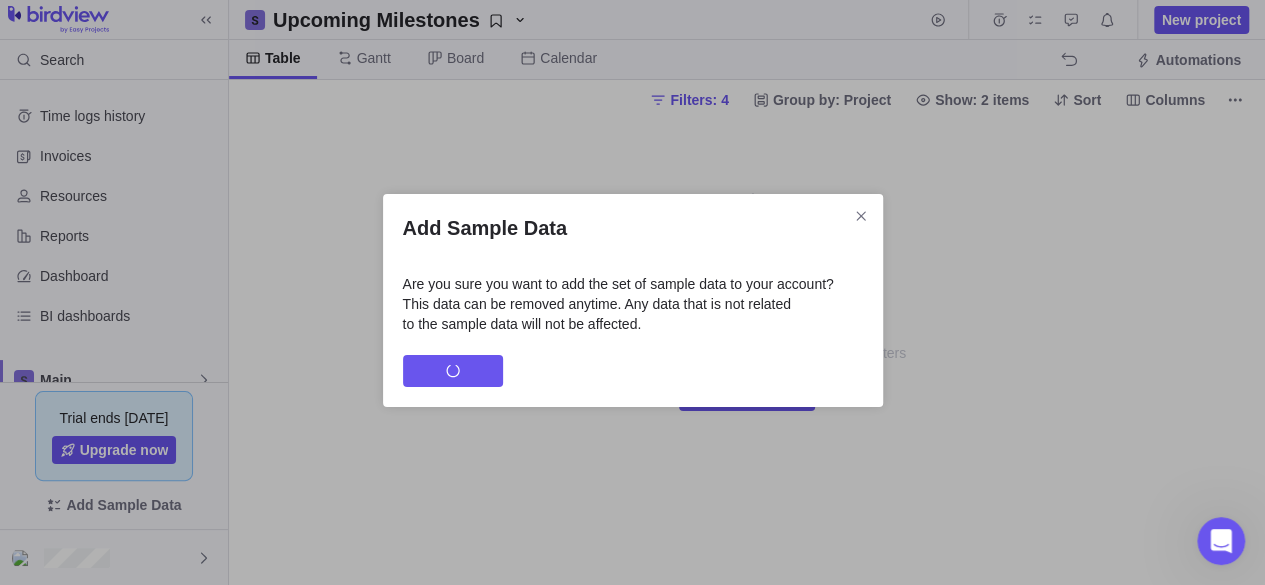 click on "Add Sample Data Are you sure you want to add the set of sample data to your account? This data can be removed anytime. Any data that is not related to the sample data will not be affected. Continue" at bounding box center (632, 300) 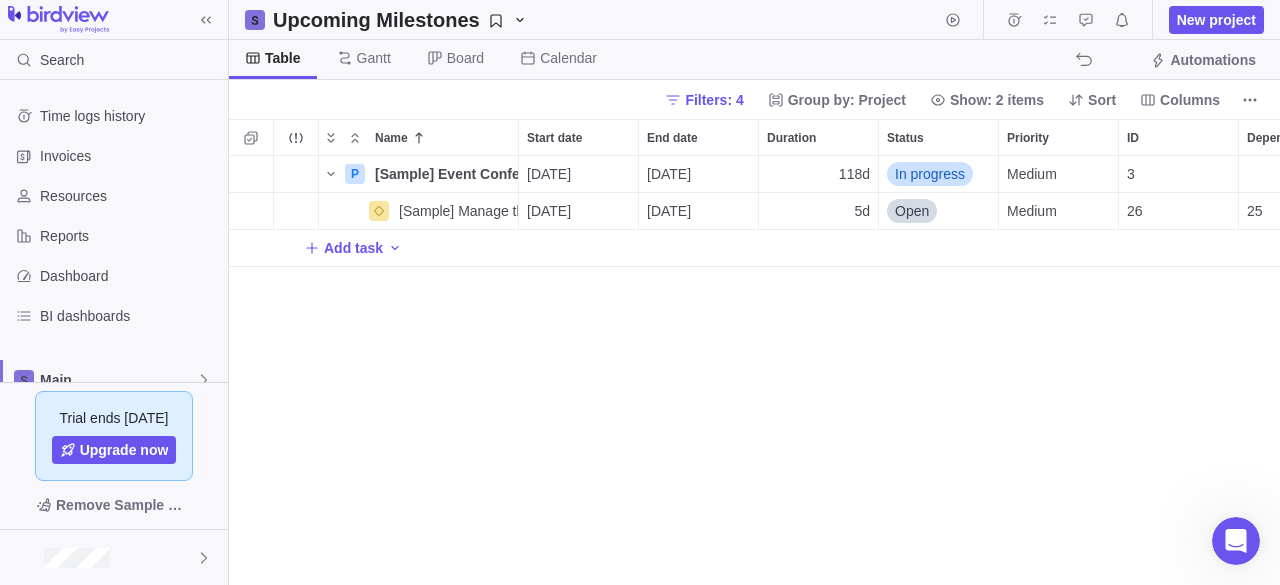 scroll, scrollTop: 16, scrollLeft: 16, axis: both 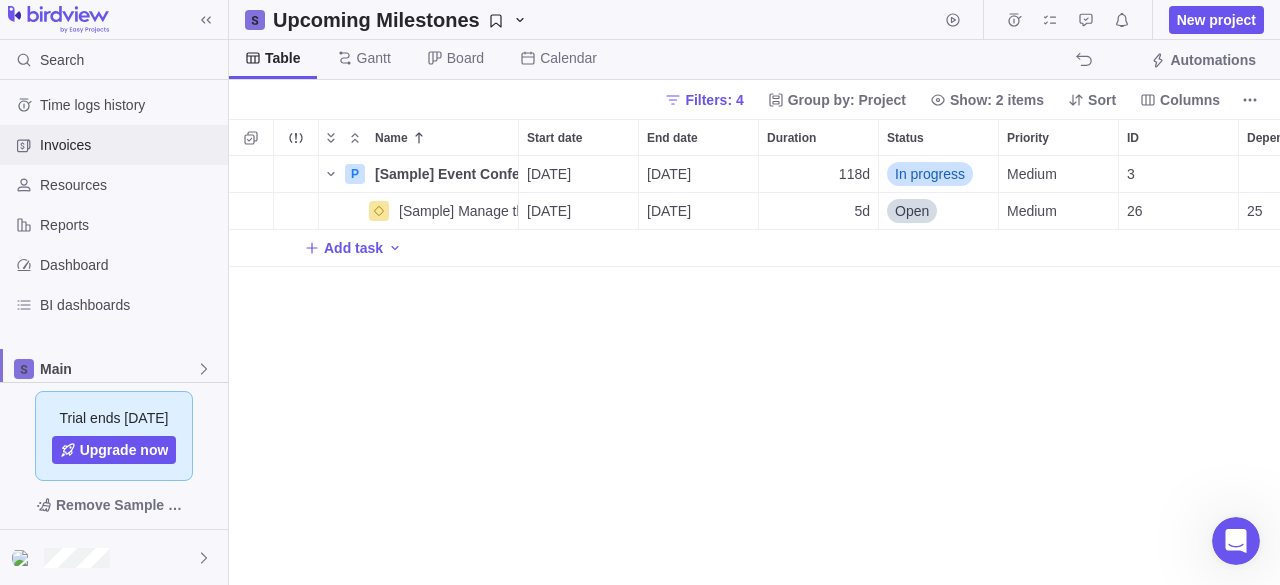 click on "Invoices" at bounding box center (130, 145) 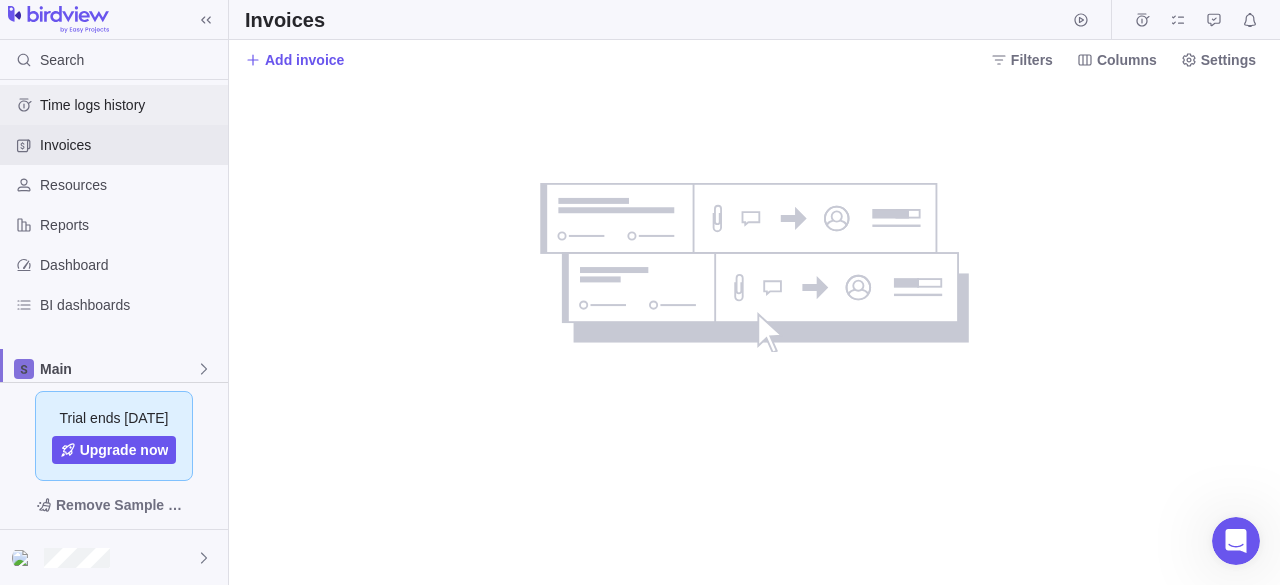 click on "Time logs history" at bounding box center [130, 105] 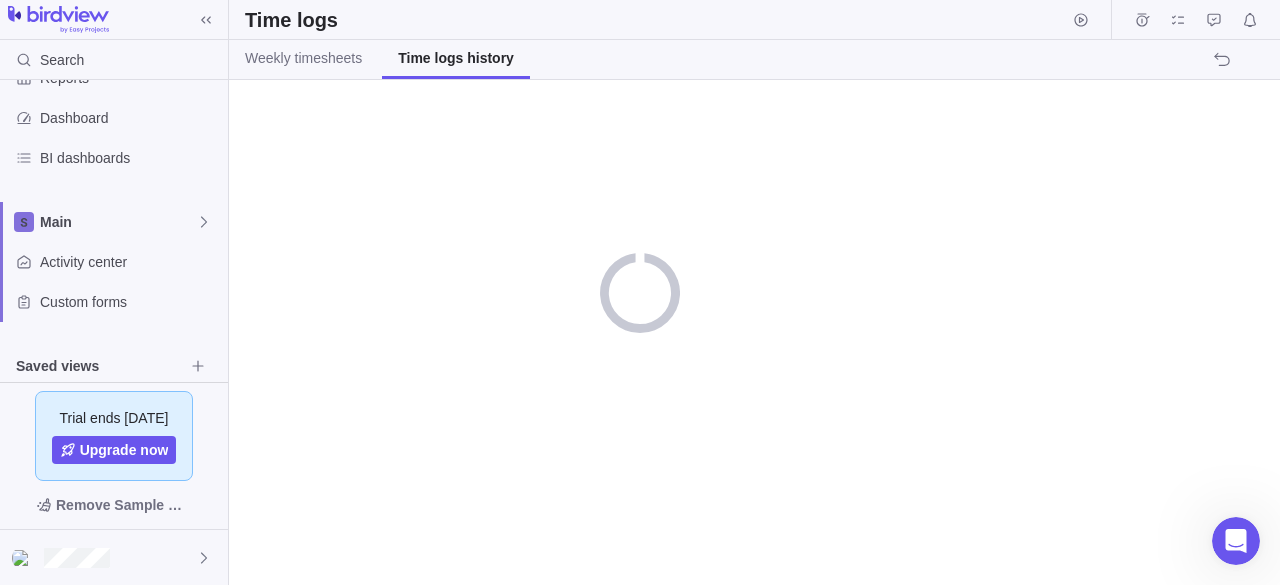 scroll, scrollTop: 336, scrollLeft: 0, axis: vertical 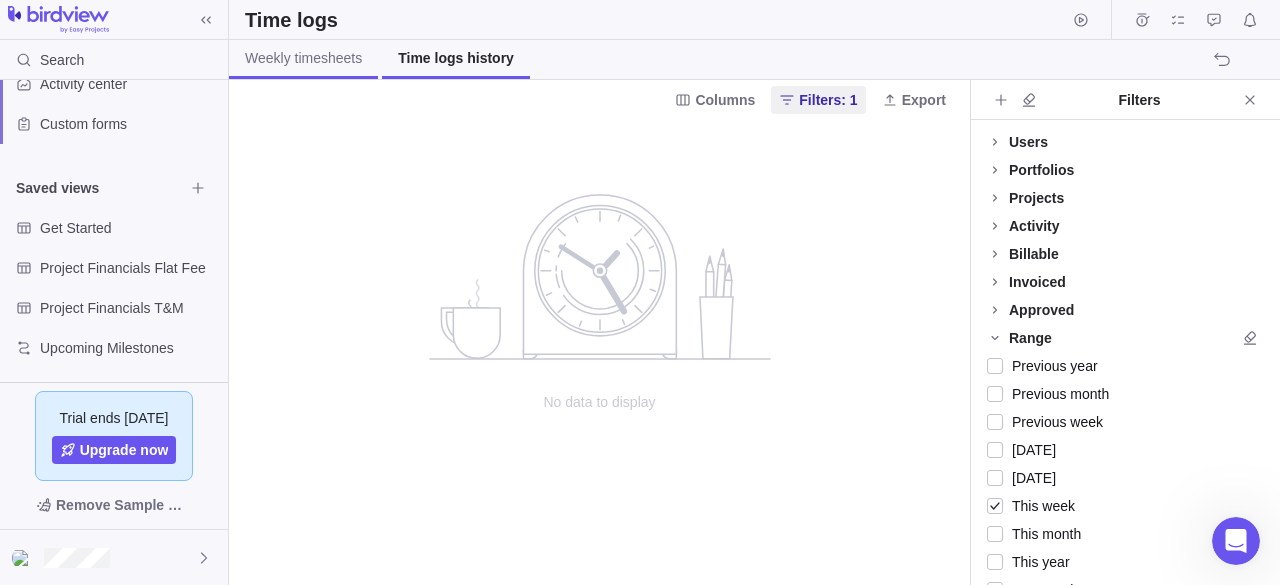 click on "Weekly timesheets" at bounding box center (303, 58) 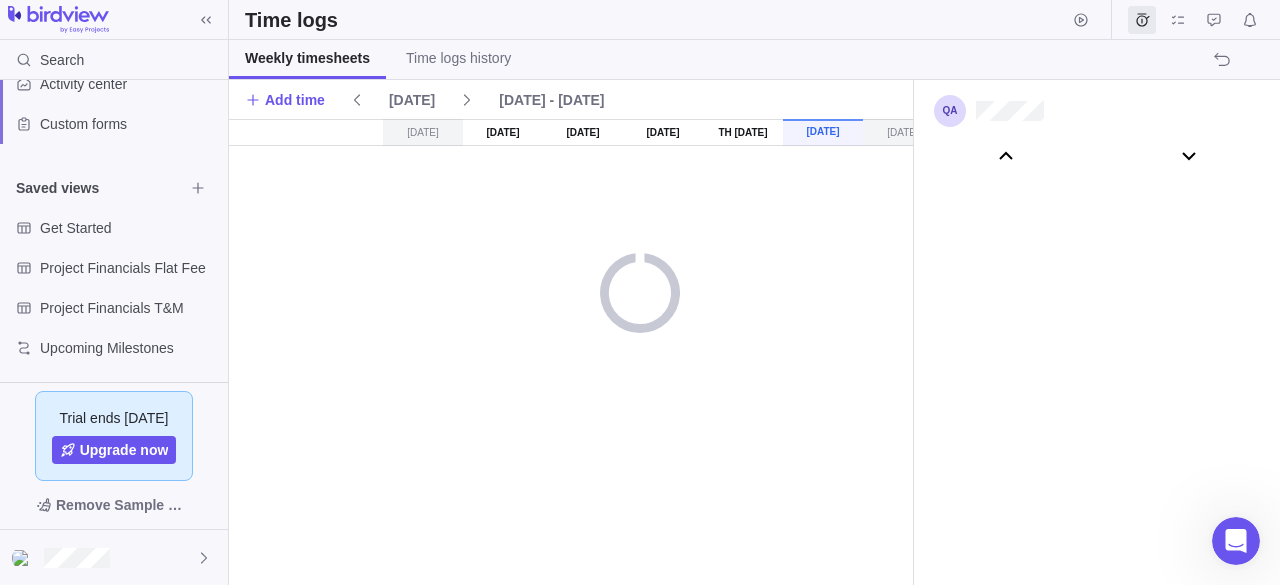 scroll, scrollTop: 111081, scrollLeft: 0, axis: vertical 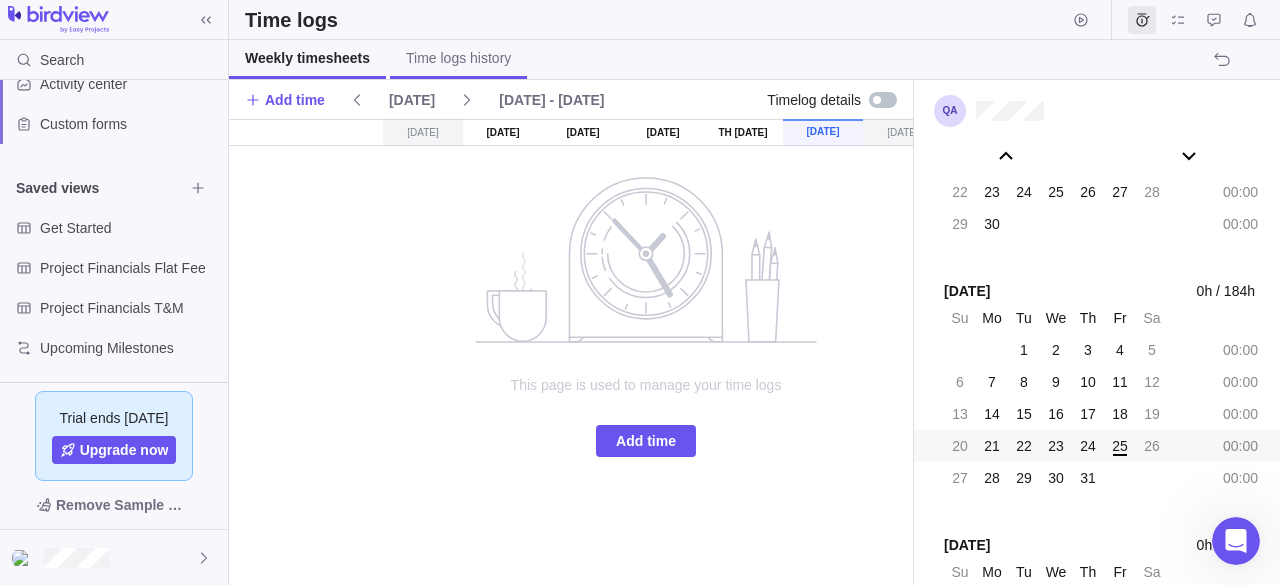 click on "Time logs history" at bounding box center (458, 58) 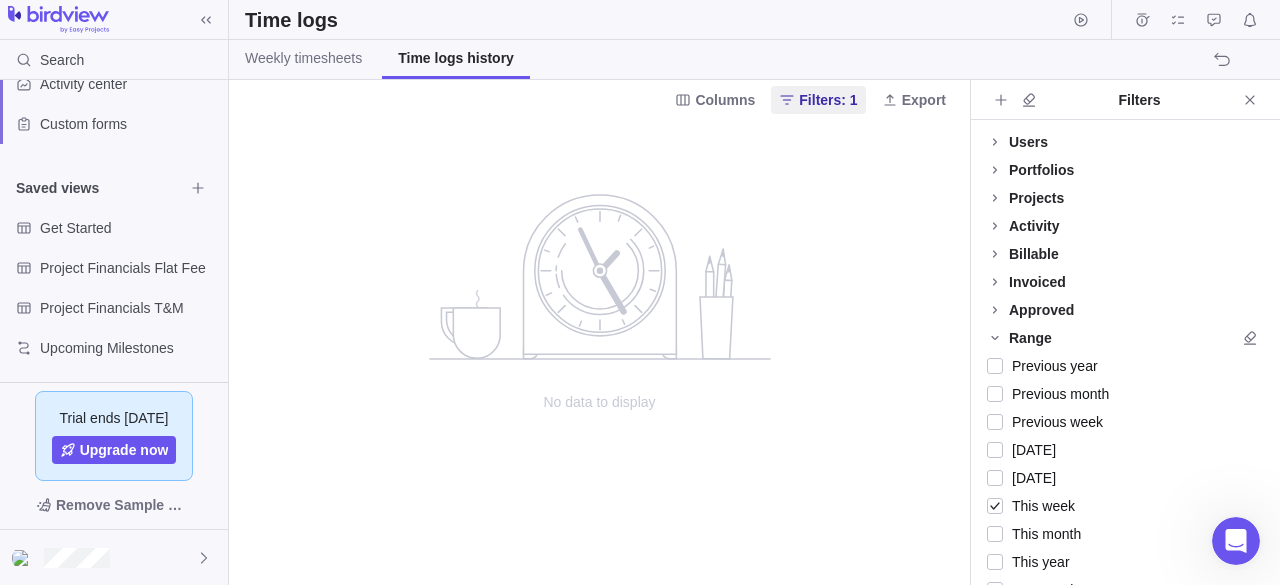 click on "Portfolios" at bounding box center [1041, 170] 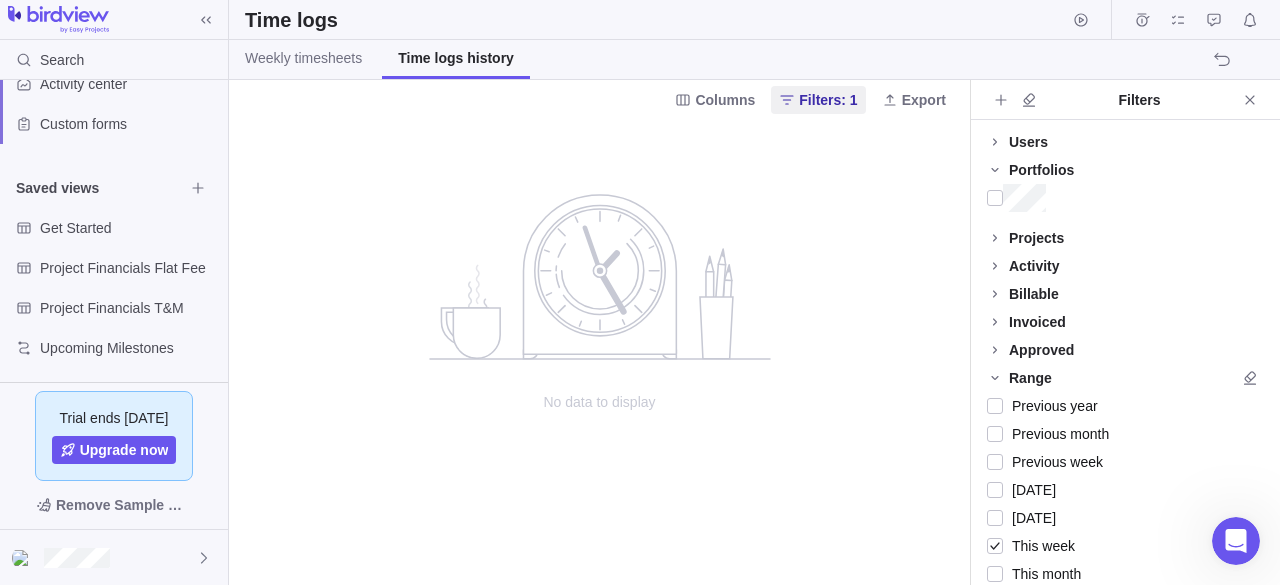click on "Users" at bounding box center (1028, 142) 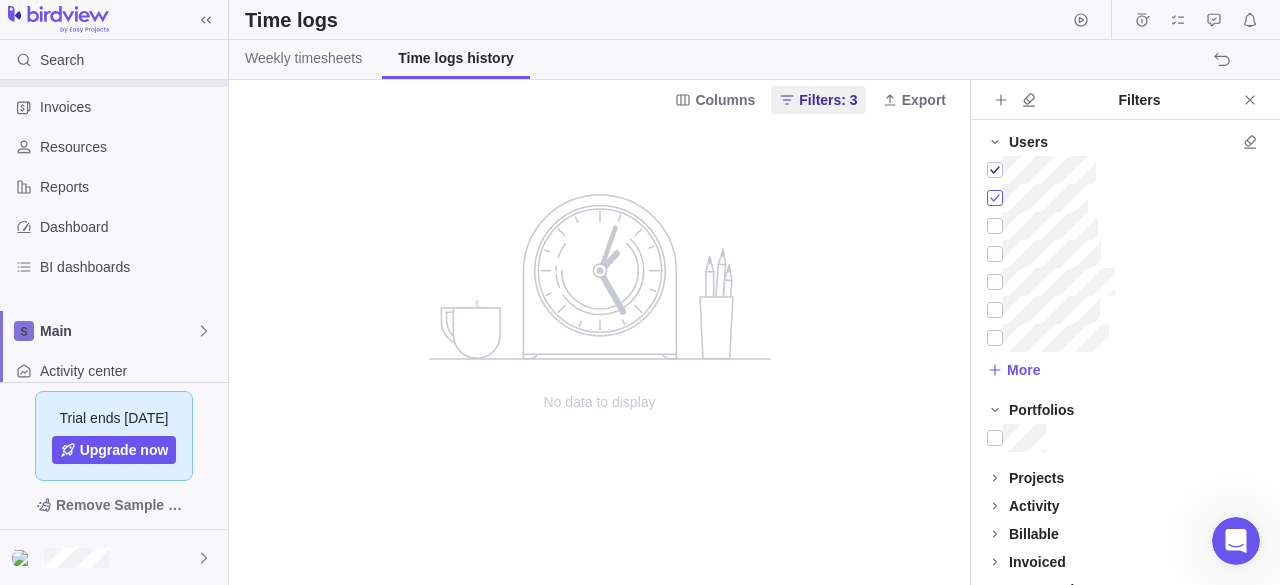 scroll, scrollTop: 0, scrollLeft: 0, axis: both 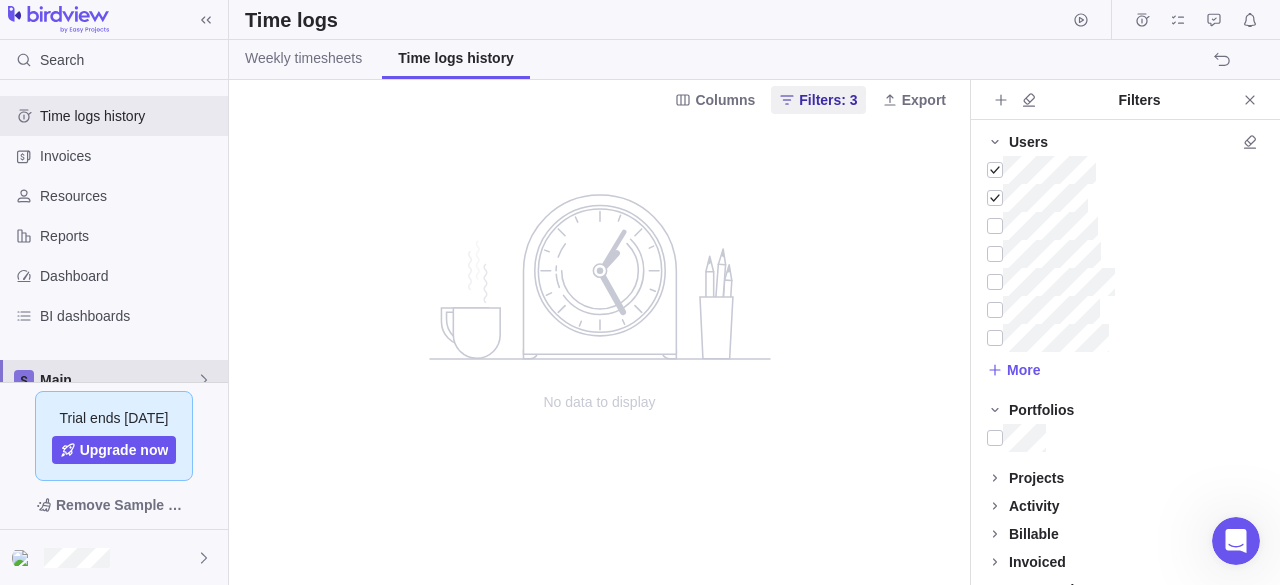 click on "Main" at bounding box center [118, 380] 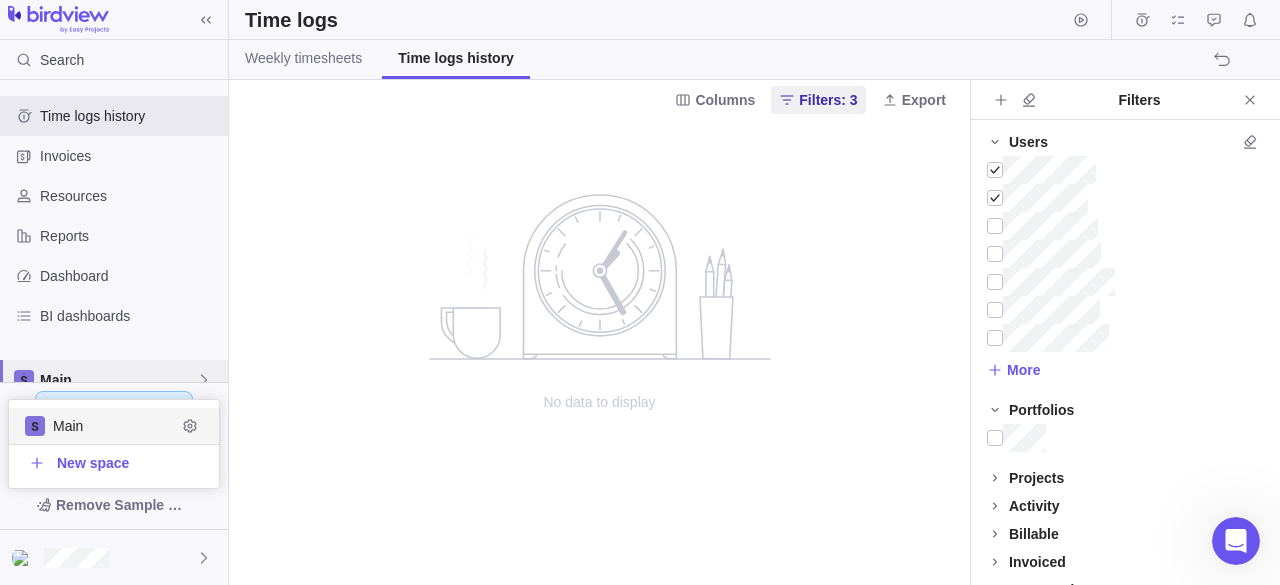 scroll, scrollTop: 16, scrollLeft: 16, axis: both 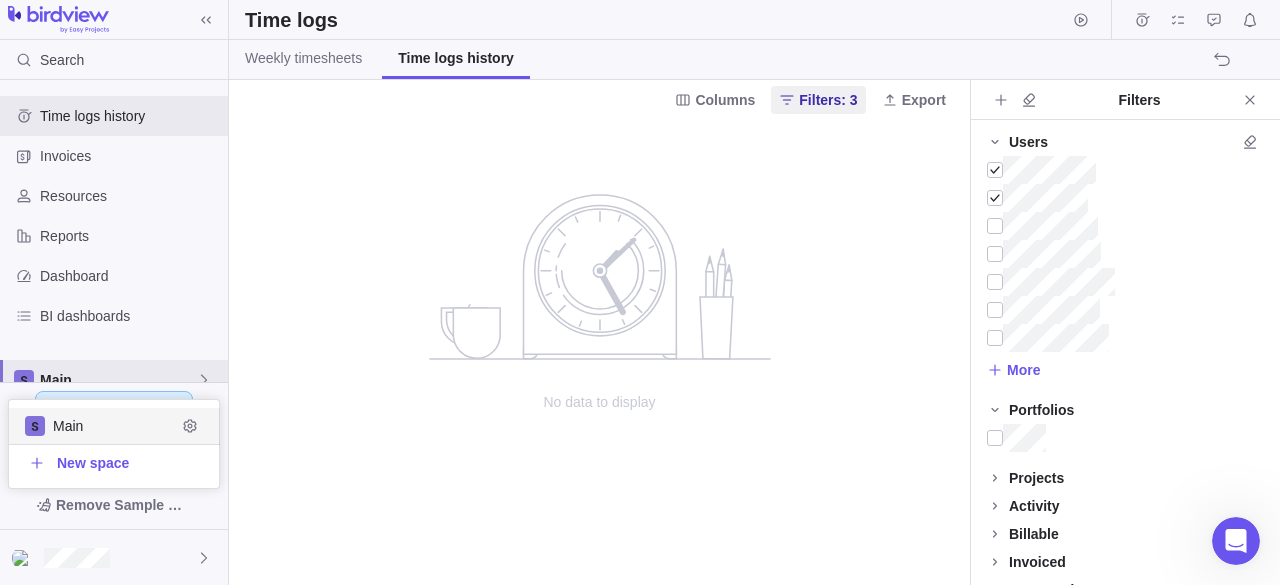 click on "Main" at bounding box center [114, 426] 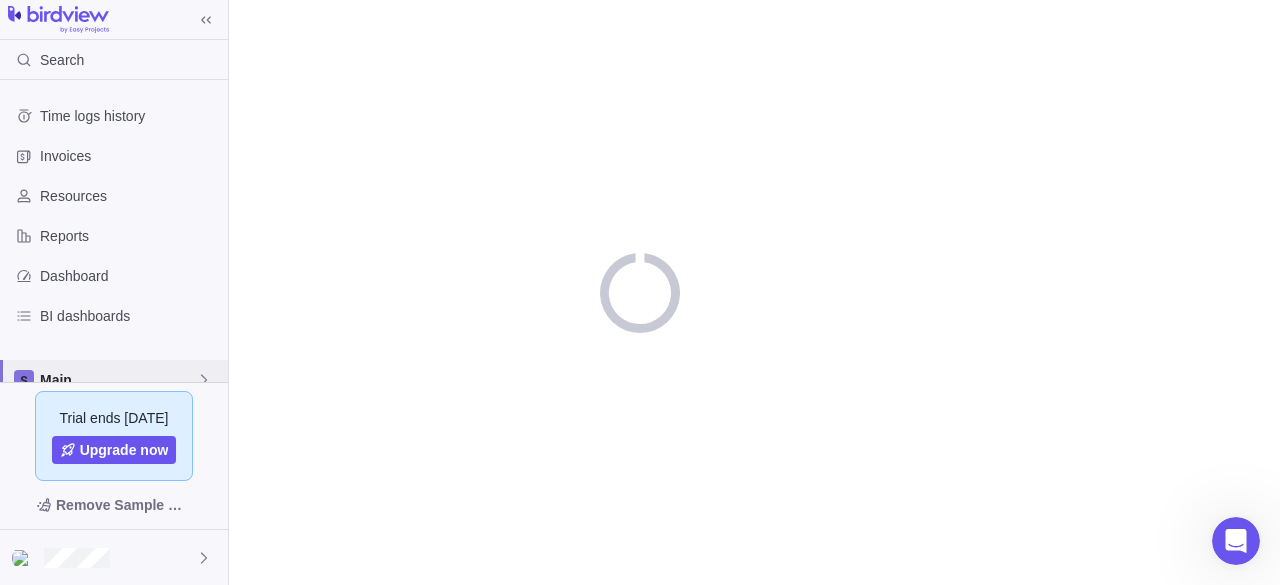 scroll, scrollTop: 16, scrollLeft: 0, axis: vertical 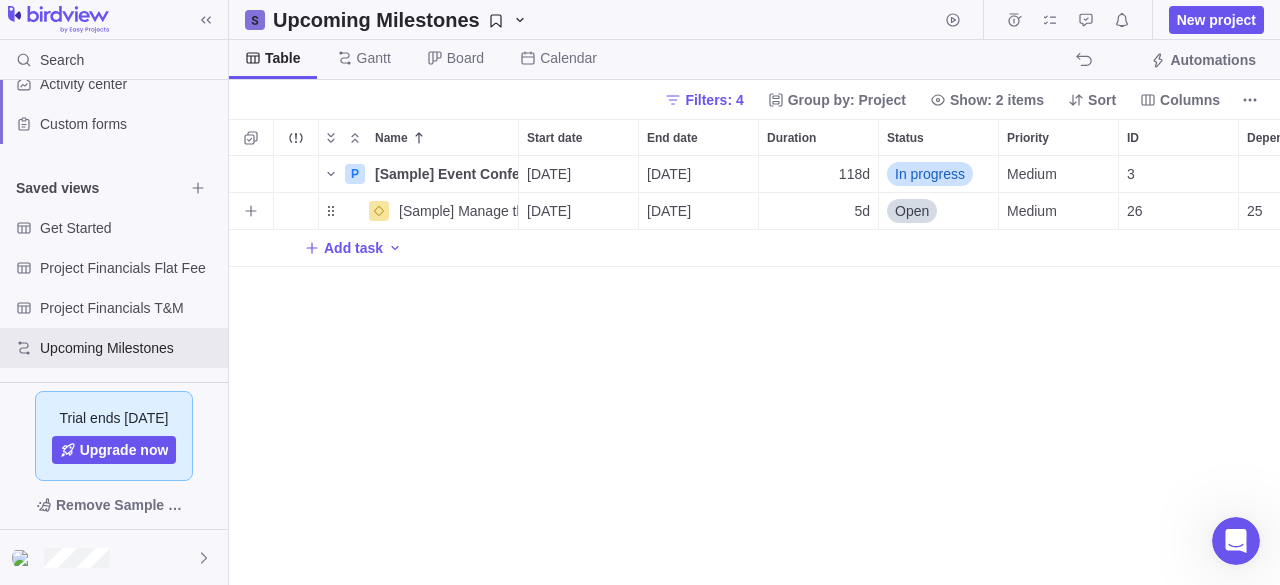 click on "[DATE]" at bounding box center (549, 211) 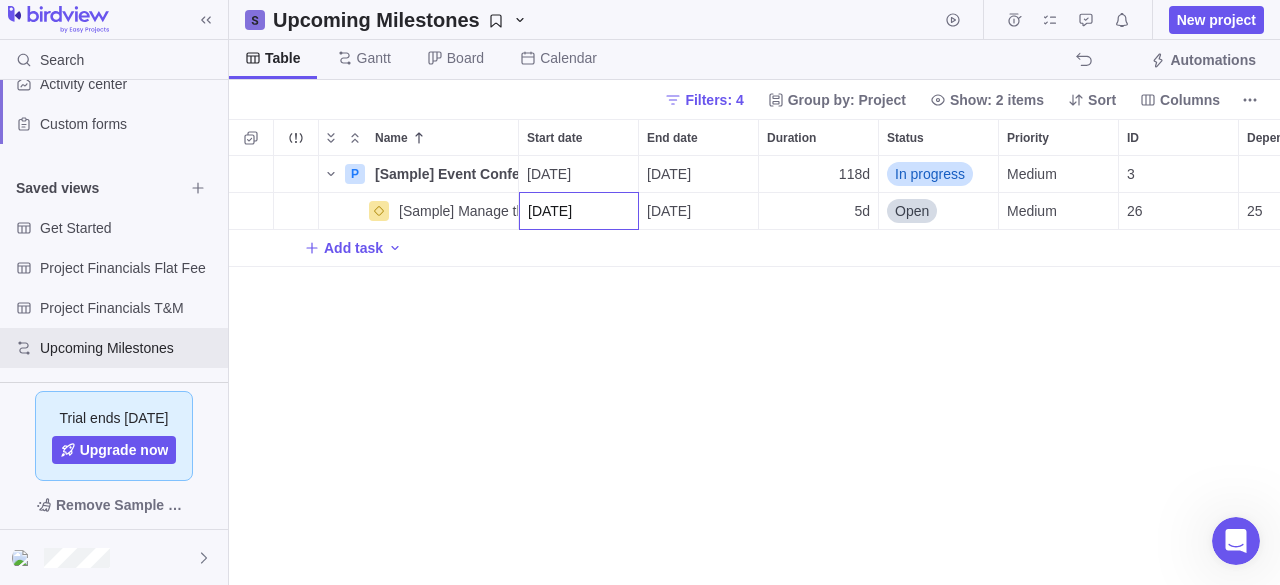 click on "P [Sample] Event Conference Details [DATE] [DATE] 118d In progress Medium 3 [Sample] Manage the event Details [DATE] [DATE] 5d Open Medium 26 25 Add task" at bounding box center [754, 371] 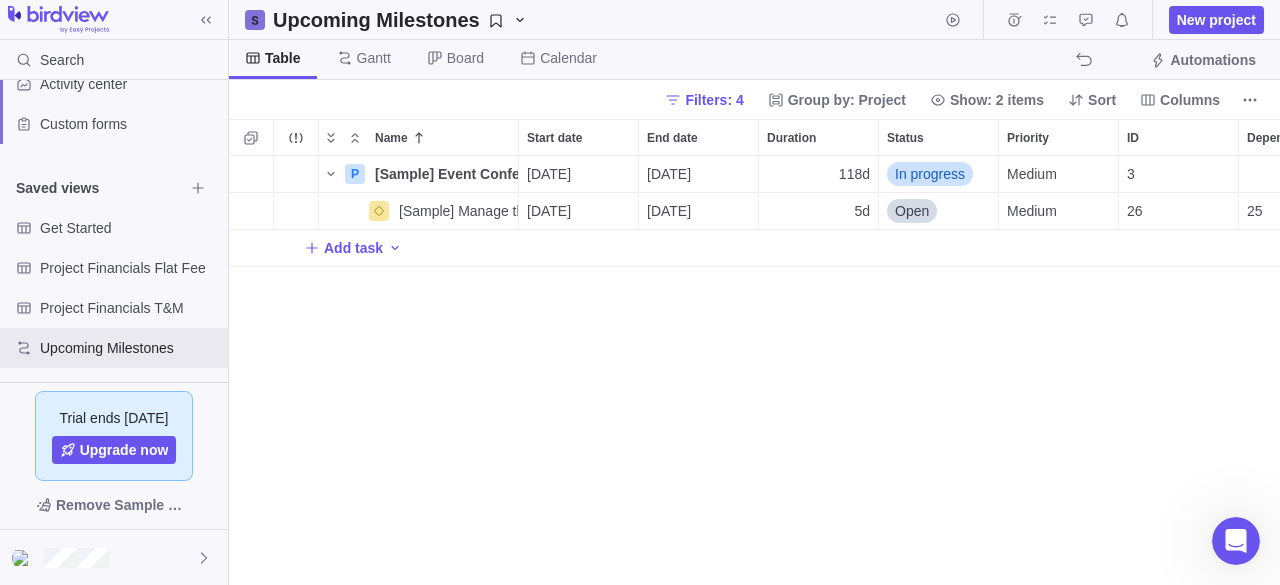scroll, scrollTop: 0, scrollLeft: 78, axis: horizontal 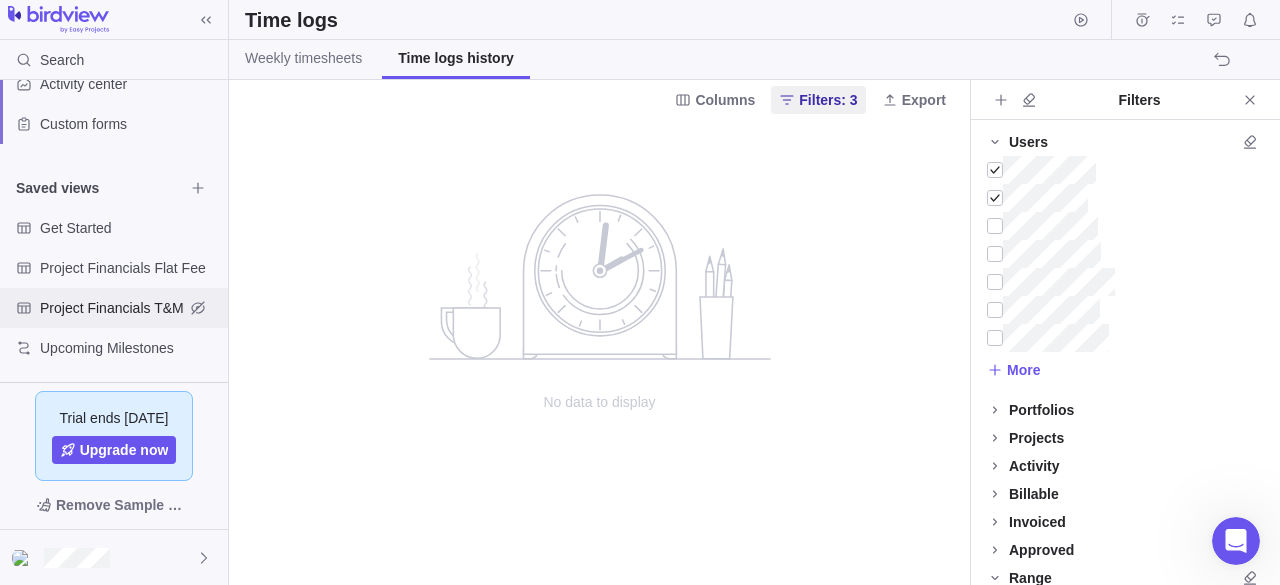 click on "Project Financials T&M" at bounding box center (112, 308) 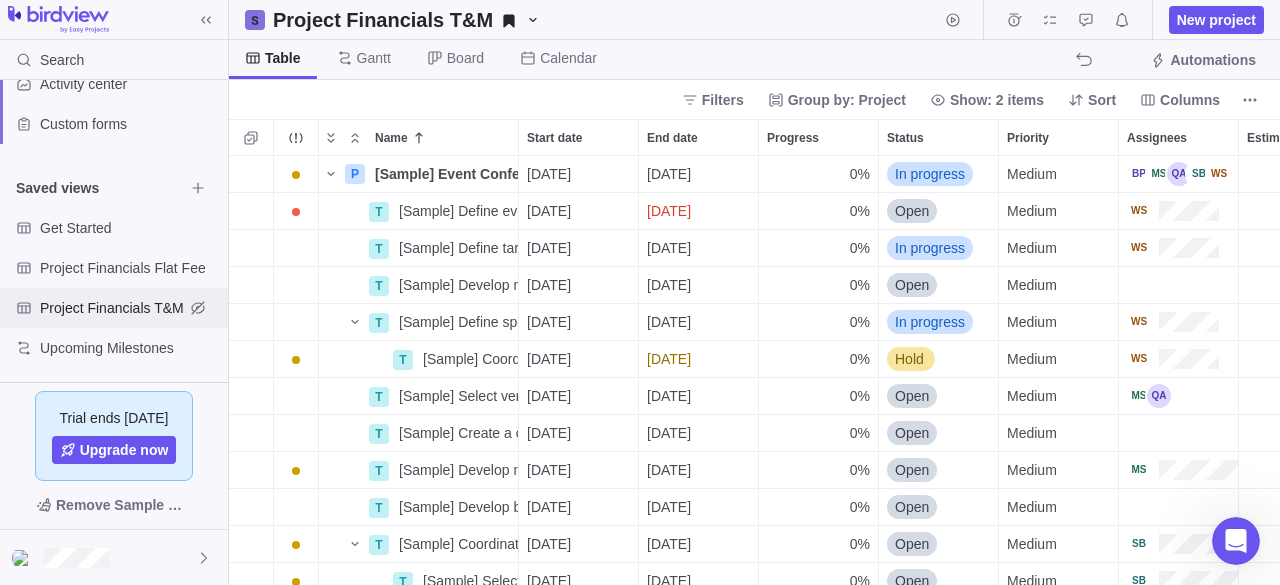 scroll, scrollTop: 16, scrollLeft: 16, axis: both 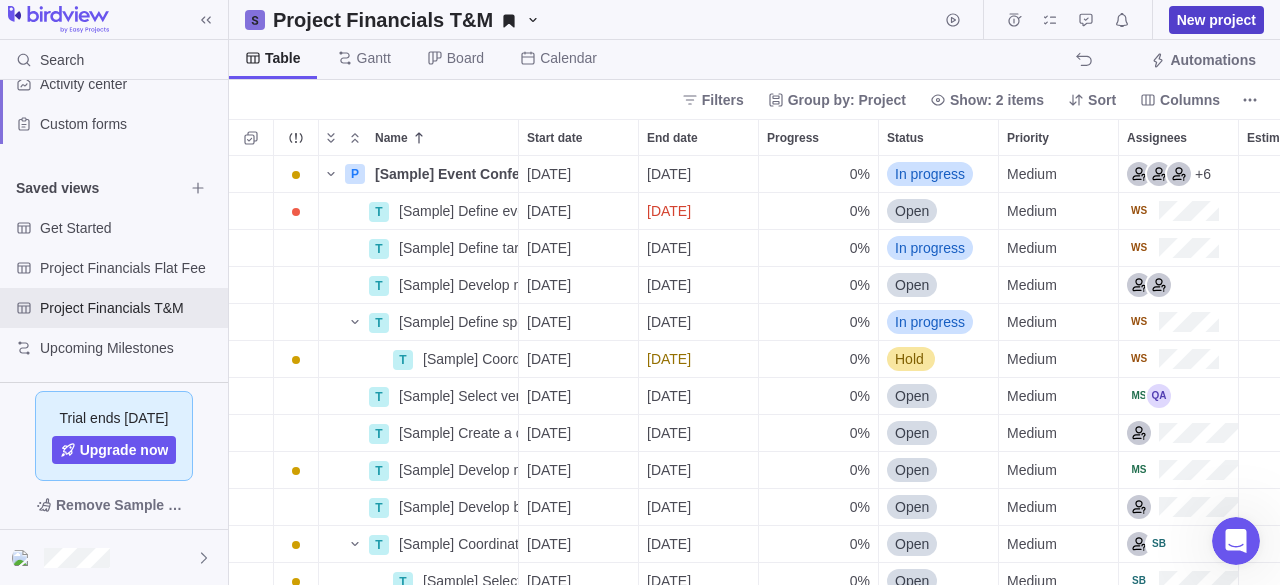 click on "New project" at bounding box center (1216, 20) 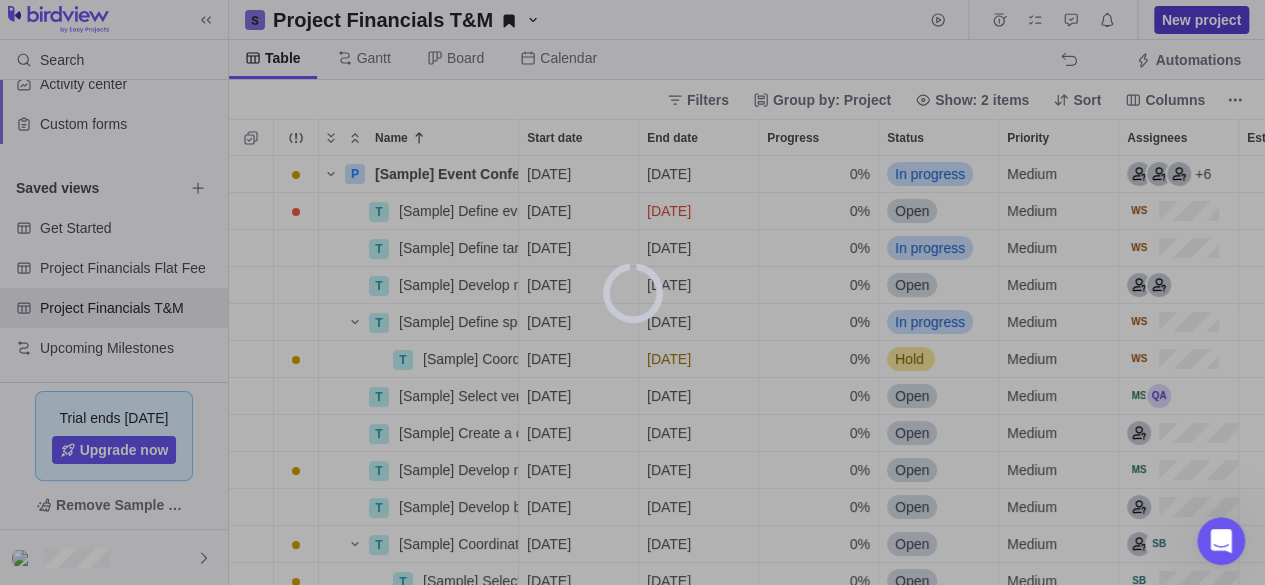 scroll, scrollTop: 414, scrollLeft: 1020, axis: both 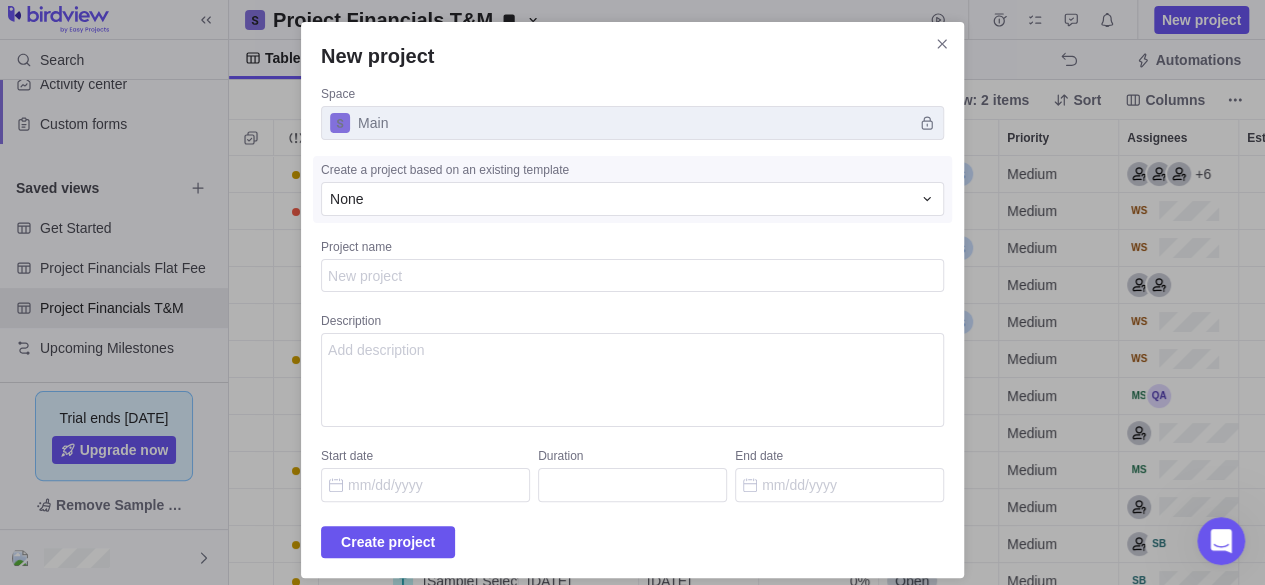 click on "Main" at bounding box center (632, 123) 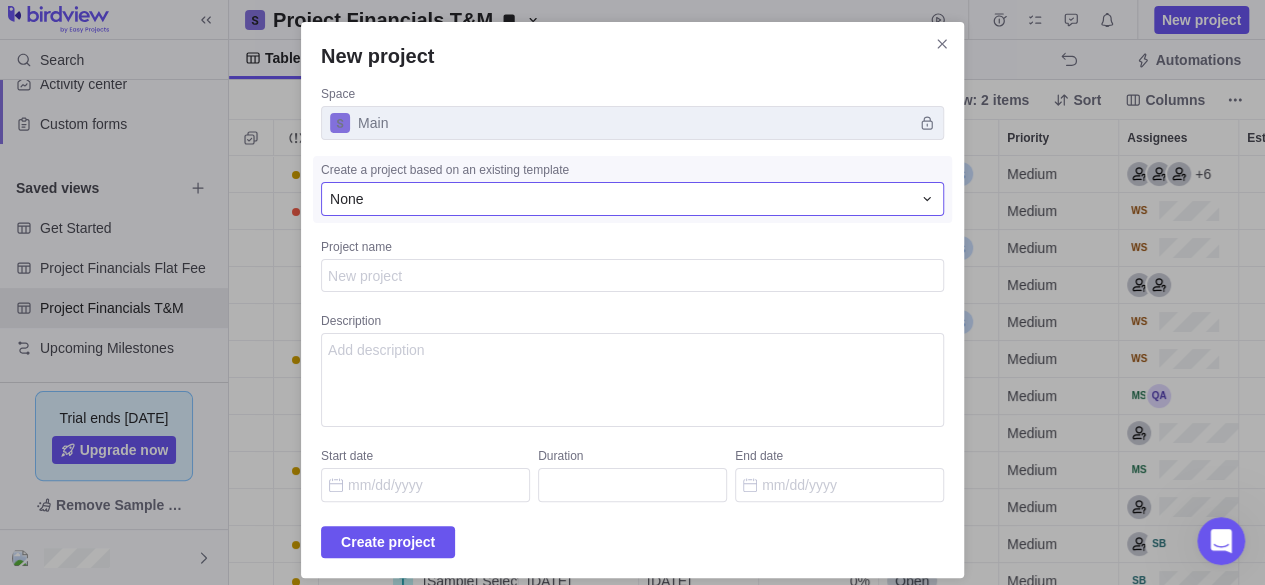 click on "None" at bounding box center (620, 199) 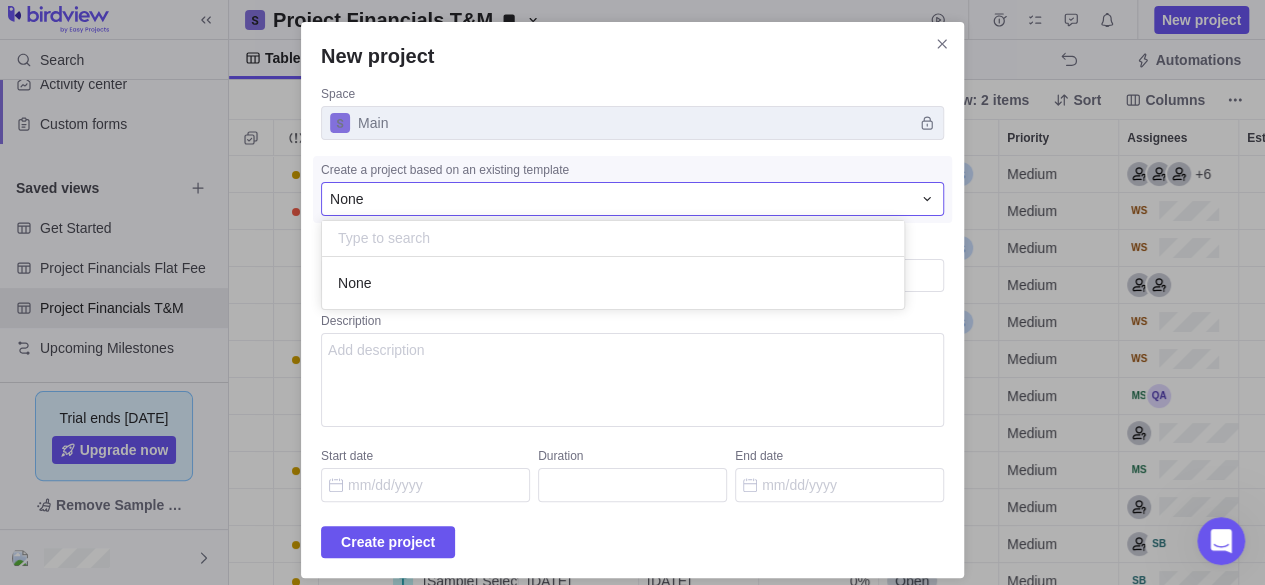 scroll, scrollTop: 16, scrollLeft: 16, axis: both 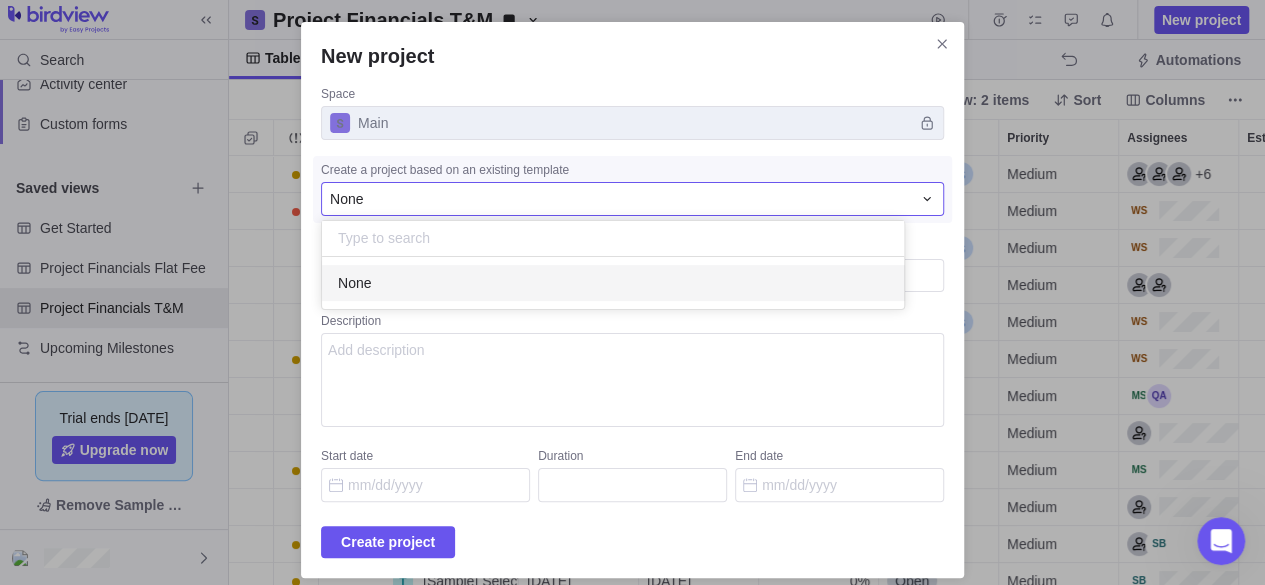 click on "None" at bounding box center [354, 283] 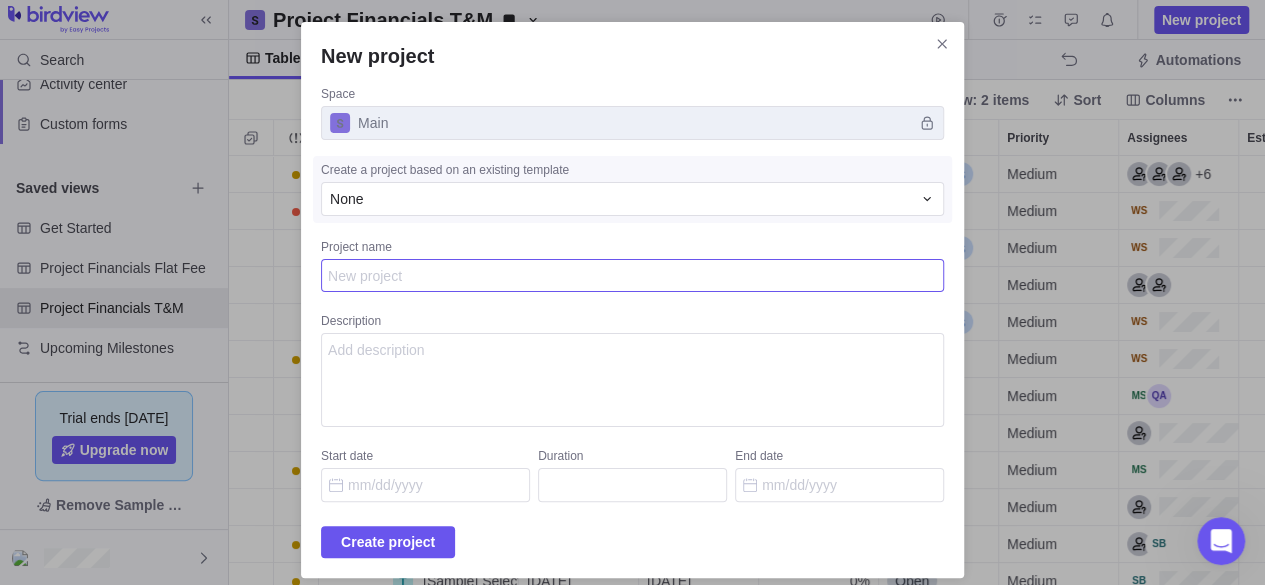 click on "Project name" at bounding box center (632, 275) 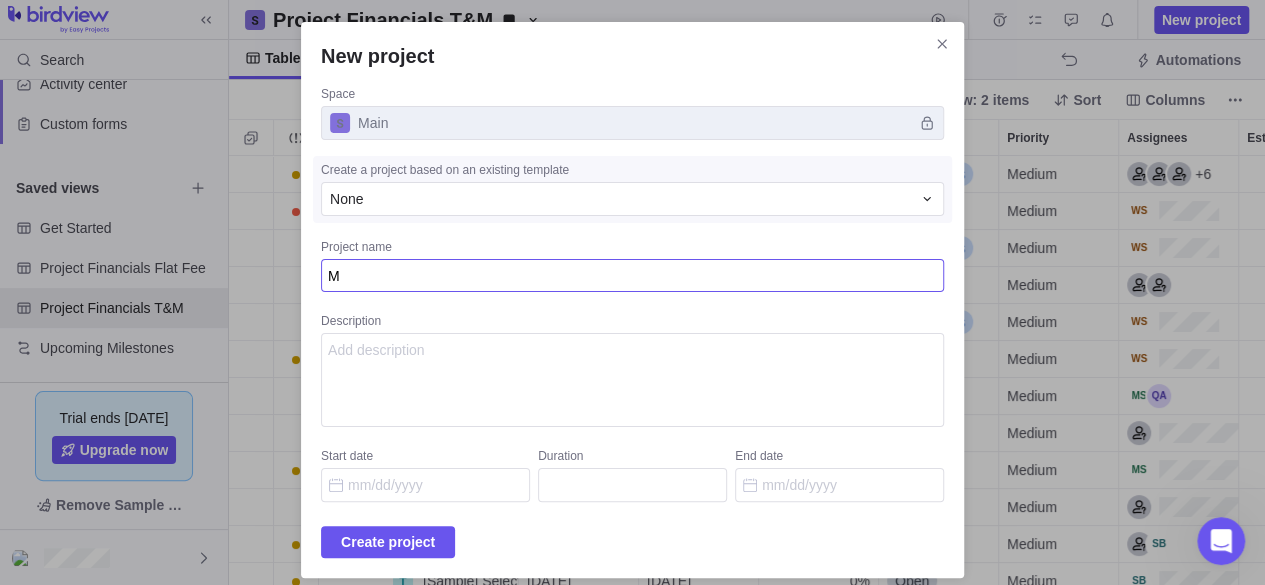 type on "x" 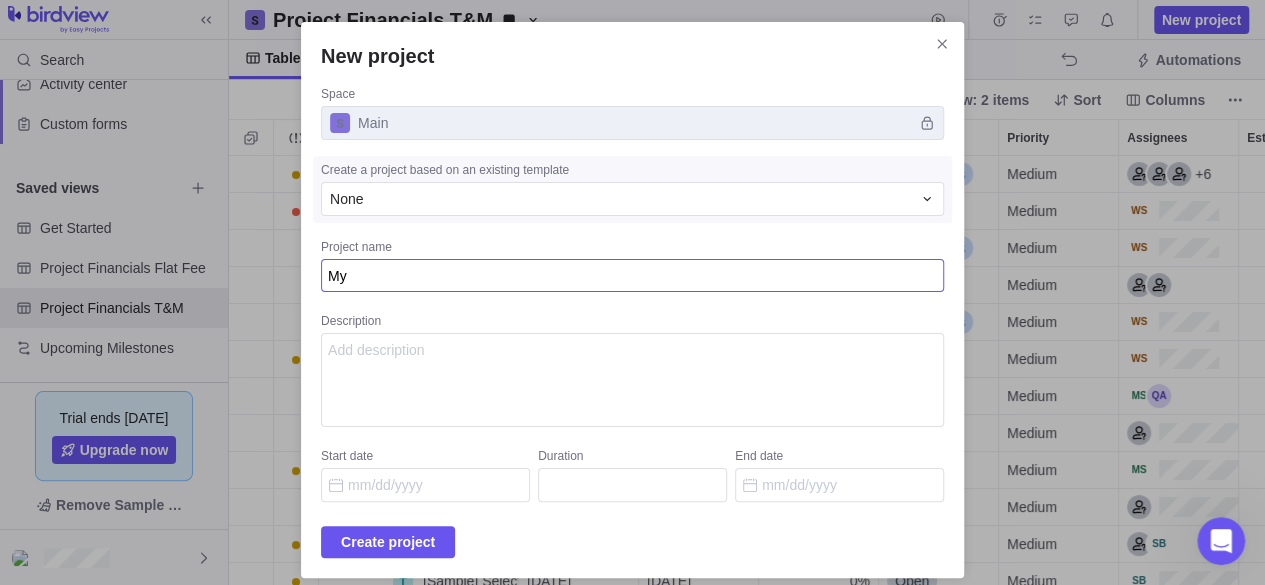type on "x" 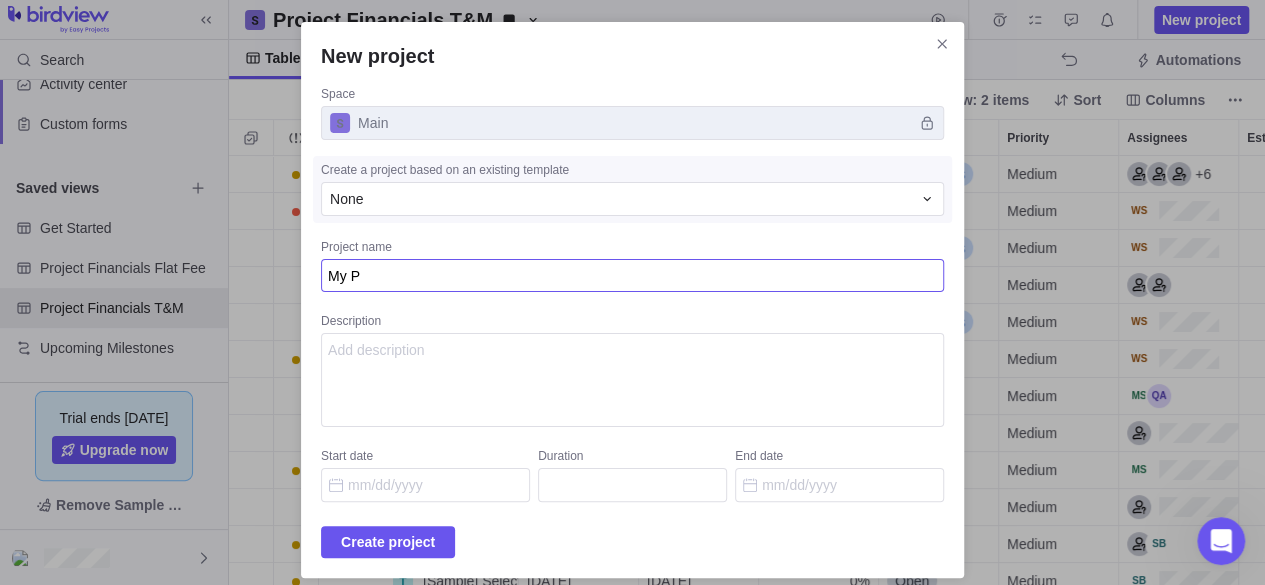 type on "x" 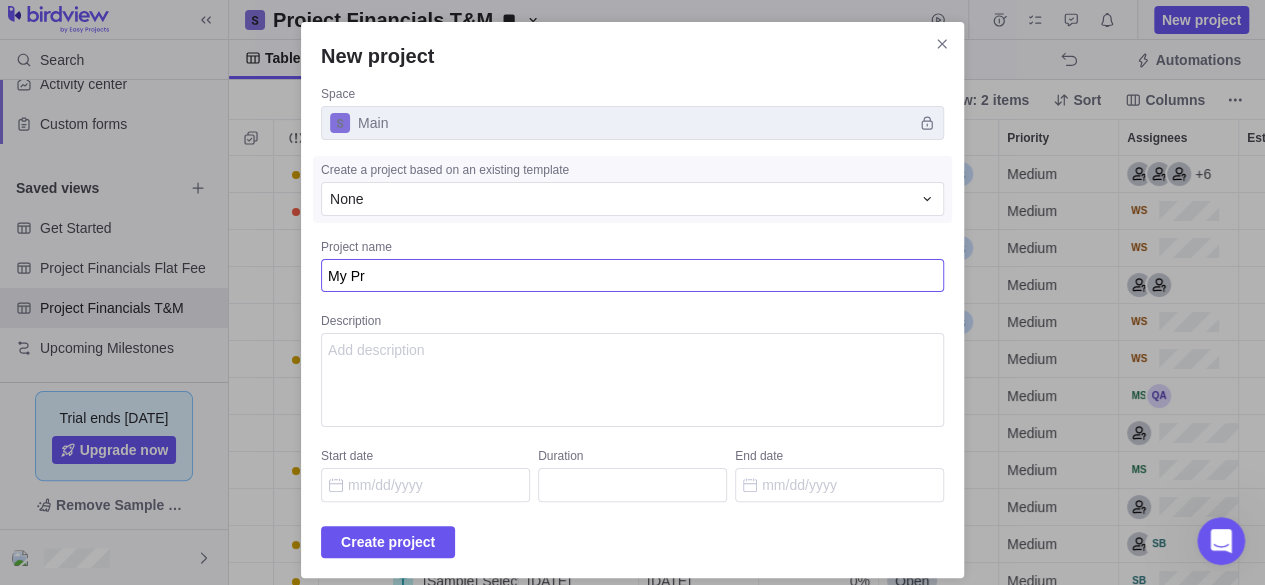 type on "x" 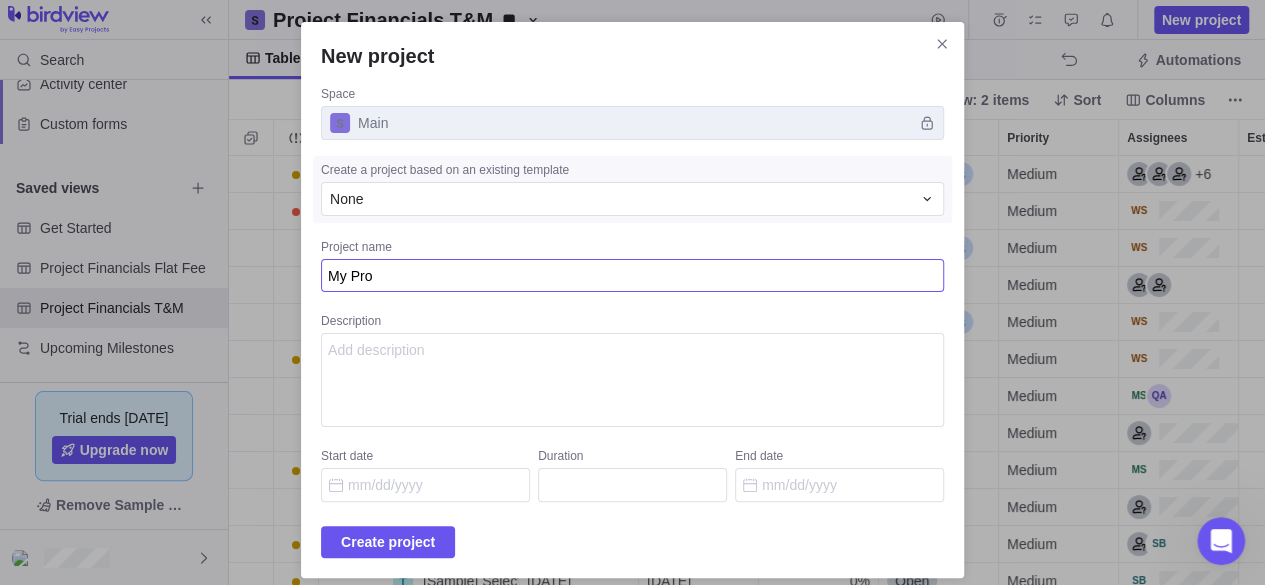 type on "x" 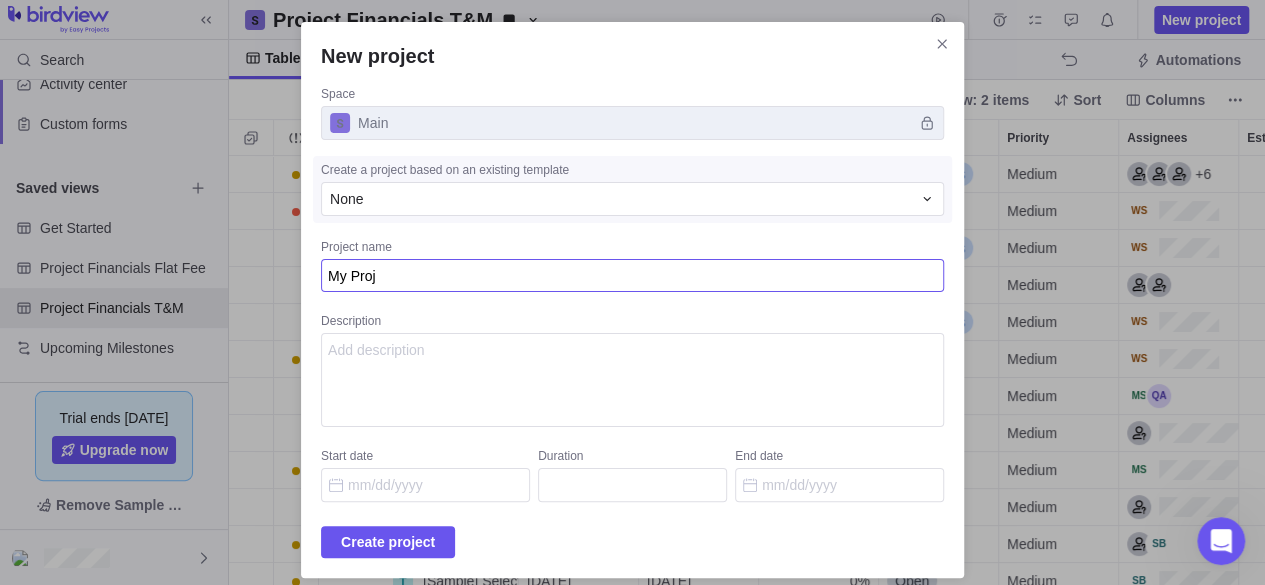 type on "x" 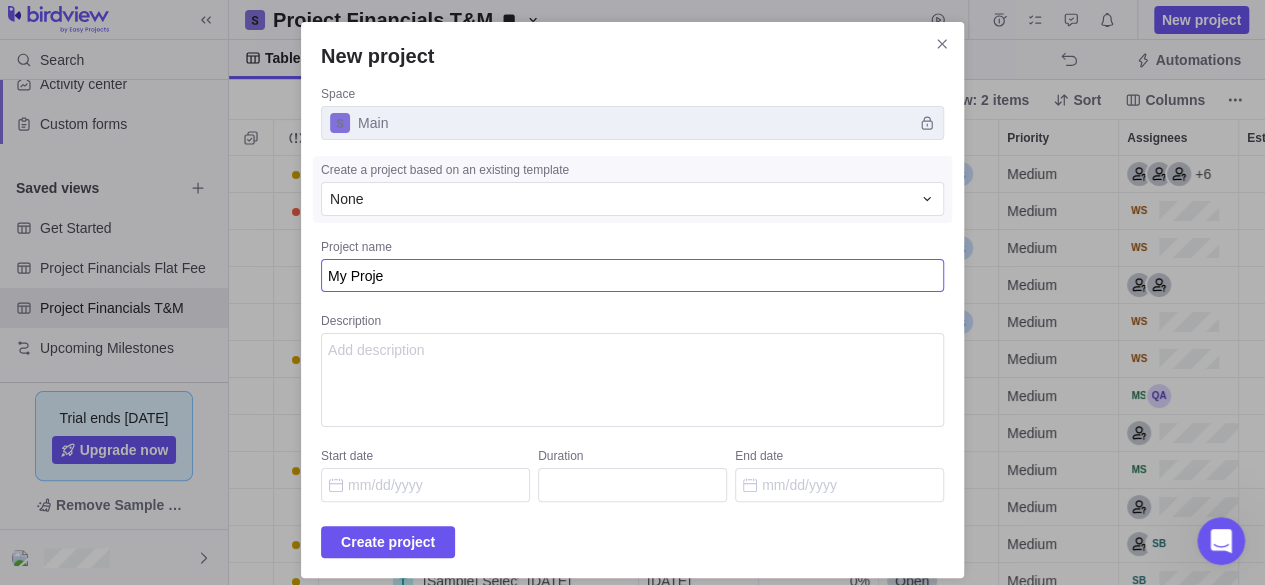 type on "x" 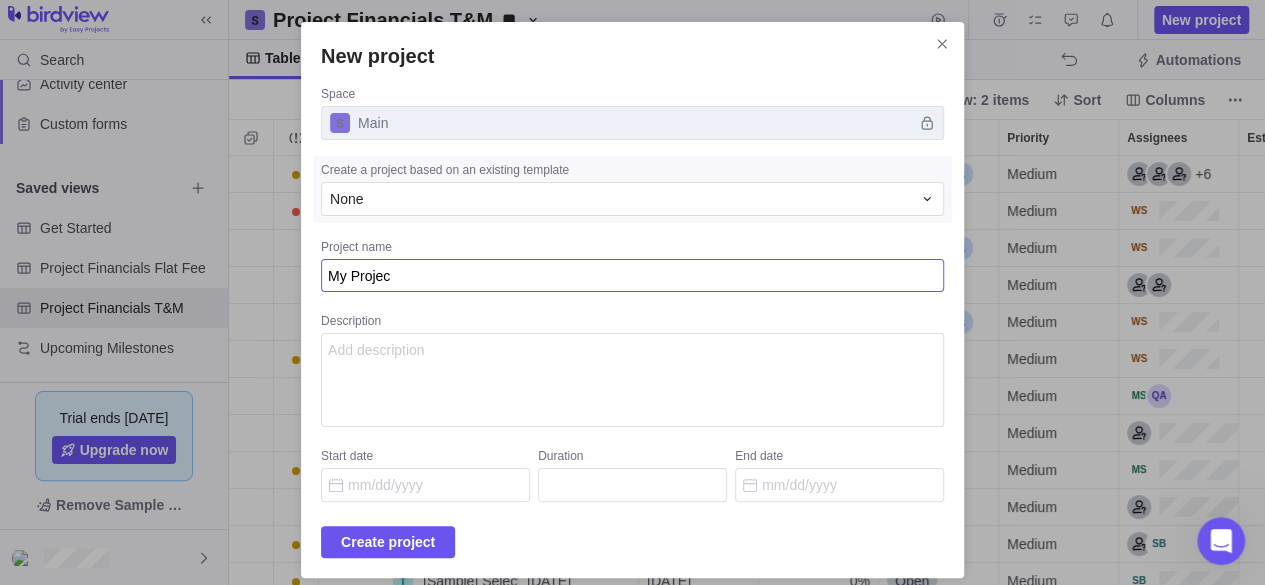 type on "x" 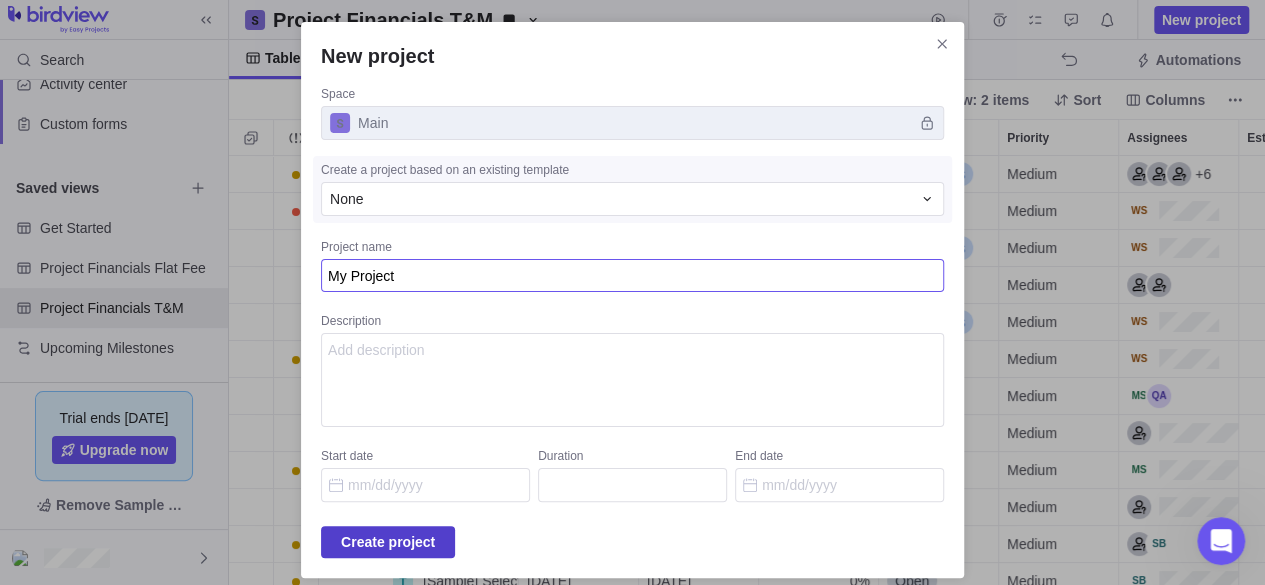 type on "My Project" 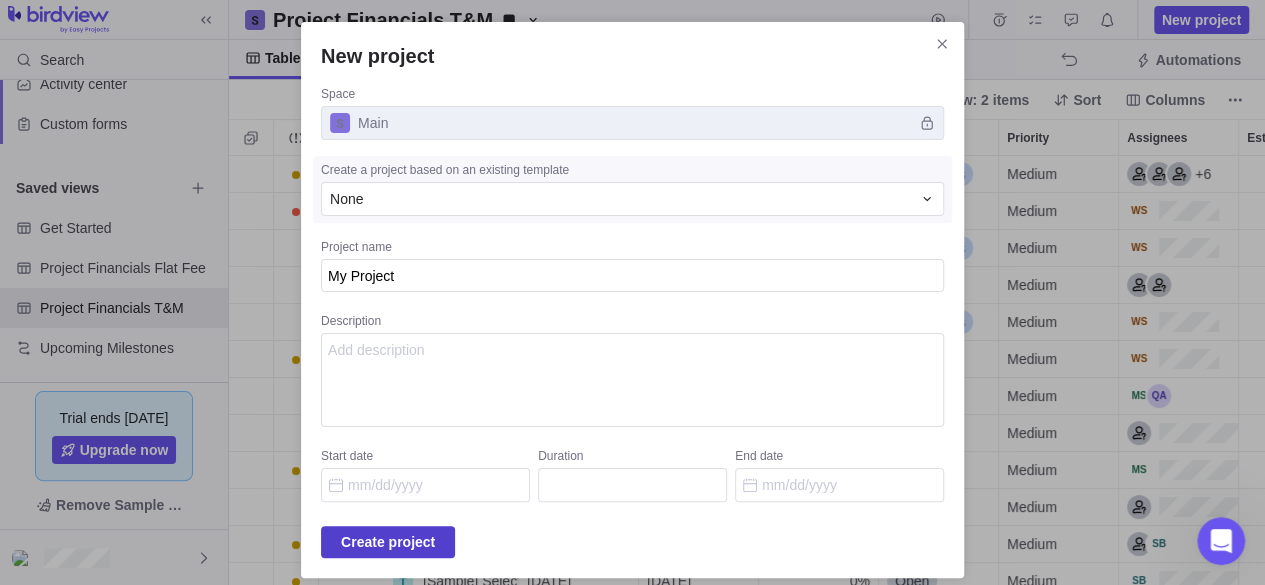 click on "Create project" at bounding box center [388, 542] 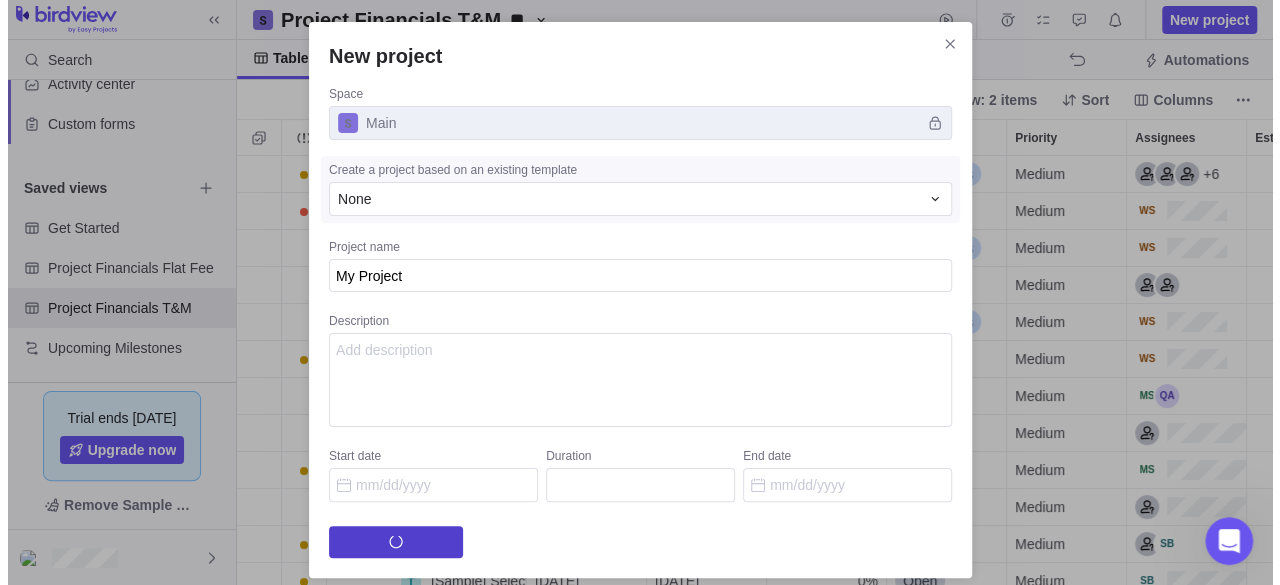 scroll, scrollTop: 16, scrollLeft: 16, axis: both 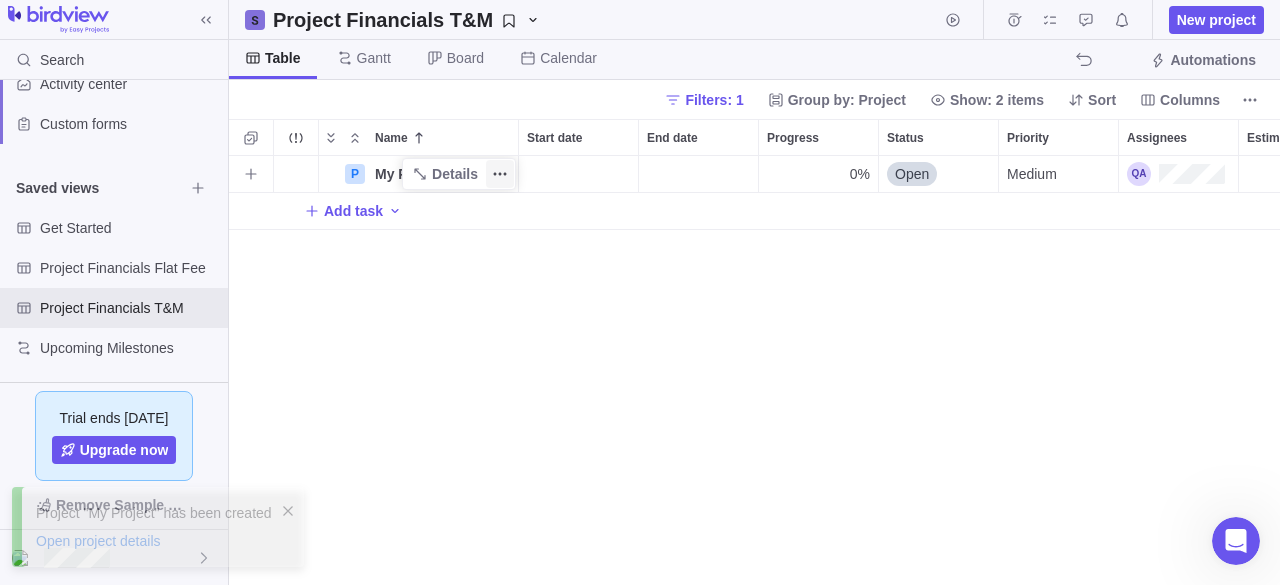 click 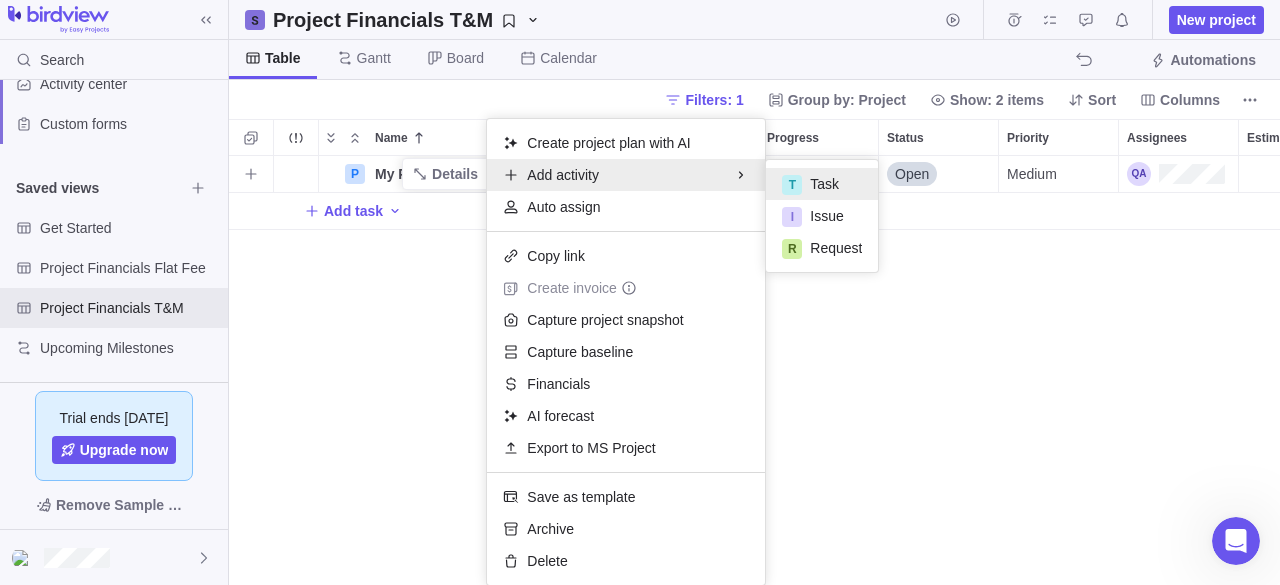 click on "Task" at bounding box center [824, 184] 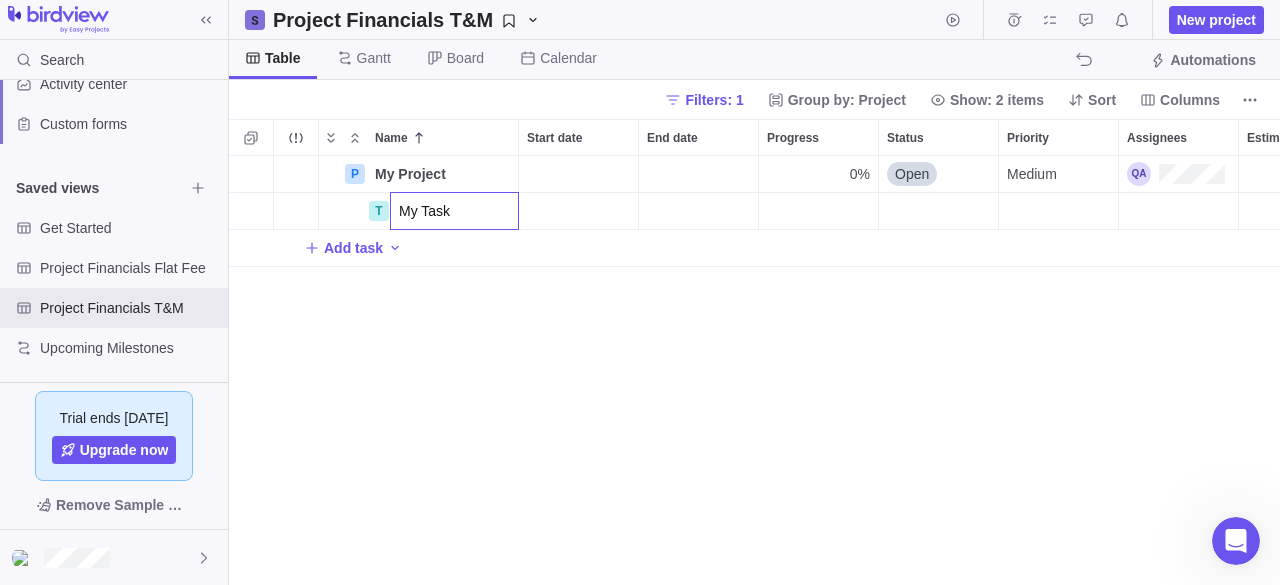 type on "My Task" 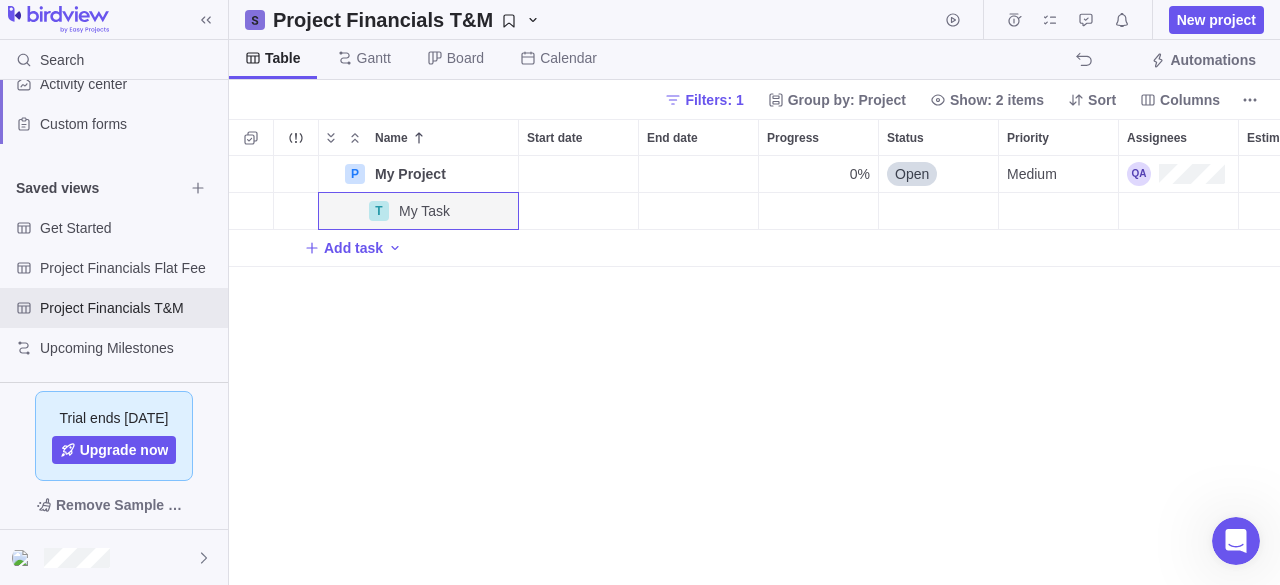 click on "My Task" at bounding box center (454, 211) 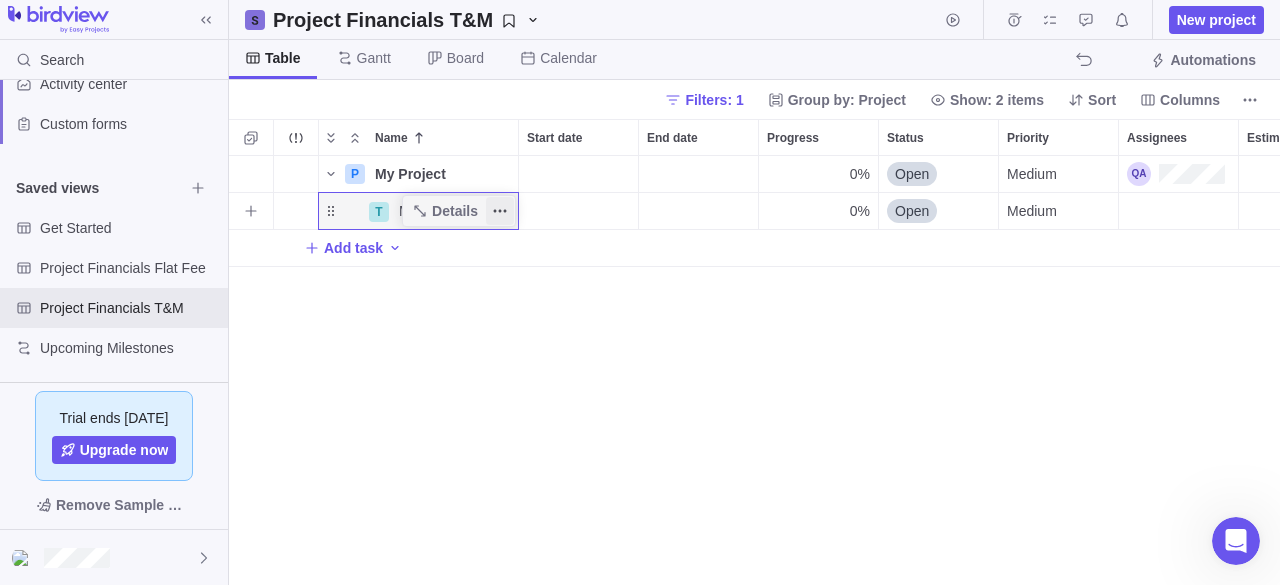 click 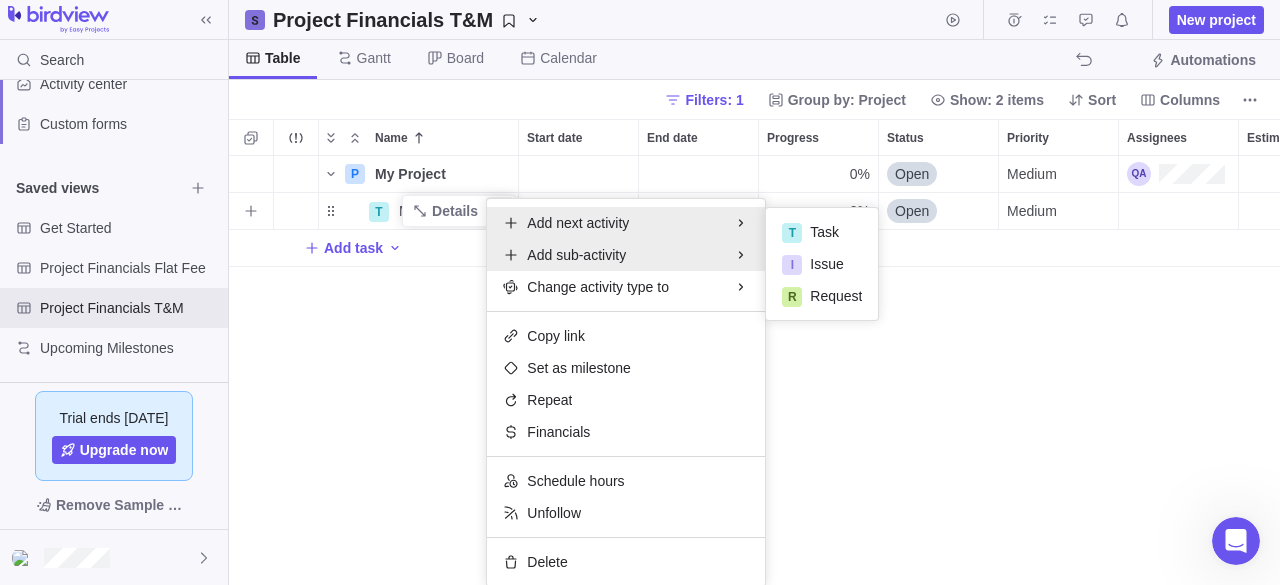 click on "Add sub-activity" at bounding box center [576, 255] 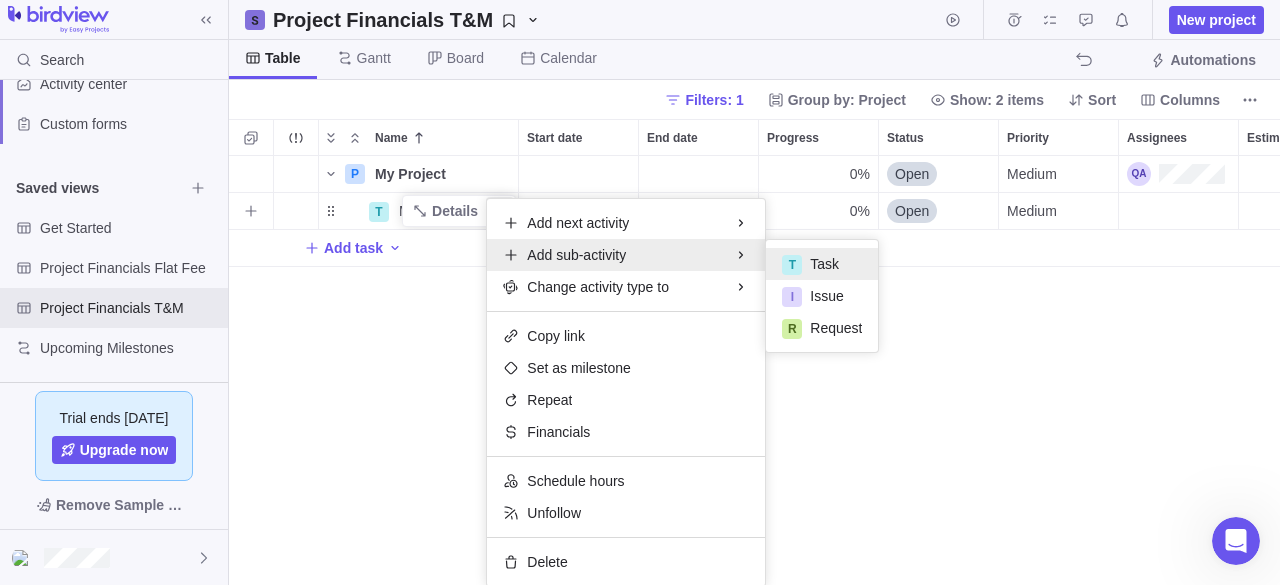 click on "T Task" at bounding box center [822, 264] 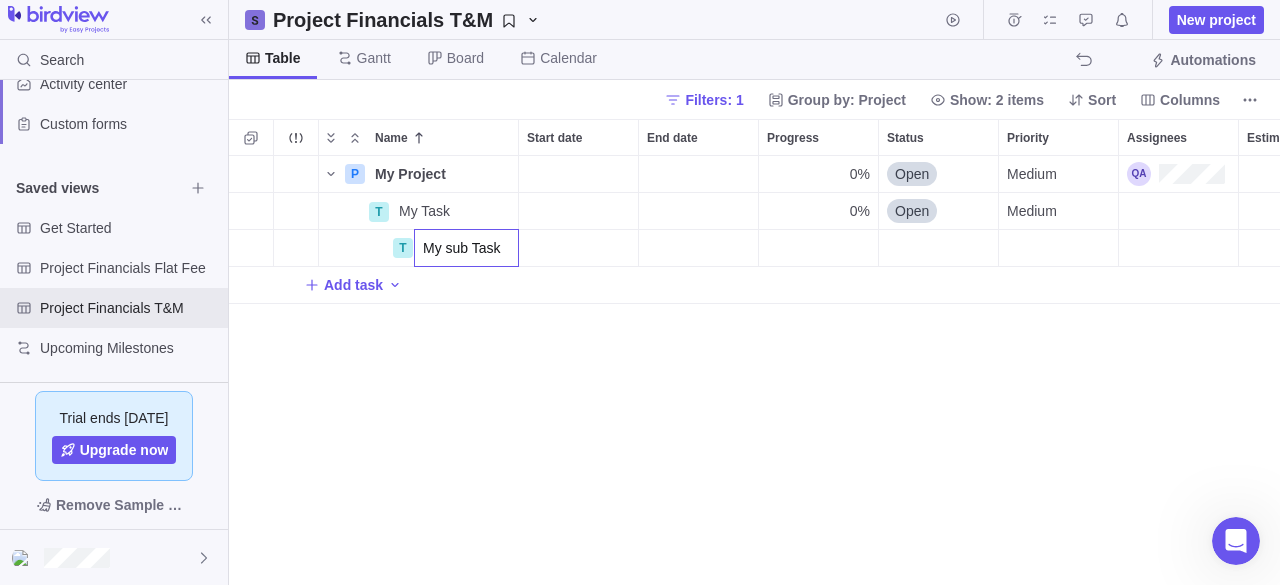 type on "My sub Task" 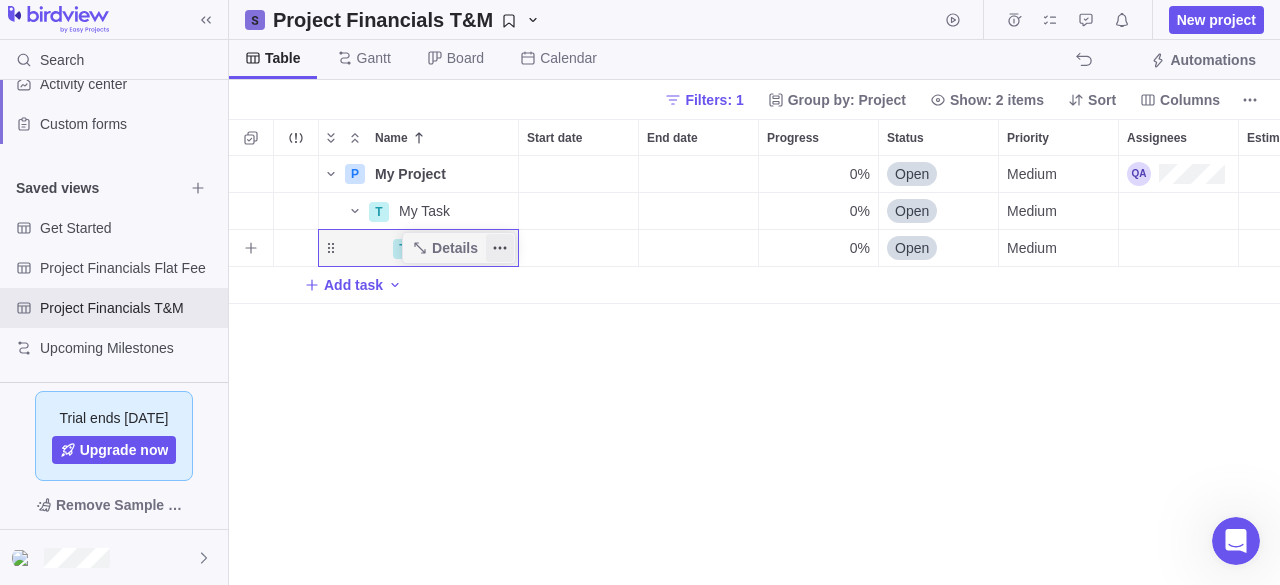 click 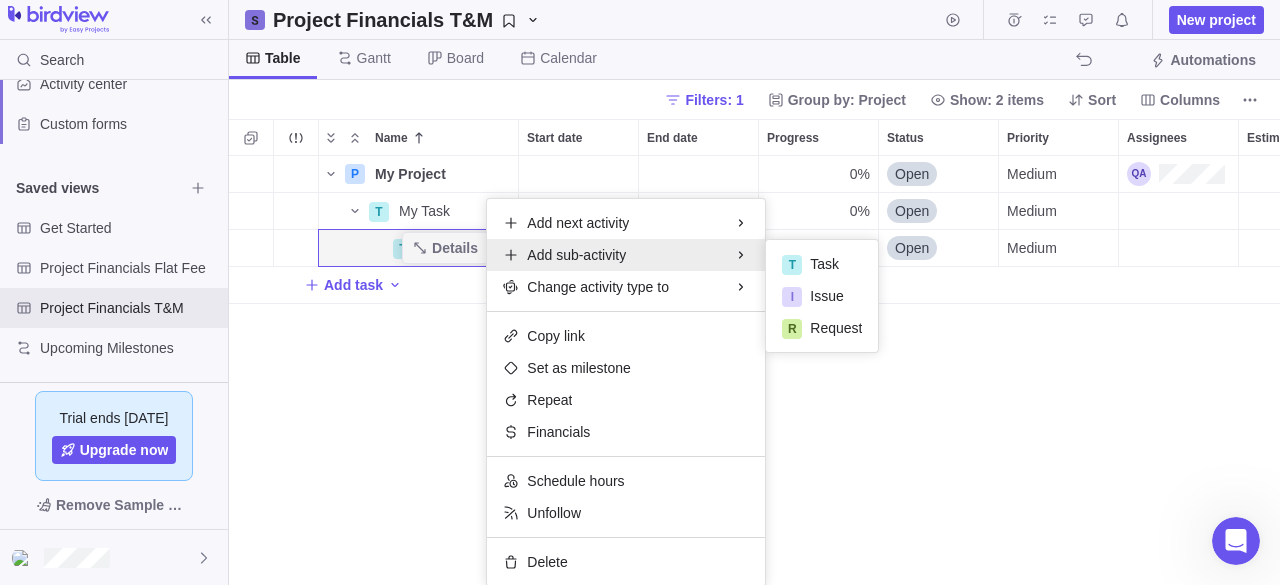 click on "P My Project Details 0% Open Medium $0.00 $0.00 $0.00 $0.00 $0.00 $0.00 $0.00 $0.00 $0.00 T My Task Details 0% Open Medium $0.00 $0.00 $0.00 $0.00 $0.00 $0.00 $0.00 T My sub Task Details 0% Open Medium $0.00 $0.00 $0.00 $0.00 $0.00 $0.00 $0.00 Add task" at bounding box center [754, 371] 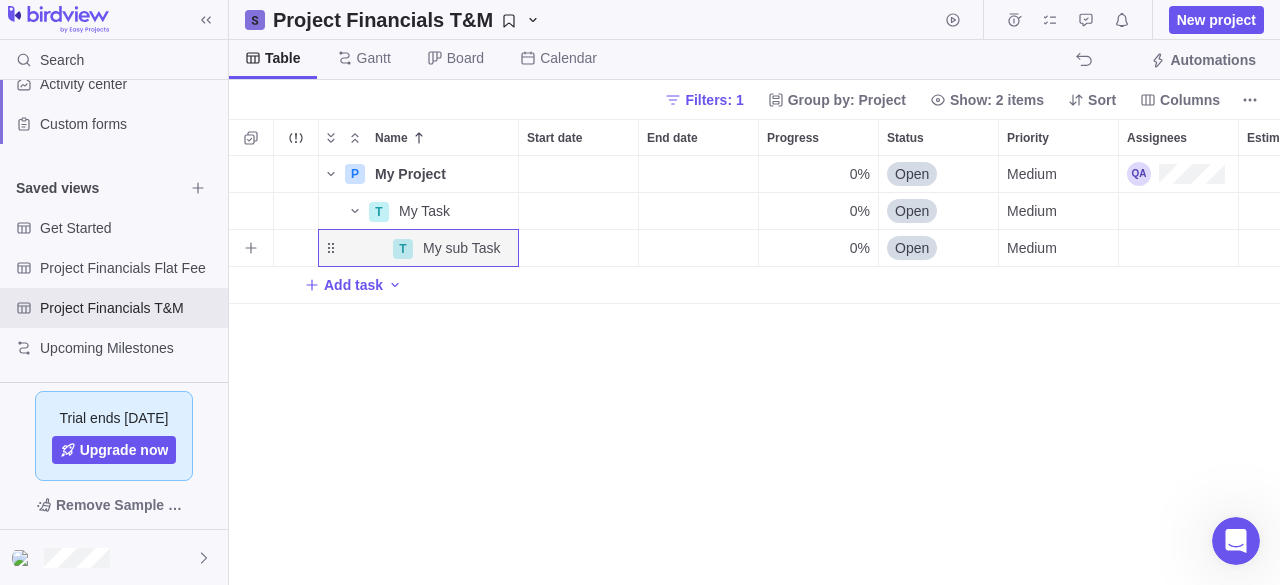 click on "Details" at bounding box center (0, 0) 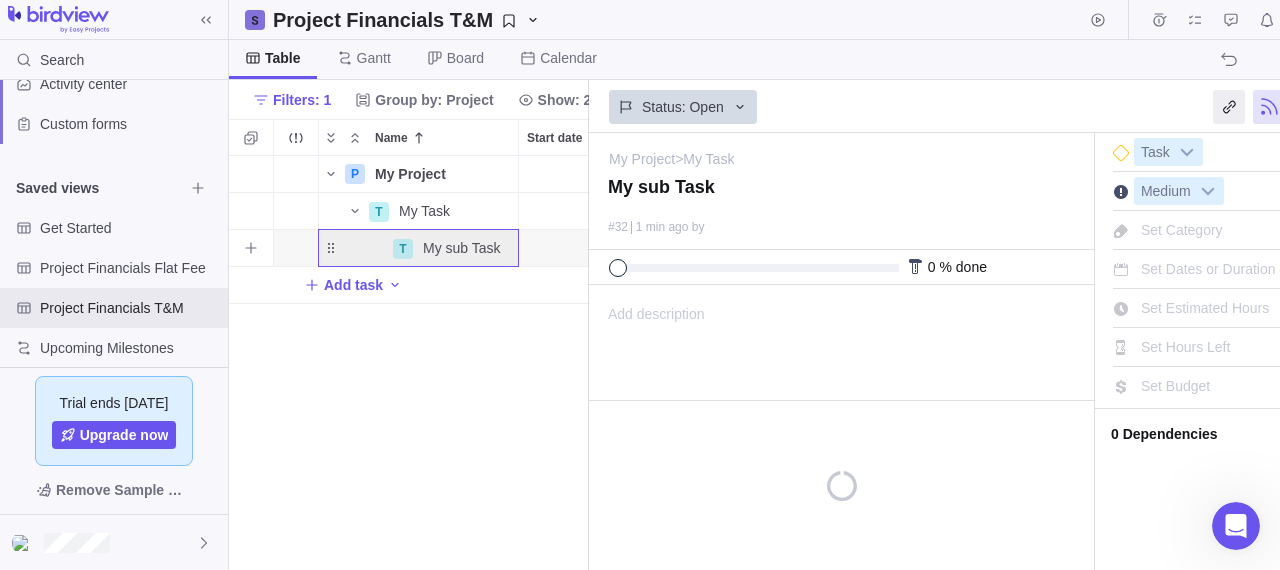 scroll, scrollTop: 399, scrollLeft: 344, axis: both 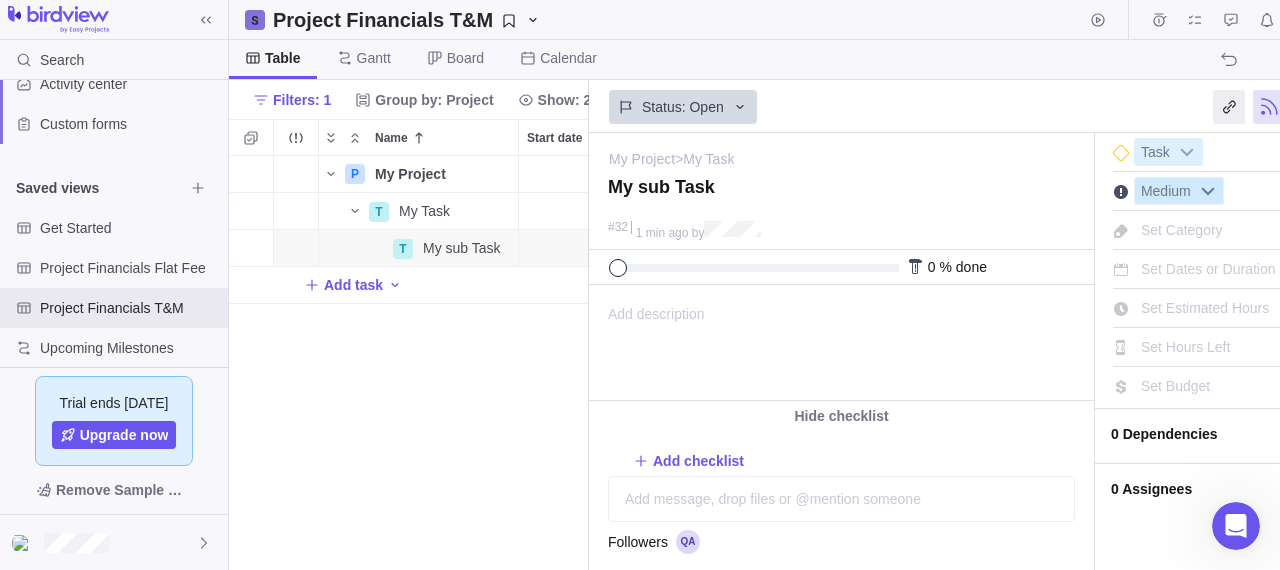 click at bounding box center (1208, 191) 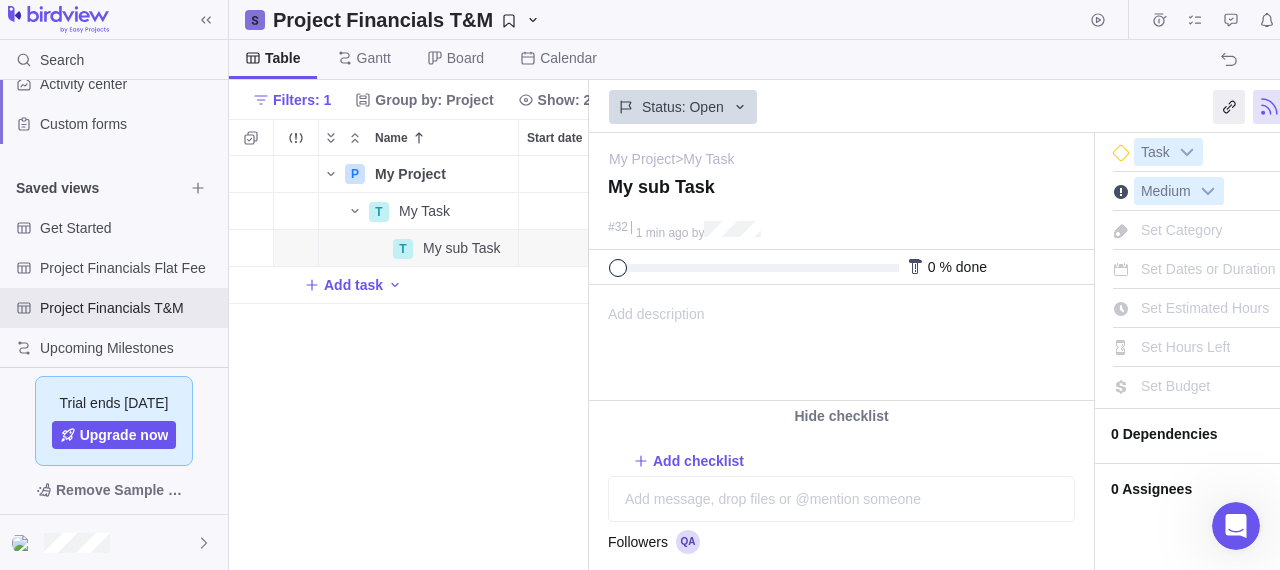 click on "Set Category" at bounding box center [1182, 230] 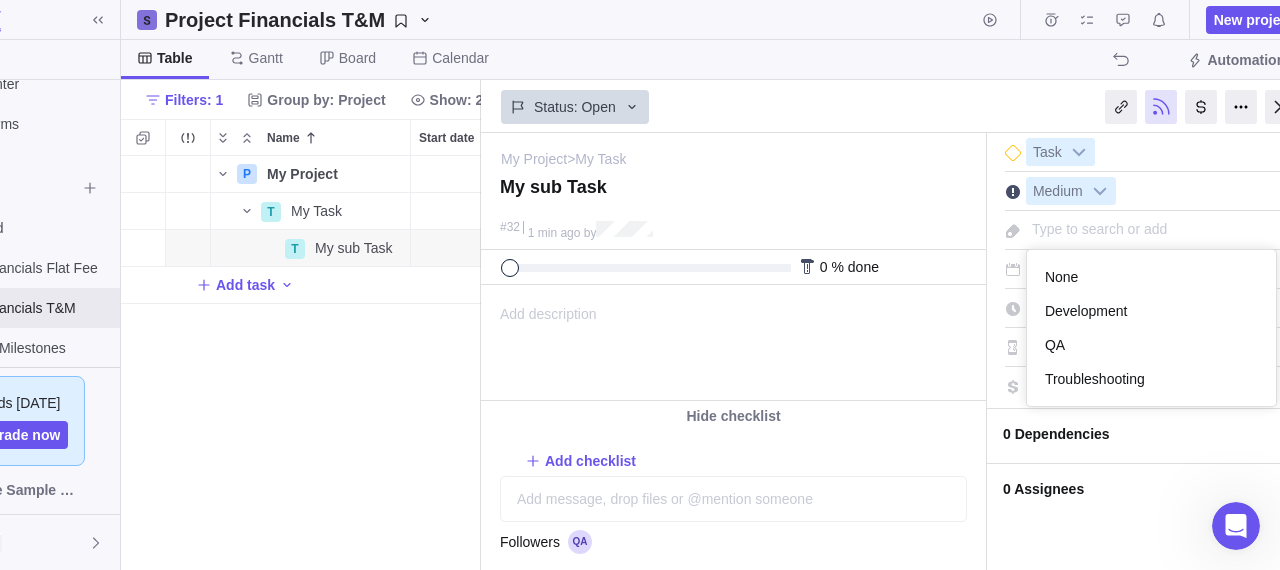 click on "My sub Task" at bounding box center [733, 194] 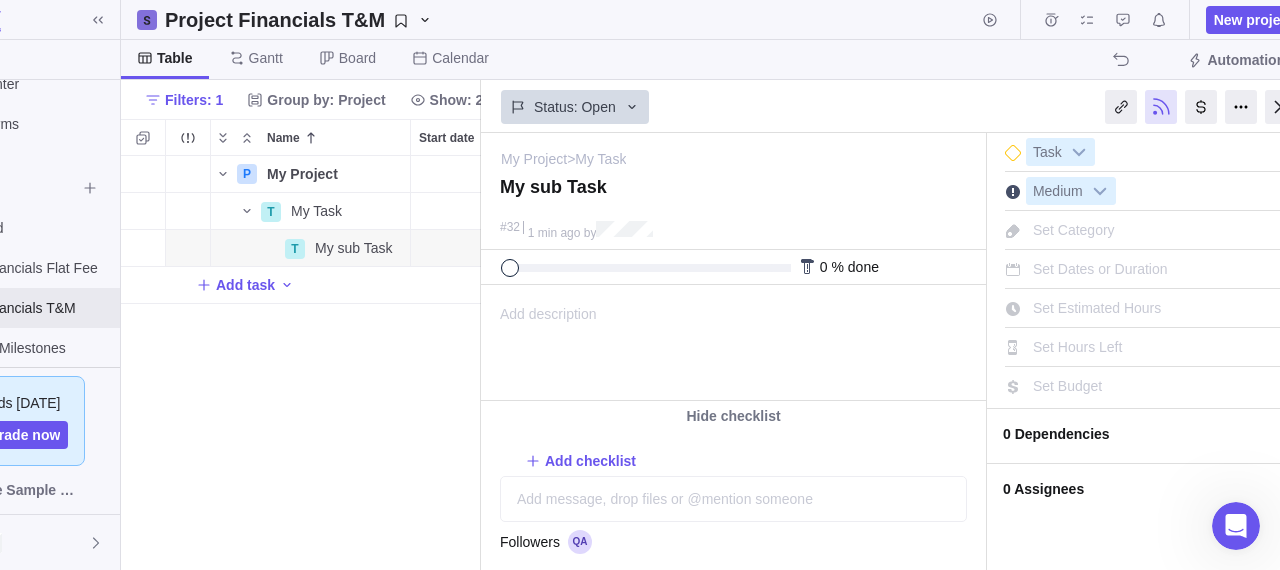 click at bounding box center (638, 268) 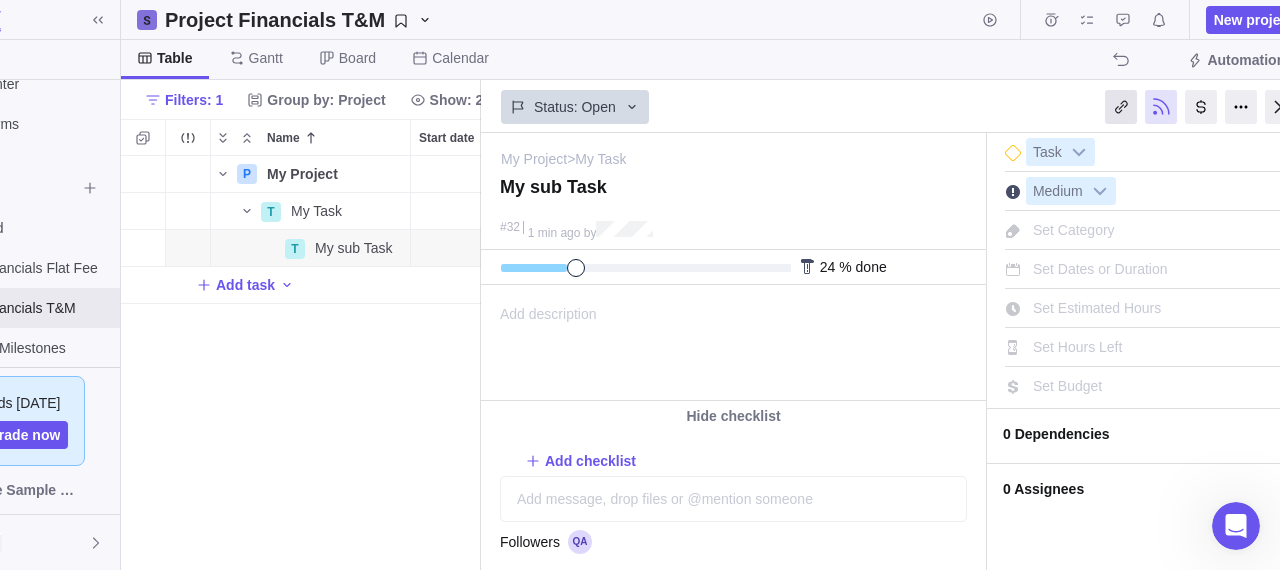 click at bounding box center (1121, 107) 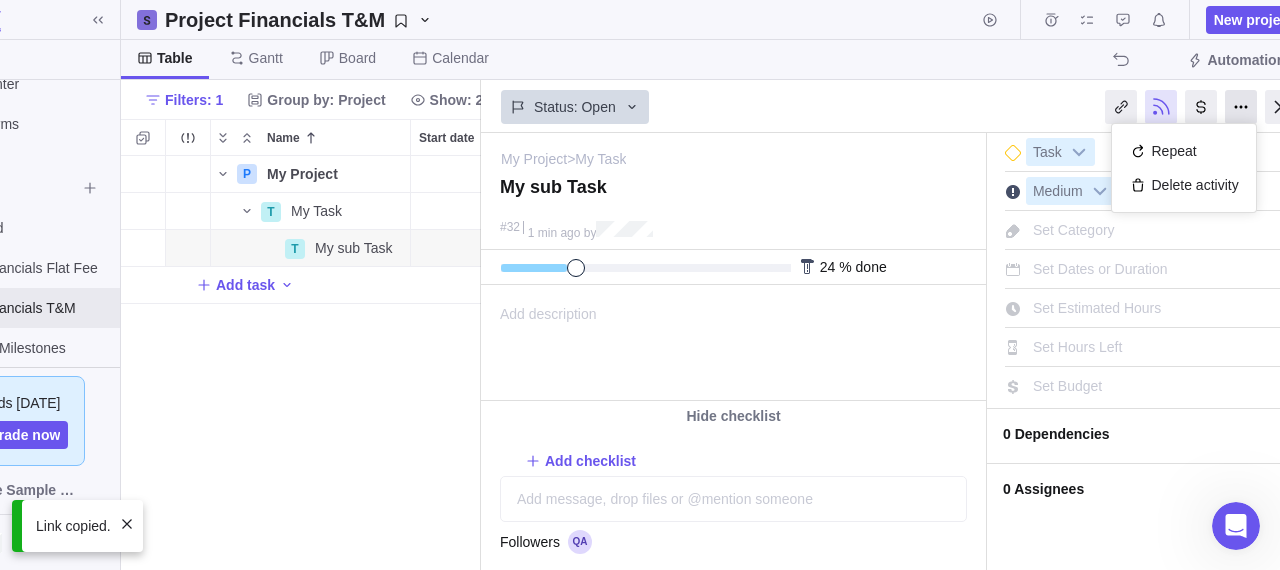 click at bounding box center [1241, 107] 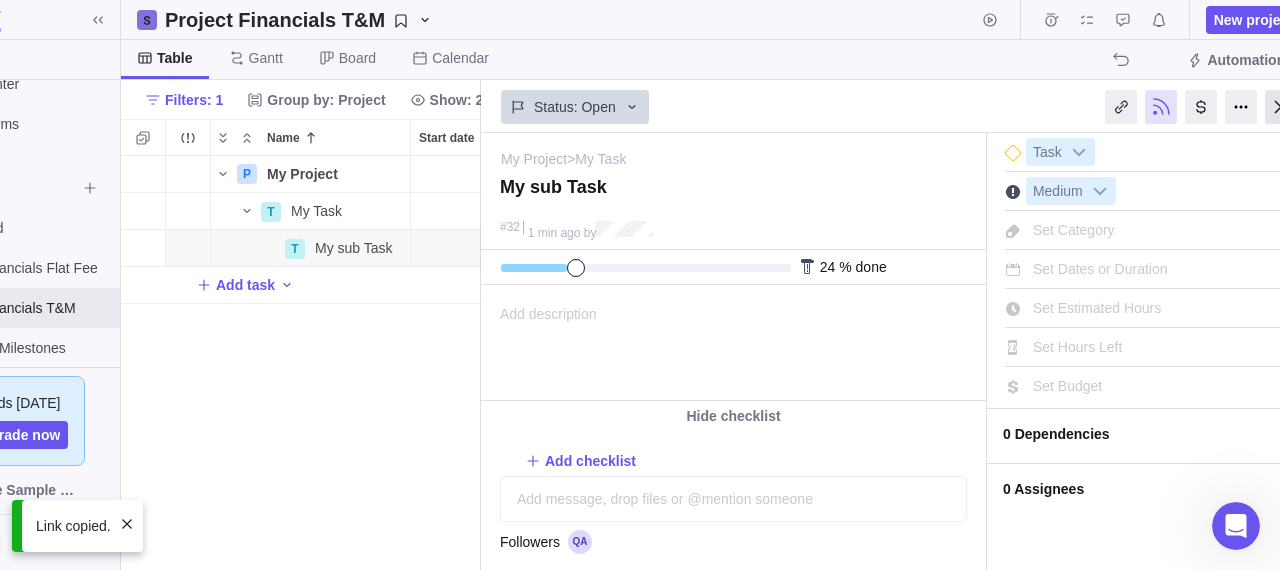 click at bounding box center [1281, 107] 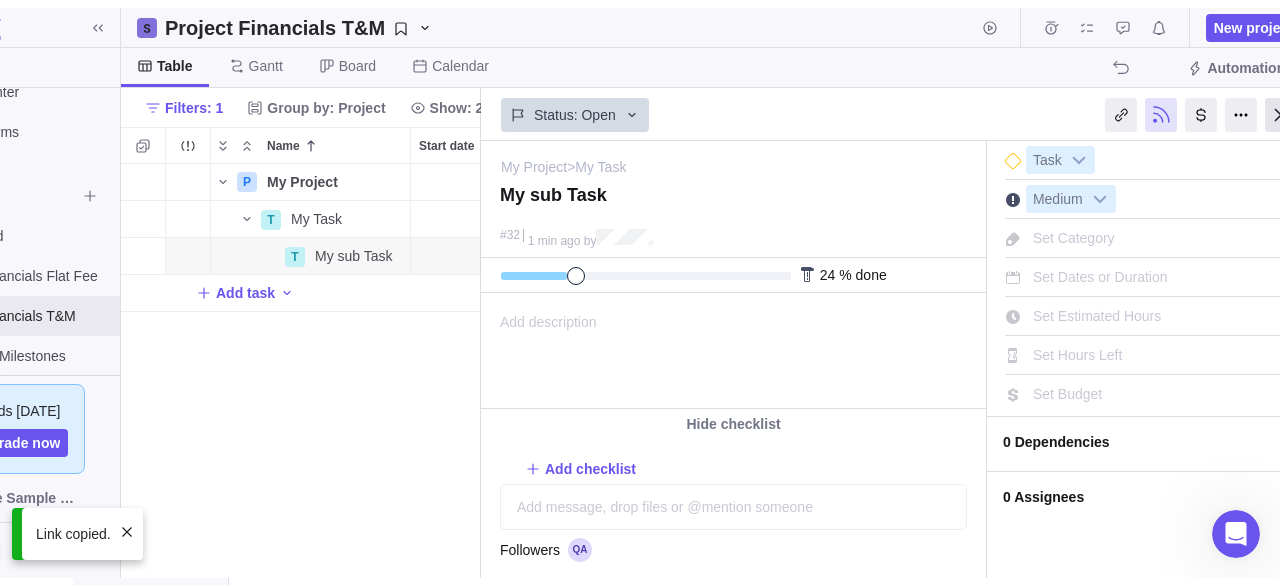 scroll, scrollTop: 0, scrollLeft: 0, axis: both 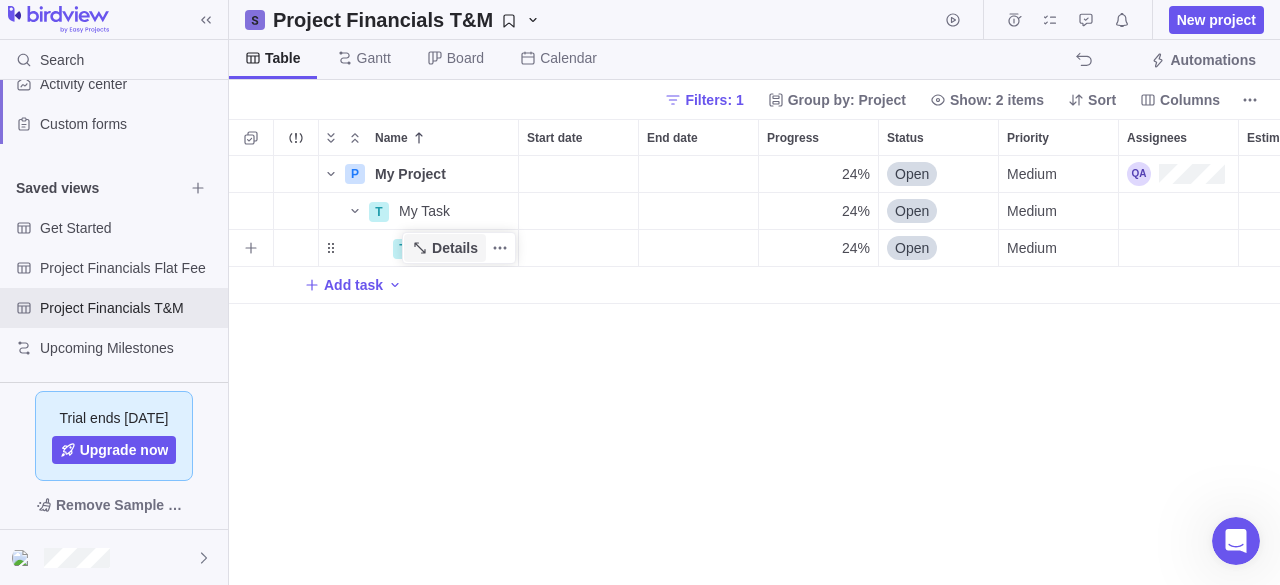 click on "Details" at bounding box center (455, 248) 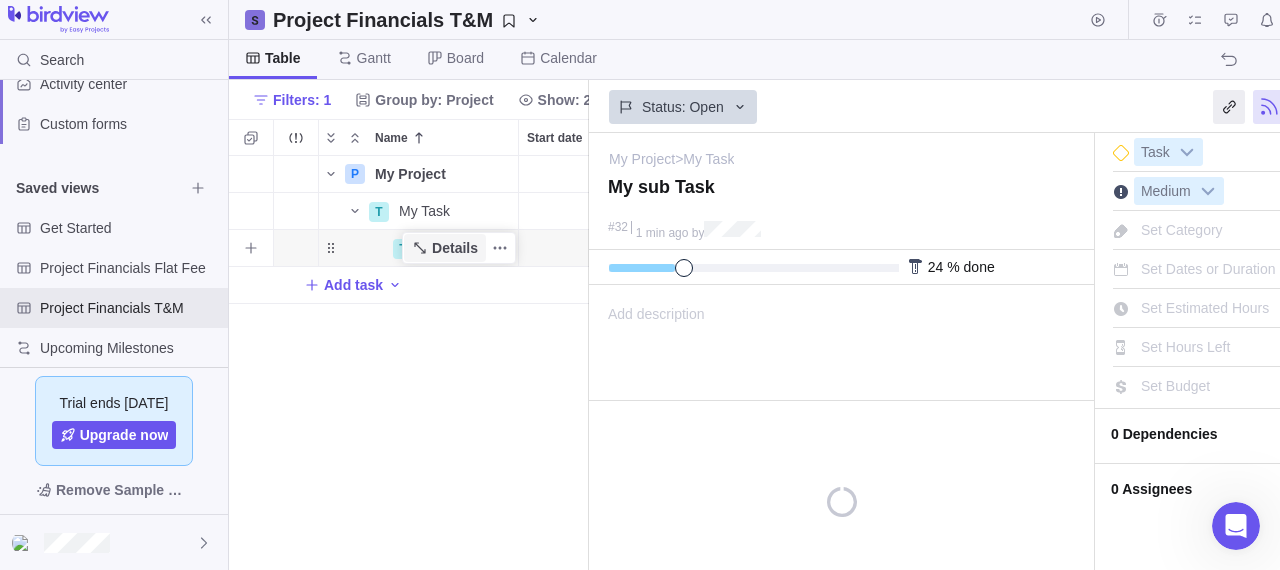 scroll, scrollTop: 399, scrollLeft: 344, axis: both 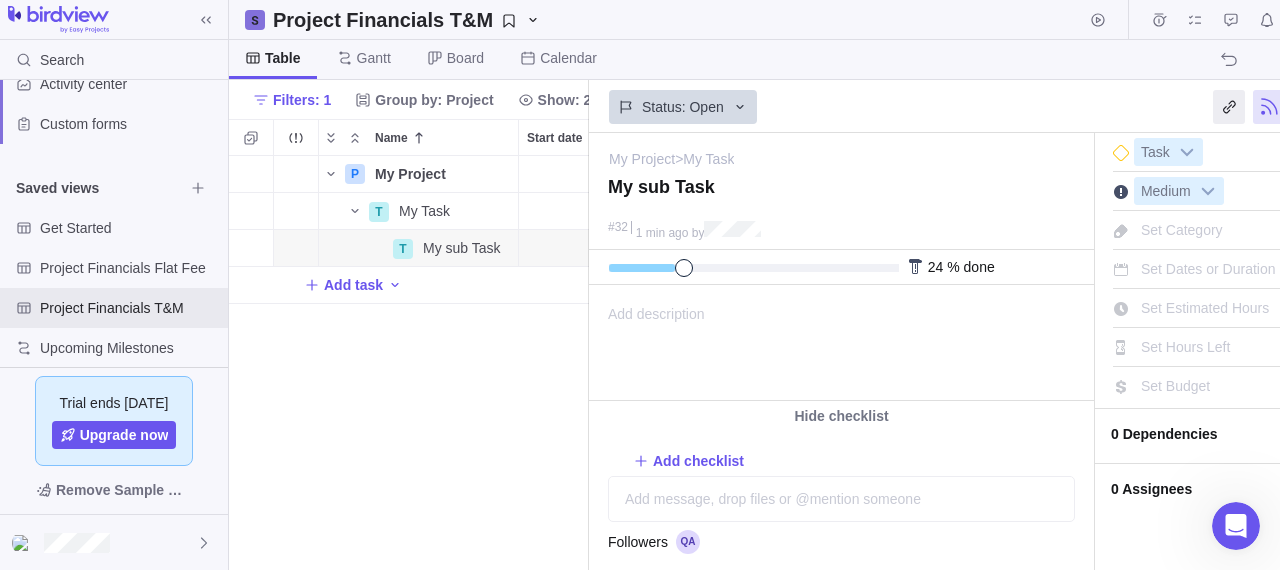 click on "0 Assignees" at bounding box center [1246, 489] 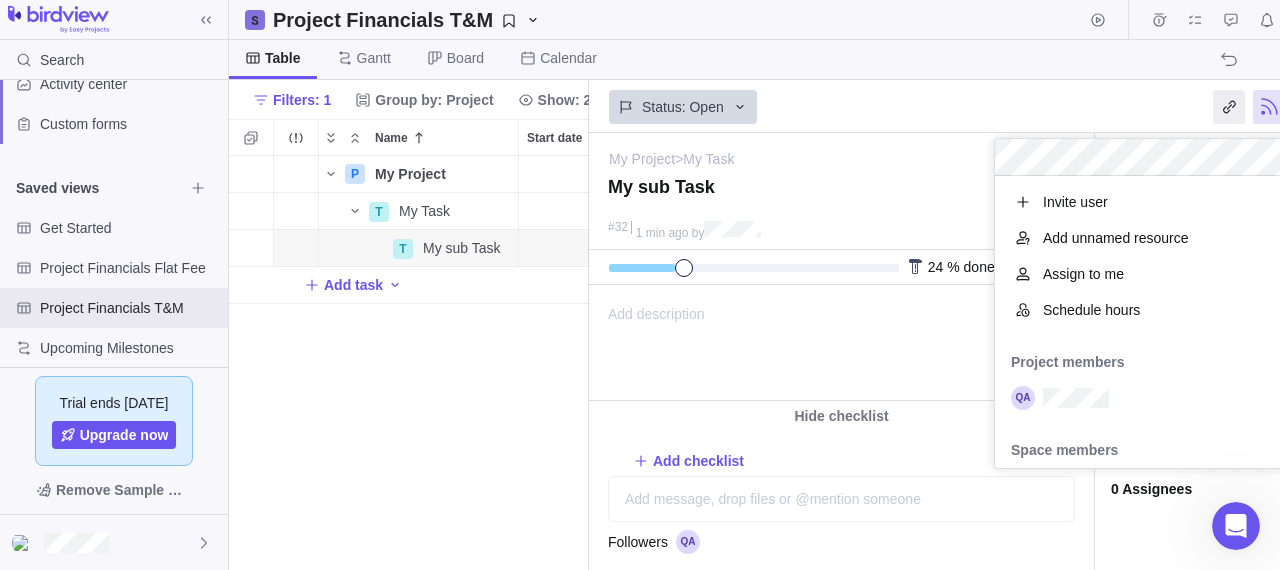 scroll, scrollTop: 16, scrollLeft: 16, axis: both 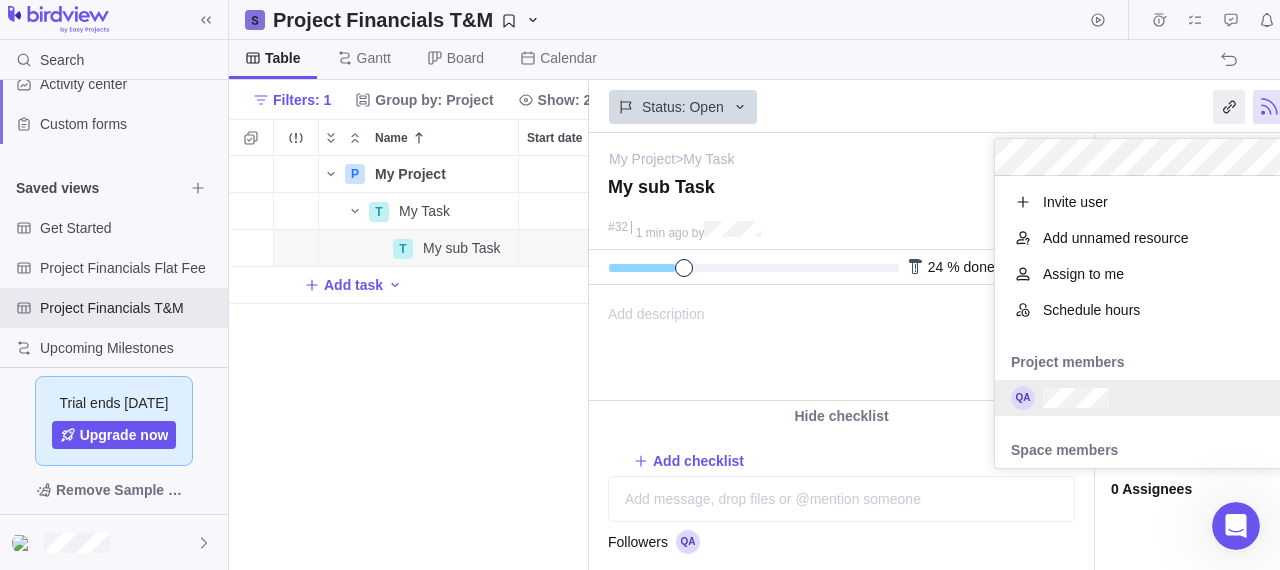 click at bounding box center [1194, 398] 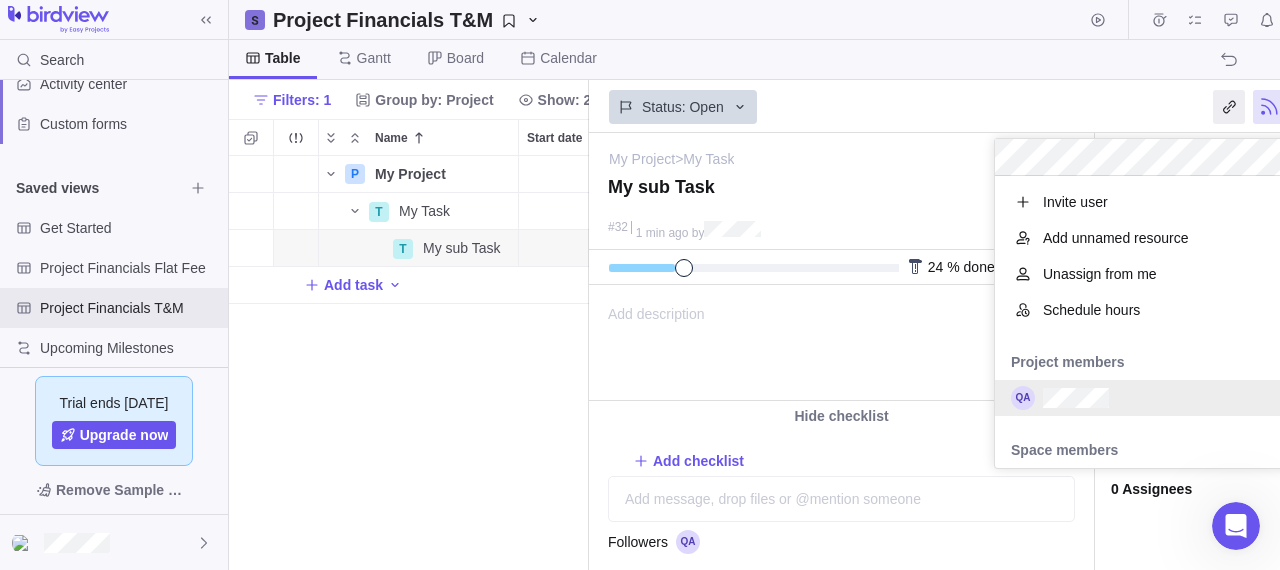 click on "My Project
>
My Task
— change
My sub Task
#32
1 min ago
by
Activity was completed on its planned end date
[DATE]
due [DATE]
24
% done
0 h of
0 h spent" at bounding box center [1007, 351] 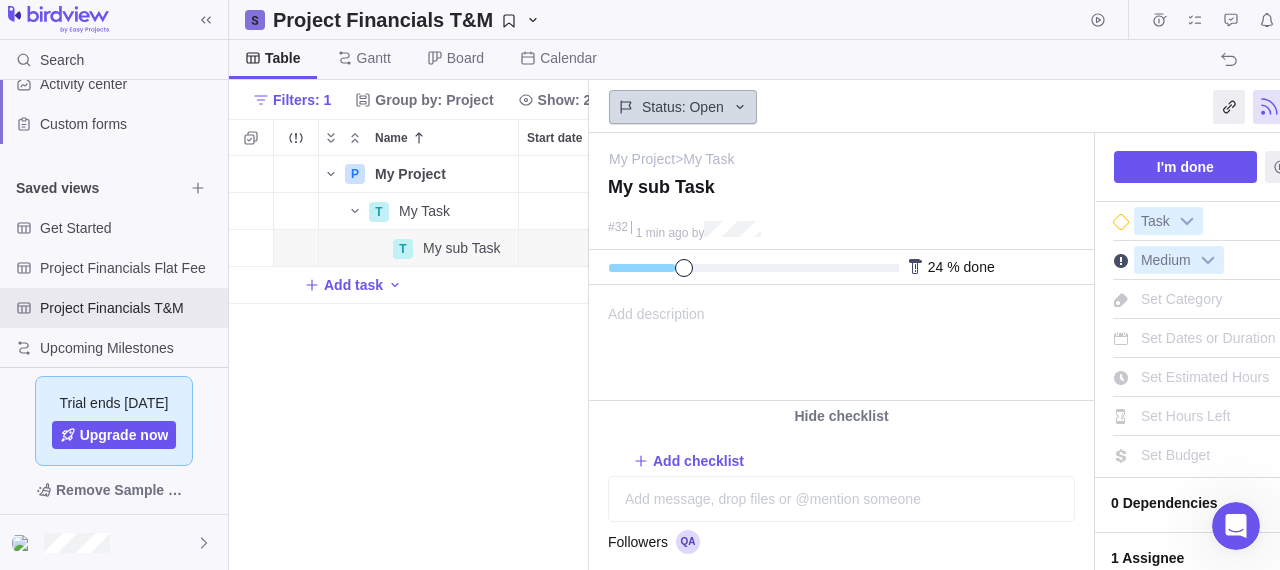 click 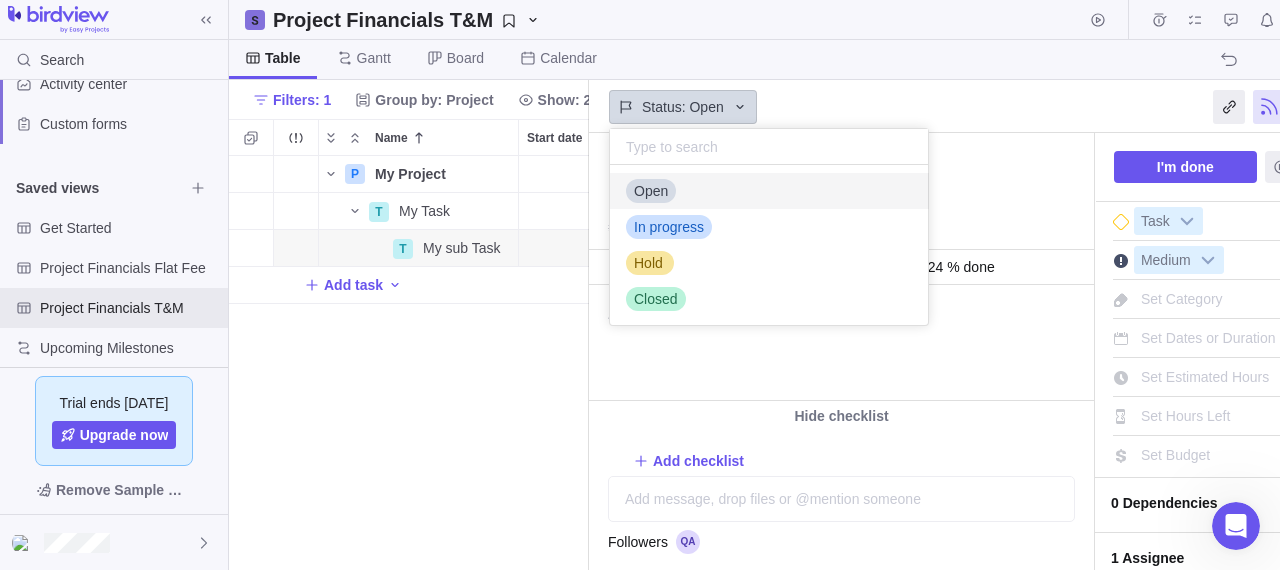 scroll, scrollTop: 16, scrollLeft: 16, axis: both 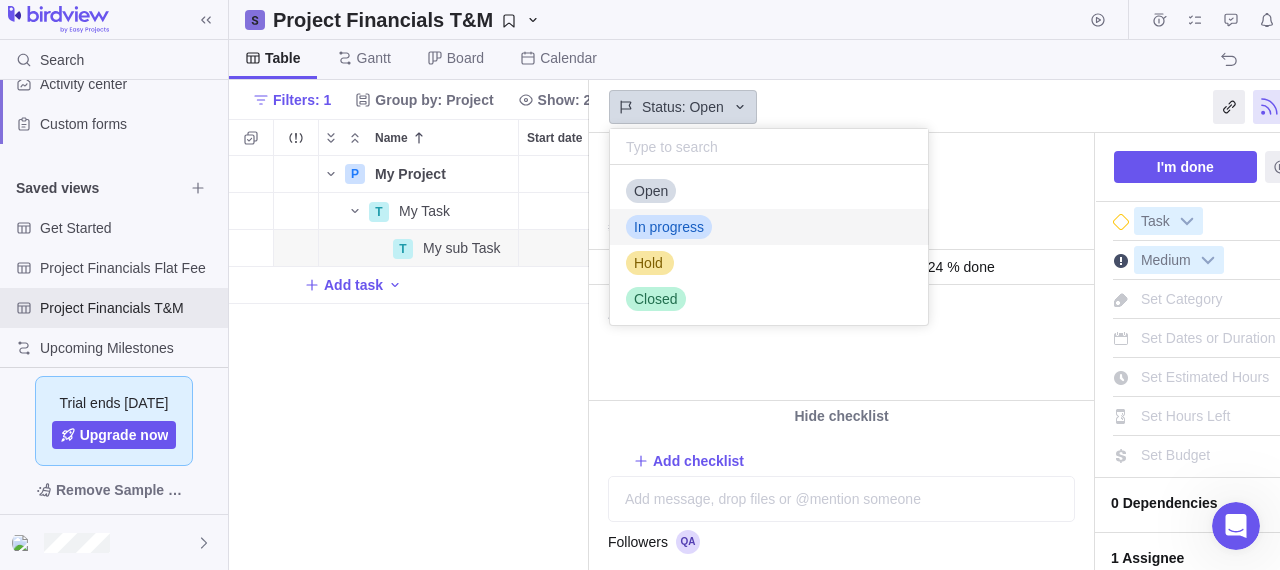 click on "In progress" at bounding box center [669, 227] 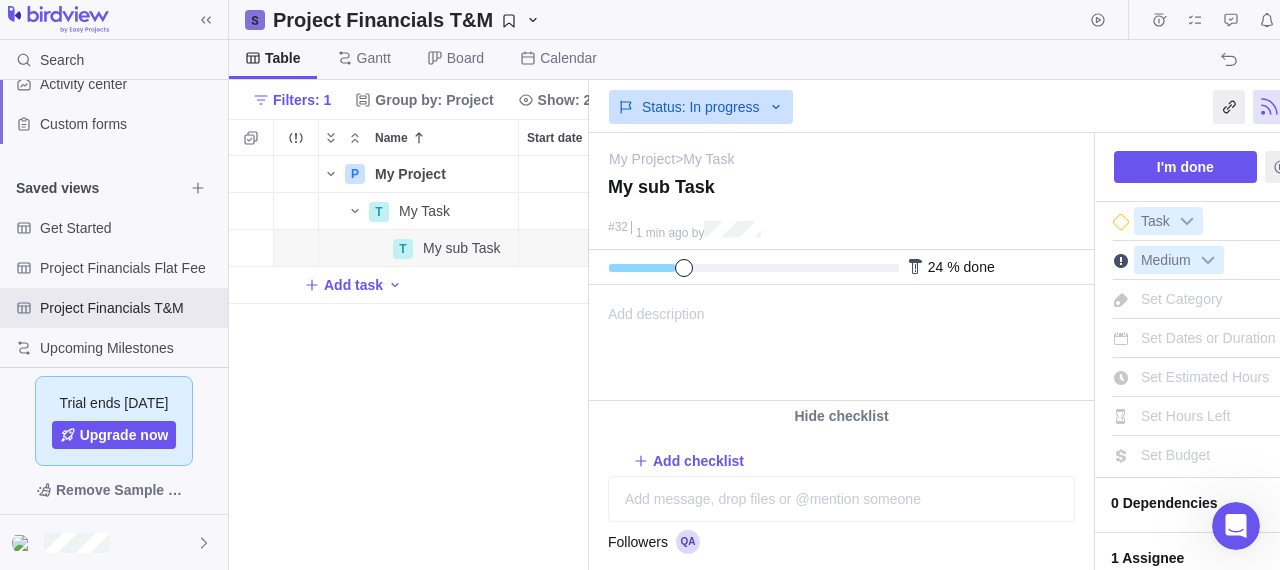 click on "P My Project Details 24% Open Medium $0.00 $0.00 $0.00 $0.00 $0.00 $0.00 $0.00 $0.00 $0.00 T My Task Details 24% Open Medium $0.00 $0.00 $0.00 $0.00 $0.00 $0.00 $0.00 T My sub Task Details 24% Open Medium $0.00 $0.00 $0.00 $0.00 $0.00 $0.00 $0.00 Add task" at bounding box center (409, 363) 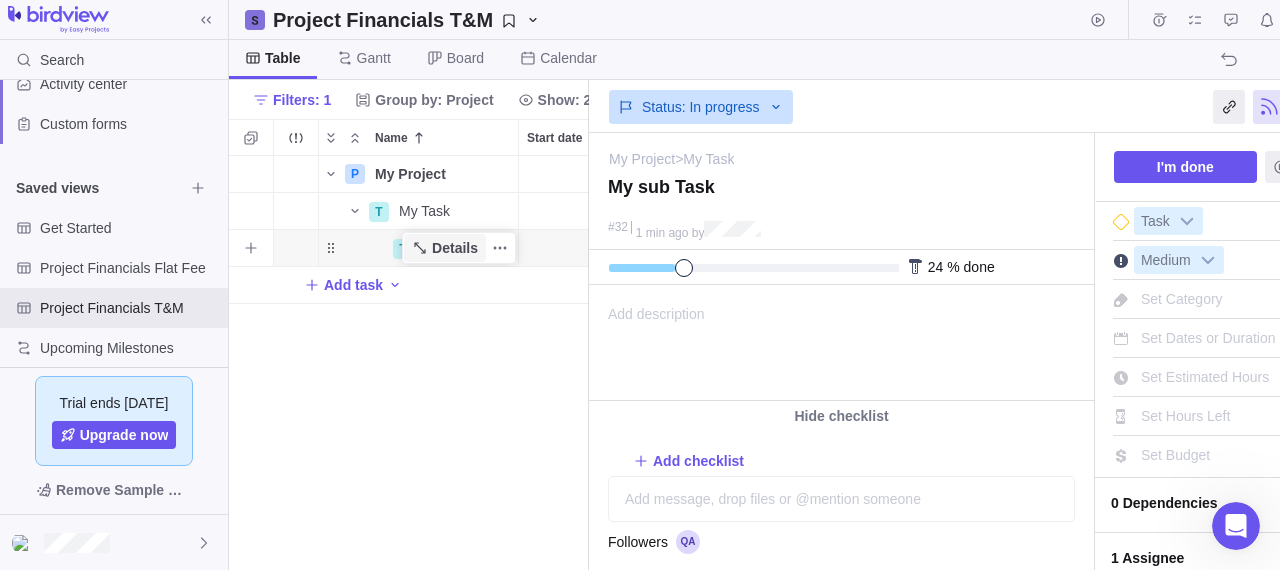 click on "Details" at bounding box center (455, 248) 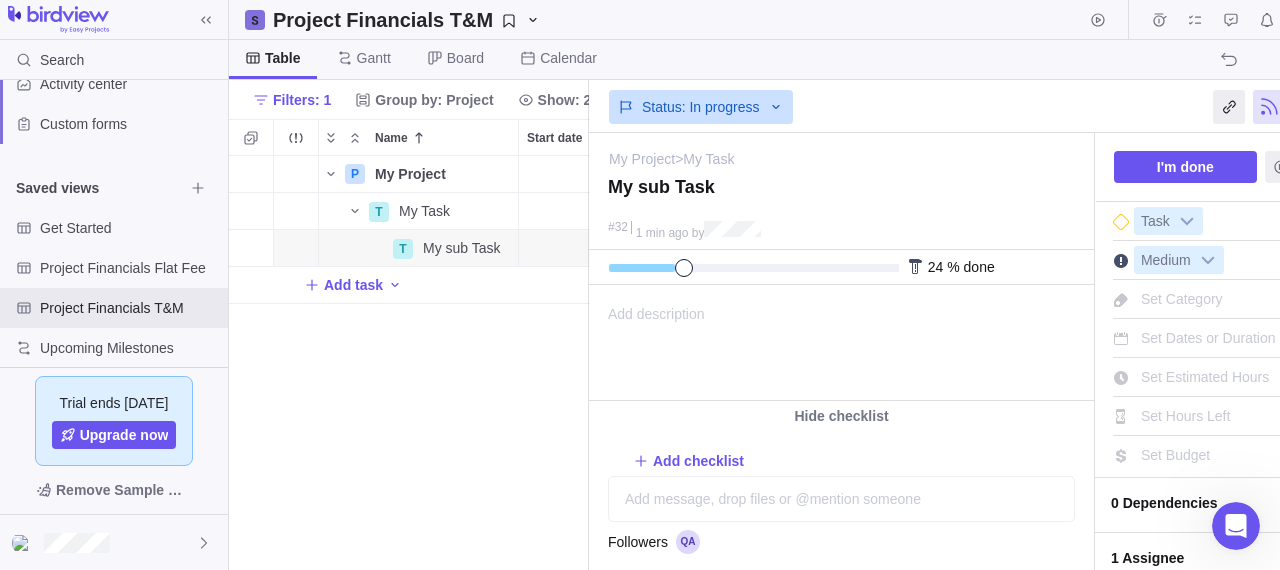 click on "Add description
... read all" at bounding box center [840, 343] 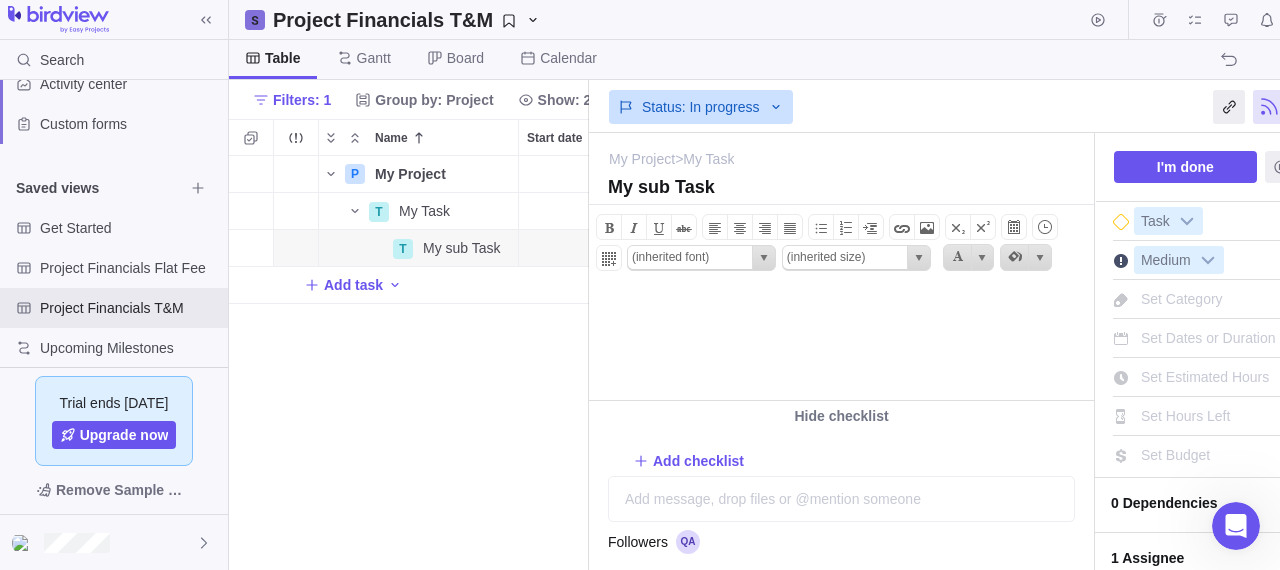 scroll, scrollTop: 0, scrollLeft: 144, axis: horizontal 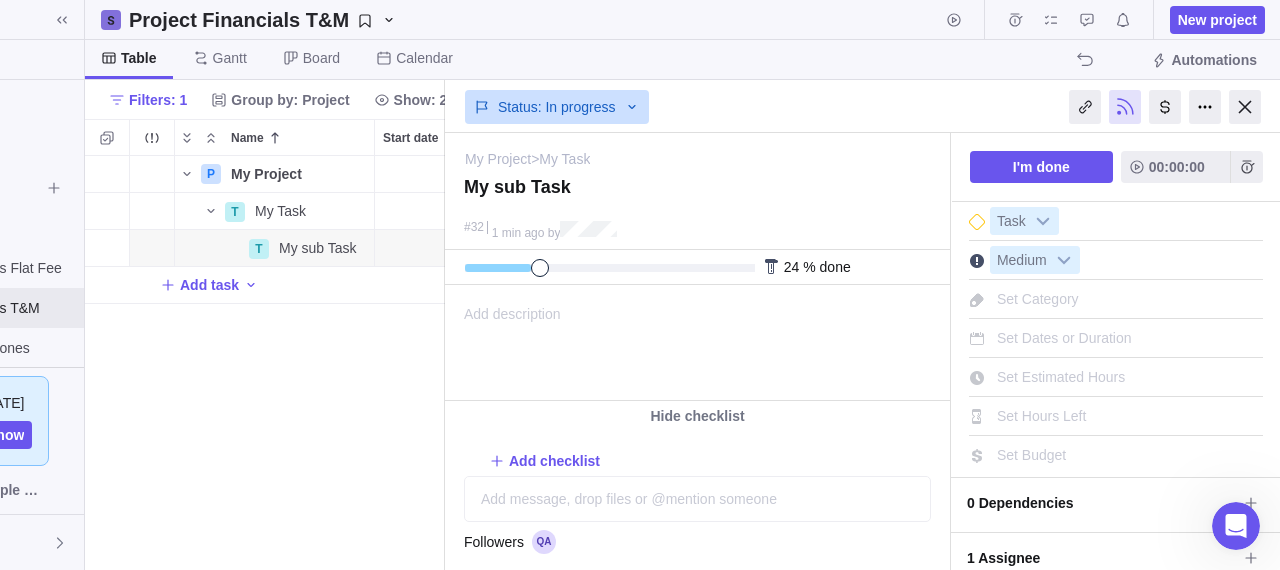drag, startPoint x: 1232, startPoint y: 115, endPoint x: 1268, endPoint y: 221, distance: 111.94642 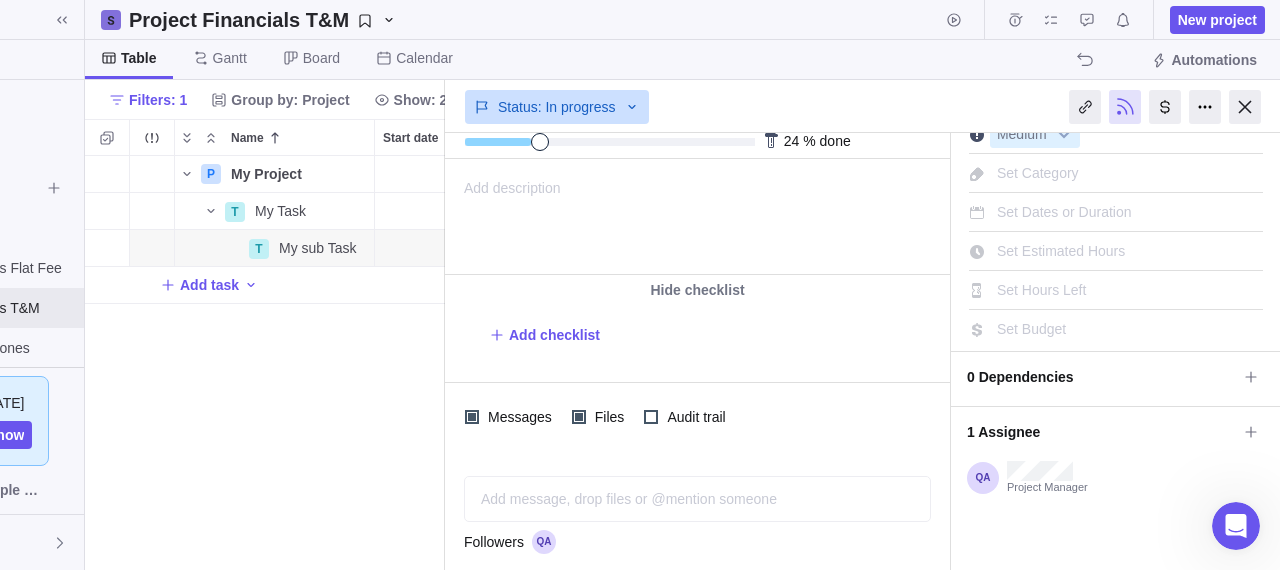 click on "Set Hours Left" at bounding box center [1116, 287] 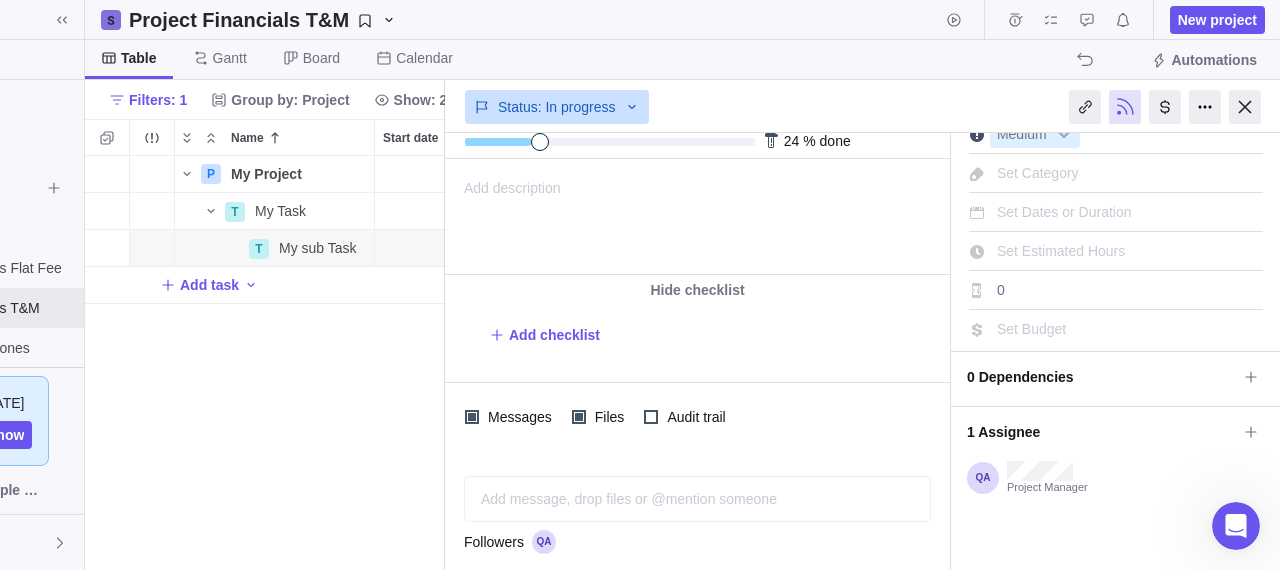 type on "8" 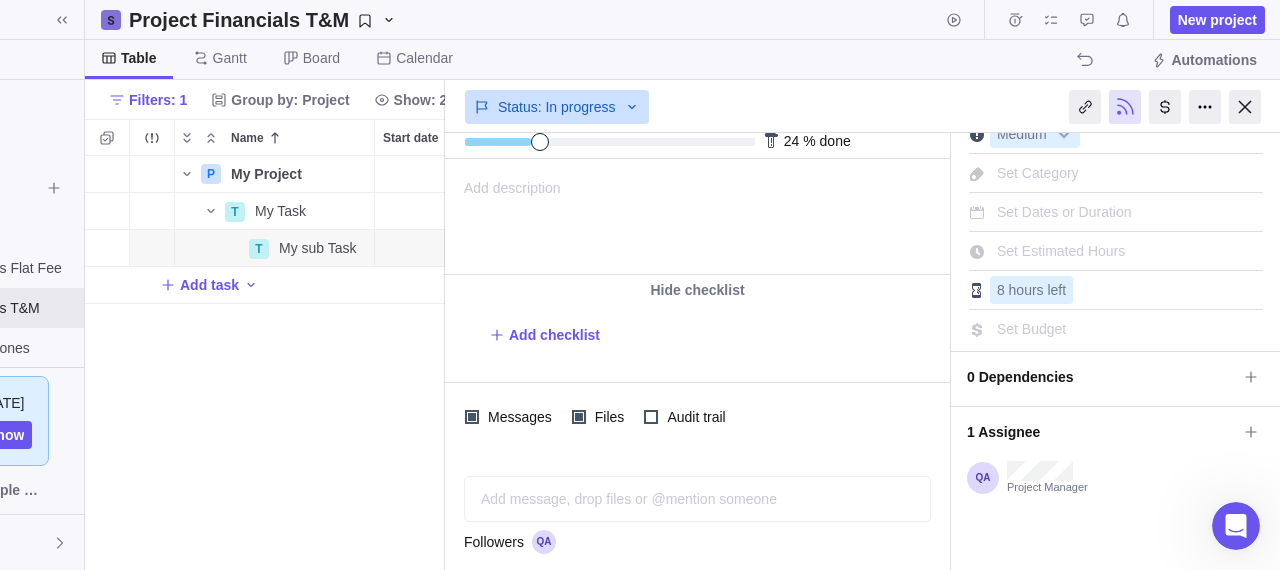 click on "Set Budget" at bounding box center (1031, 329) 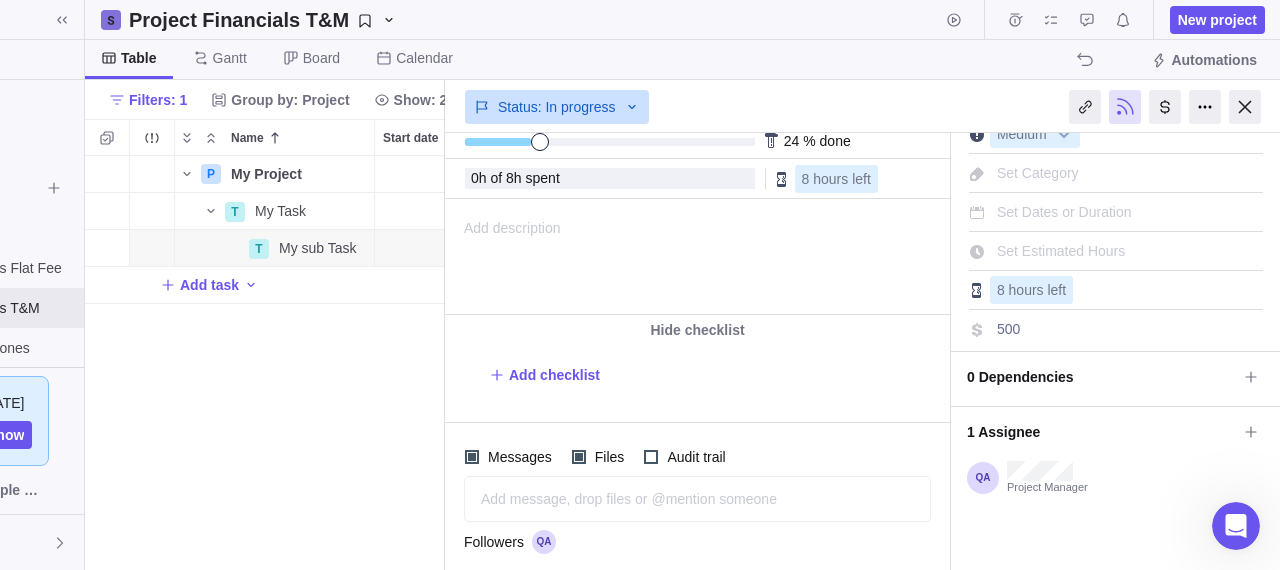 type on "5000" 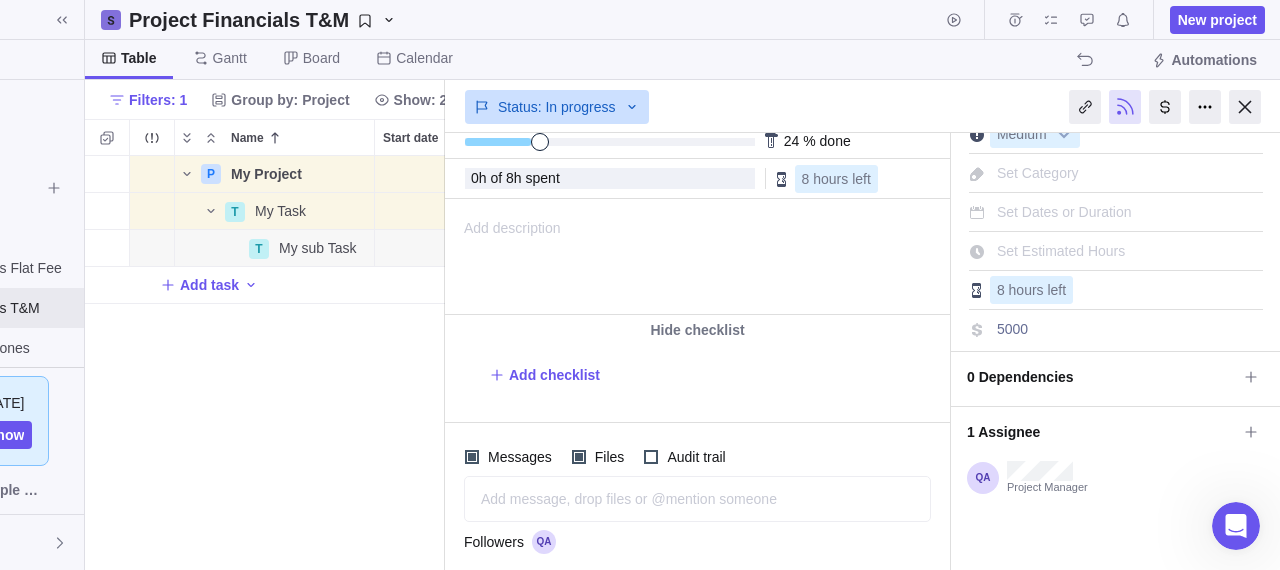 click on "Add checklist" at bounding box center [709, 375] 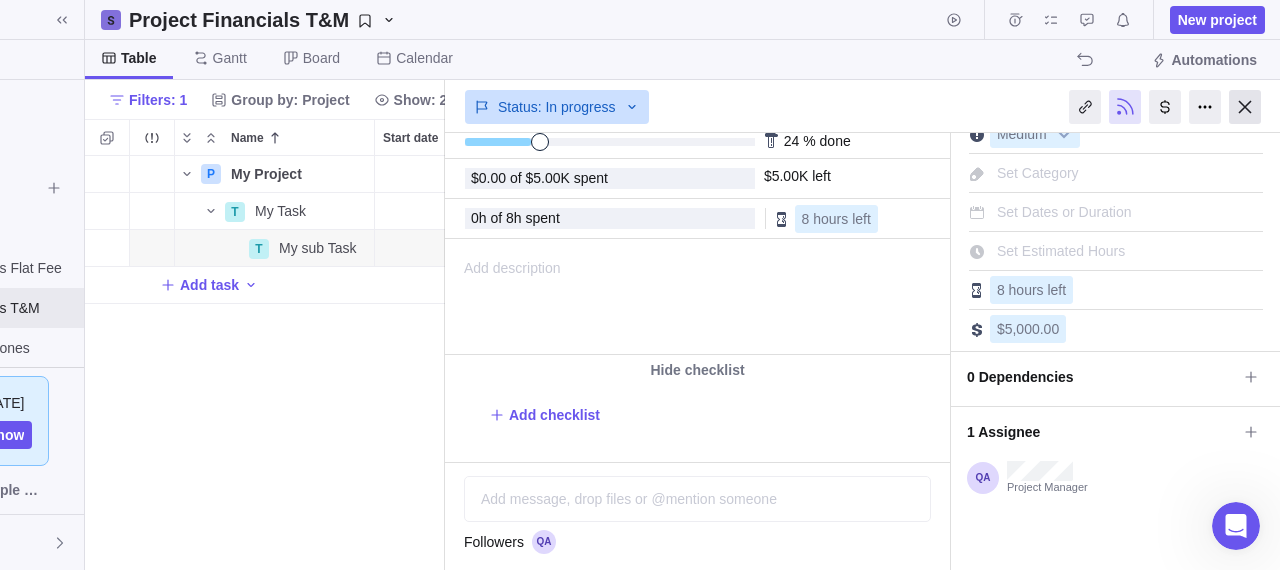 click at bounding box center [1245, 107] 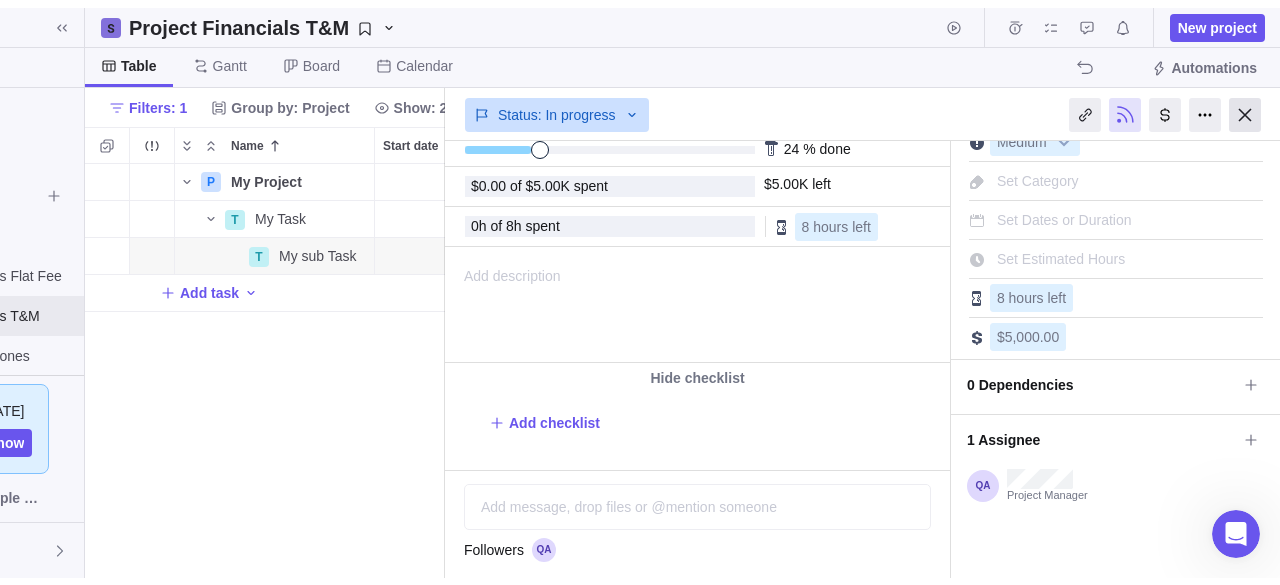 scroll, scrollTop: 0, scrollLeft: 0, axis: both 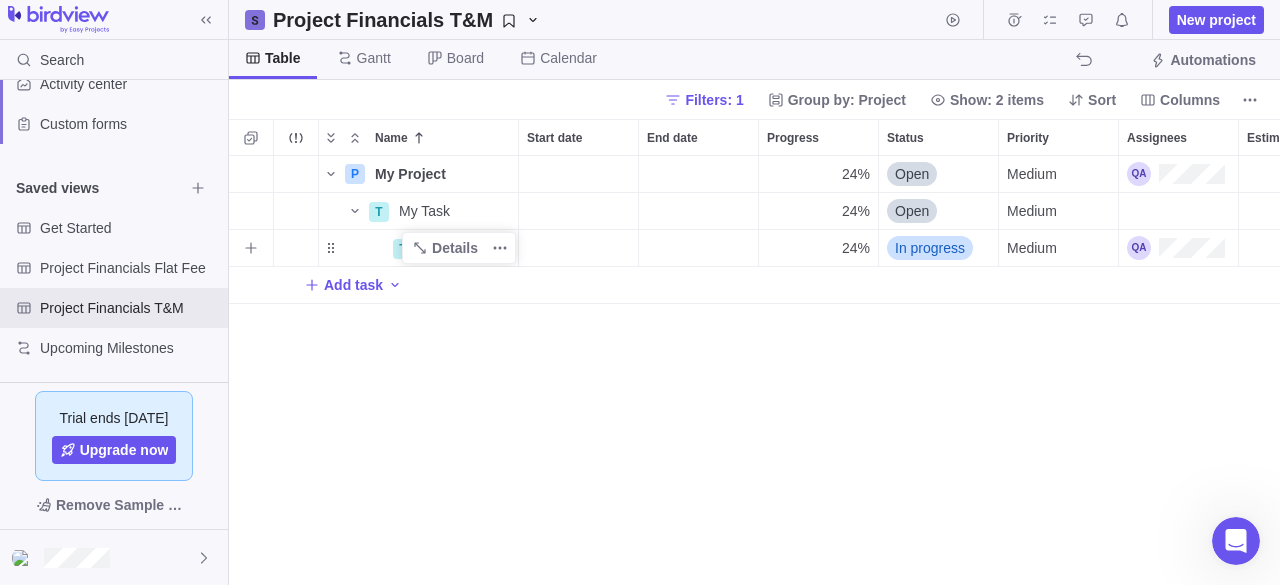 click at bounding box center [355, 248] 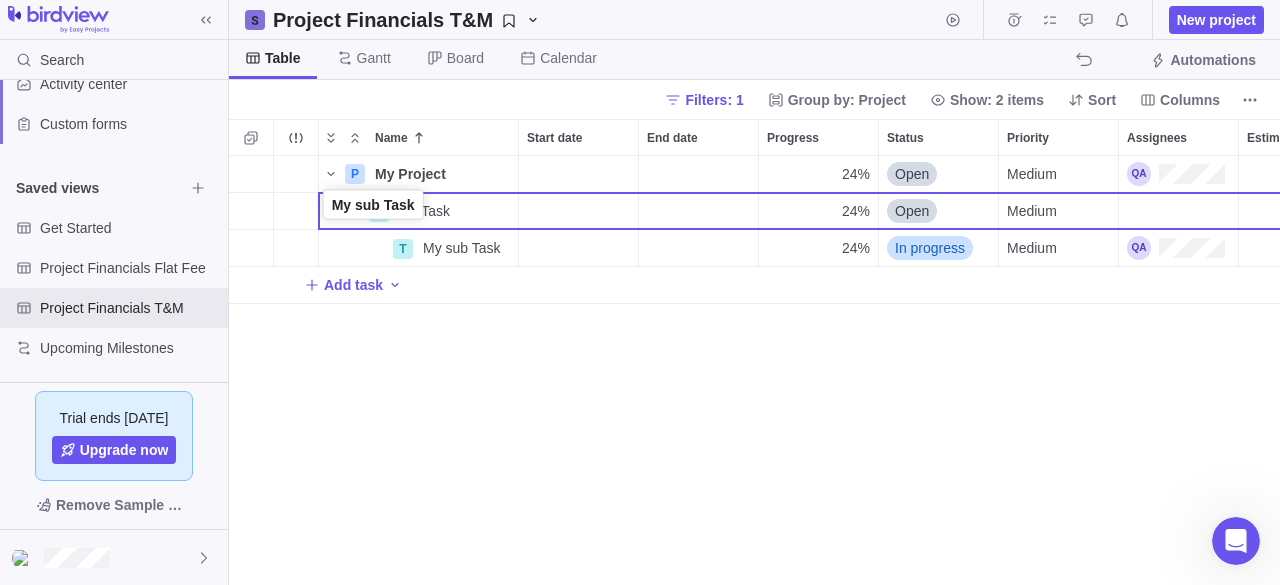 drag, startPoint x: 337, startPoint y: 255, endPoint x: 331, endPoint y: 215, distance: 40.4475 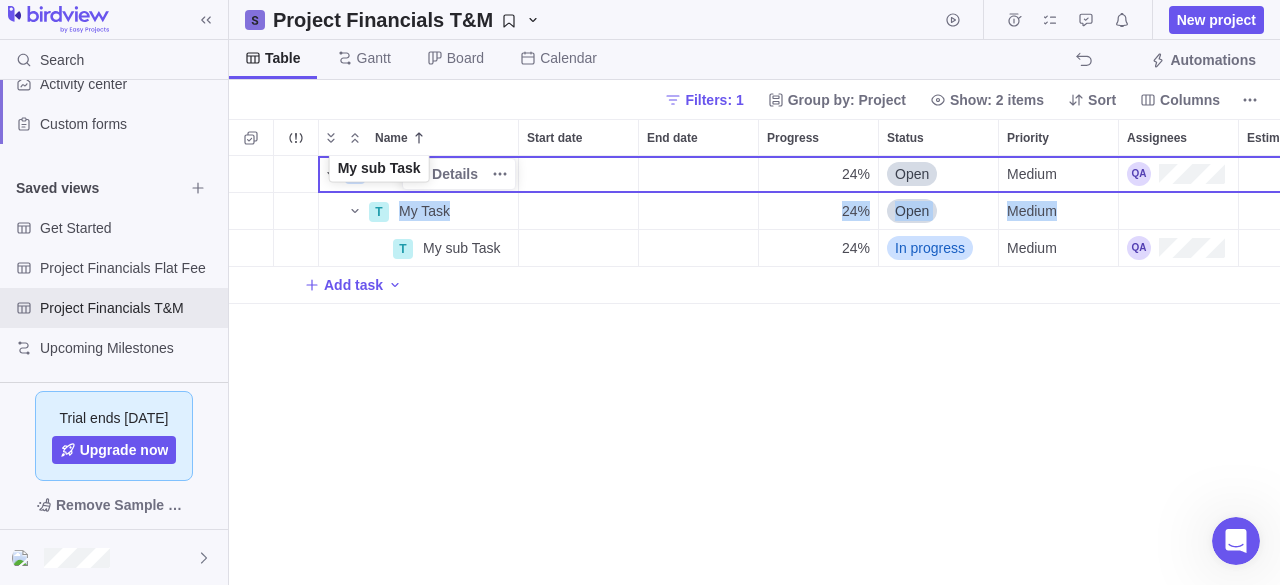 drag, startPoint x: 332, startPoint y: 246, endPoint x: 332, endPoint y: 165, distance: 81 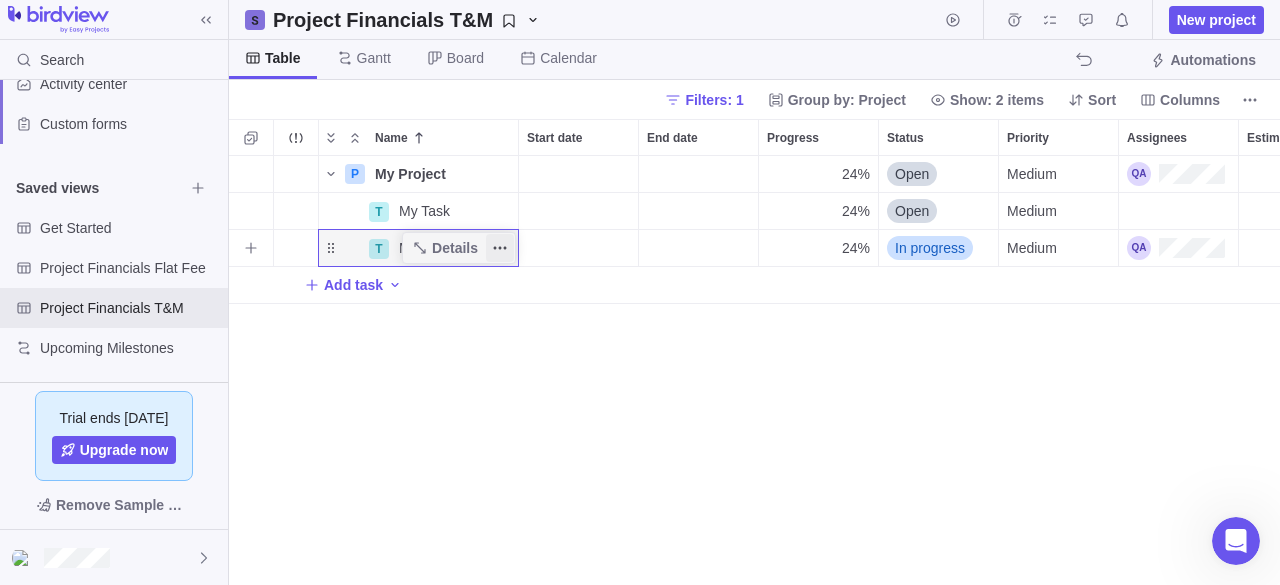 click at bounding box center [500, 248] 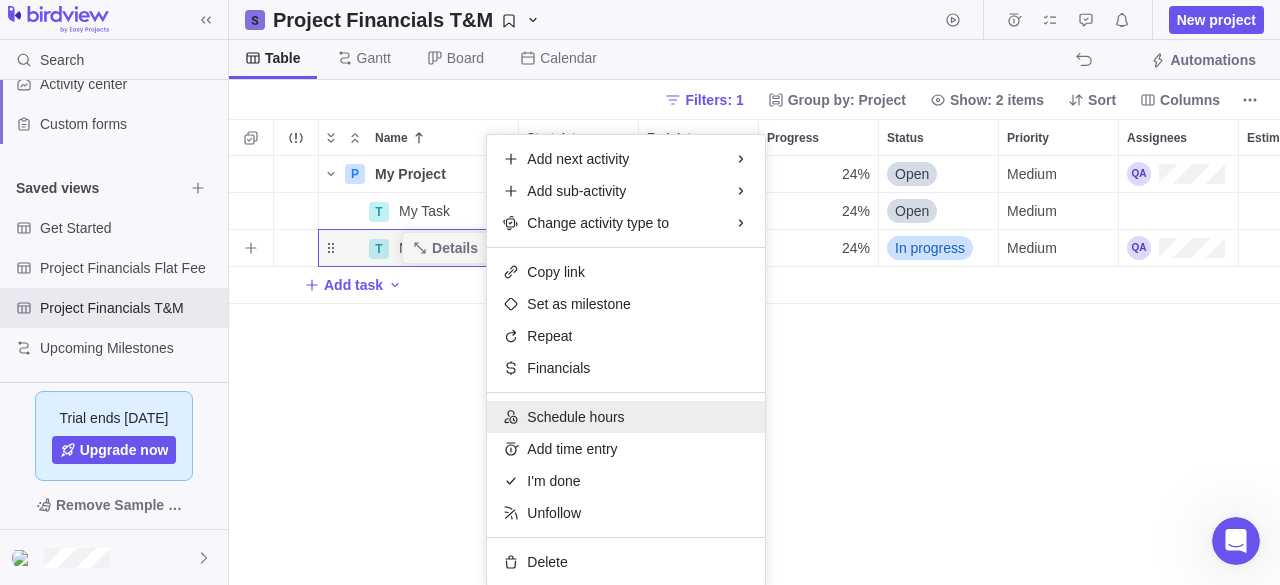 click on "Schedule hours" at bounding box center (575, 417) 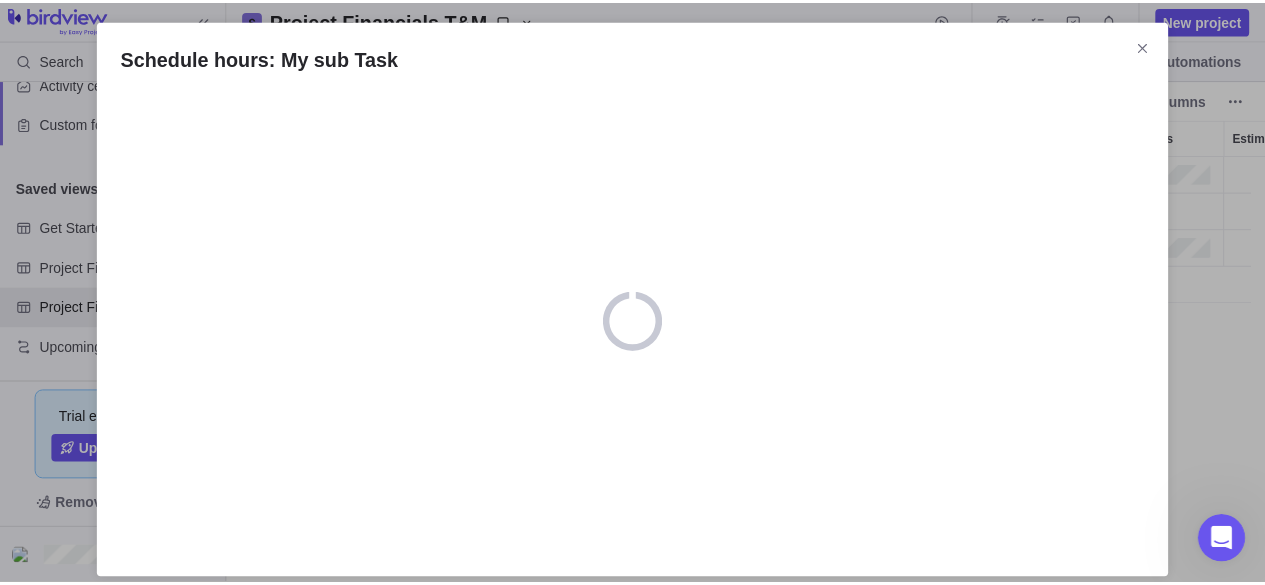 scroll, scrollTop: 414, scrollLeft: 1020, axis: both 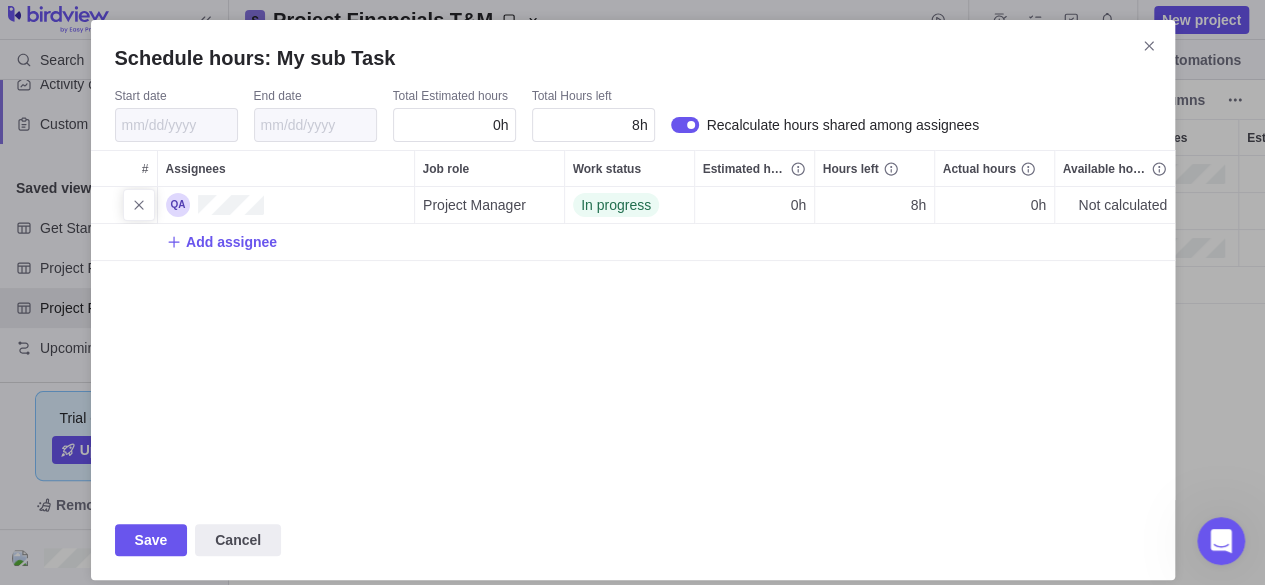 click on "0h" at bounding box center [798, 205] 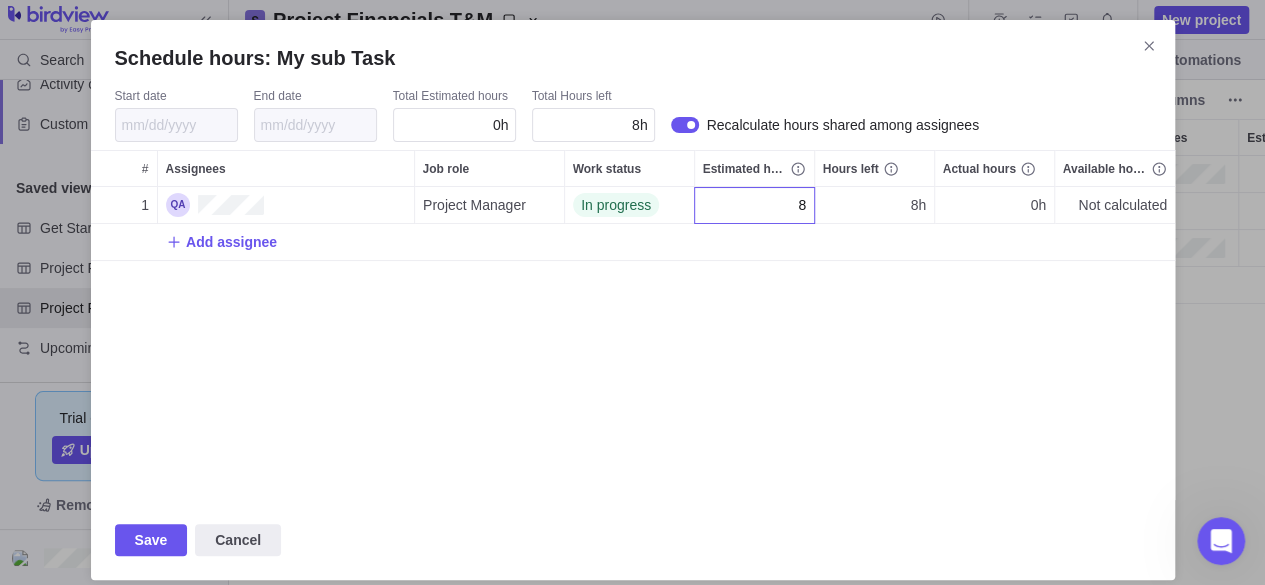 type on "8" 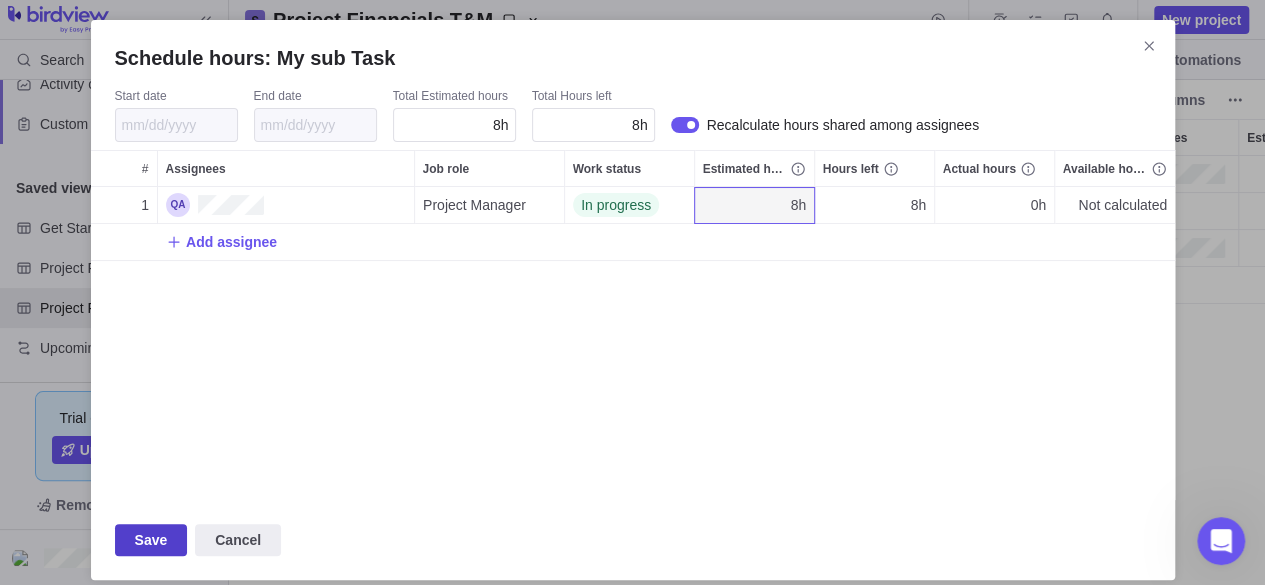 click on "Save" at bounding box center [151, 540] 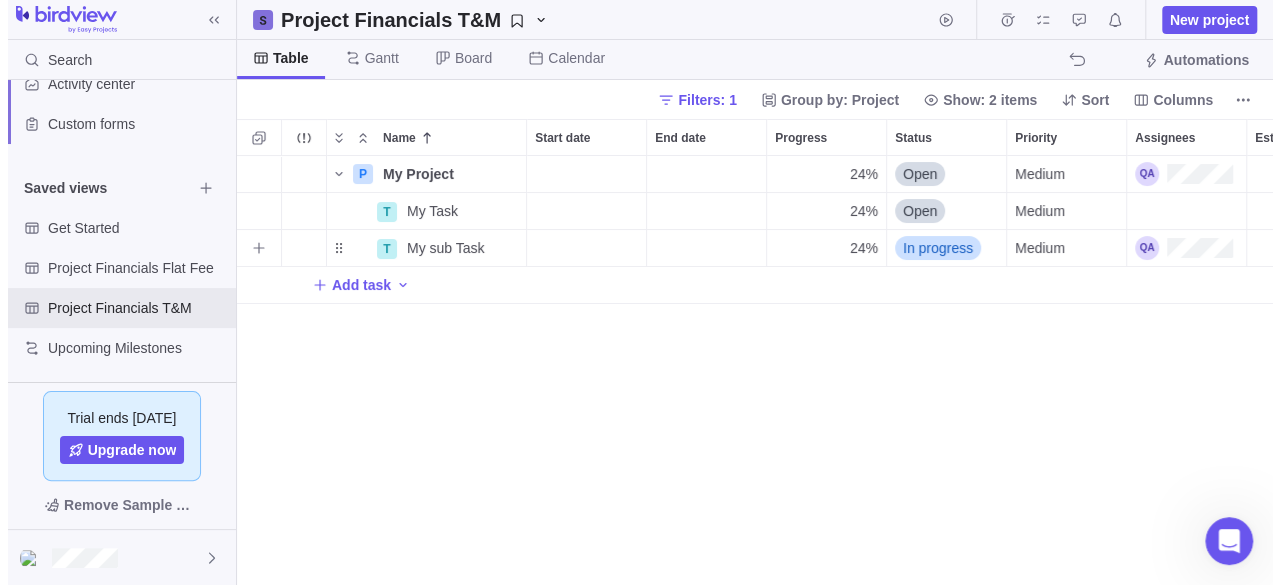 scroll, scrollTop: 16, scrollLeft: 16, axis: both 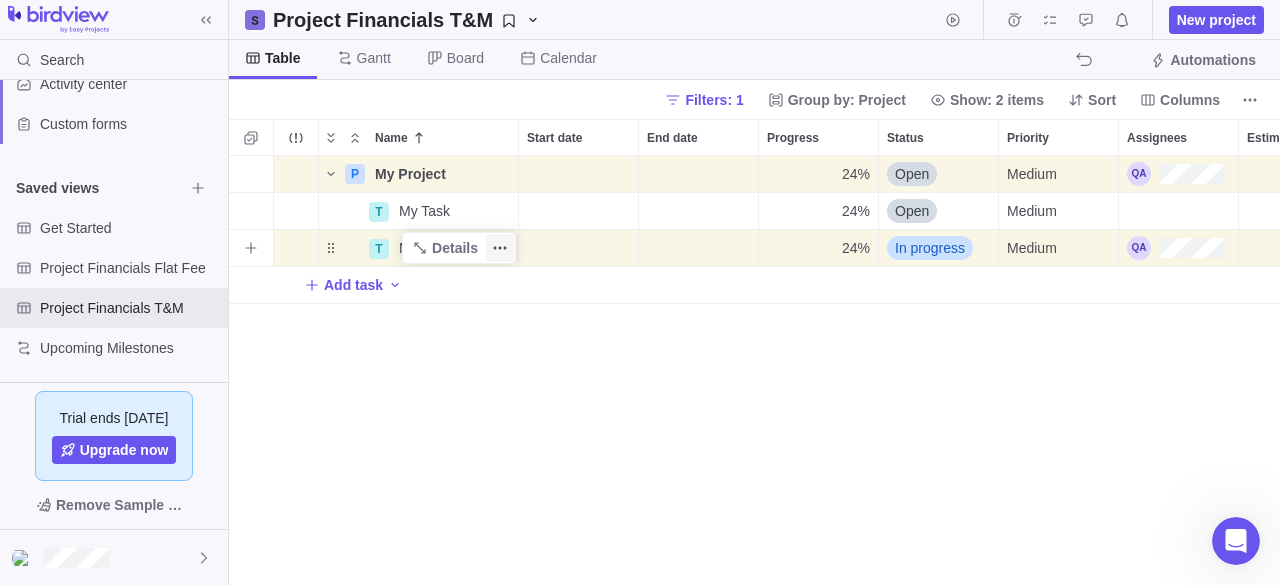 click at bounding box center [500, 248] 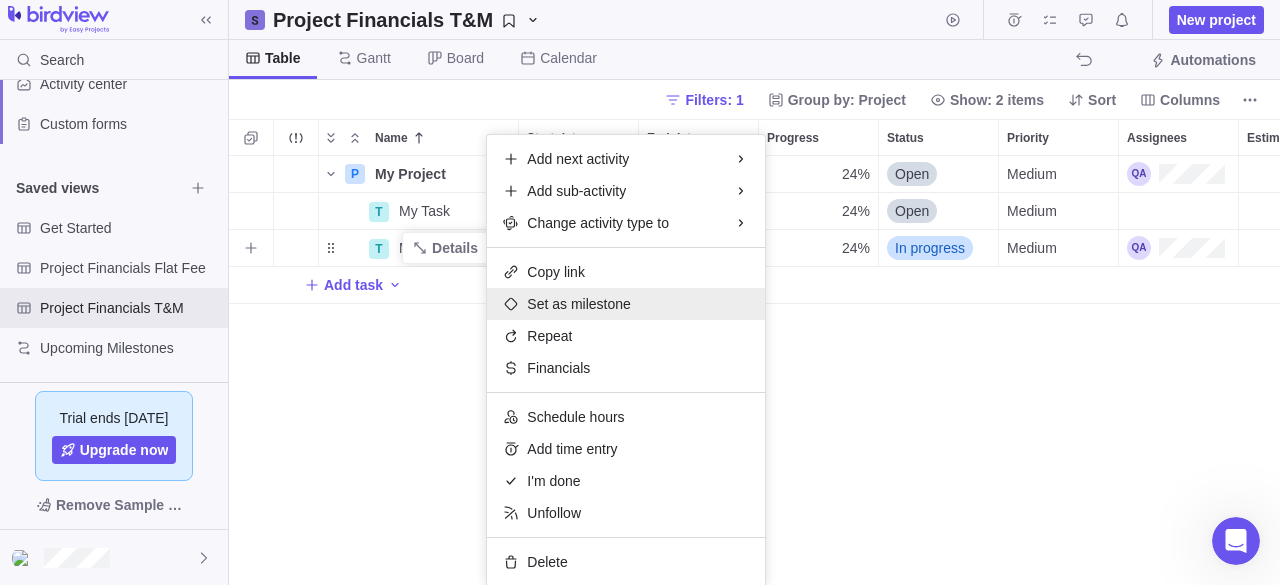 click on "Set as milestone" at bounding box center (579, 304) 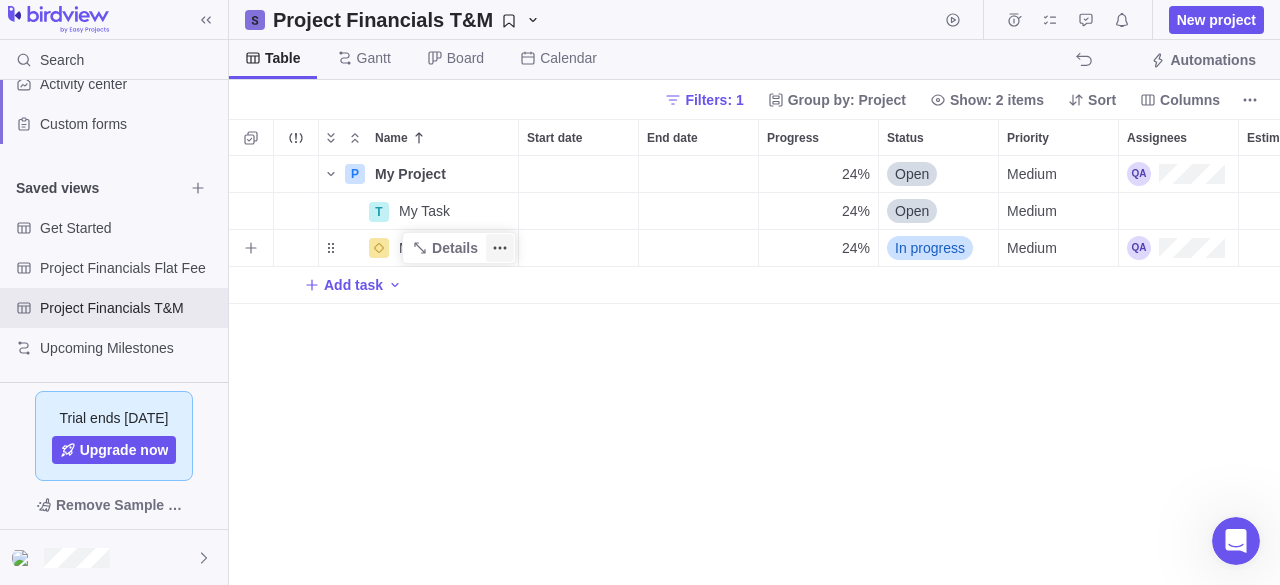 click 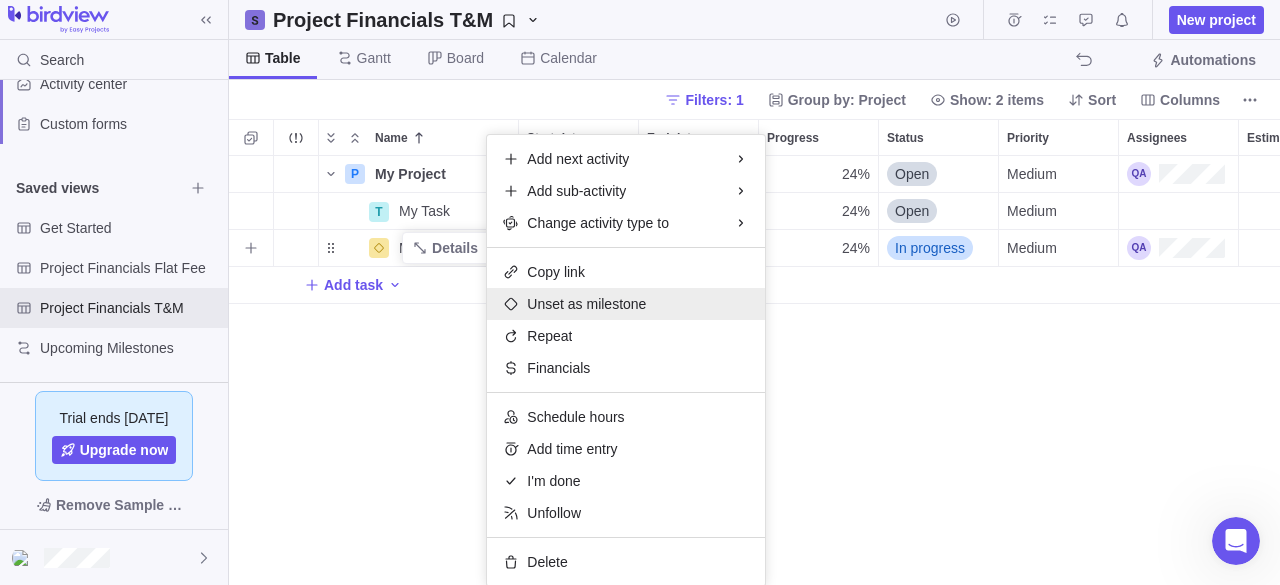 click on "Unset as milestone" at bounding box center (586, 304) 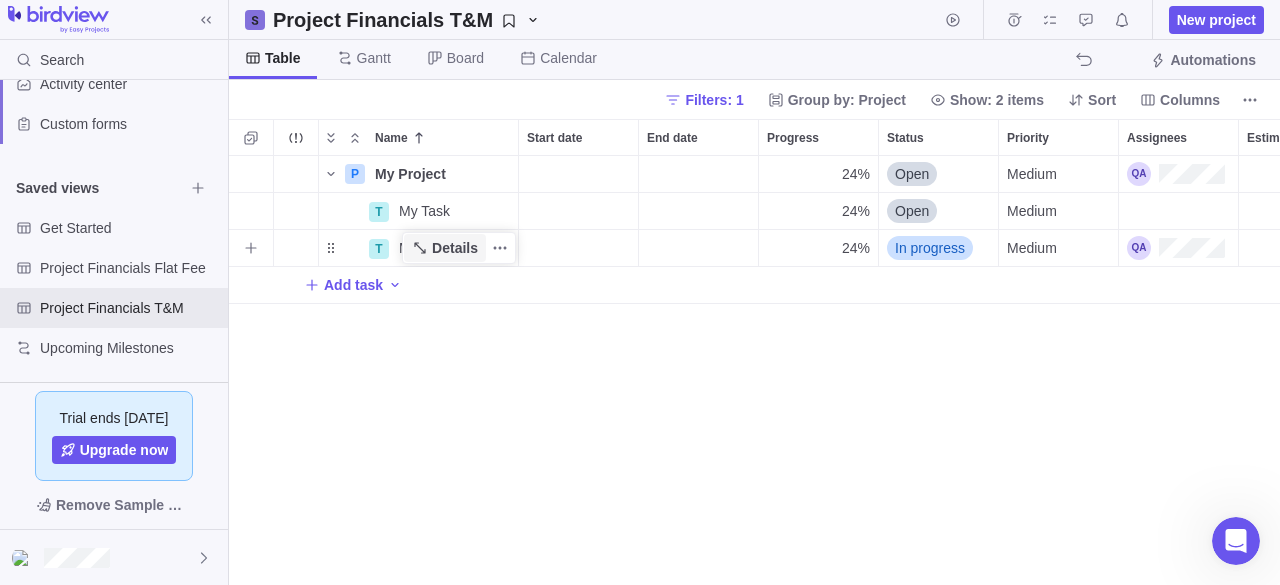 click on "Details" at bounding box center [455, 248] 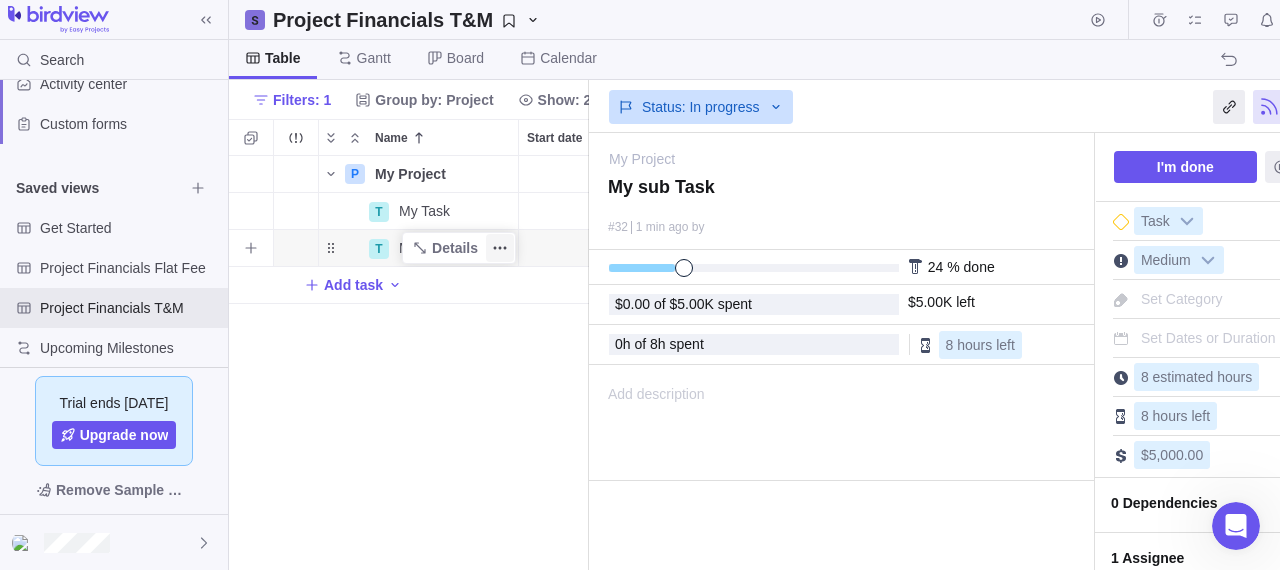 scroll, scrollTop: 0, scrollLeft: 0, axis: both 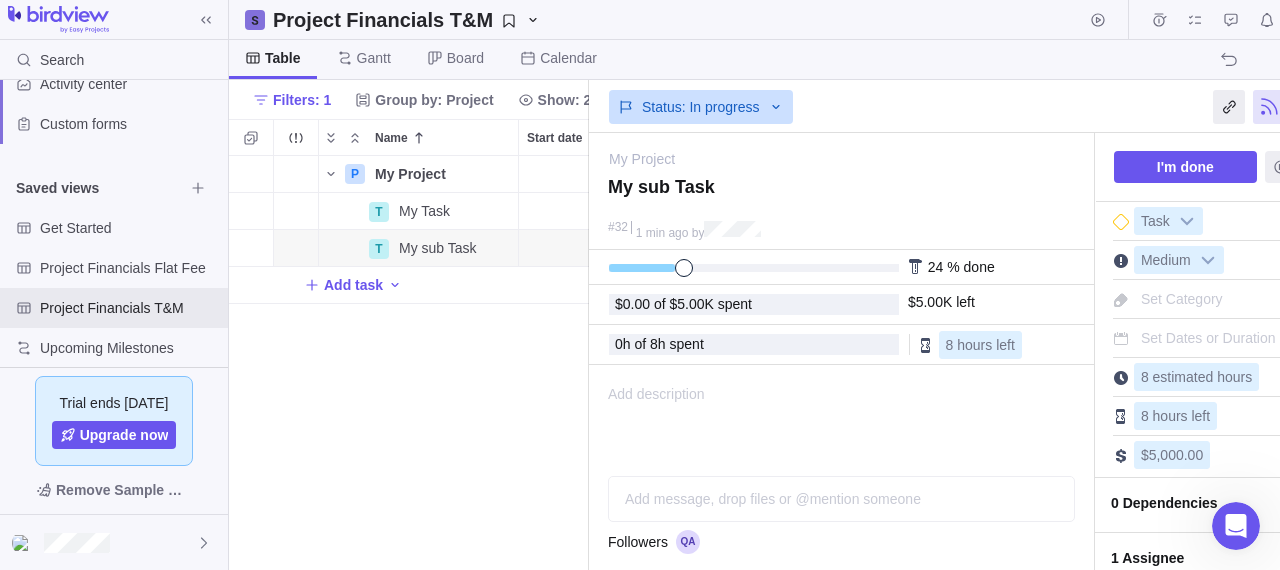 click on "$0.00 of $5.00K spent" at bounding box center [754, 304] 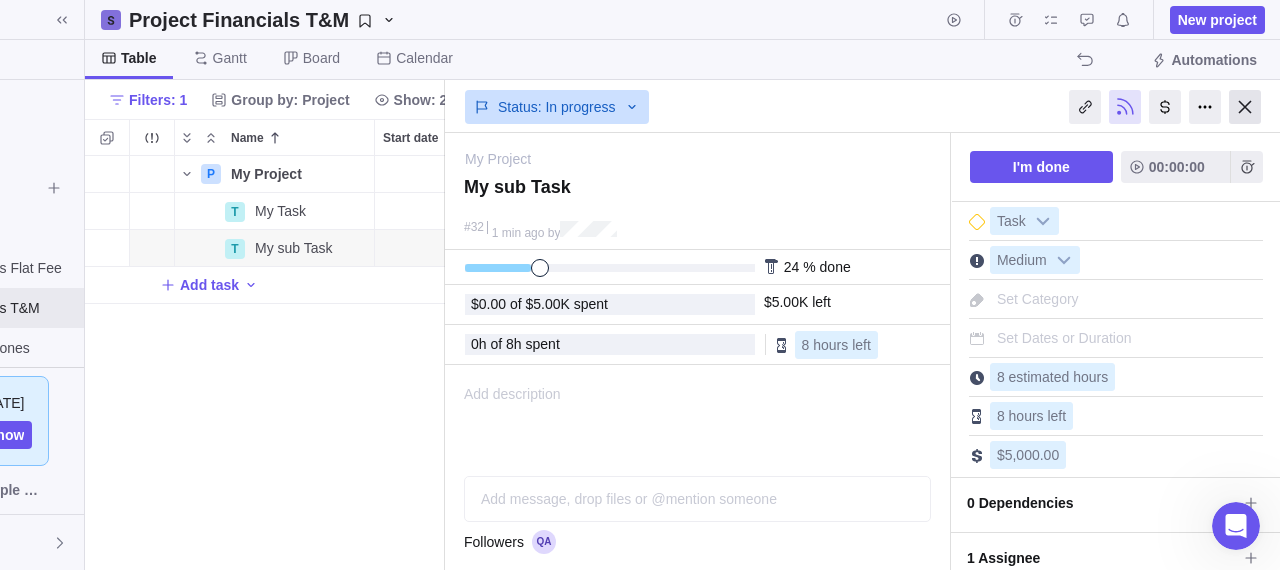click at bounding box center (1245, 107) 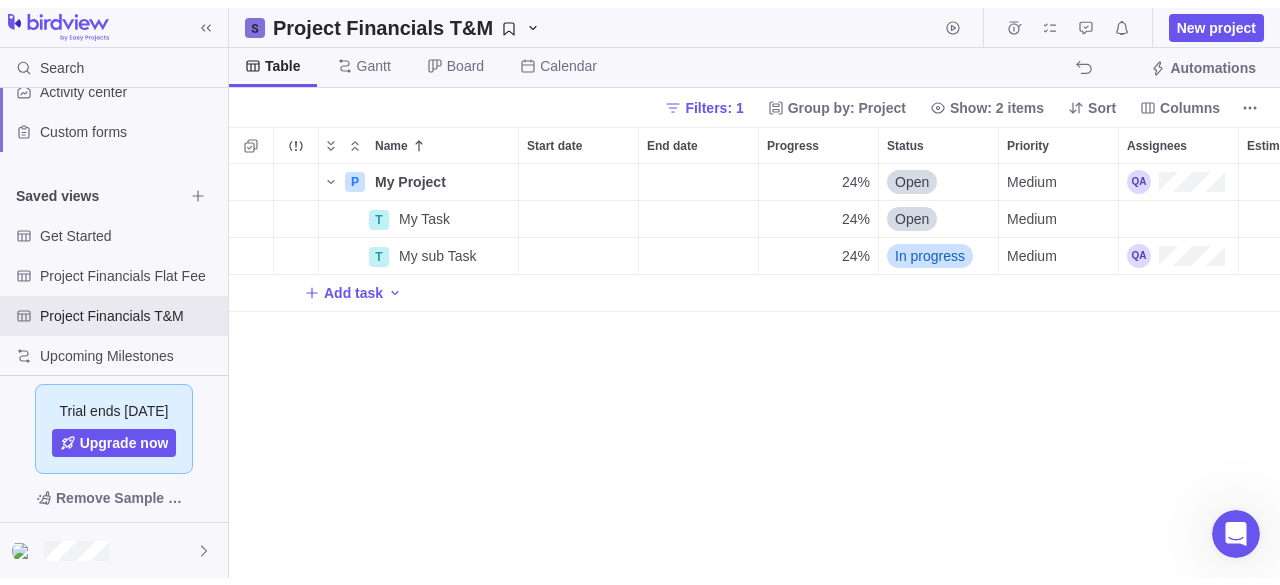 scroll, scrollTop: 0, scrollLeft: 0, axis: both 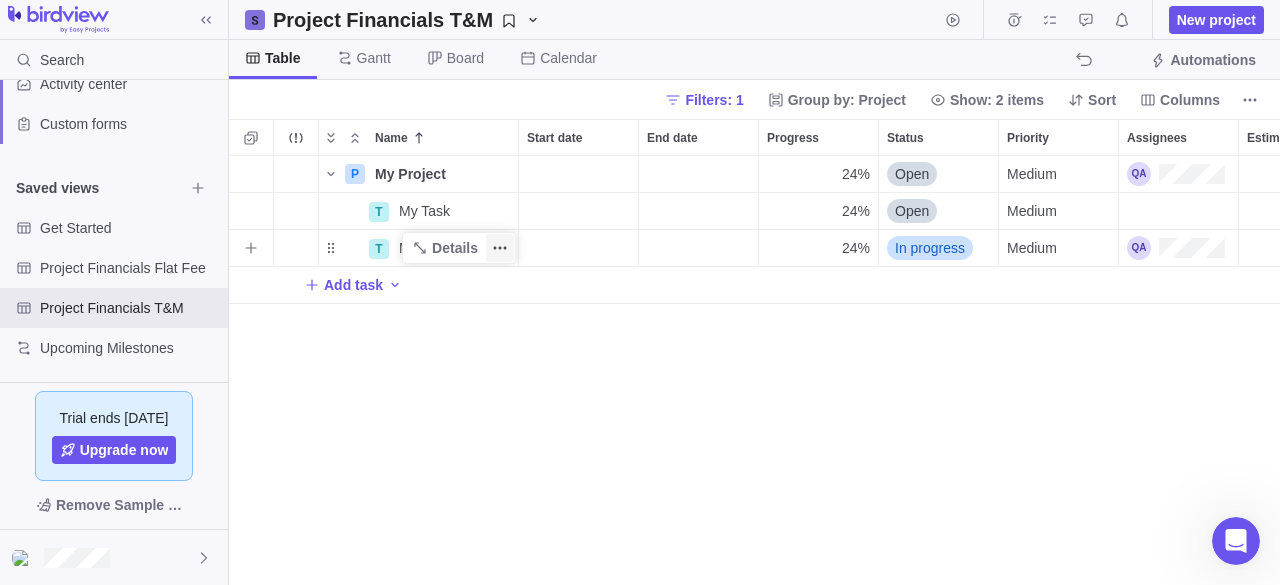 click 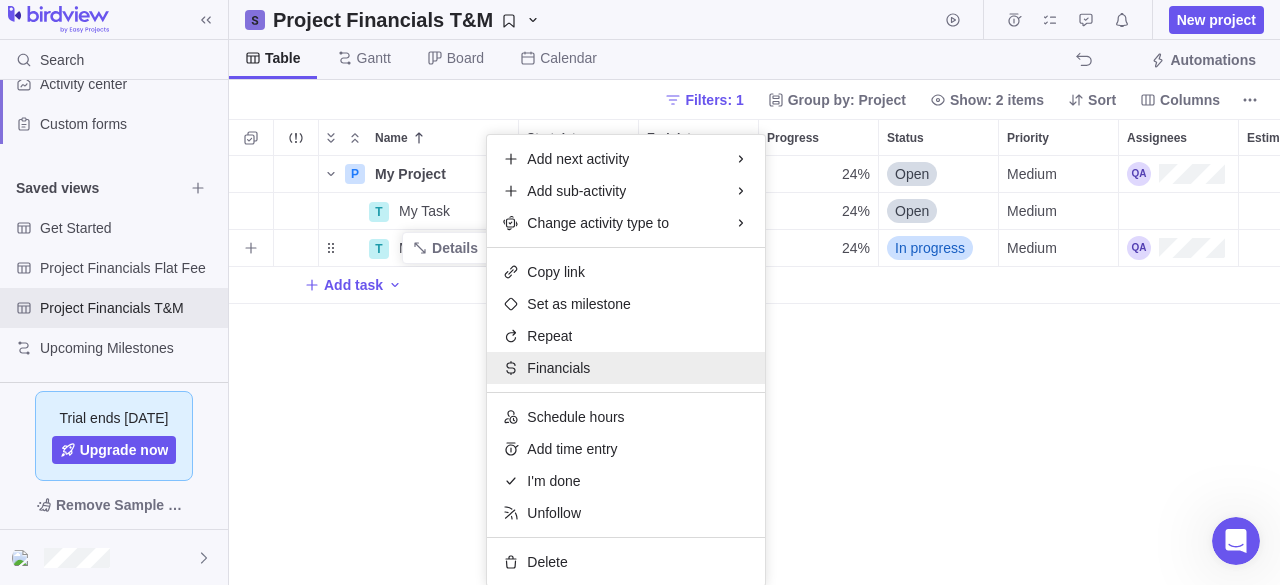 click on "Financials" at bounding box center [558, 368] 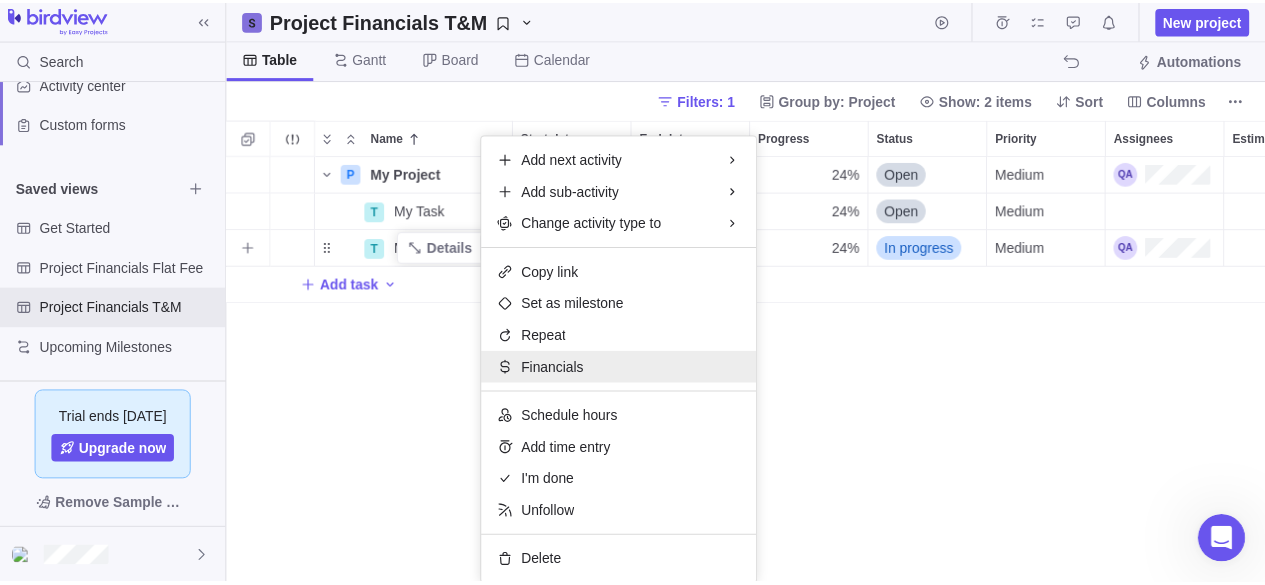 scroll, scrollTop: 414, scrollLeft: 1020, axis: both 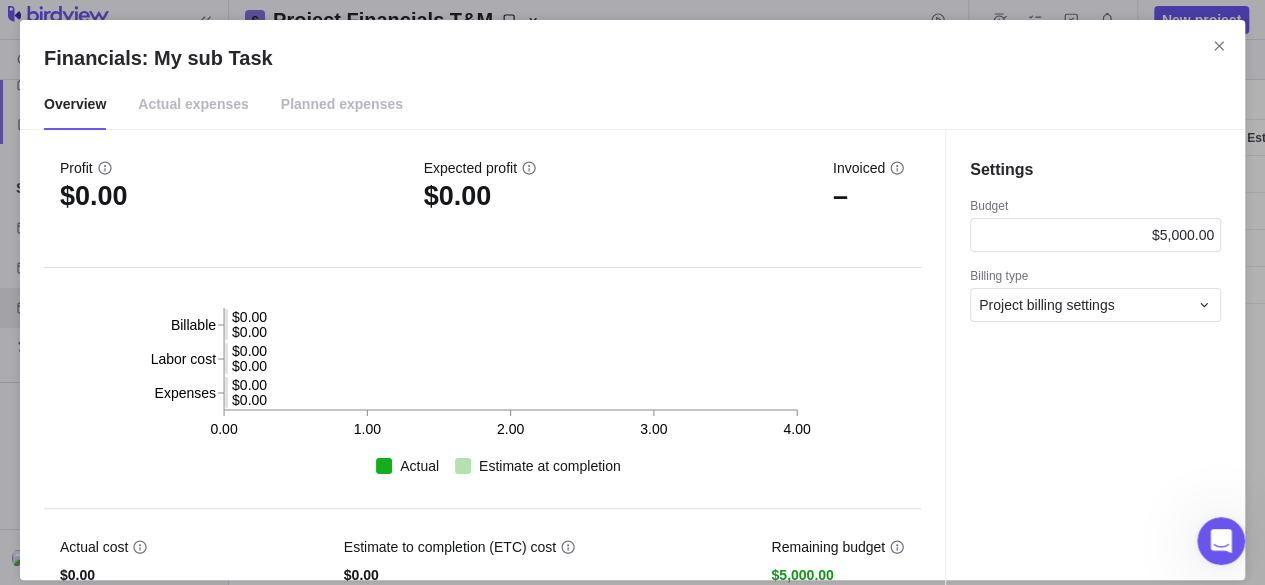 click on "Actual expenses" at bounding box center (193, 105) 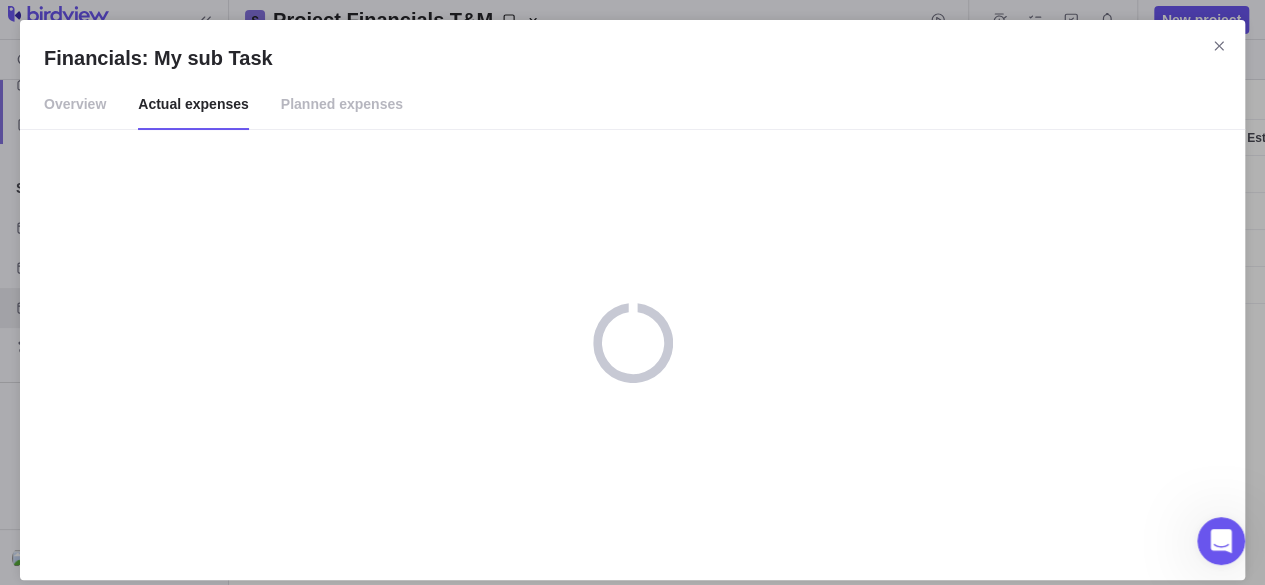 click on "Planned expenses" at bounding box center [342, 105] 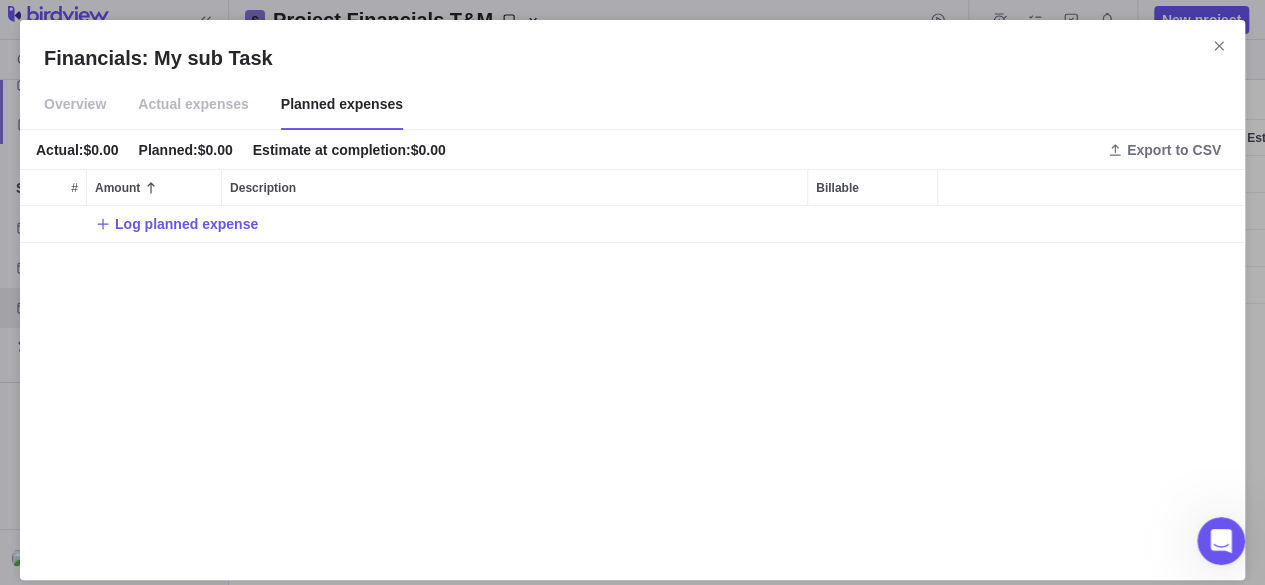 scroll, scrollTop: 16, scrollLeft: 16, axis: both 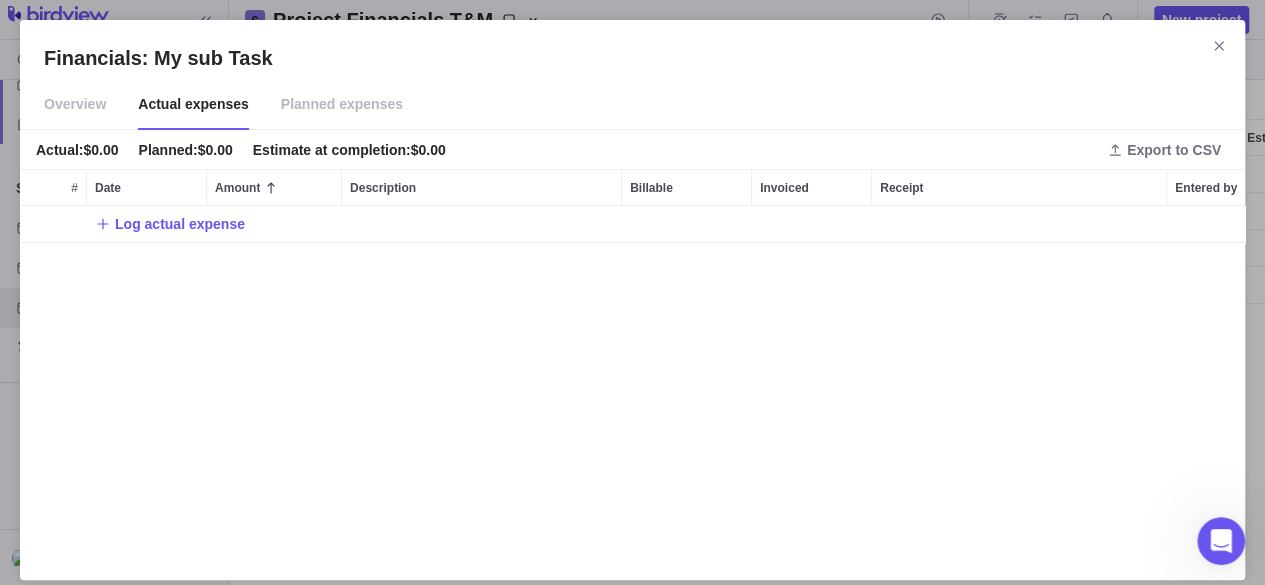 click on "Overview" at bounding box center [75, 105] 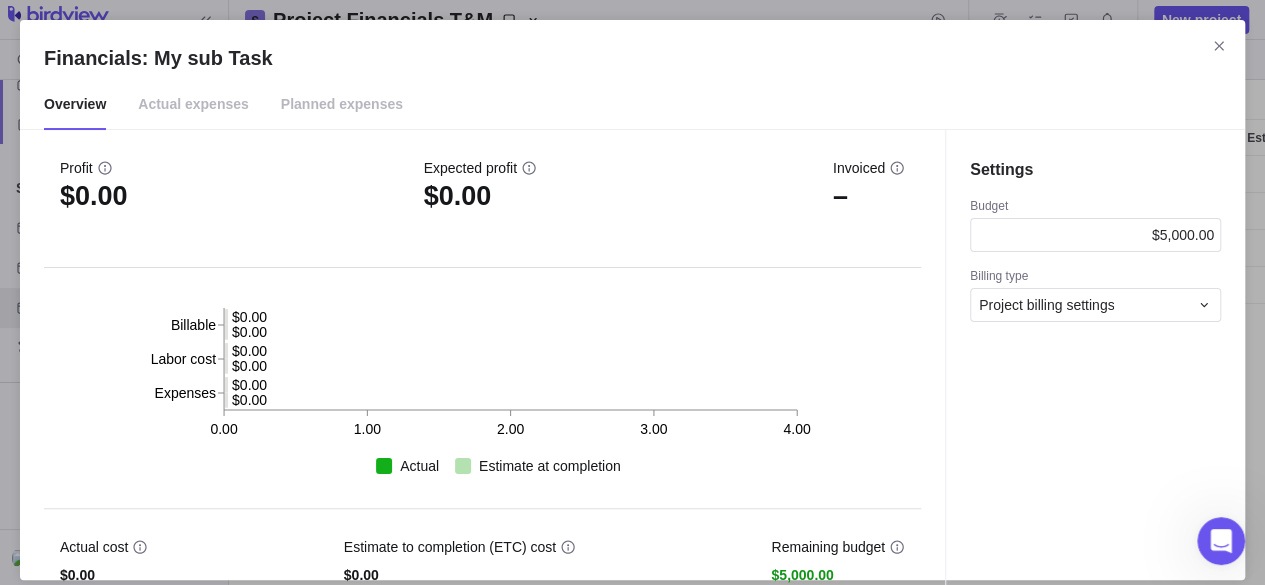 click on "Planned expenses" at bounding box center (342, 105) 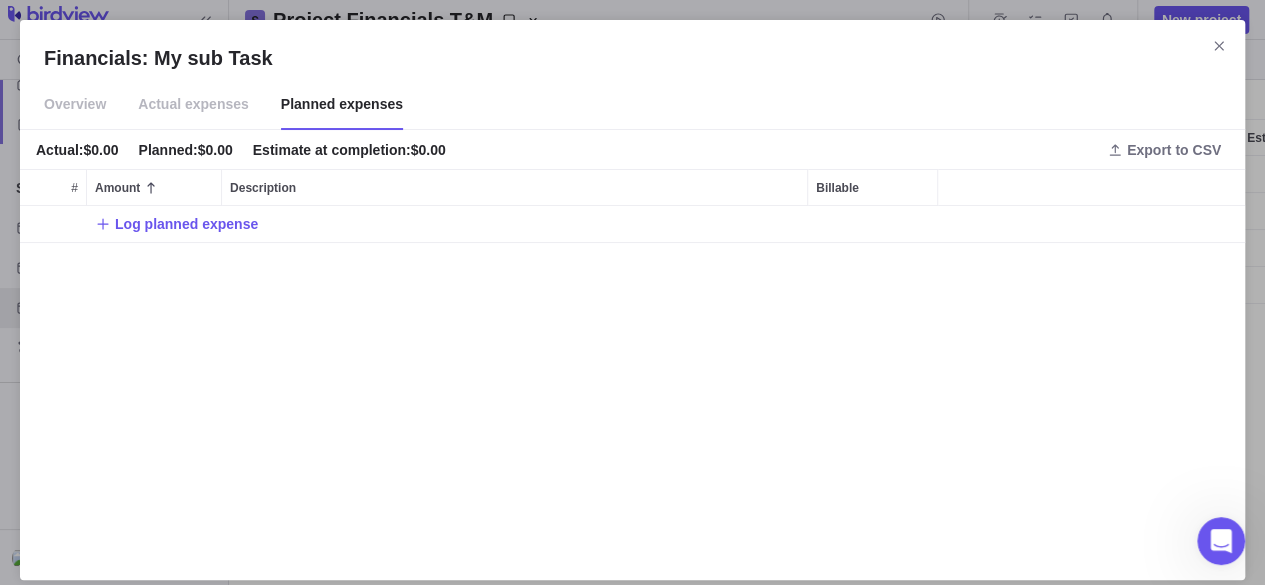 scroll, scrollTop: 16, scrollLeft: 16, axis: both 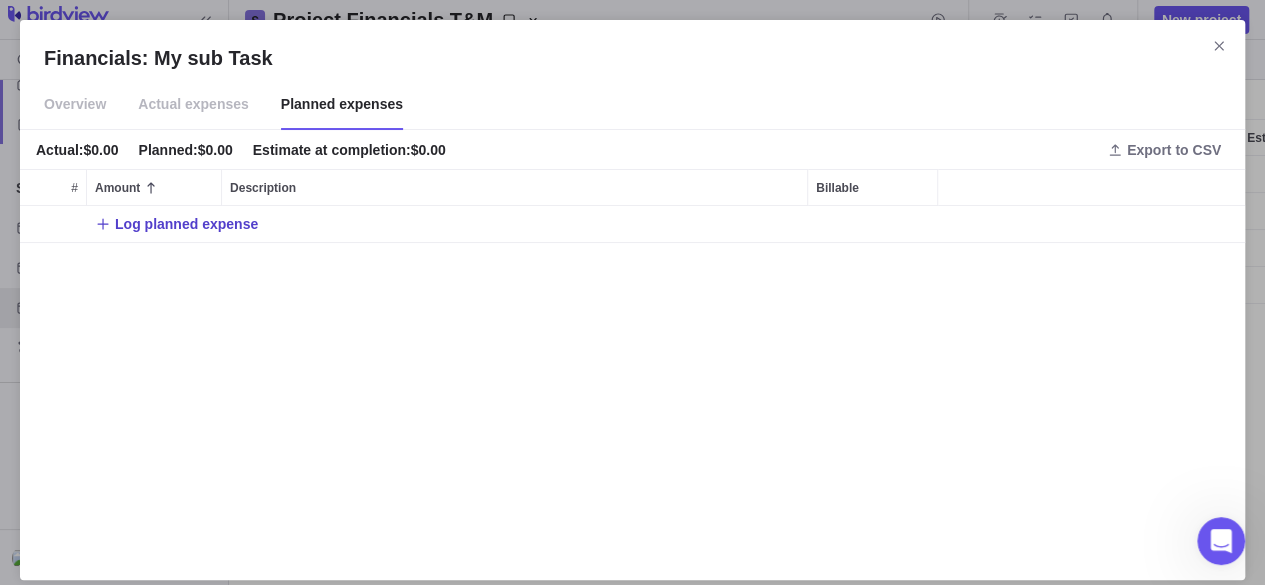 click on "Log planned expense" at bounding box center (186, 224) 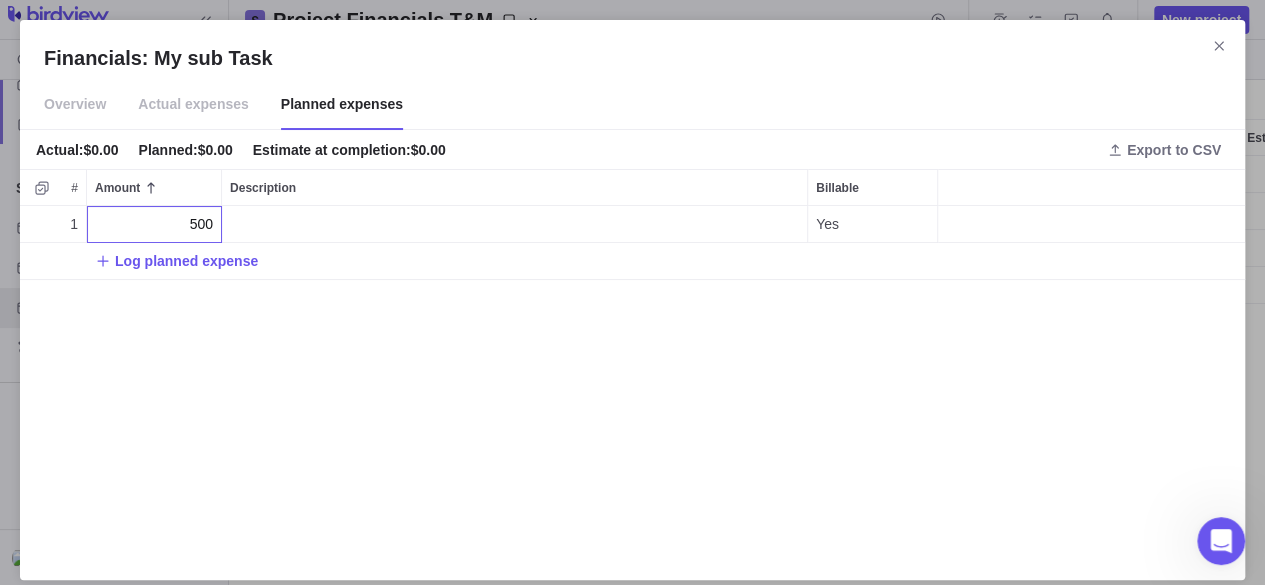 type on "5000" 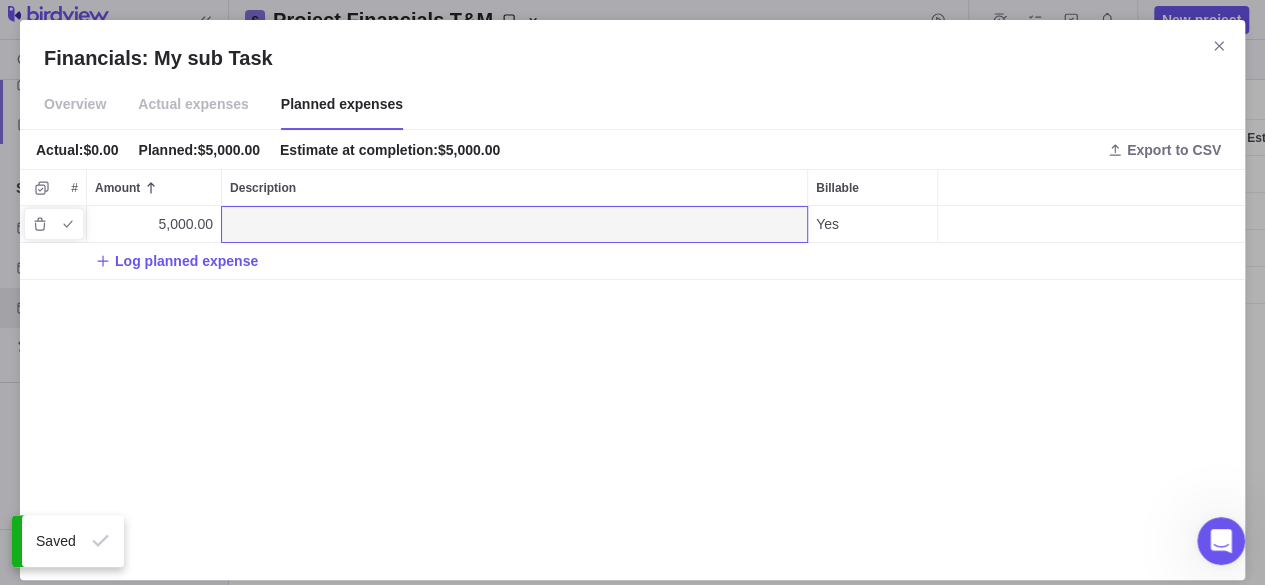 click at bounding box center [514, 224] 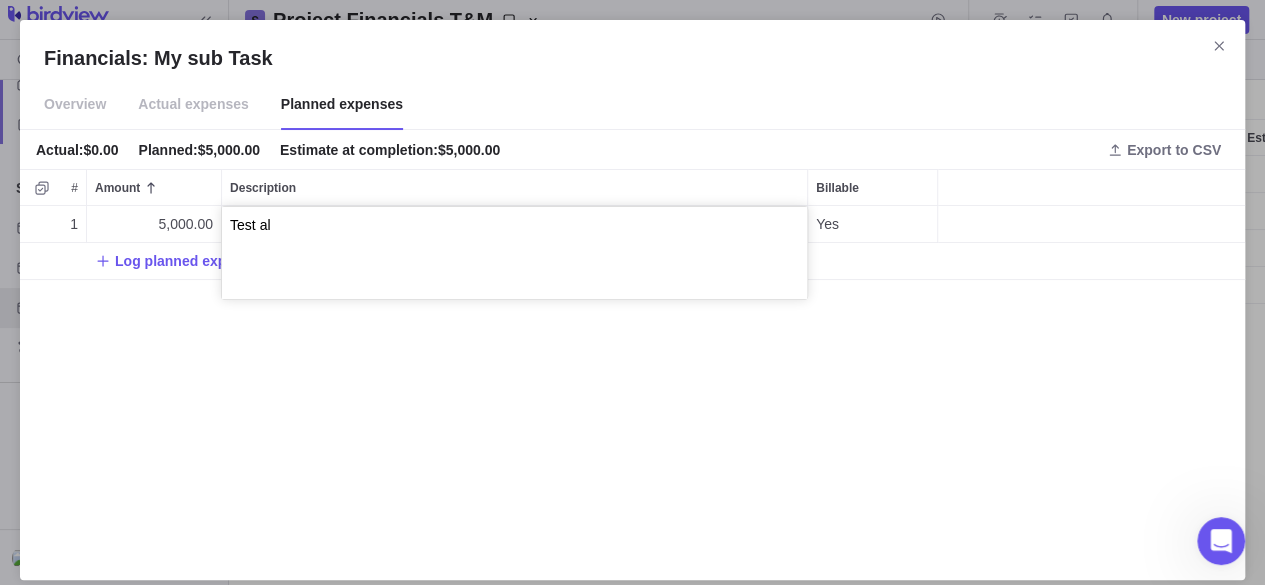 type on "Test all" 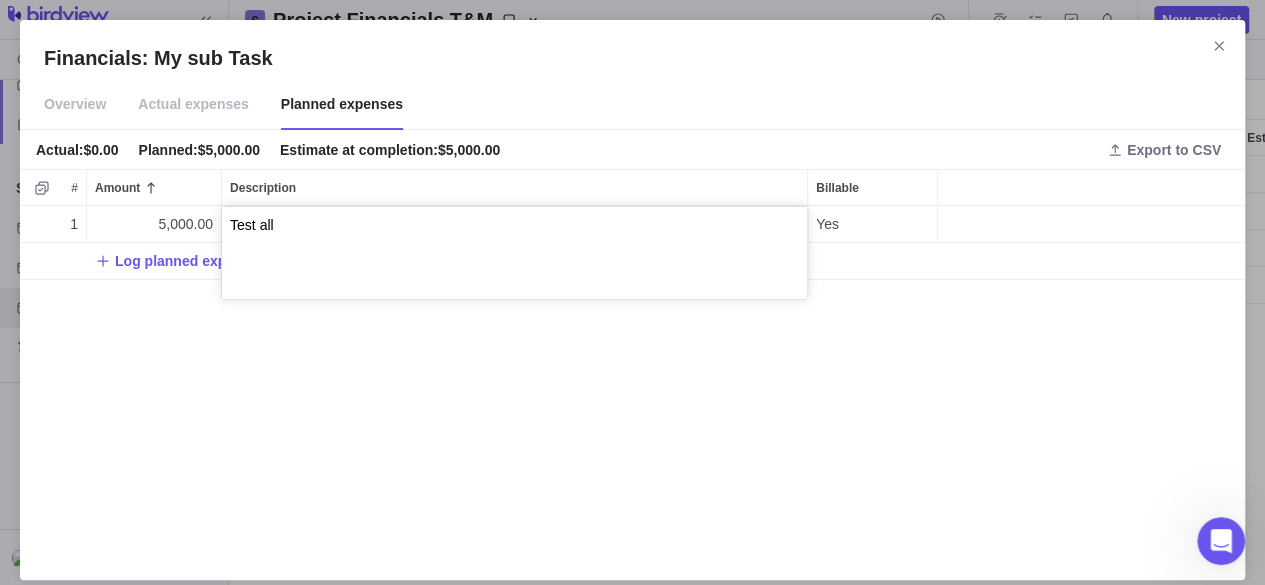 click on "Financials: My sub Task Overview Actual expenses Planned expenses Actual :  $0.00 Planned :  $5,000.00 Estimate at completion :  $5,000.00 Export to CSV # Amount Description Billable 1 5,000.00 Yes Log planned expense" at bounding box center [632, 300] 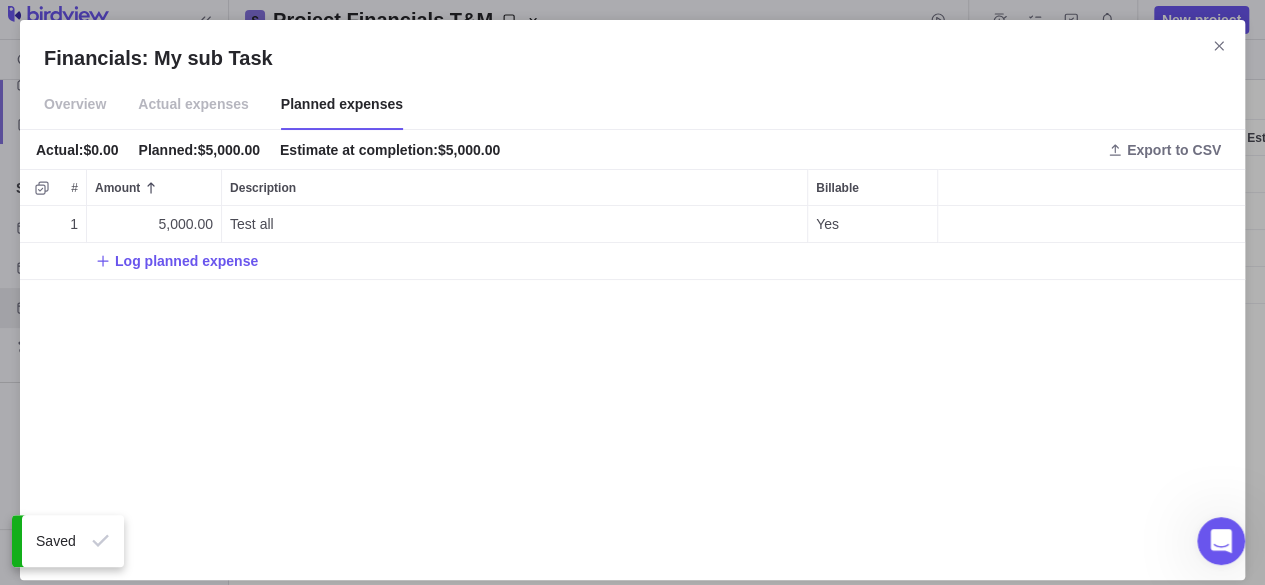 click on "Actual expenses" at bounding box center (193, 105) 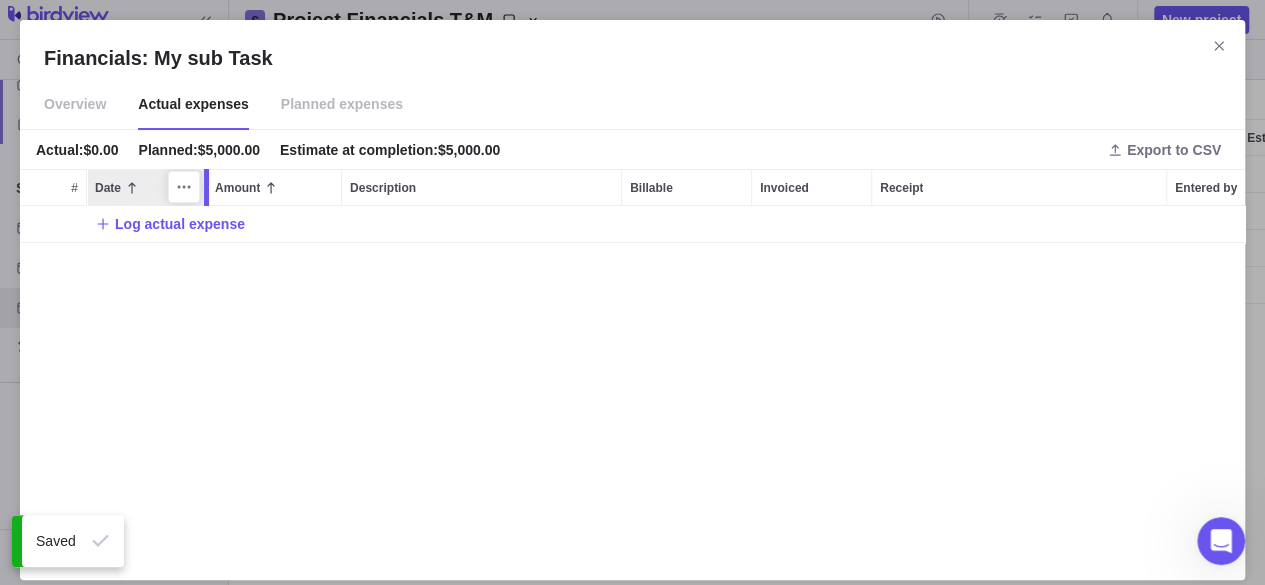 scroll, scrollTop: 16, scrollLeft: 16, axis: both 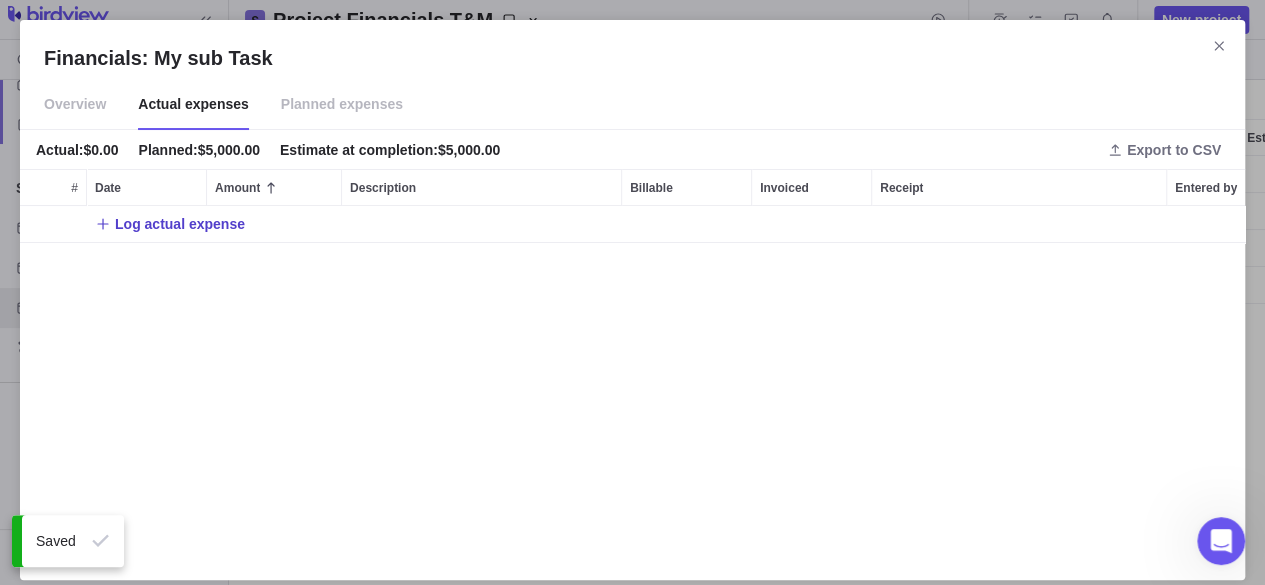 click on "Log actual expense" at bounding box center [180, 224] 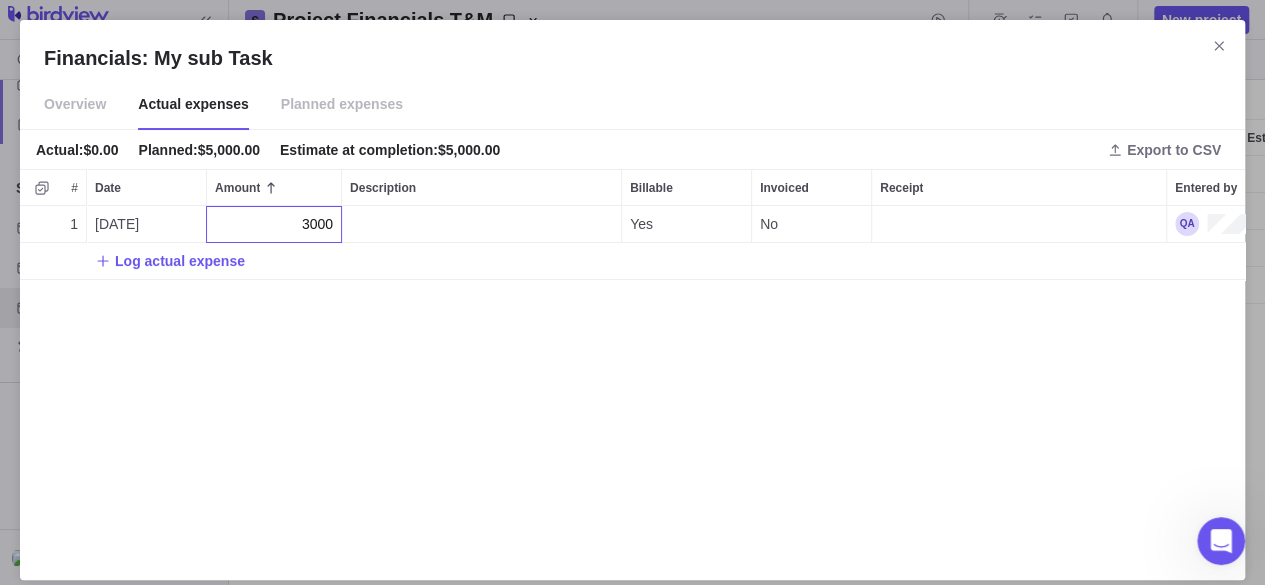 type on "3000" 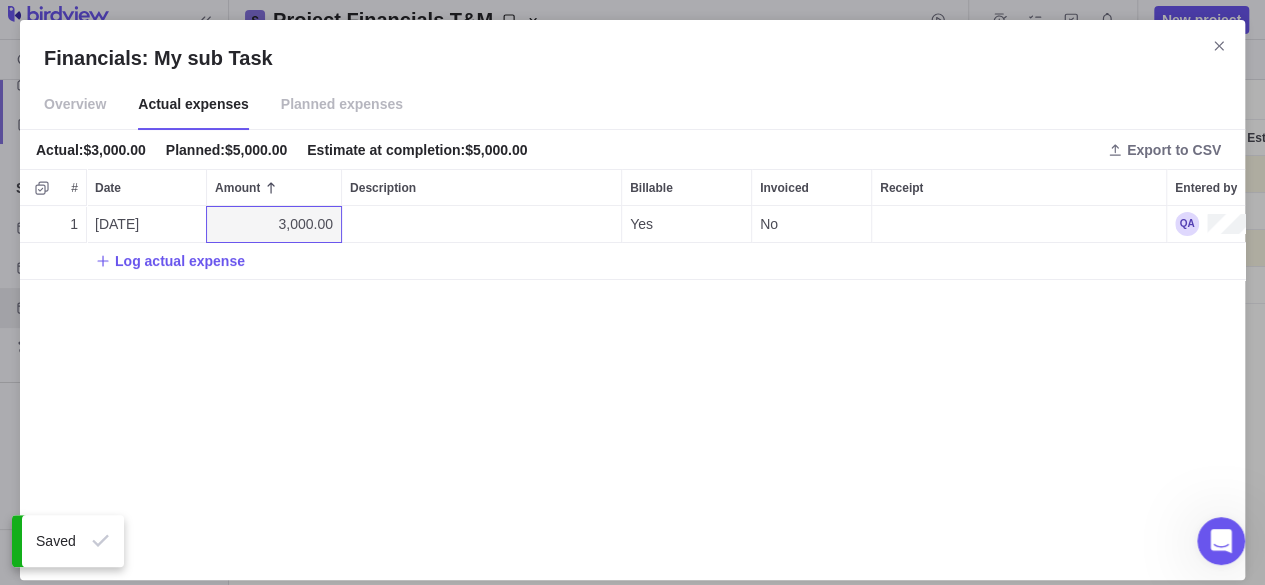 click on "Overview" at bounding box center (75, 105) 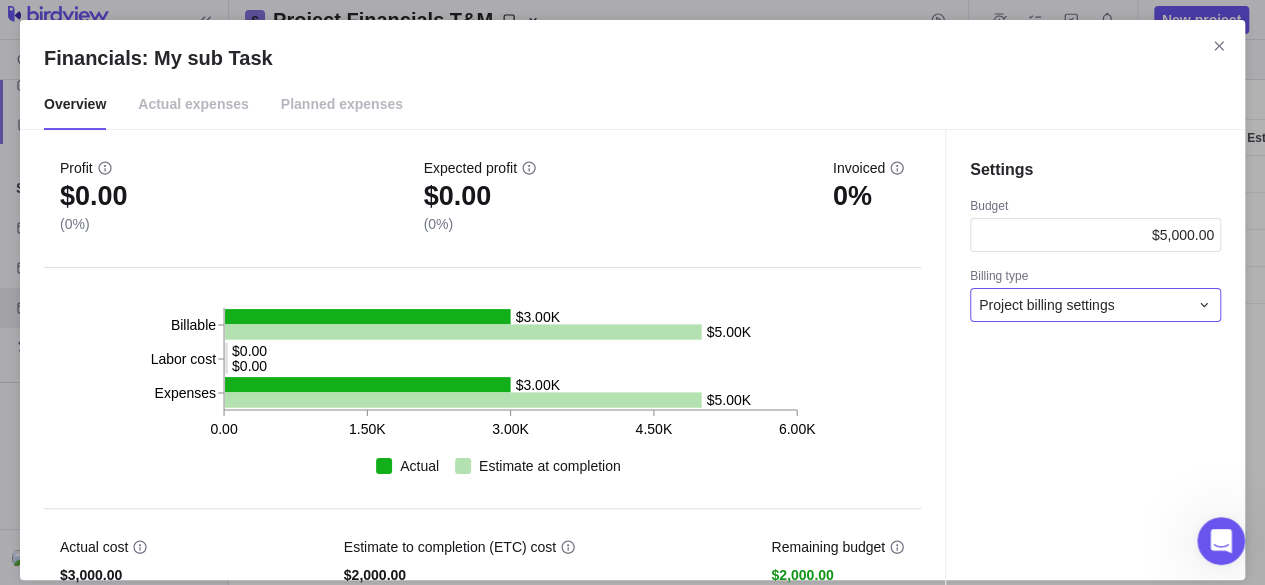 click on "Project billing settings" at bounding box center [1095, 305] 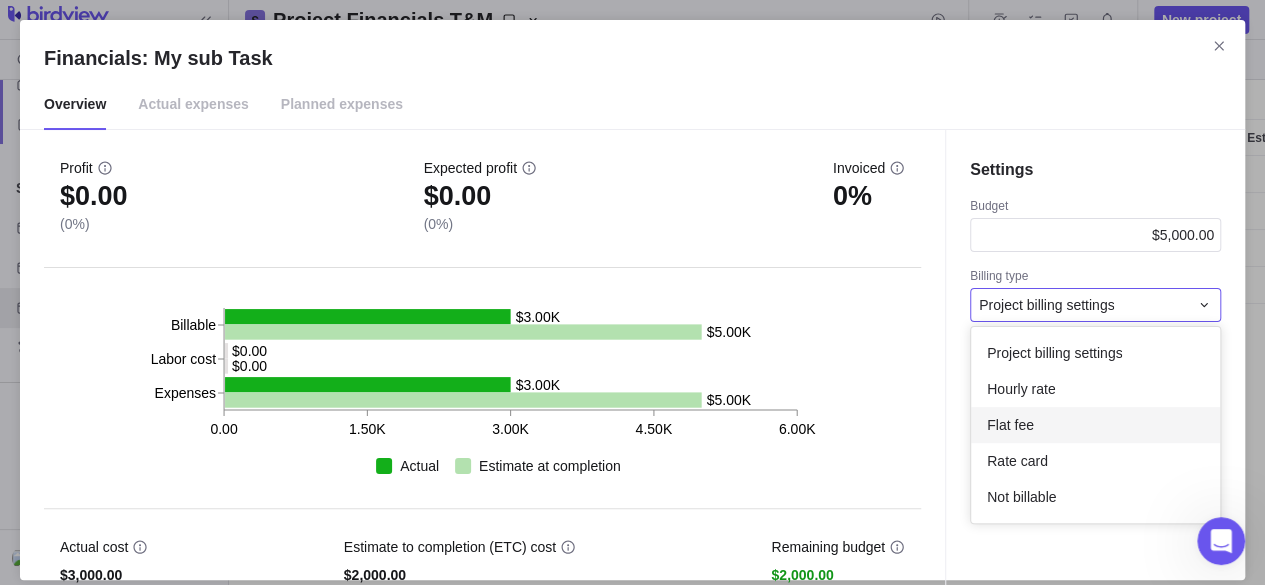 click on "Flat fee" at bounding box center [1095, 425] 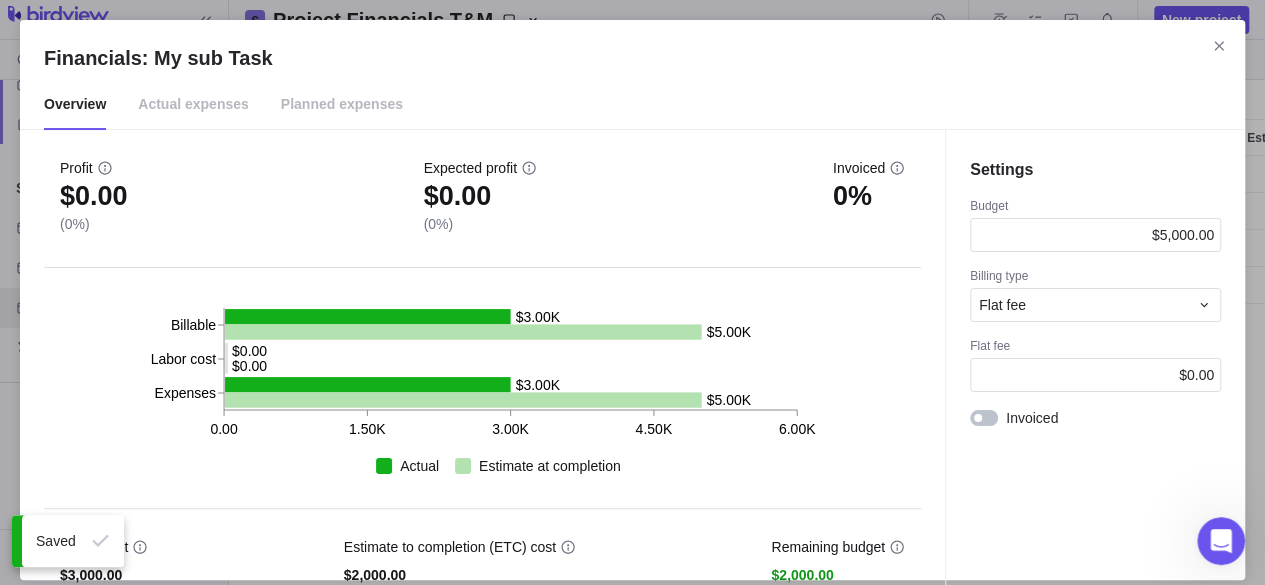 click at bounding box center [984, 418] 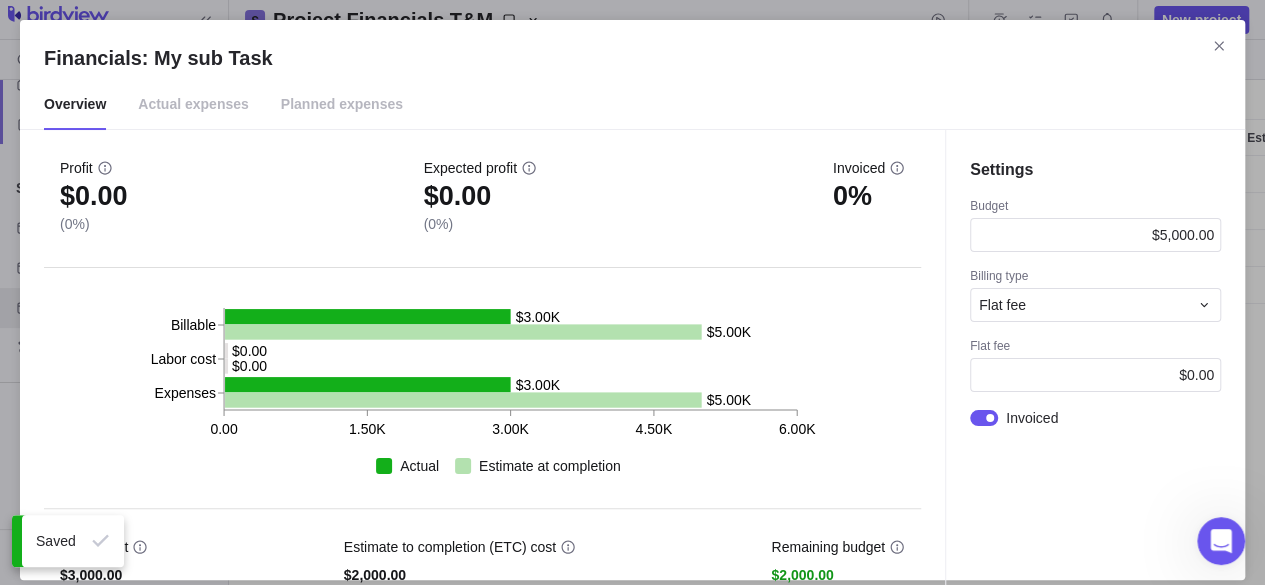 click at bounding box center (990, 418) 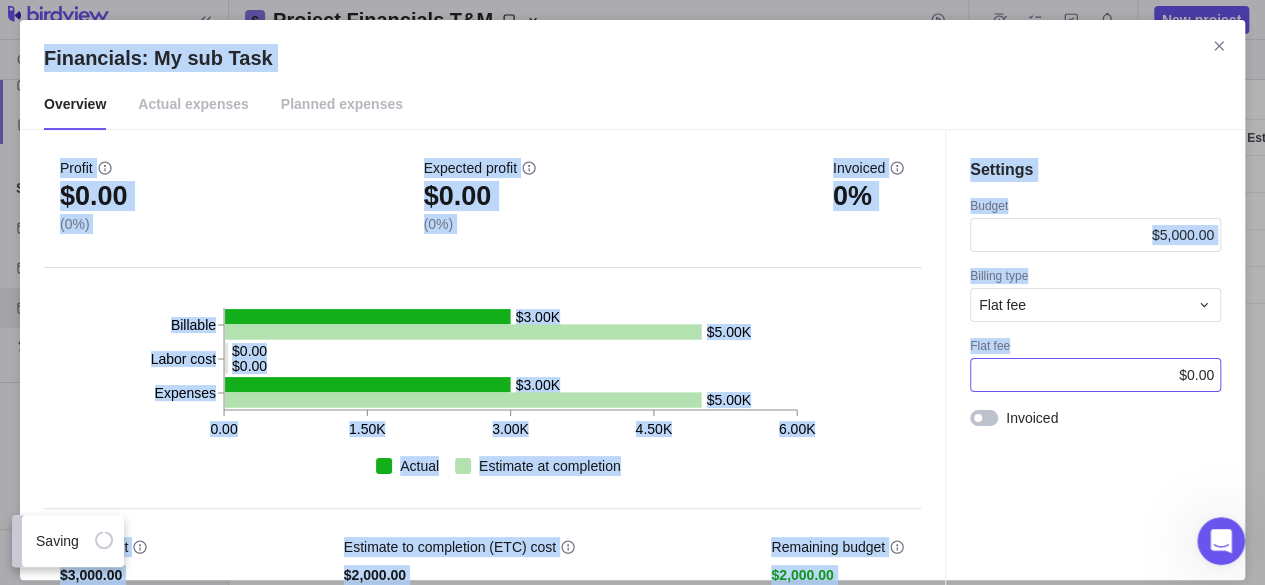 drag, startPoint x: 1182, startPoint y: 377, endPoint x: 1279, endPoint y: 369, distance: 97.32934 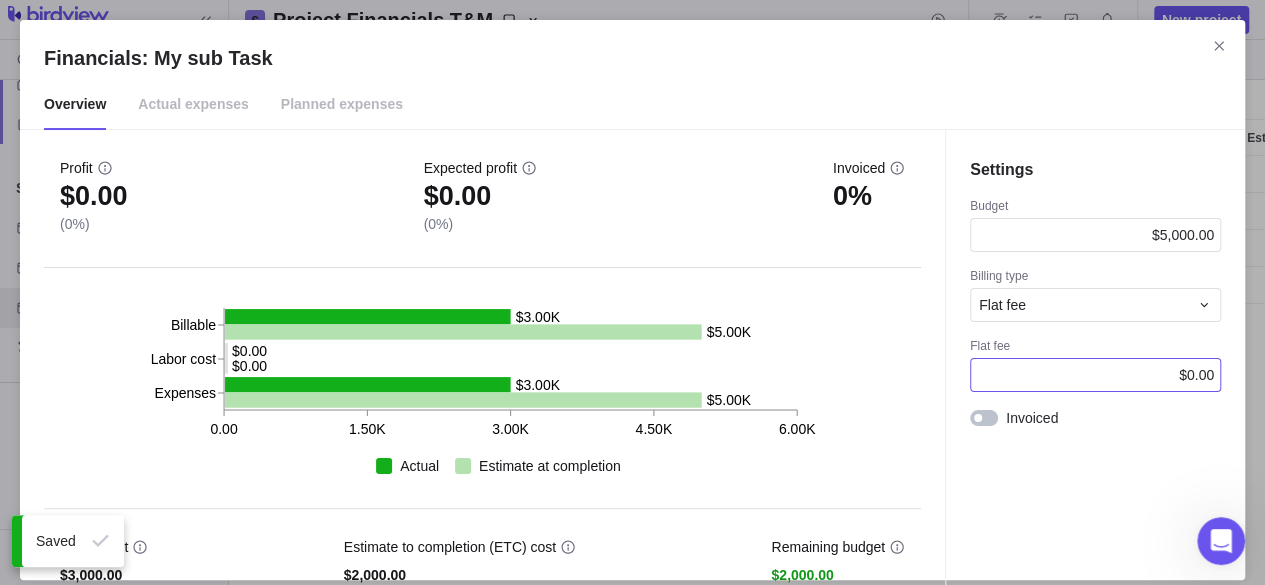 click on "Settings Budget $5,000.00 Billing type Flat fee Flat fee $0.00 Invoiced" at bounding box center (1095, 357) 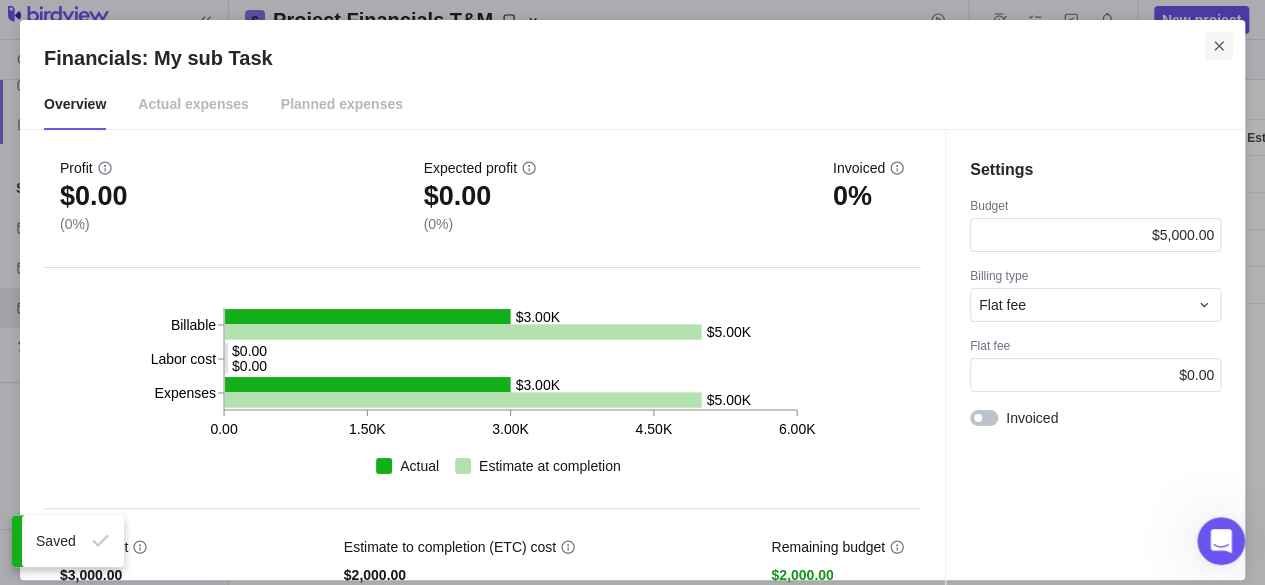 click 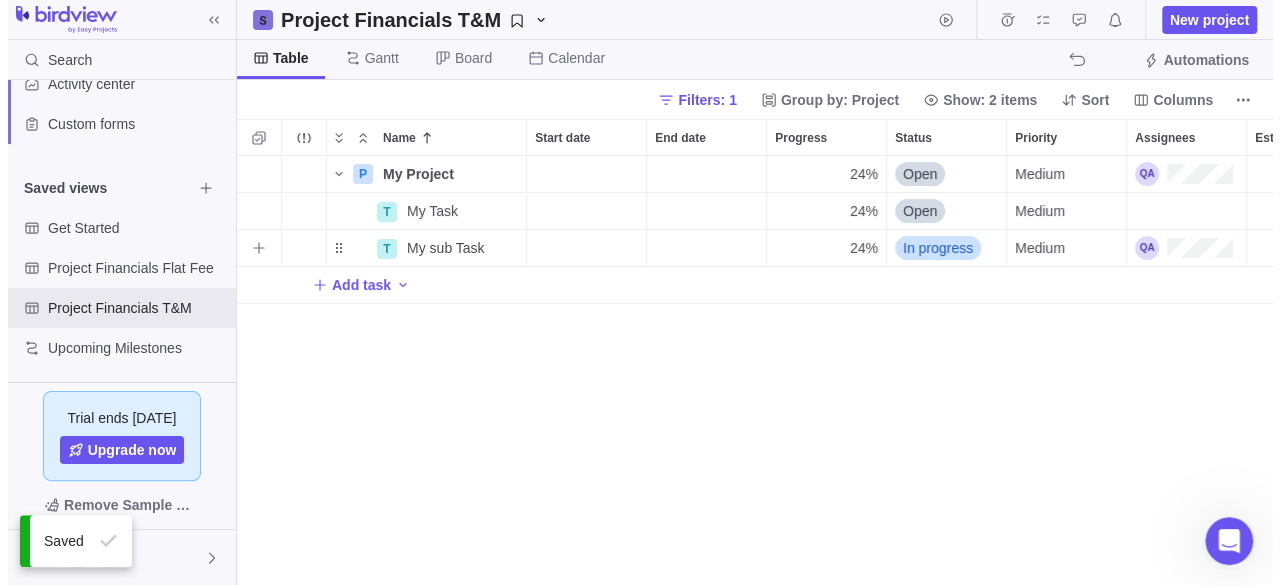 scroll, scrollTop: 16, scrollLeft: 16, axis: both 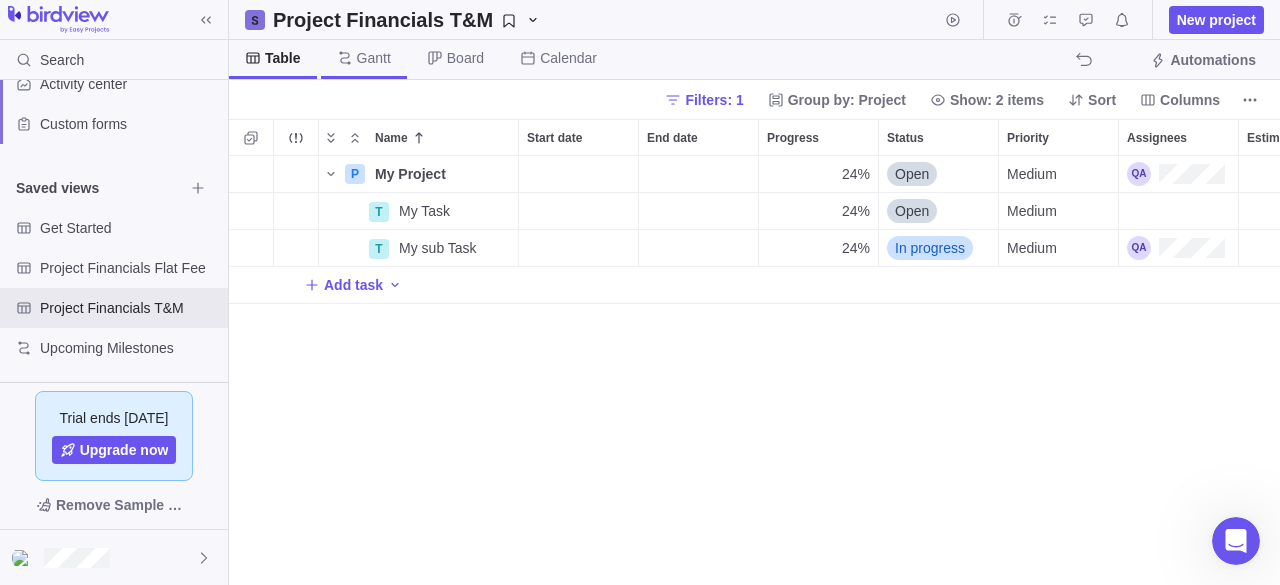 click on "Gantt" at bounding box center (374, 58) 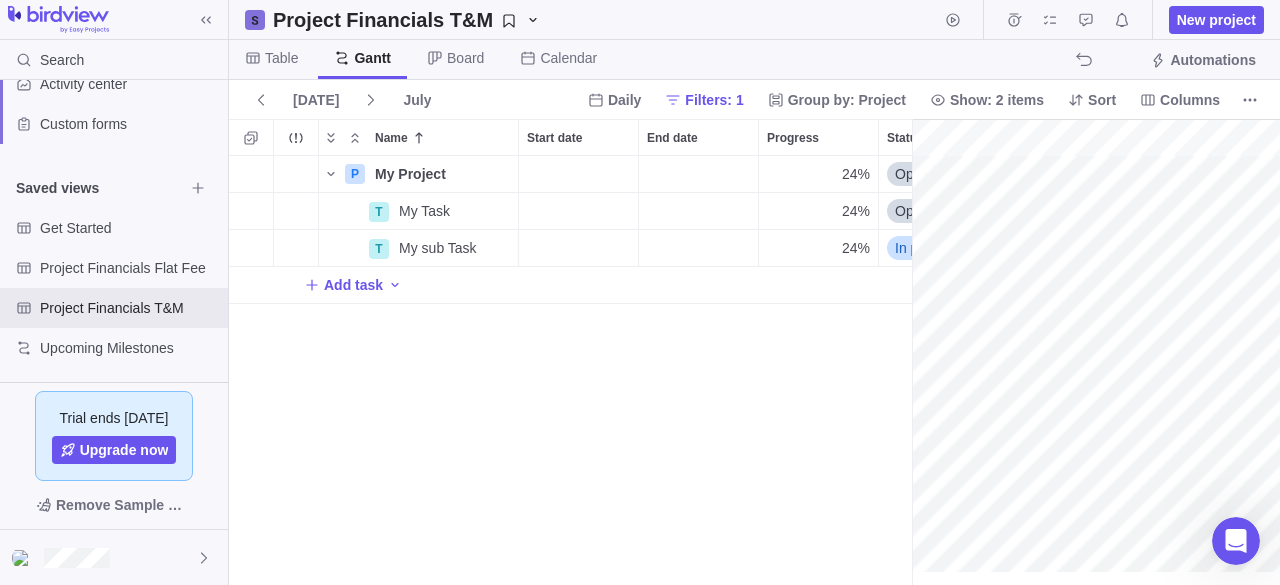 scroll, scrollTop: 0, scrollLeft: 0, axis: both 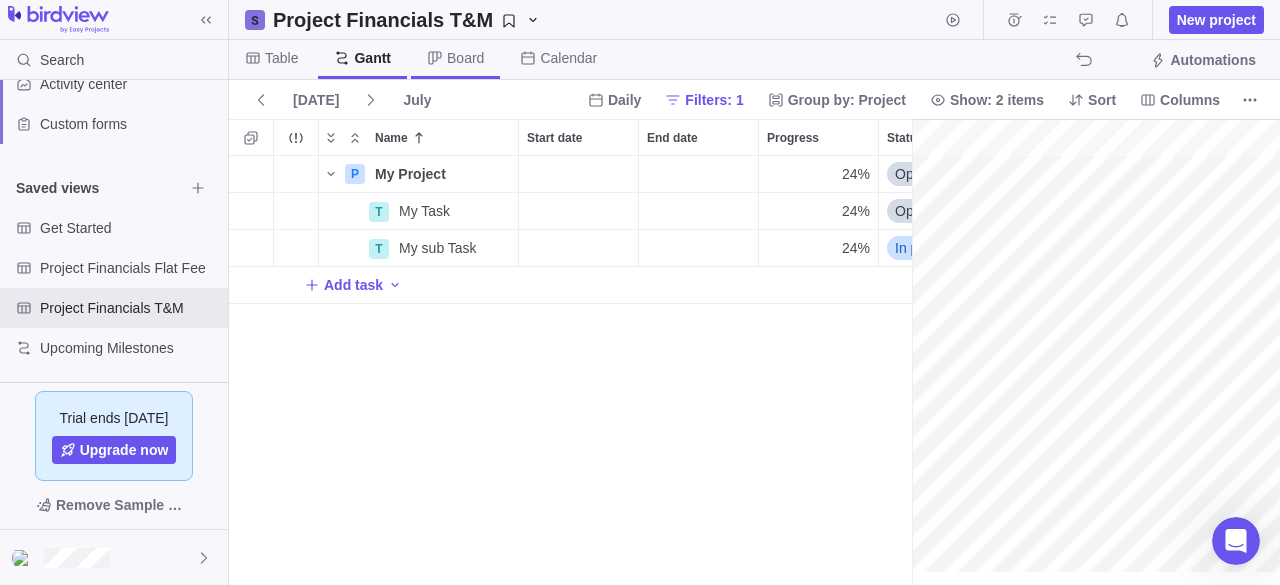 click on "Board" at bounding box center (465, 58) 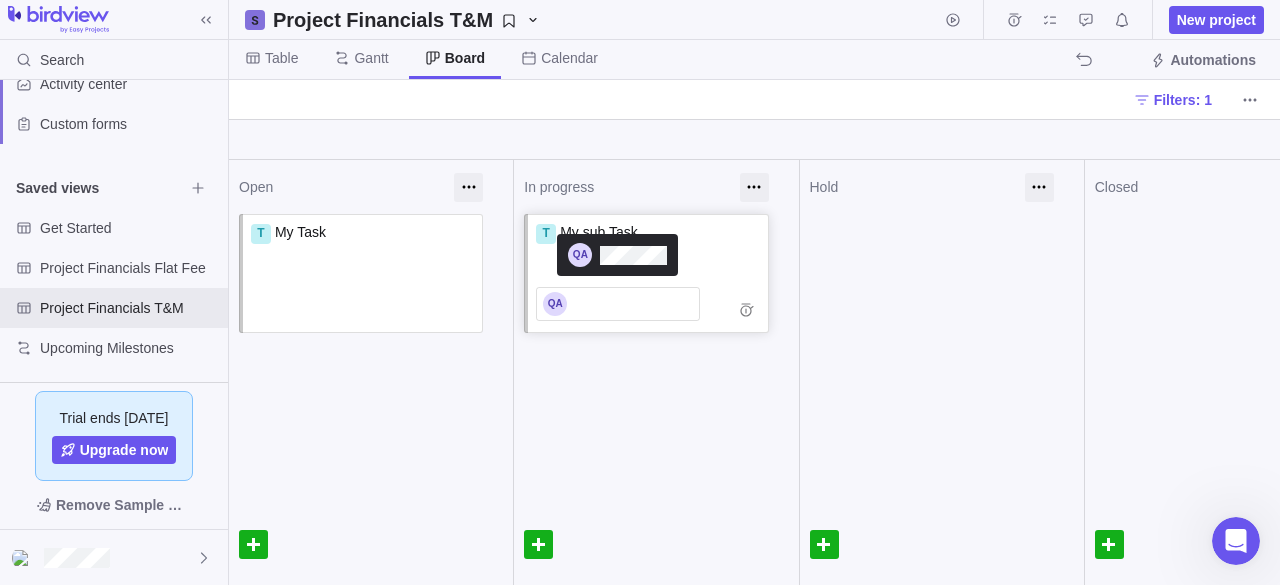 click at bounding box center [618, 304] 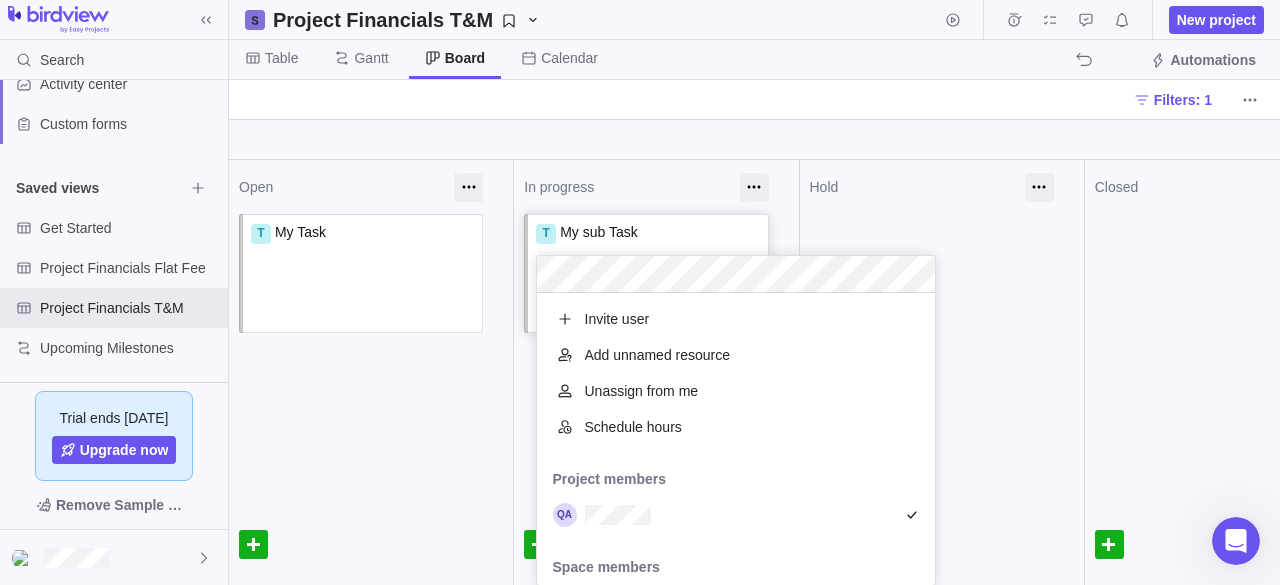 scroll, scrollTop: 16, scrollLeft: 16, axis: both 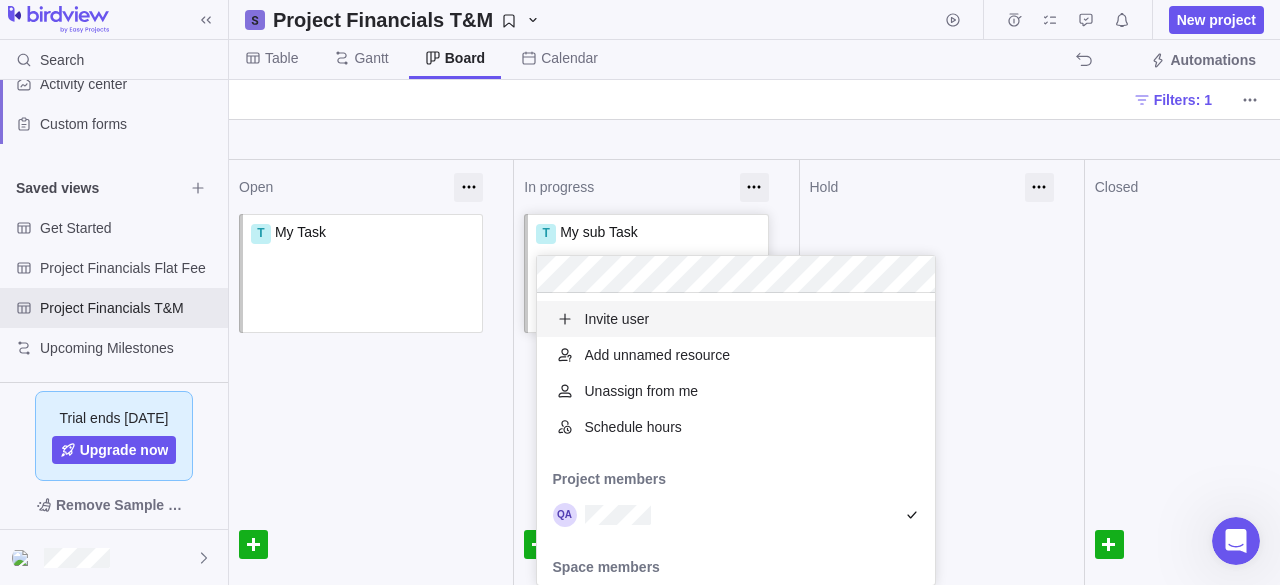 click on "Open
T
My Task
Assign to
In progress
T
My sub Task
Add time entry
Hold" at bounding box center (754, 372) 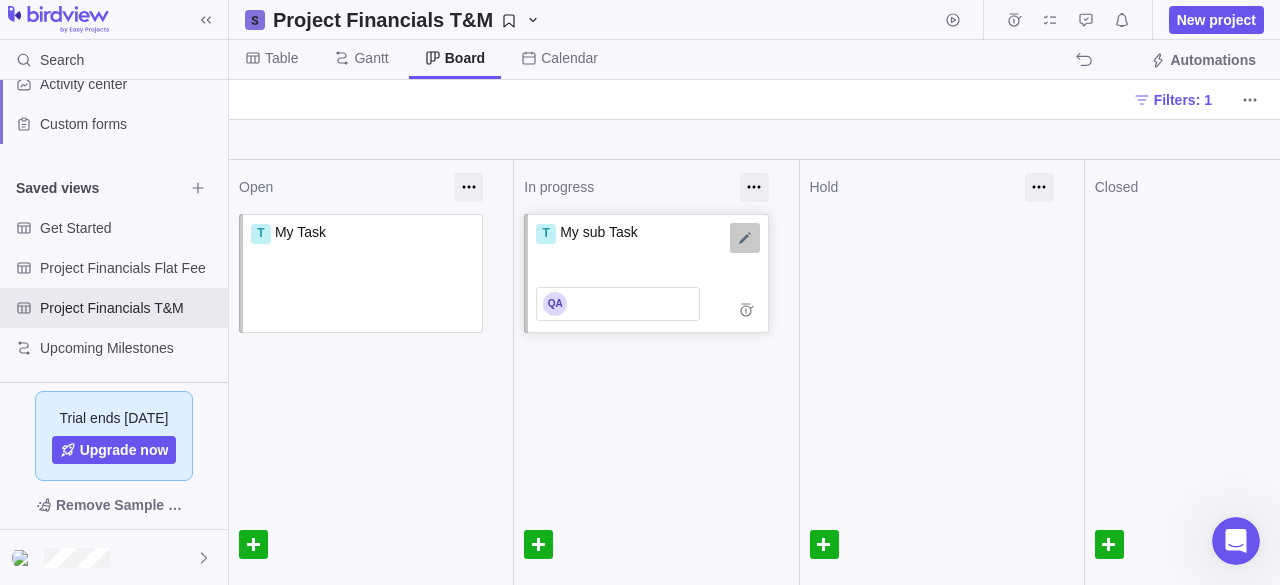 click at bounding box center [745, 238] 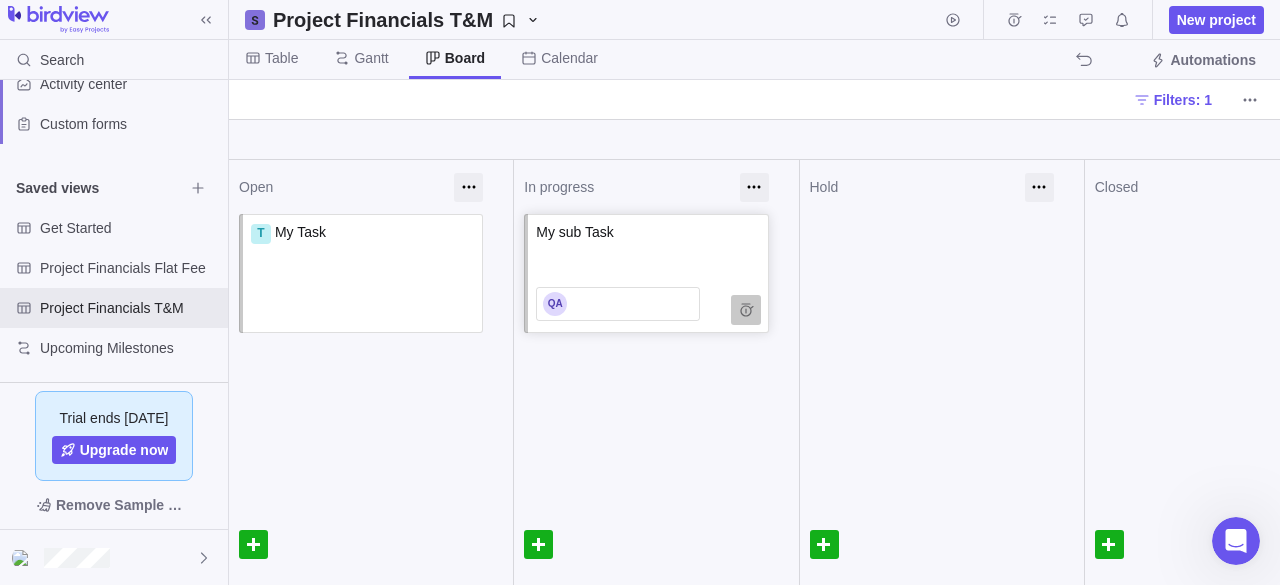 click at bounding box center [746, 310] 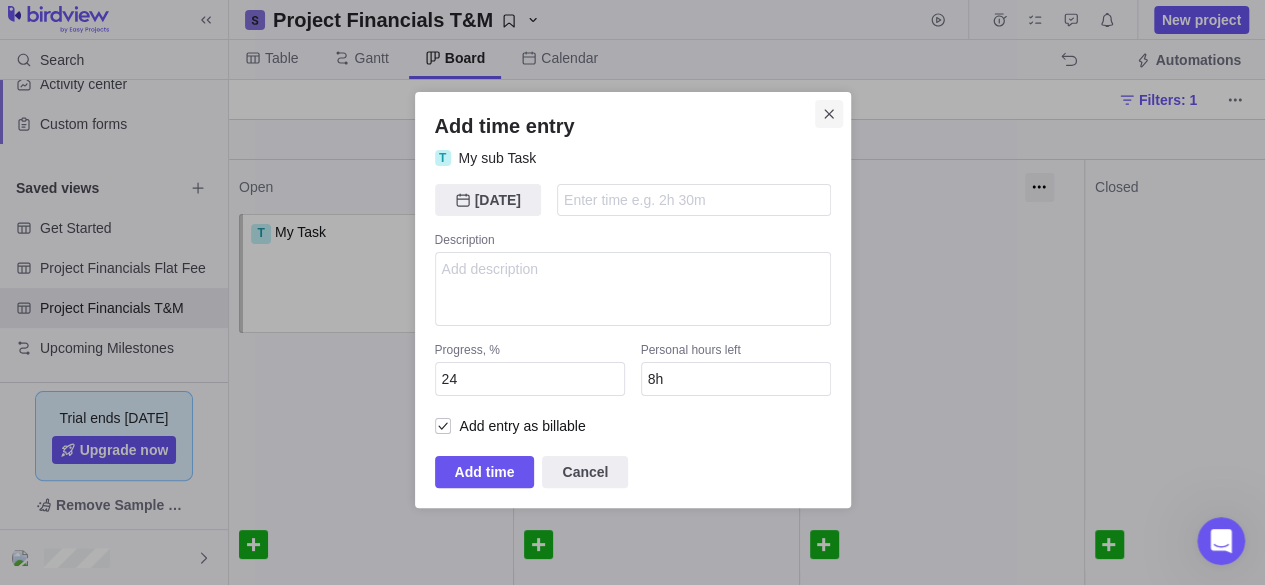 click 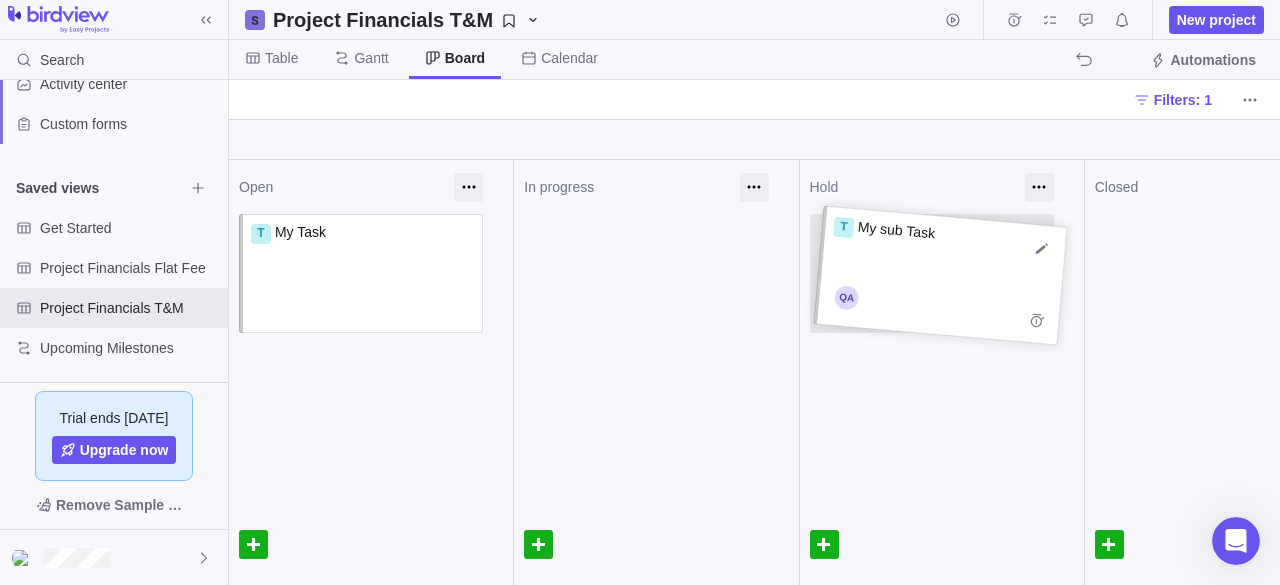 drag, startPoint x: 630, startPoint y: 259, endPoint x: 924, endPoint y: 261, distance: 294.0068 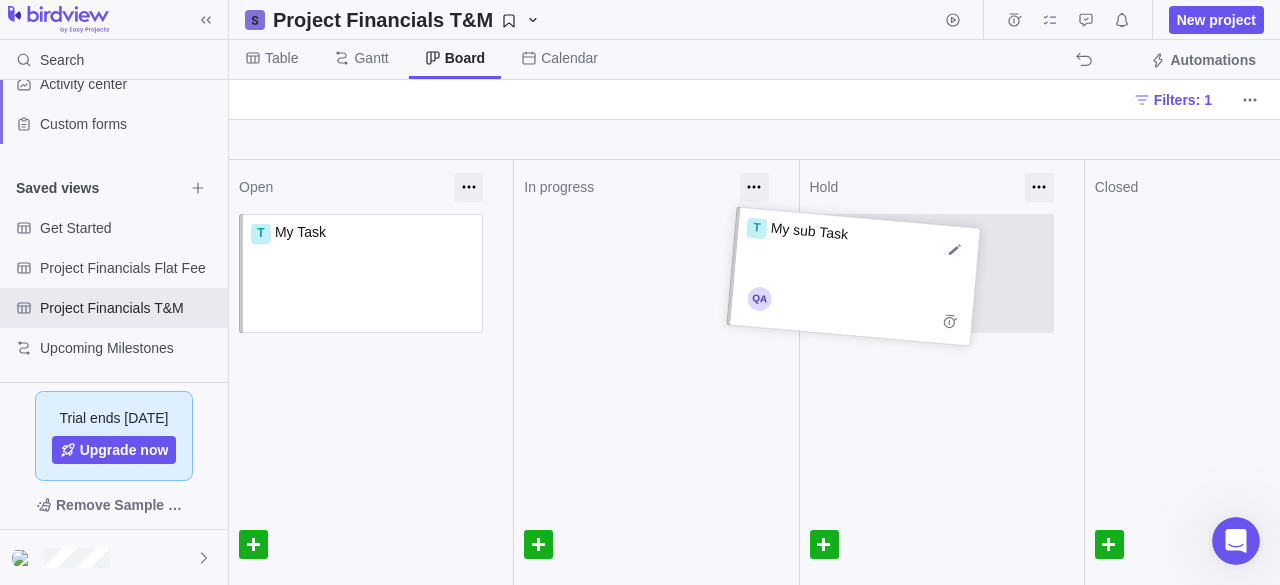 drag, startPoint x: 924, startPoint y: 261, endPoint x: 638, endPoint y: 257, distance: 286.02798 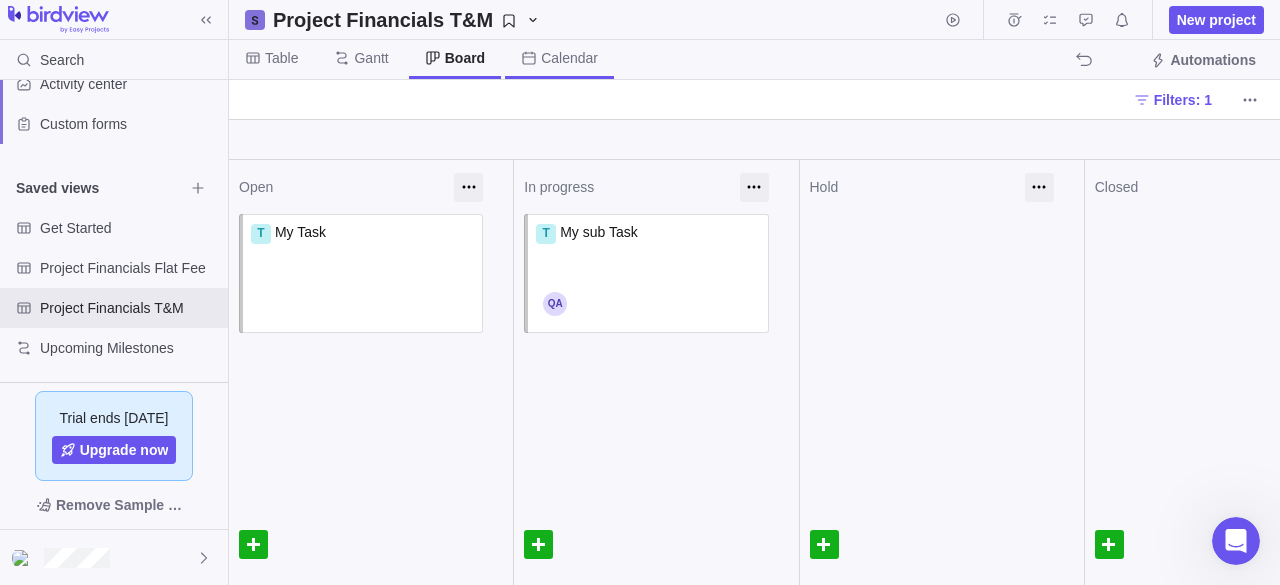 click on "Calendar" at bounding box center (569, 58) 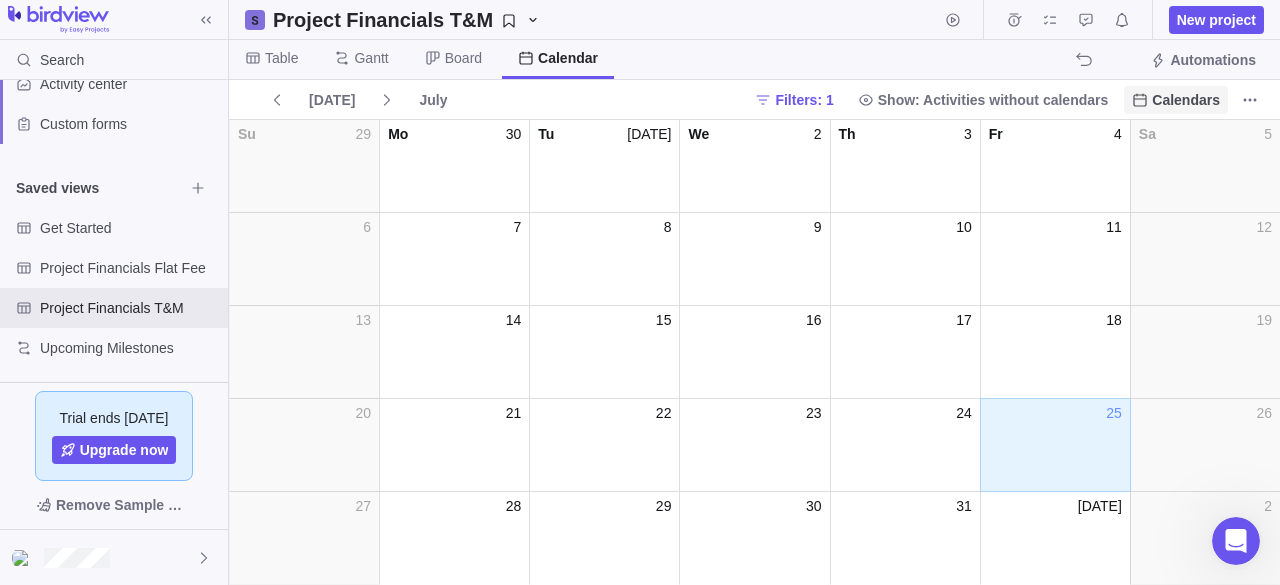 click on "Calendars" at bounding box center (1176, 100) 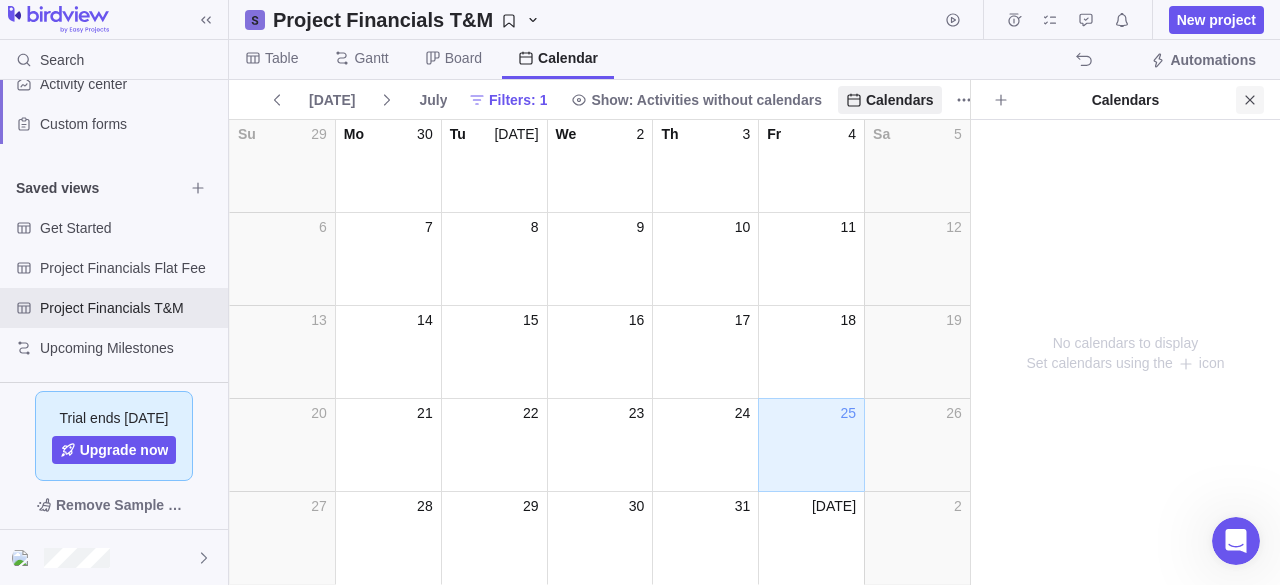 click 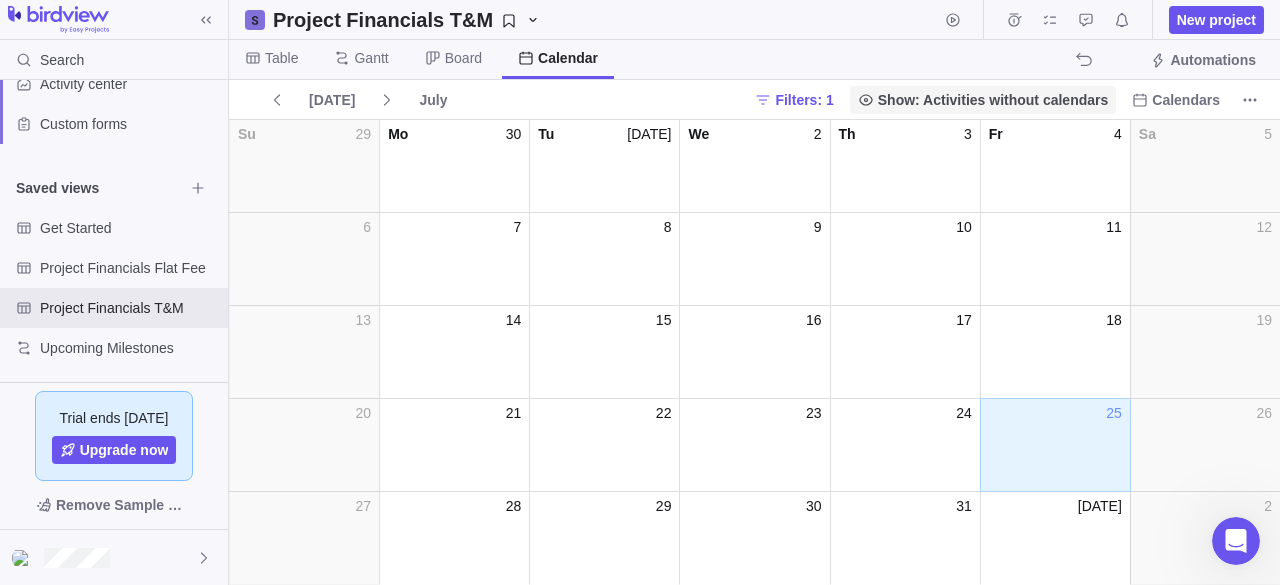 click on "Show: Activities without calendars" at bounding box center [993, 100] 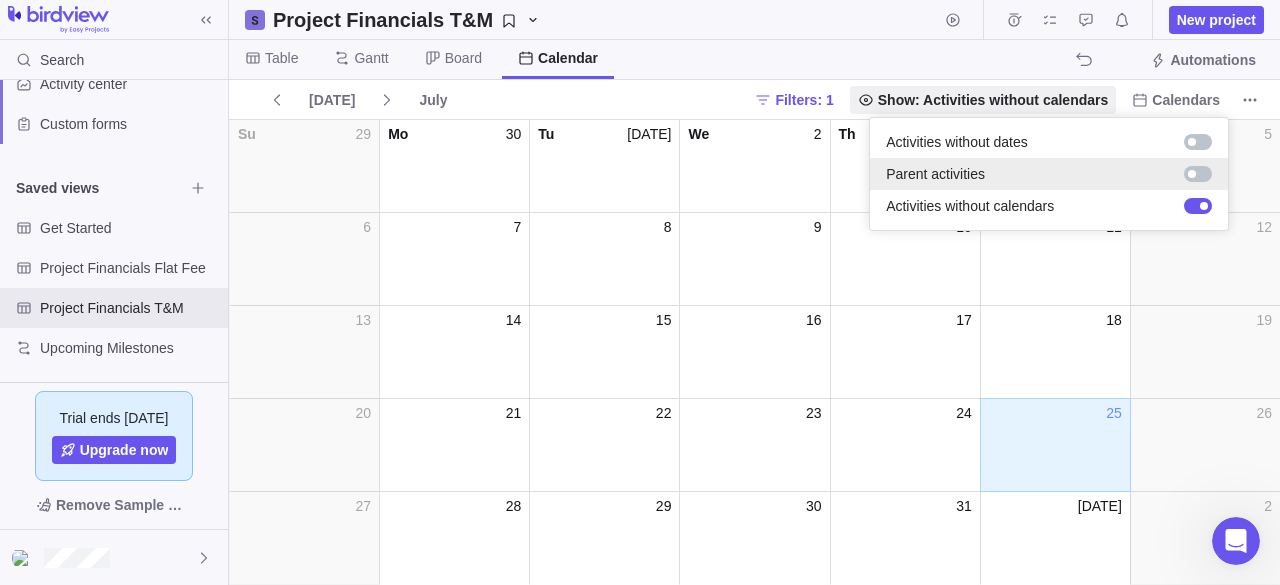 click at bounding box center [1198, 174] 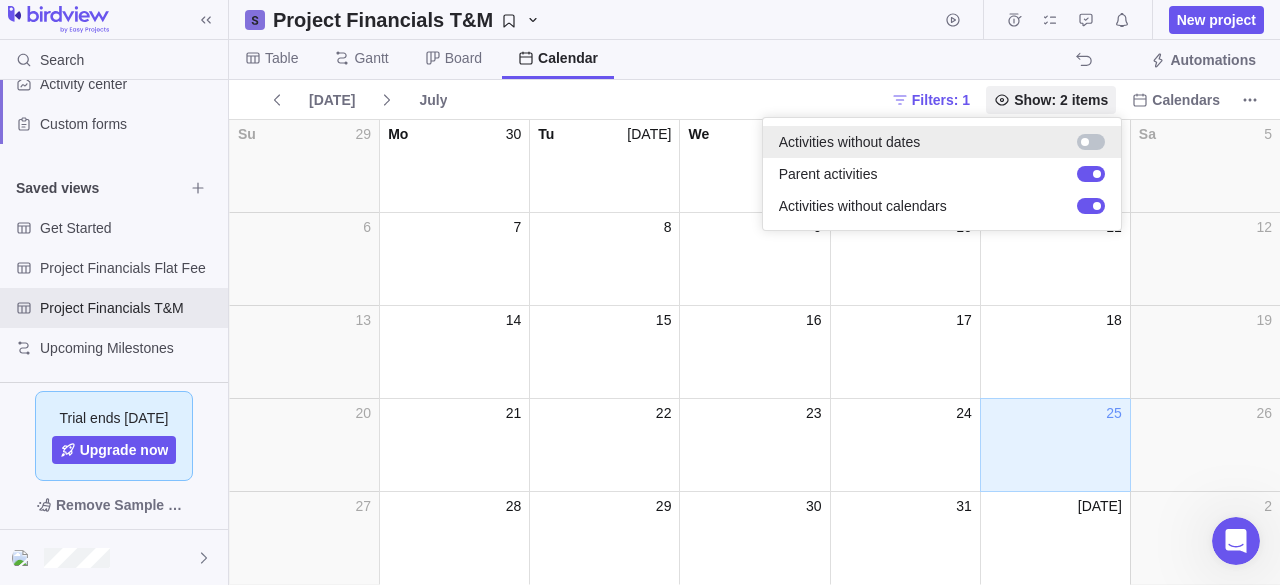 click at bounding box center [1091, 142] 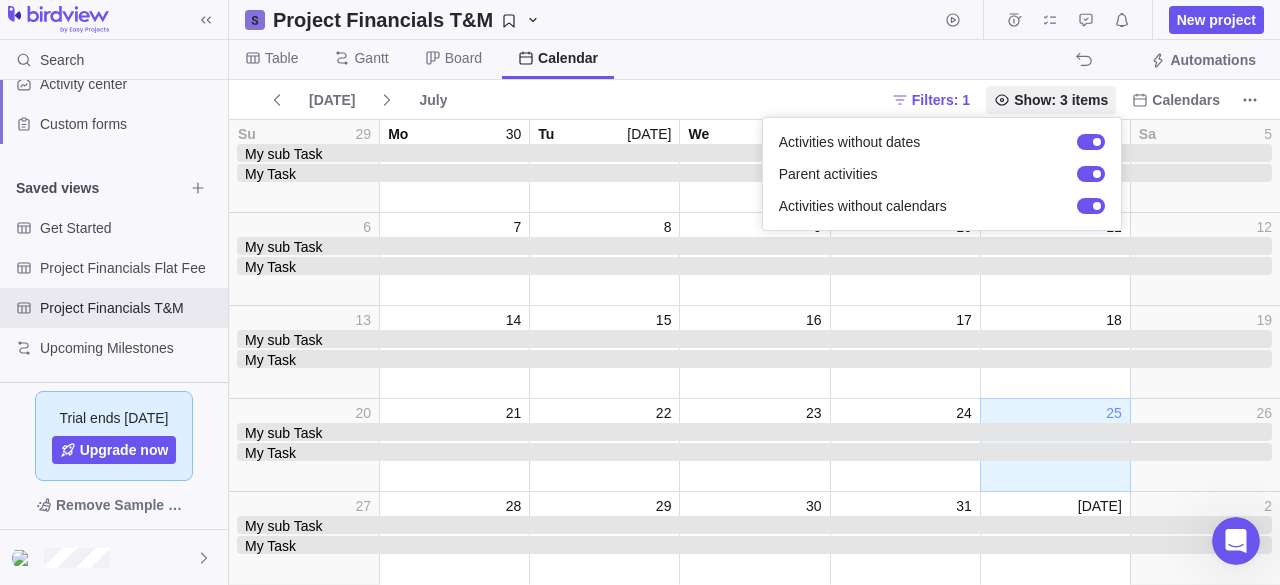 click on "Search Time logs history Invoices Resources Reports Dashboard BI dashboards Main Activity center Custom forms Saved views Get Started Project Financials Flat Fee Project Financials T&M Upcoming Milestones Trial ends [DATE] Upgrade now Remove Sample Data Project Financials T&M New project Table [PERSON_NAME] Board Calendar Automations [DATE] July Filters: 1 Show: 3 items Calendars Su 29 My sub Task My Task Mo 30 [DATE] We 2 Th 3 Fr 4 Sa 5 6 My sub Task My Task 7 8 9 10 11 12 13 My sub Task My Task 14 15 16 17 18 19 20 My sub Task My Task 21 22 23 24 25 26 27 My sub Task My Task 28 29 30 [DATE] 1 2 Filters Activity status Default Workflow Project status Default Workflow Activity assignees More Project start date Previous year Previous month Previous week [DATE] [DATE] This week This month This year Next week Next month Filter by period Project end date Previous year Previous month Previous week [DATE] [DATE] This week This month This year Next week Next month Filter by period Projects Drafts" at bounding box center (640, 292) 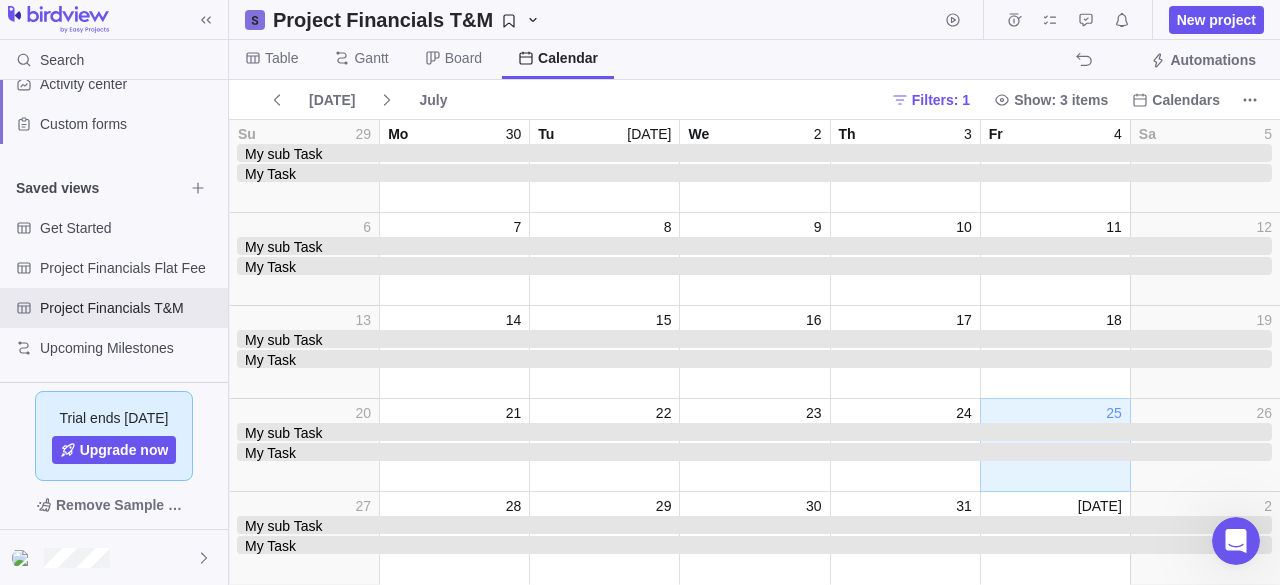 click on "My Task" at bounding box center [754, 266] 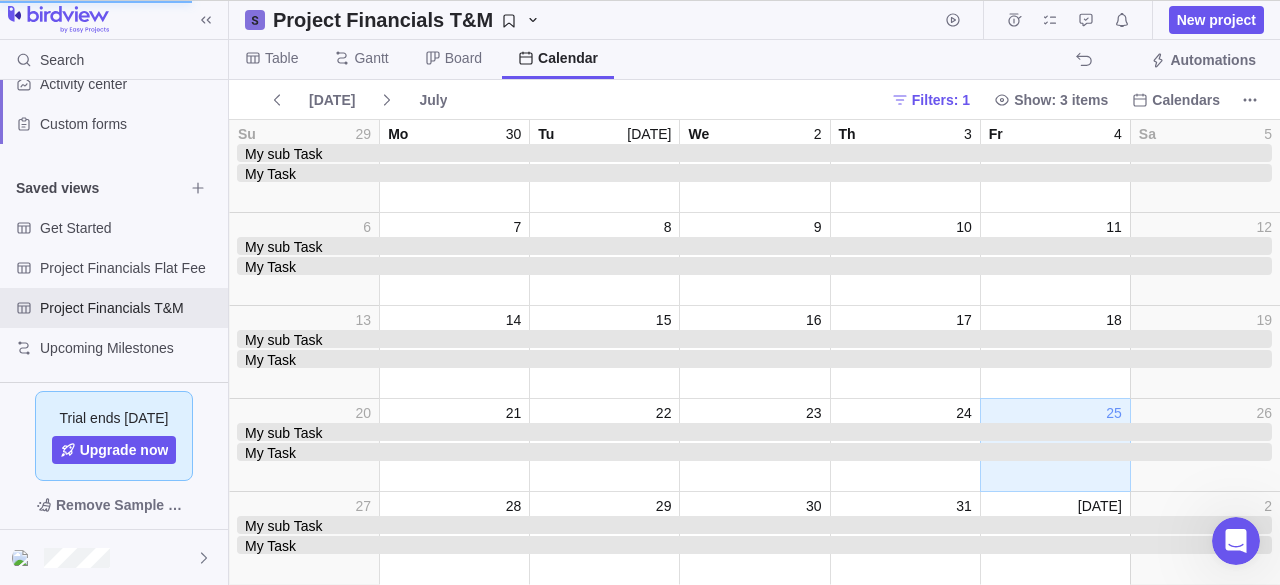 click on "My Task" at bounding box center (754, 266) 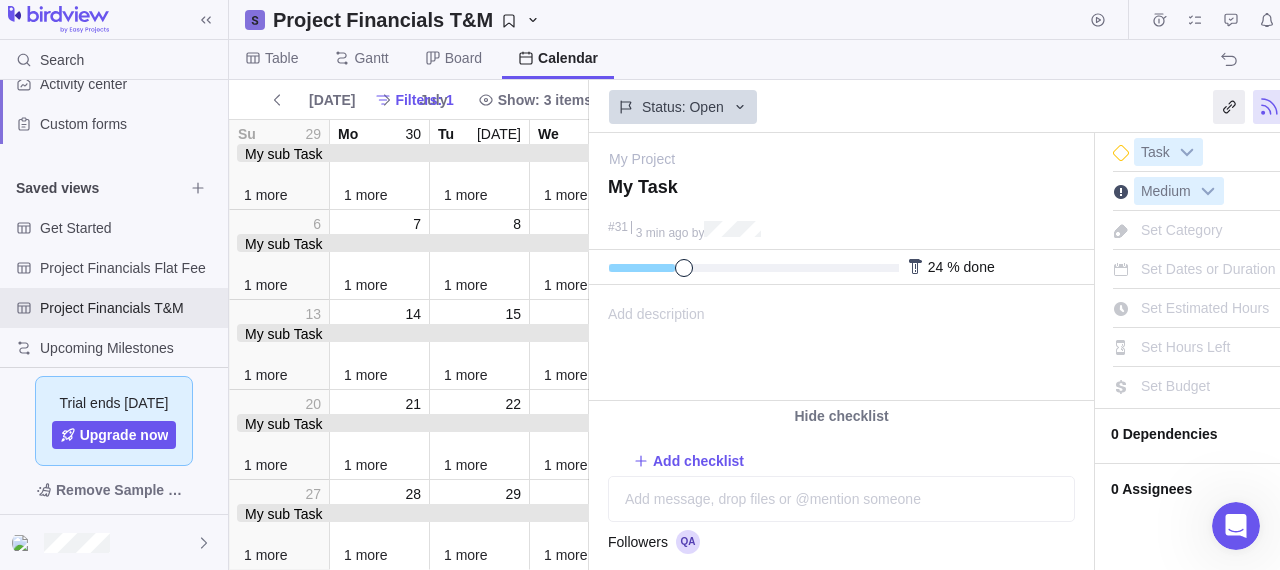 scroll, scrollTop: 0, scrollLeft: 144, axis: horizontal 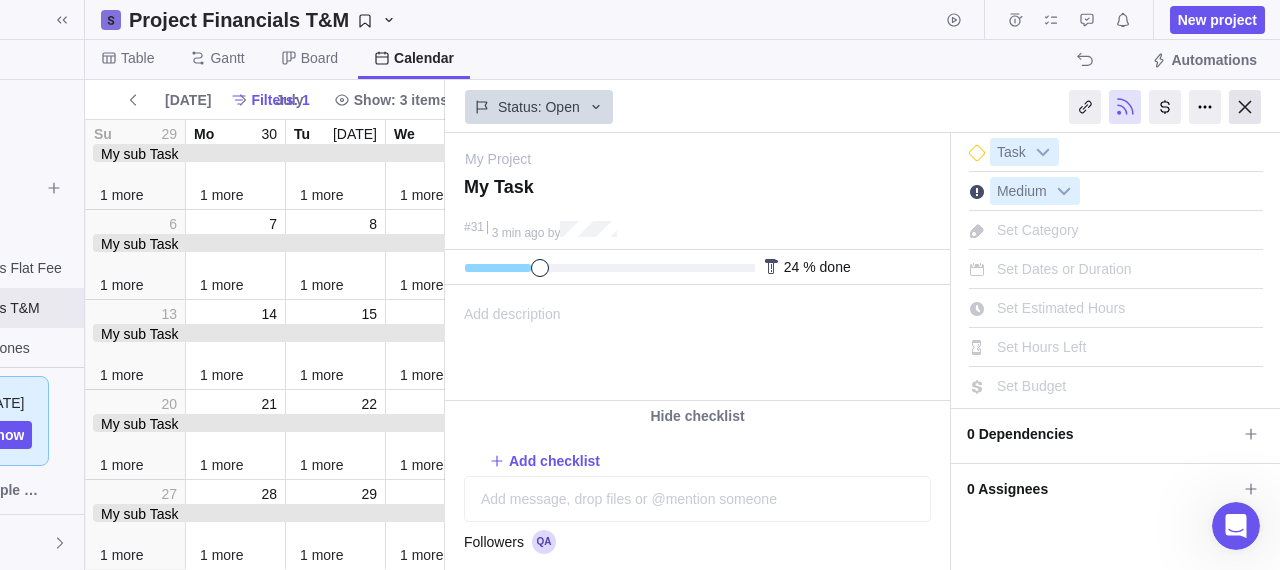 click at bounding box center (1245, 107) 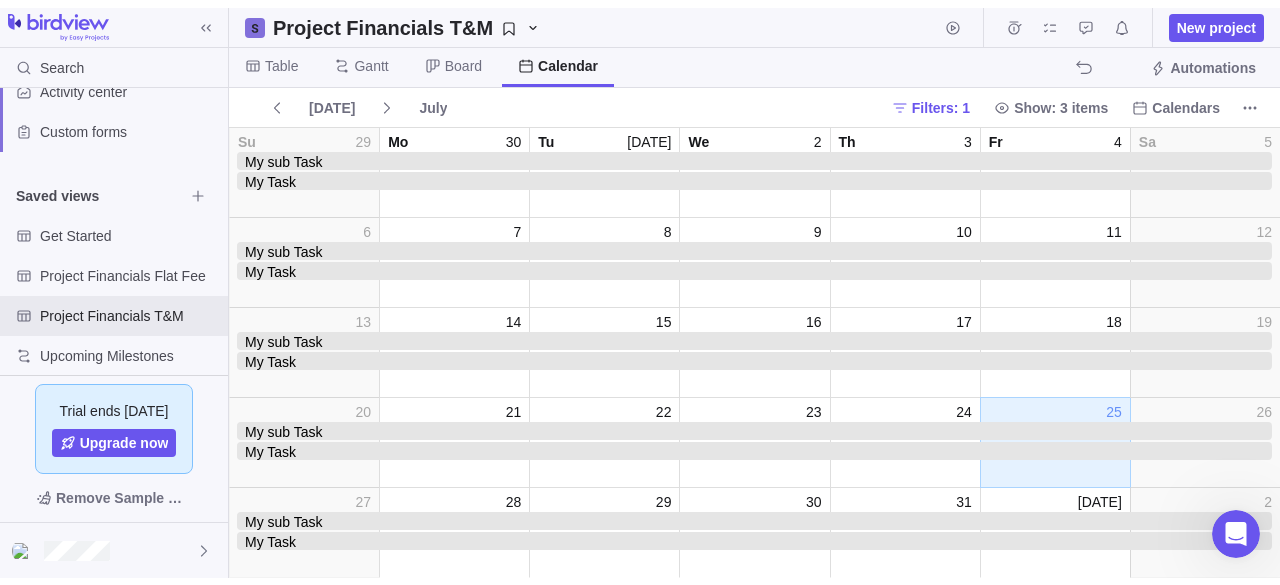 scroll, scrollTop: 0, scrollLeft: 0, axis: both 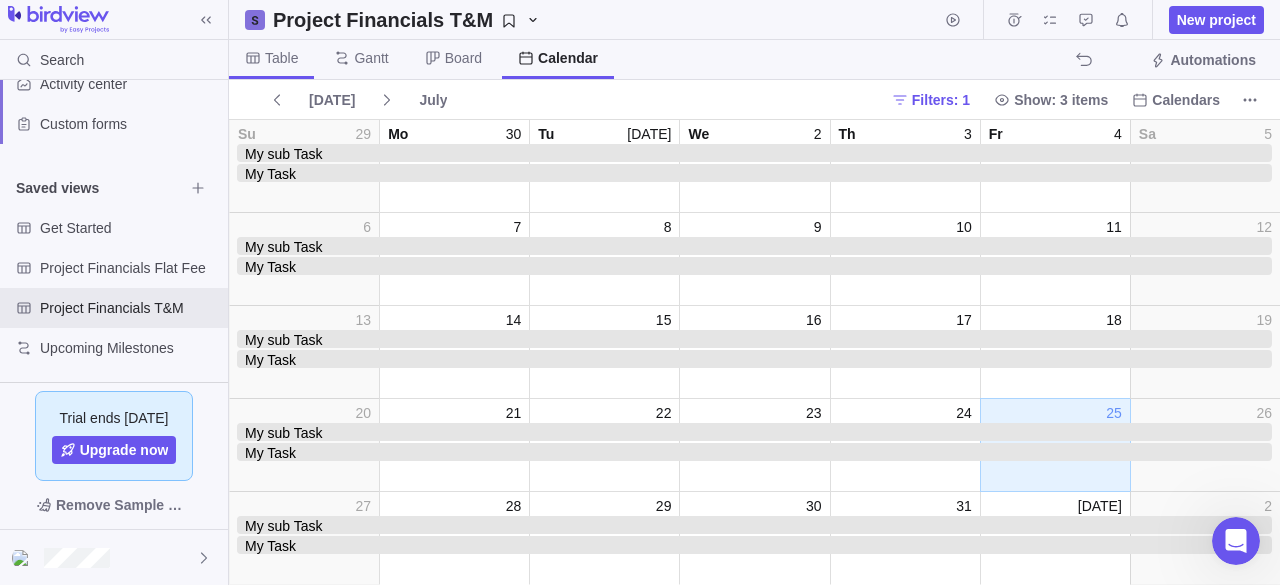 click on "Table" at bounding box center (271, 59) 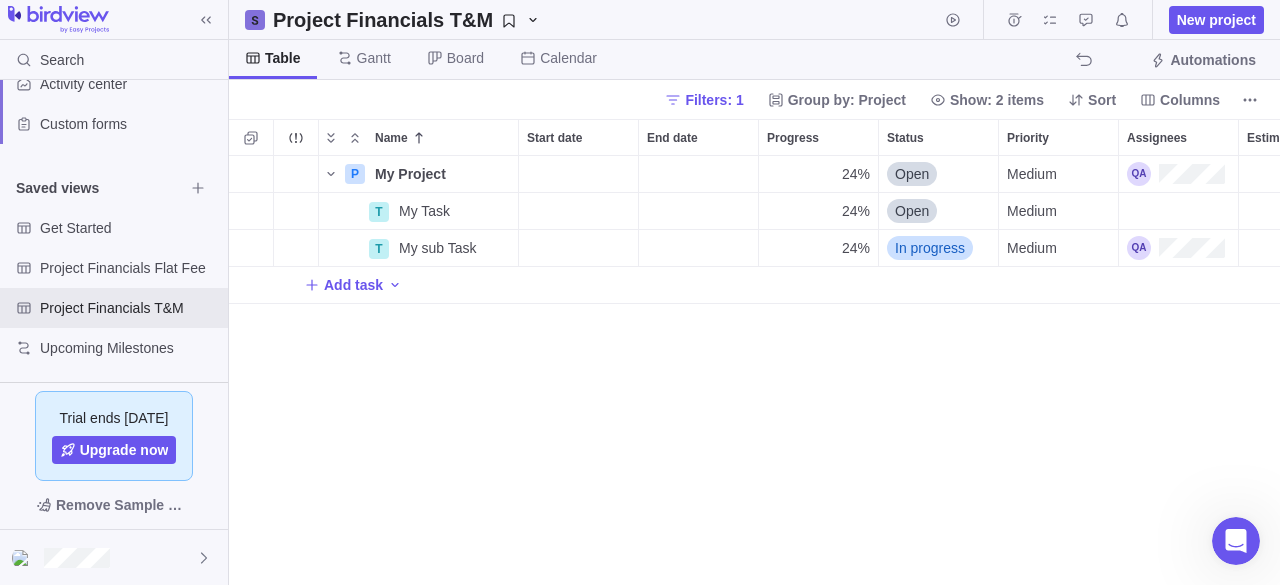 scroll, scrollTop: 16, scrollLeft: 16, axis: both 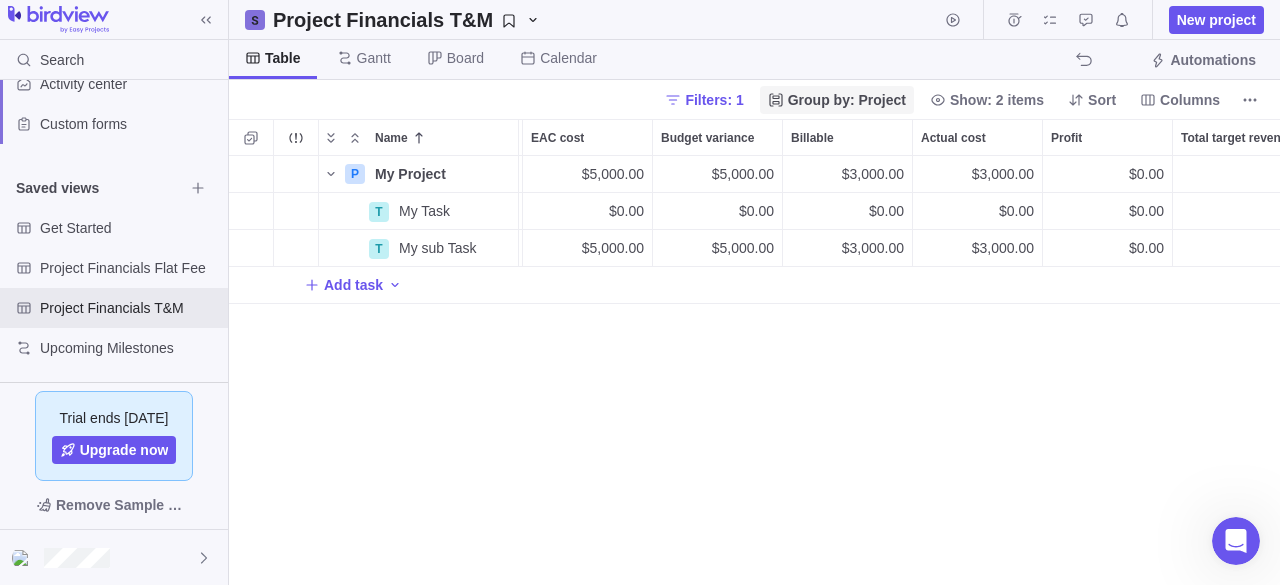 click on "Group by: Project" at bounding box center (847, 100) 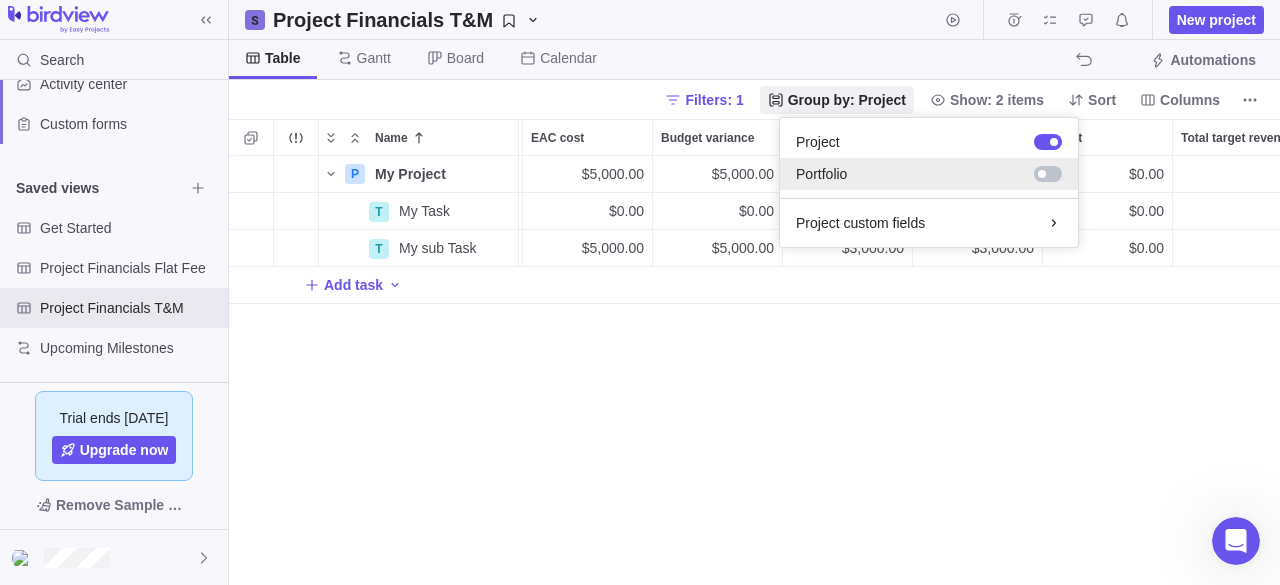 click at bounding box center [954, 174] 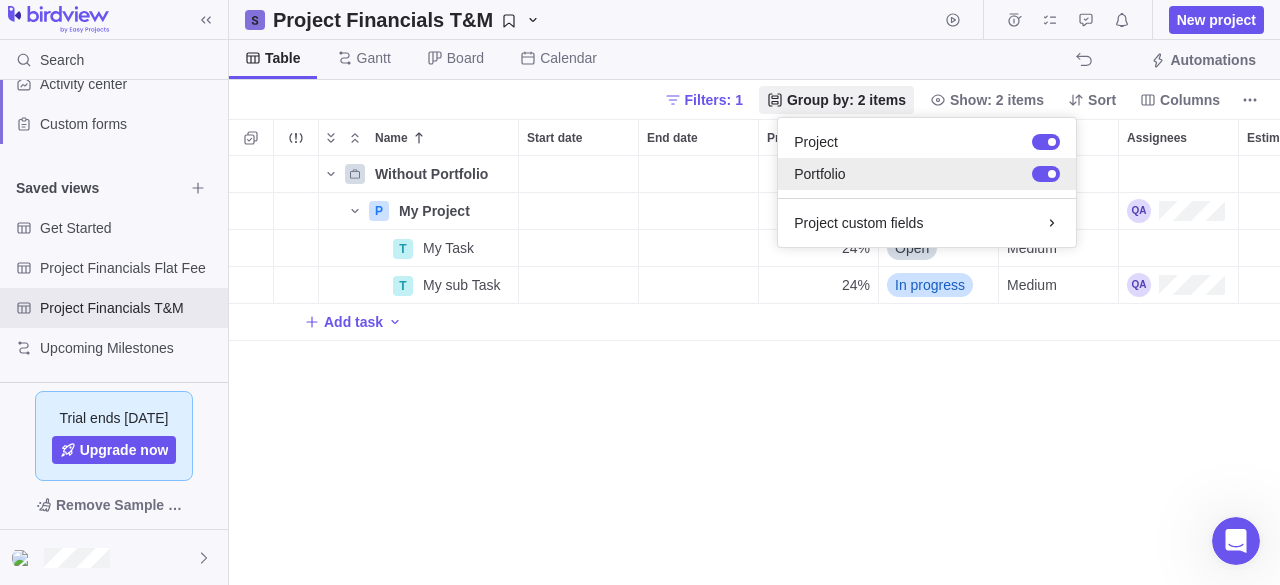 scroll, scrollTop: 16, scrollLeft: 16, axis: both 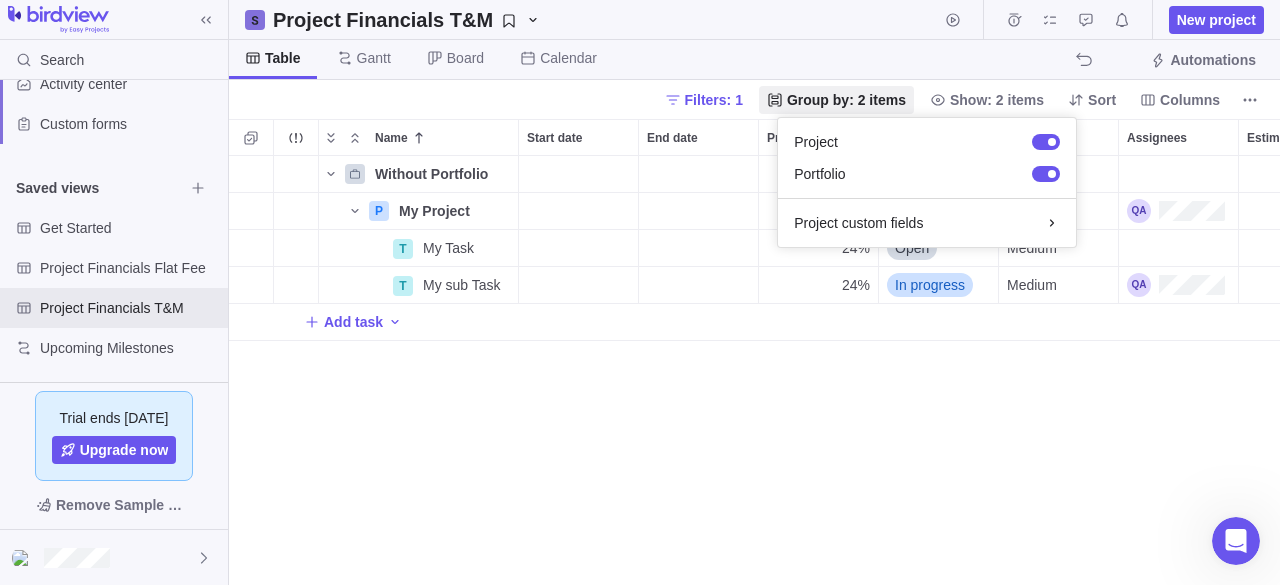 click on "Search Time logs history Invoices Resources Reports Dashboard BI dashboards Main Activity center Custom forms Saved views Get Started Project Financials Flat Fee Project Financials T&M Upcoming Milestones Trial ends [DATE] Upgrade now Remove Sample Data Project Financials T&M New project Table [PERSON_NAME] Board Calendar Automations Filters: 1 Group by: 2 items Show: 2 items Sort Columns Name Start date End date Progress Status Priority Assignees Estimated hours Actual hours (timelogs) Hours left Total budget EAC cost Budget variance Billable Actual cost Profit Total target revenue EAC billable Revenue variance Portfolio Customer Without Portfolio P My Project Details 24% Open Medium 8h 8h $10,000.00 $5,000.00 $5,000.00 $3,000.00 $3,000.00 $0.00 $5,000.00 $5,000.00 $0.00 T My Task Details 24% Open Medium $0.00 $0.00 $0.00 $0.00 $0.00 $0.00 $0.00 T My sub Task Details 24% In progress Medium 8h 8h $5,000.00 $5,000.00 $5,000.00 $3,000.00 $3,000.00 $0.00 $5,000.00 Add task Filters Activity status More" at bounding box center [640, 292] 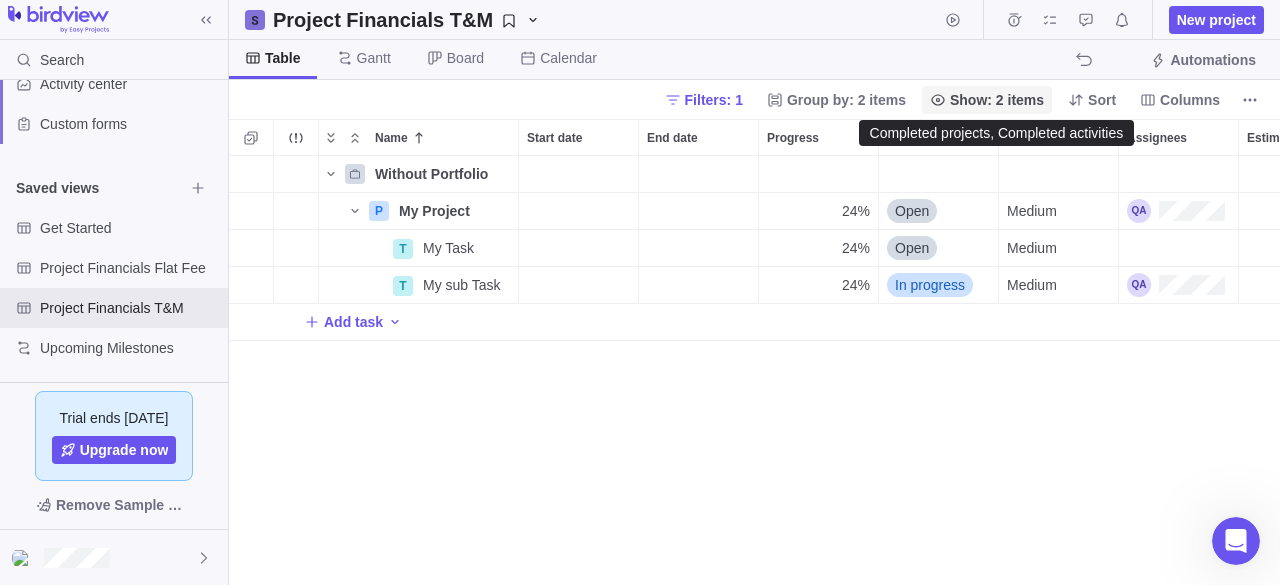 click on "Show: 2 items" at bounding box center [997, 100] 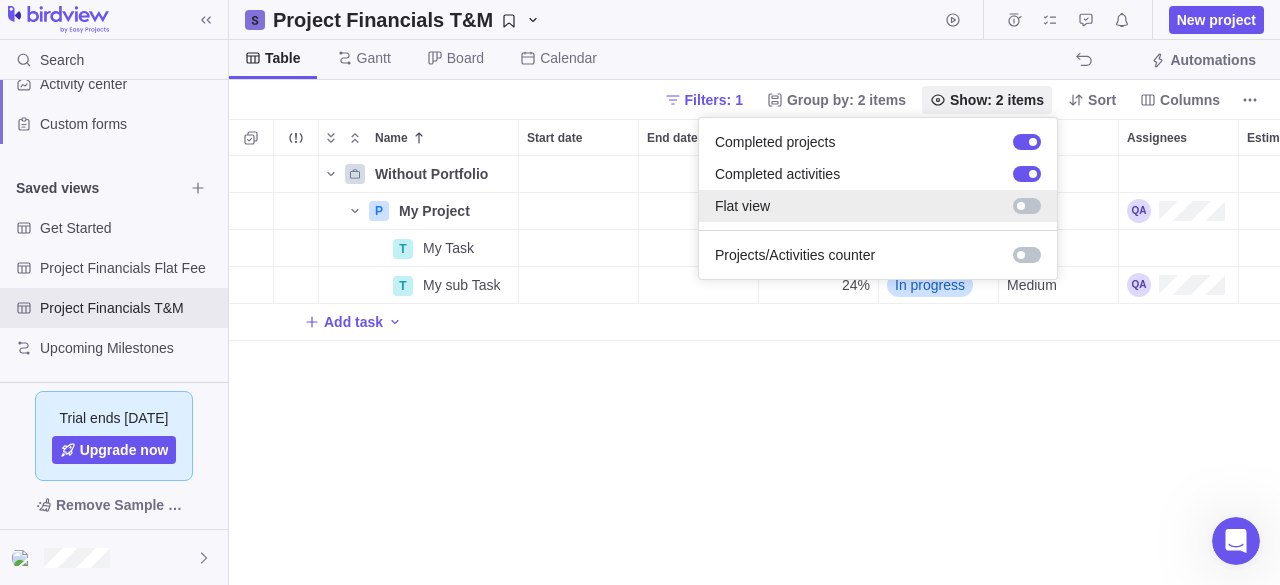 click at bounding box center [1027, 206] 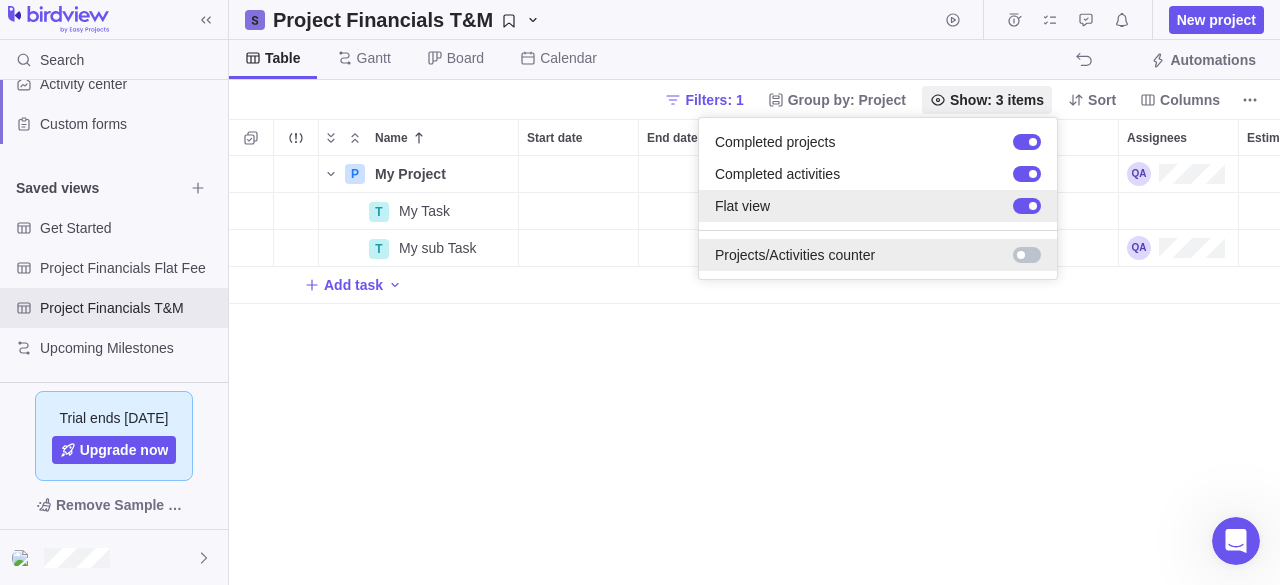 scroll, scrollTop: 16, scrollLeft: 16, axis: both 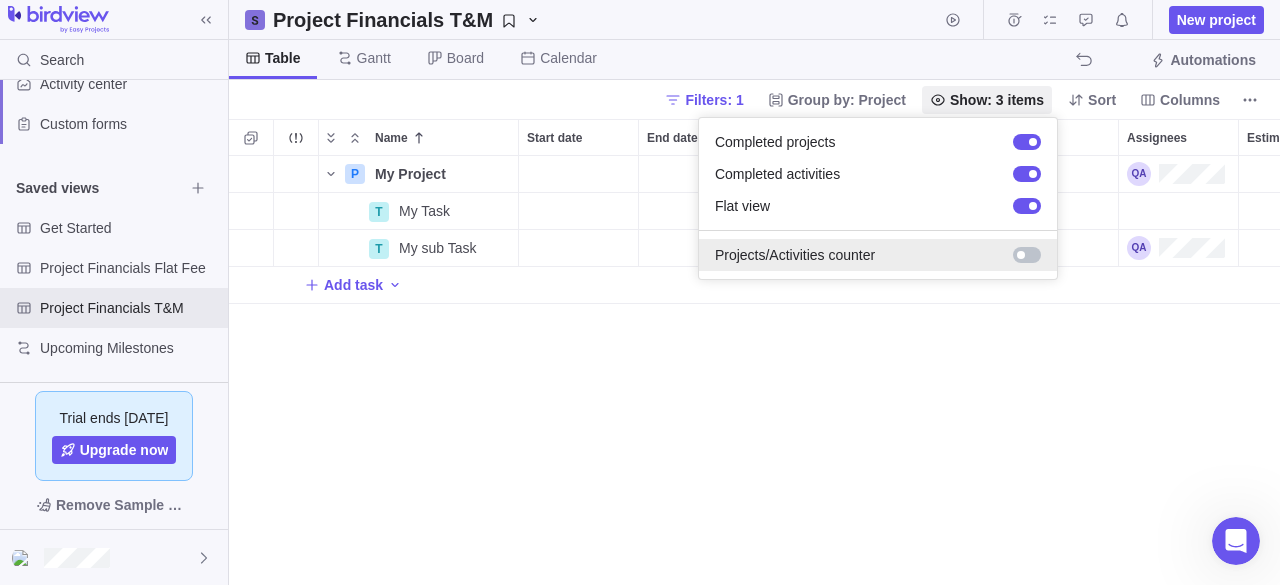 click at bounding box center (1027, 255) 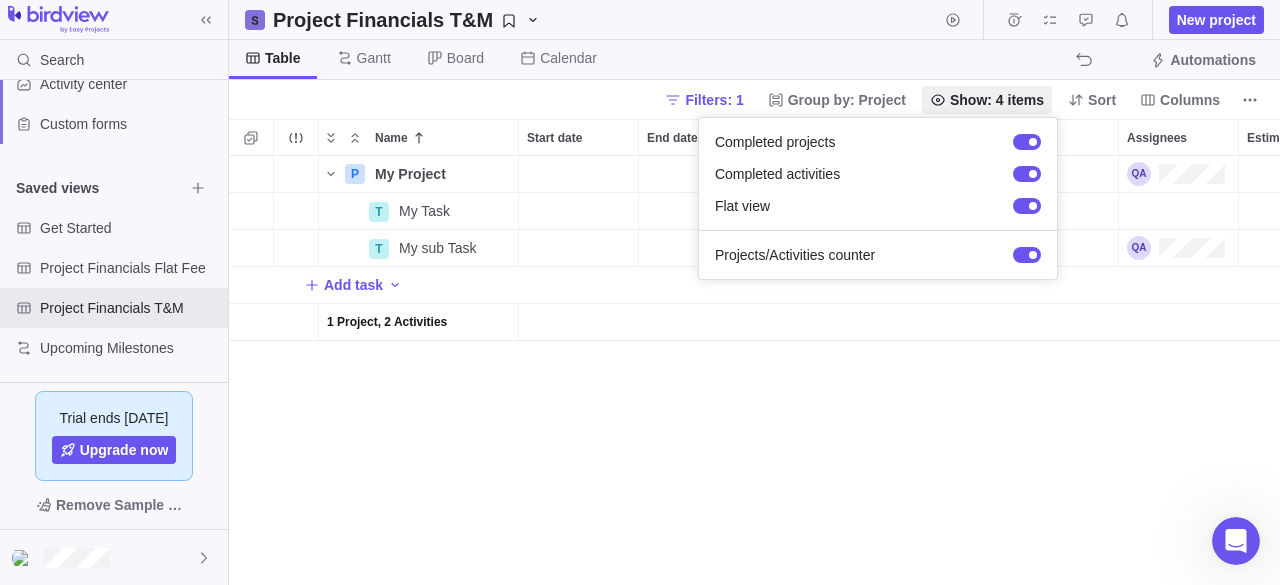 click on "Search Time logs history Invoices Resources Reports Dashboard BI dashboards Main Activity center Custom forms Saved views Get Started Project Financials Flat Fee Project Financials T&M Upcoming Milestones Trial ends [DATE] Upgrade now Remove Sample Data Project Financials T&M New project Table [PERSON_NAME] Board Calendar Automations Filters: 1 Group by: Project Show: 4 items Sort Columns Name Start date End date Progress Status Priority Assignees Estimated hours Actual hours (timelogs) Hours left Total budget EAC cost Budget variance Billable Actual cost Profit Total target revenue EAC billable Revenue variance Portfolio Customer P My Project Details 24% Open Medium 8h 8h $10,000.00 $5,000.00 $5,000.00 $3,000.00 $3,000.00 $0.00 $5,000.00 $5,000.00 $0.00 T My Task Details 24% Open Medium $0.00 $0.00 $0.00 $0.00 $0.00 $0.00 $0.00 T My sub Task Details 24% In progress Medium 8h 8h $5,000.00 $5,000.00 $5,000.00 $3,000.00 $3,000.00 $0.00 $5,000.00 Add task 1 Project, 2 Activities Filters Activity status 1" at bounding box center [640, 292] 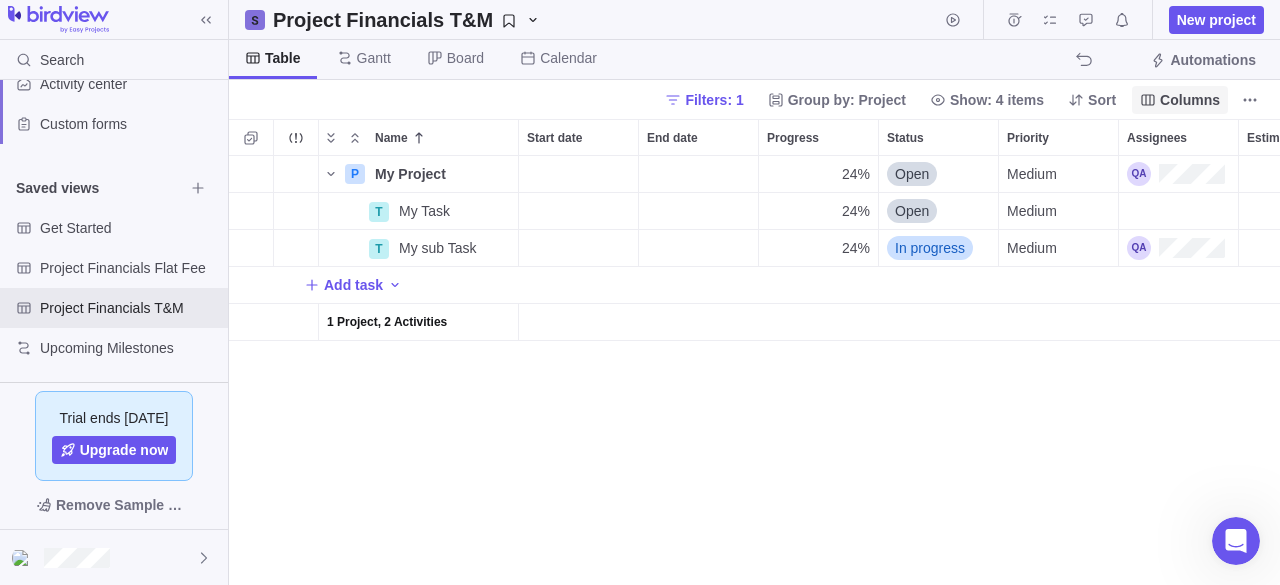 click on "Columns" at bounding box center (1190, 100) 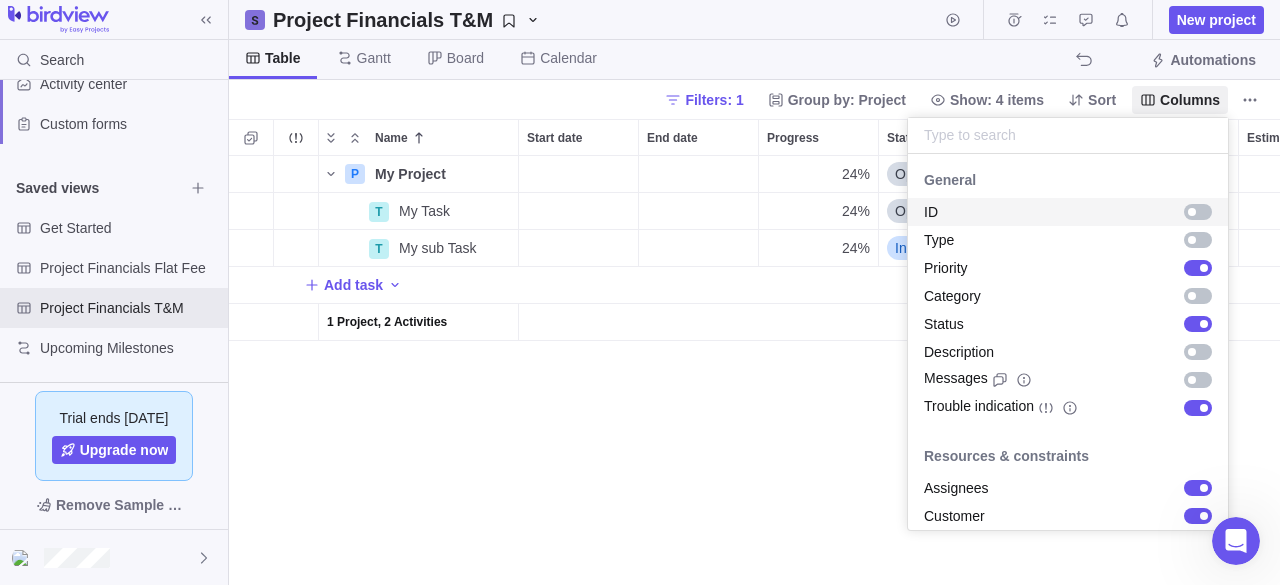 click on "Search Time logs history Invoices Resources Reports Dashboard BI dashboards Main Activity center Custom forms Saved views Get Started Project Financials Flat Fee Project Financials T&M Upcoming Milestones Trial ends [DATE] Upgrade now Remove Sample Data Project Financials T&M New project Table [PERSON_NAME] Board Calendar Automations Filters: 1 Group by: Project Show: 4 items Sort Columns Name Start date End date Progress Status Priority Assignees Estimated hours Actual hours (timelogs) Hours left Total budget EAC cost Budget variance Billable Actual cost Profit Total target revenue EAC billable Revenue variance Portfolio Customer P My Project Details 24% Open Medium 8h 8h $10,000.00 $5,000.00 $5,000.00 $3,000.00 $3,000.00 $0.00 $5,000.00 $5,000.00 $0.00 T My Task Details 24% Open Medium $0.00 $0.00 $0.00 $0.00 $0.00 $0.00 $0.00 T My sub Task Details 24% In progress Medium 8h 8h $5,000.00 $5,000.00 $5,000.00 $3,000.00 $3,000.00 $0.00 $5,000.00 Add task 1 Project, 2 Activities Filters Activity status 1" at bounding box center [640, 292] 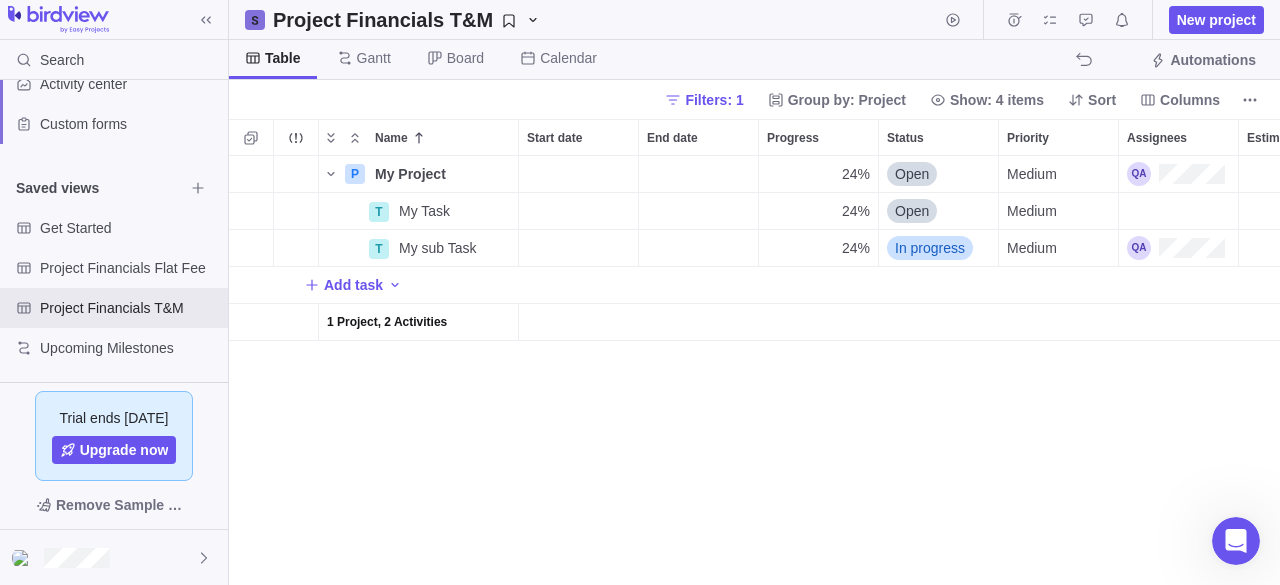 click 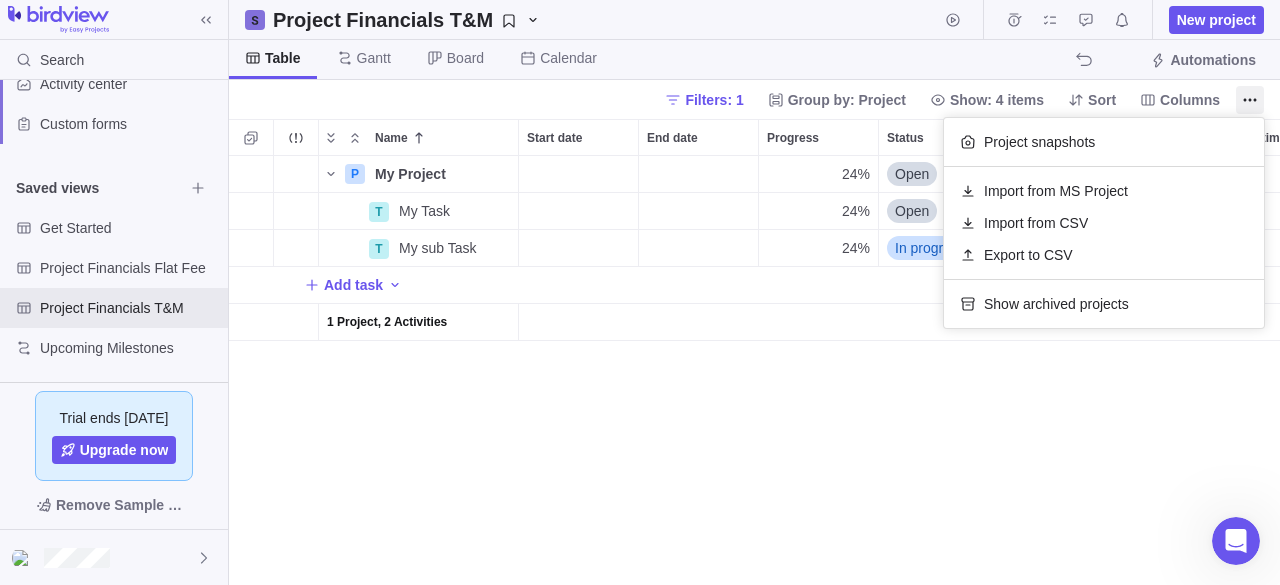 click on "Search Time logs history Invoices Resources Reports Dashboard BI dashboards Main Activity center Custom forms Saved views Get Started Project Financials Flat Fee Project Financials T&M Upcoming Milestones Trial ends [DATE] Upgrade now Remove Sample Data Project Financials T&M New project Table [PERSON_NAME] Board Calendar Automations Filters: 1 Group by: Project Show: 4 items Sort Columns Name Start date End date Progress Status Priority Assignees Estimated hours Actual hours (timelogs) Hours left Total budget EAC cost Budget variance Billable Actual cost Profit Total target revenue EAC billable Revenue variance Portfolio Customer P My Project Details 24% Open Medium 8h 8h $10,000.00 $5,000.00 $5,000.00 $3,000.00 $3,000.00 $0.00 $5,000.00 $5,000.00 $0.00 T My Task Details 24% Open Medium $0.00 $0.00 $0.00 $0.00 $0.00 $0.00 $0.00 T My sub Task Details 24% In progress Medium 8h 8h $5,000.00 $5,000.00 $5,000.00 $3,000.00 $3,000.00 $0.00 $5,000.00 Add task 1 Project, 2 Activities Filters Activity status 1" at bounding box center (640, 292) 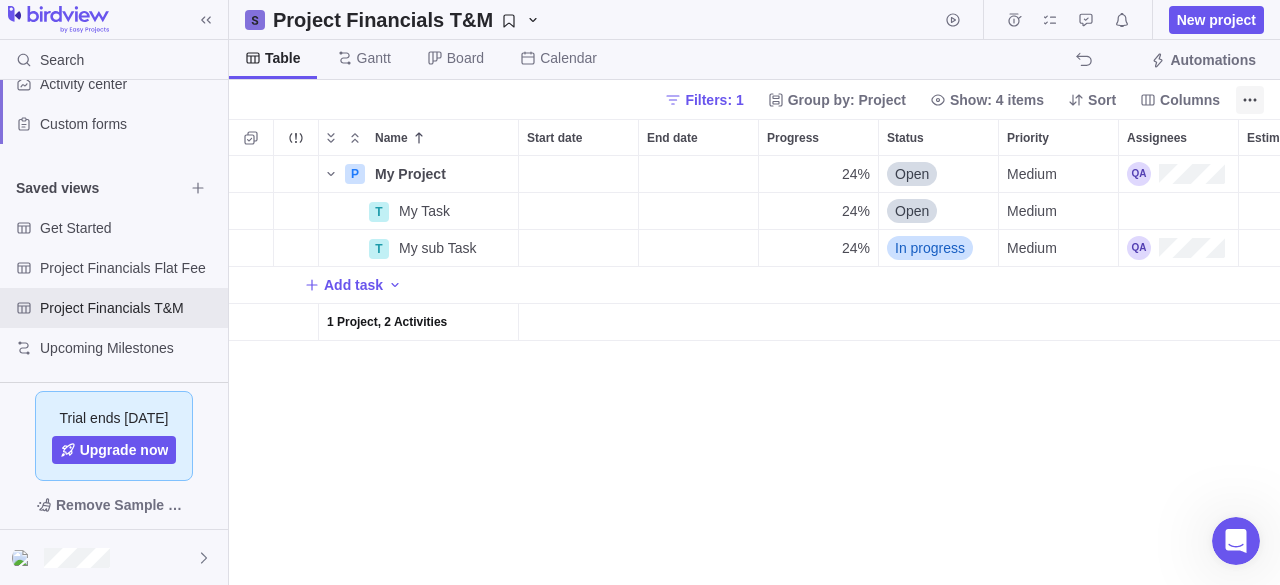 click 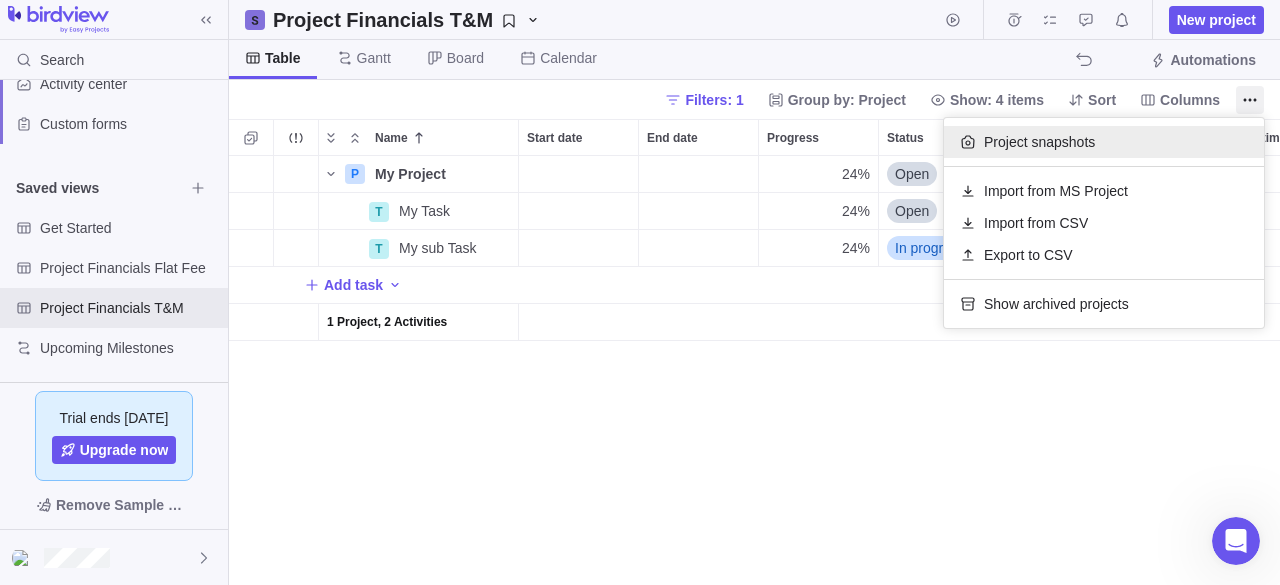 click on "Project snapshots" at bounding box center (1039, 142) 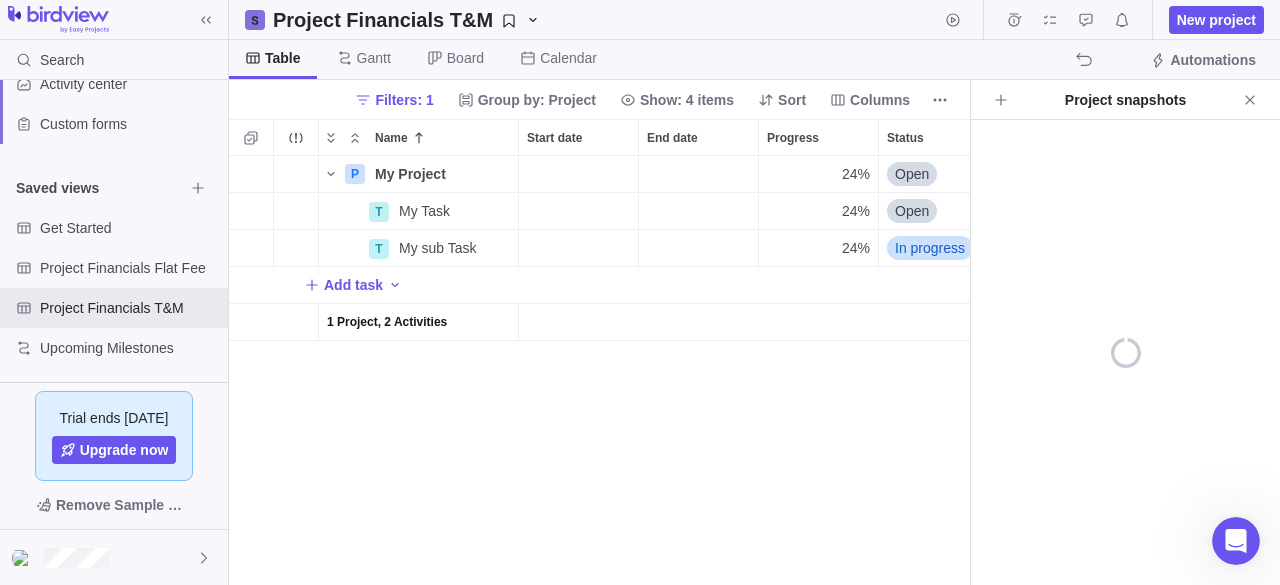 scroll, scrollTop: 414, scrollLeft: 726, axis: both 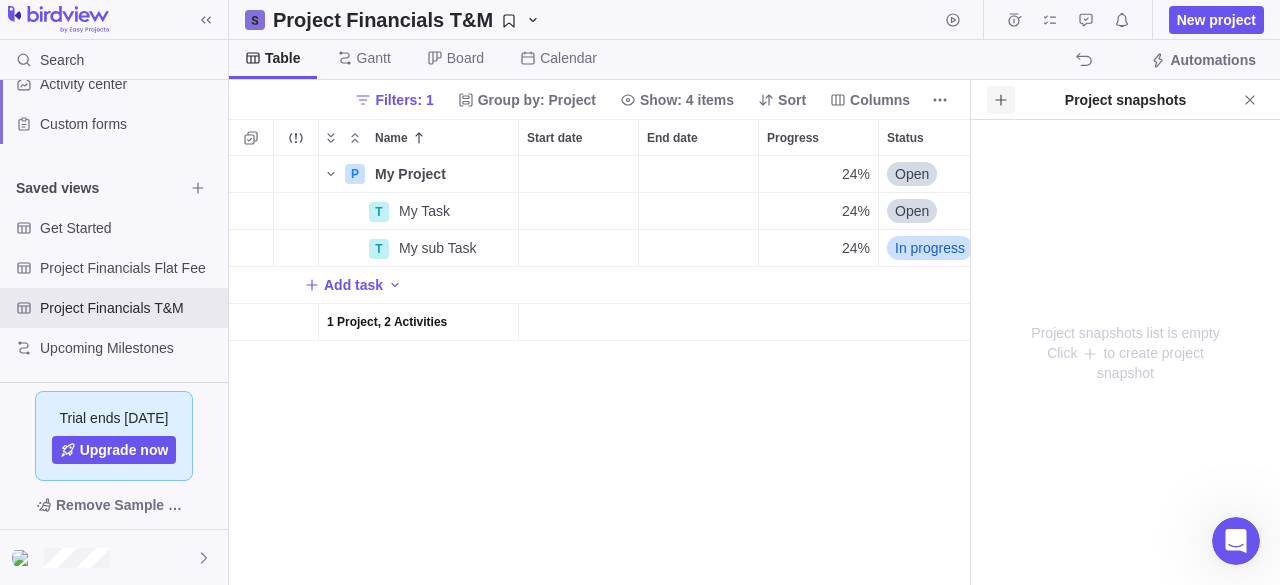 click at bounding box center (1001, 100) 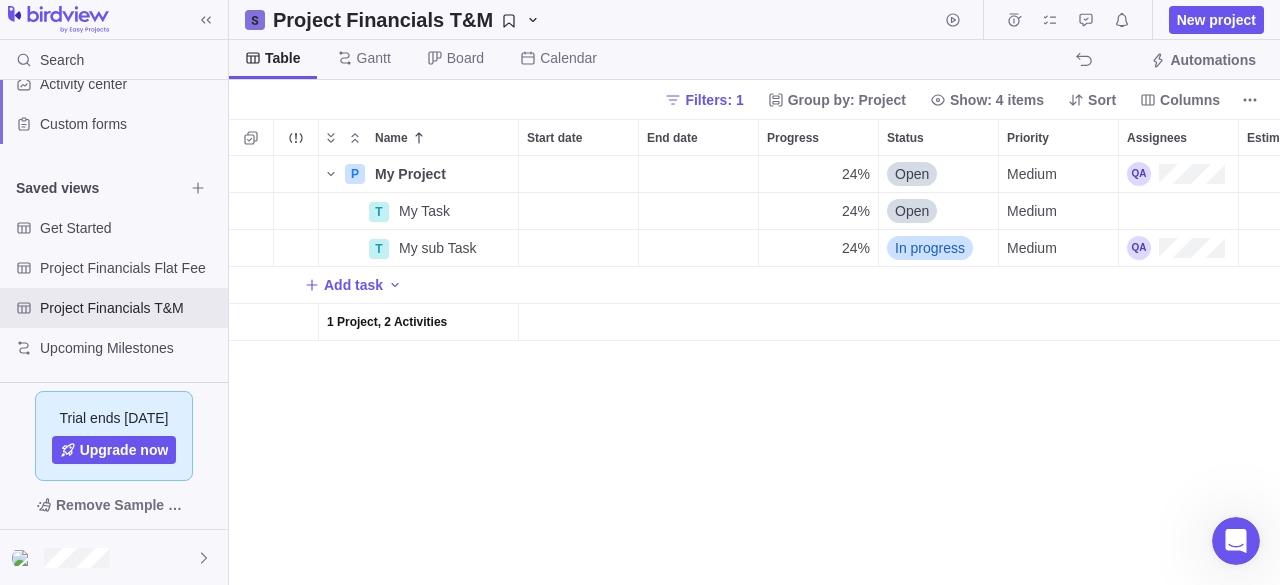 scroll, scrollTop: 16, scrollLeft: 16, axis: both 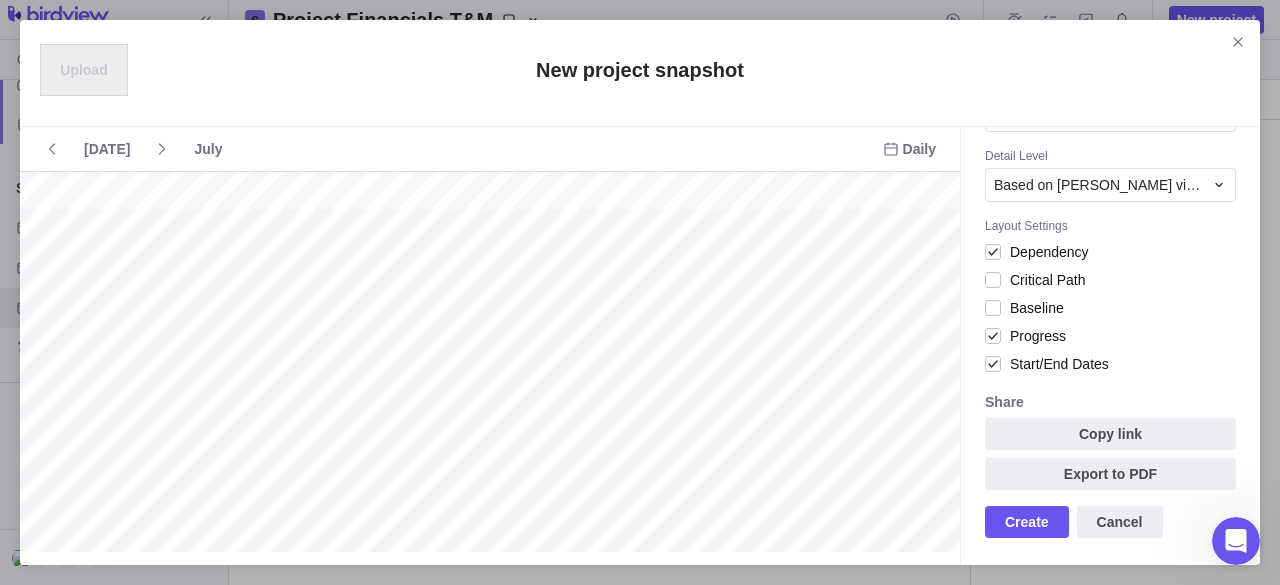click on "Edit project snapshot Name New project snapshot Detail Level Based on [PERSON_NAME] view Layout Settings Dependency Critical Path Baseline Progress Start/End Dates Share Copy link Export to PDF Create Cancel" at bounding box center [1110, 346] 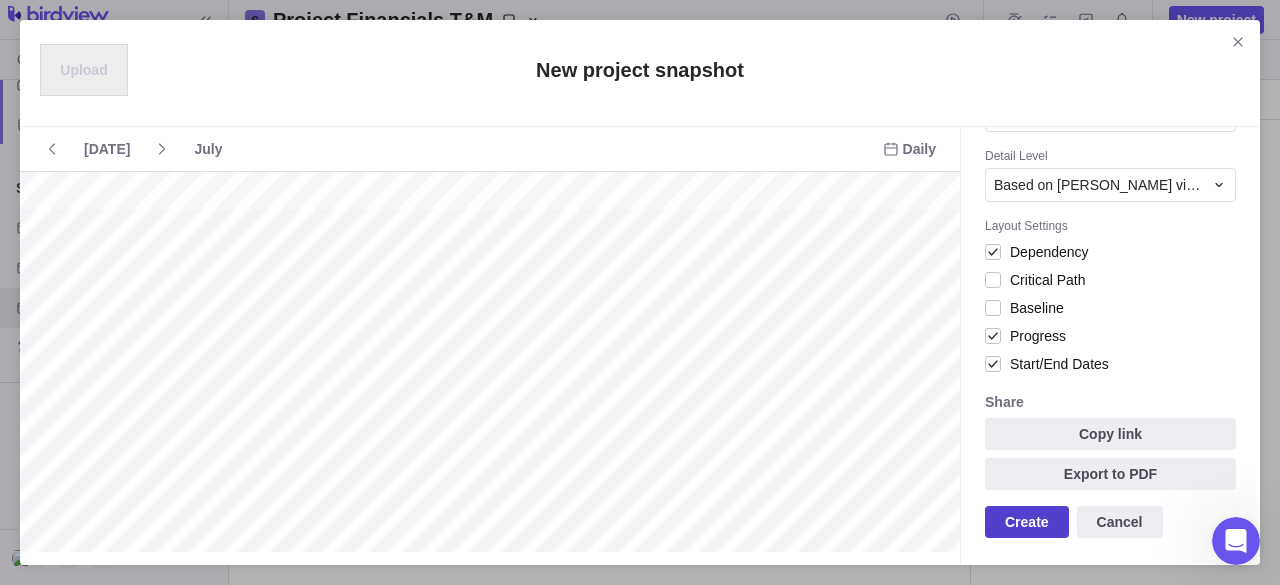 click on "Create" at bounding box center (1027, 522) 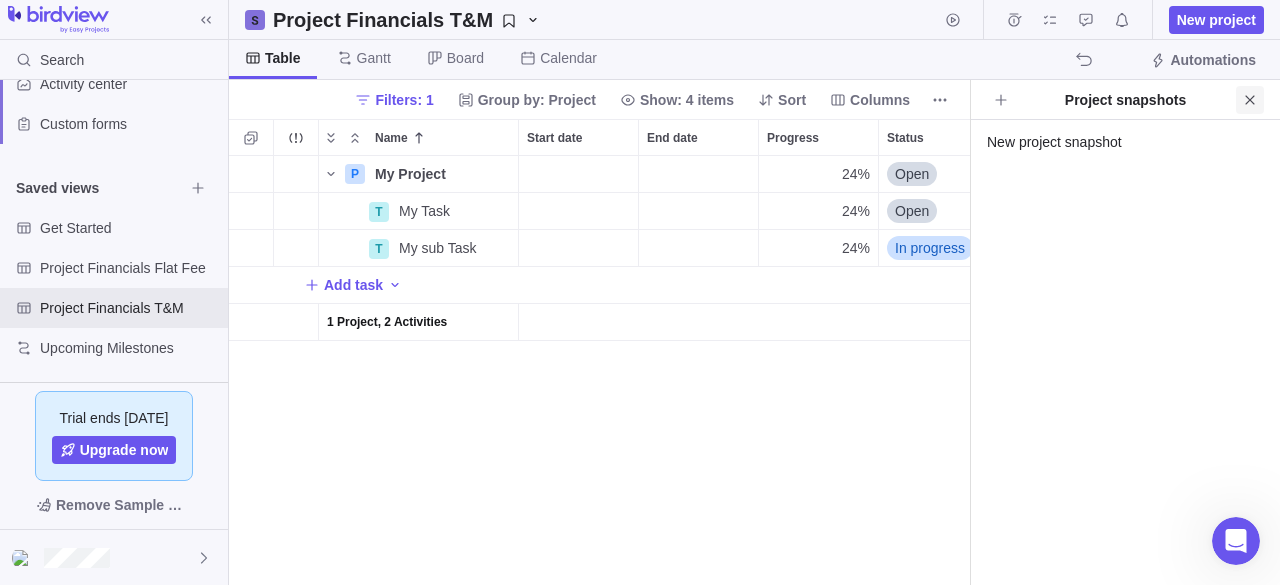 click 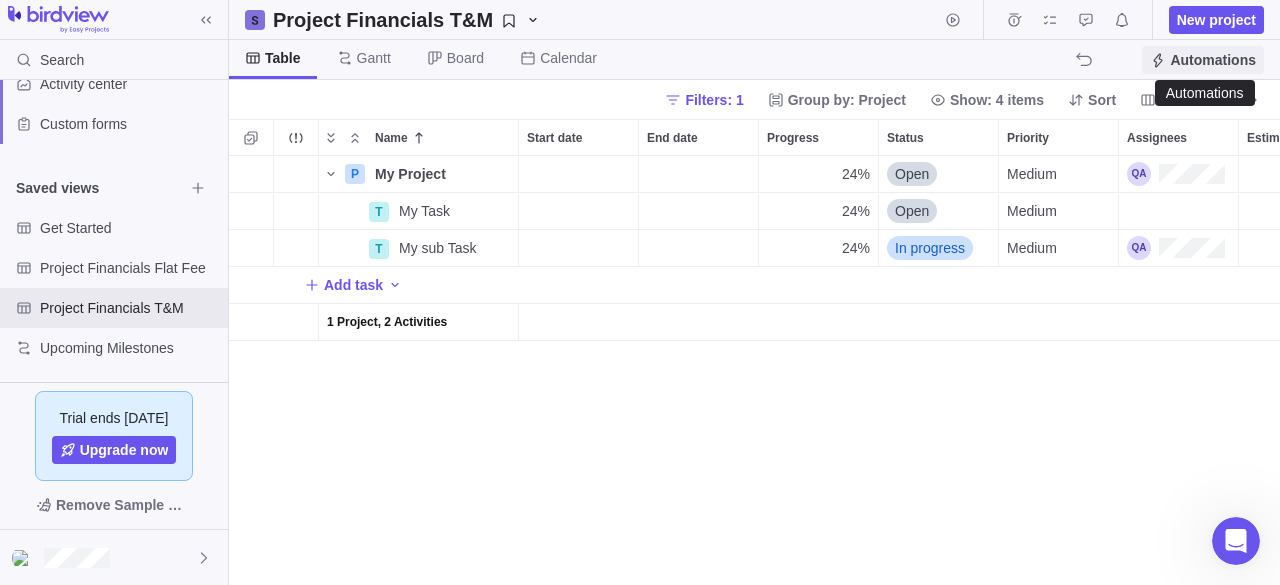 click on "Automations" at bounding box center (1213, 60) 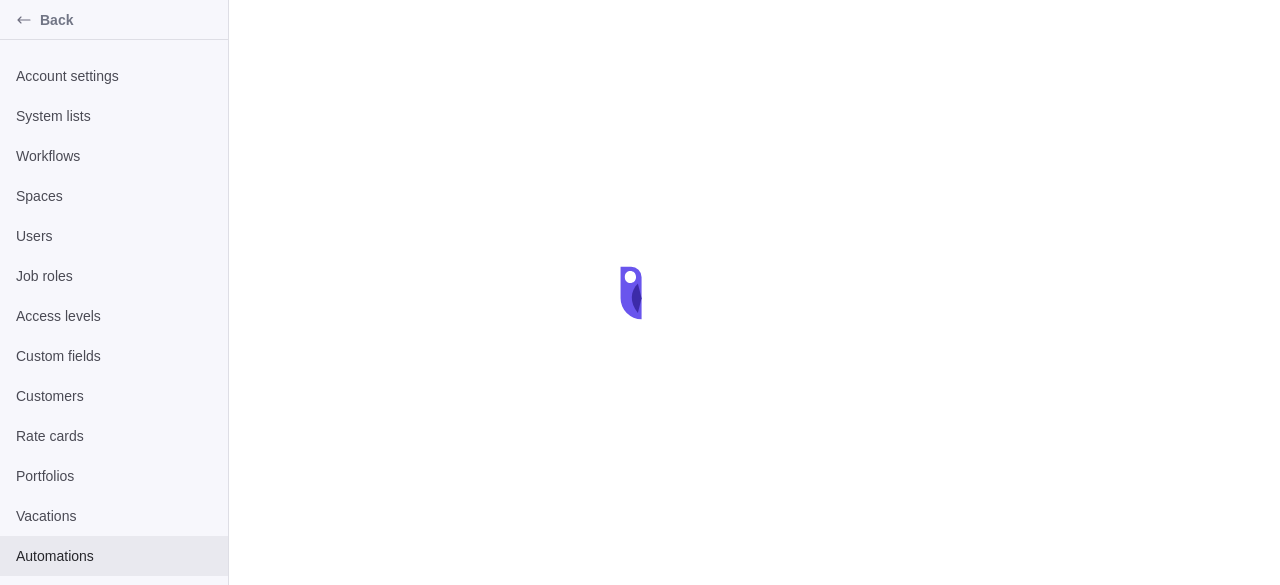 scroll, scrollTop: 0, scrollLeft: 0, axis: both 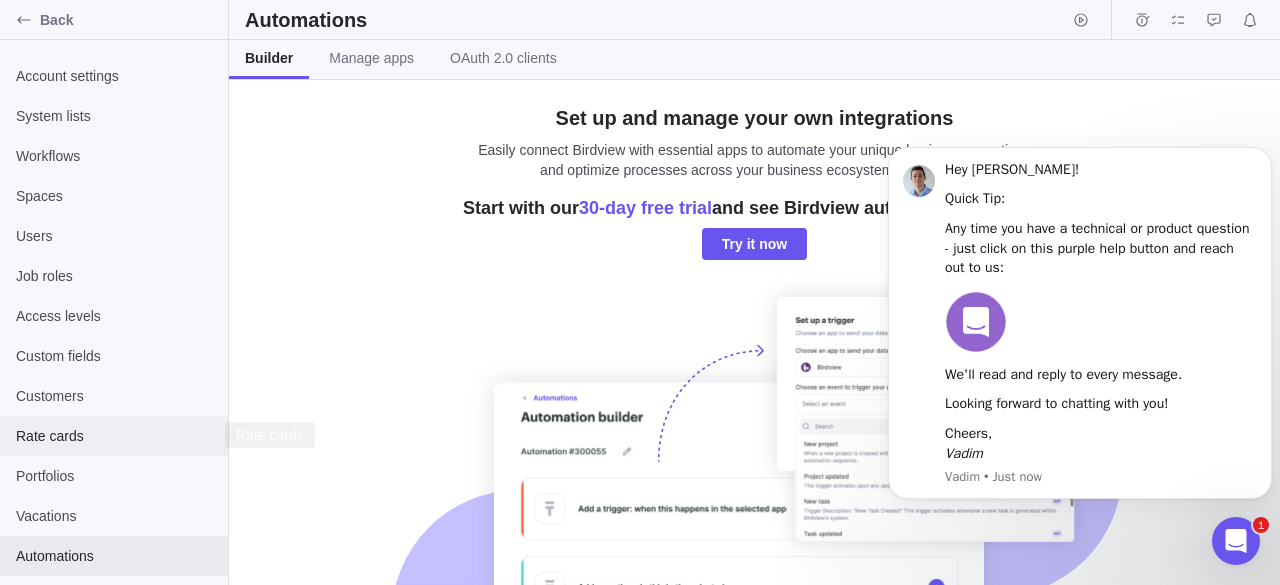 click on "Rate cards" at bounding box center [114, 436] 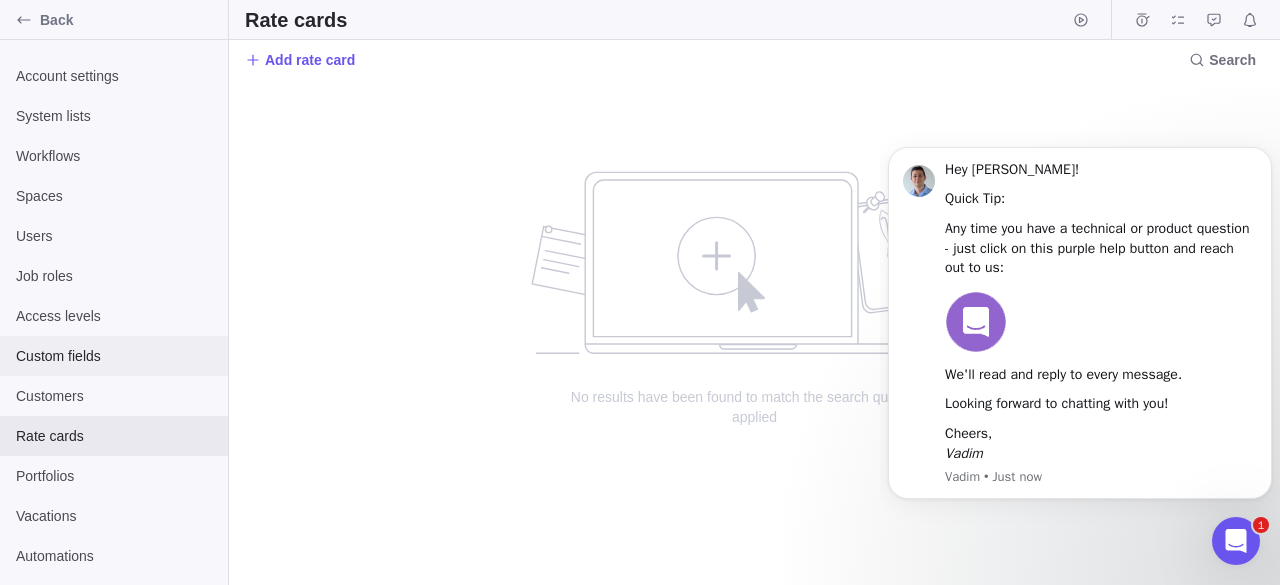click on "Custom fields" at bounding box center (114, 356) 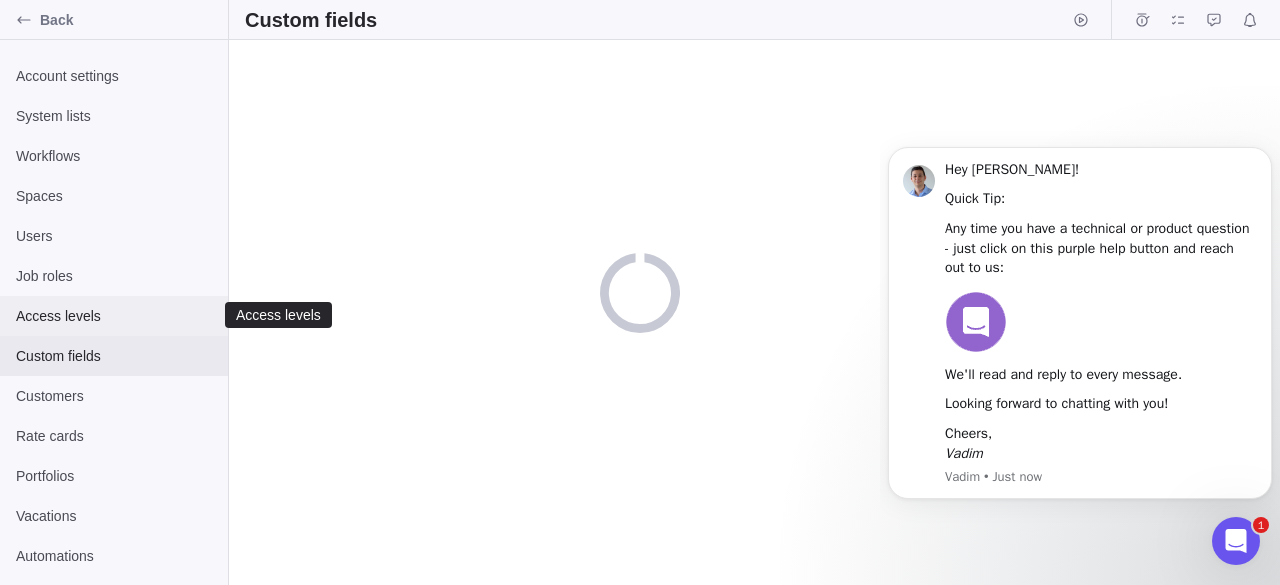 click on "Access levels" at bounding box center [114, 316] 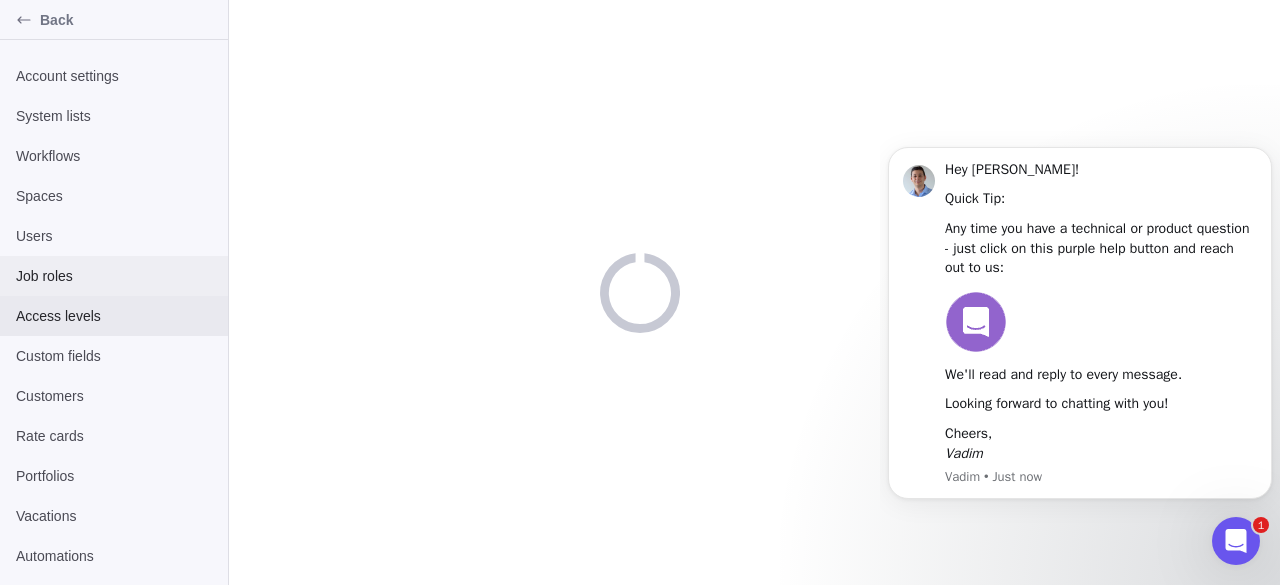click on "Job roles" at bounding box center [114, 276] 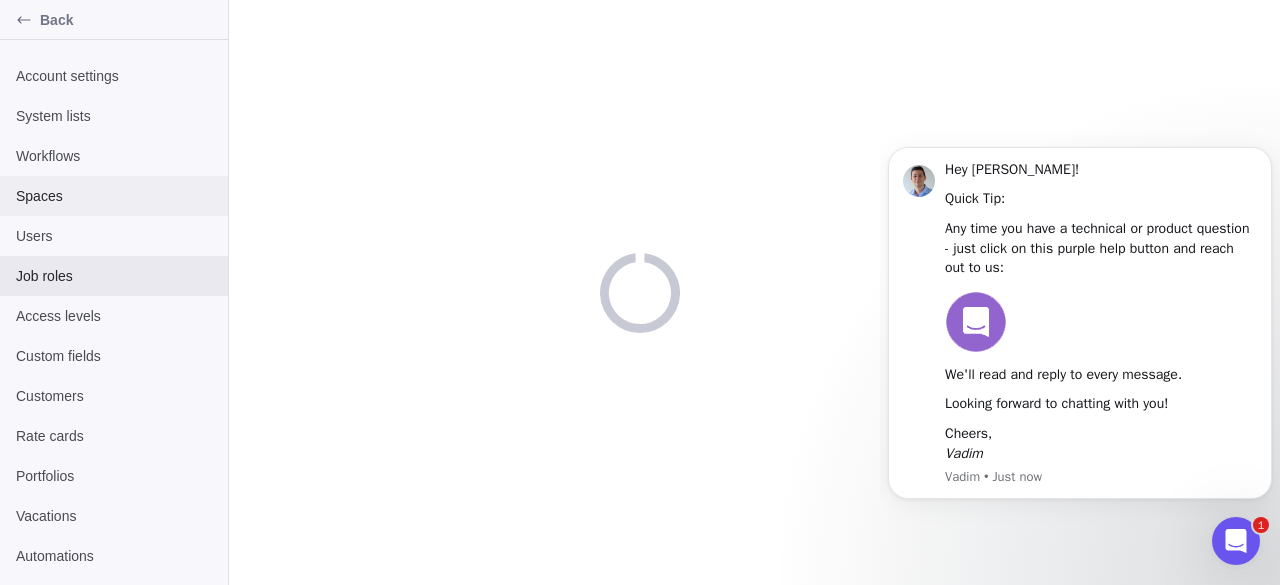 click on "Spaces" at bounding box center (114, 196) 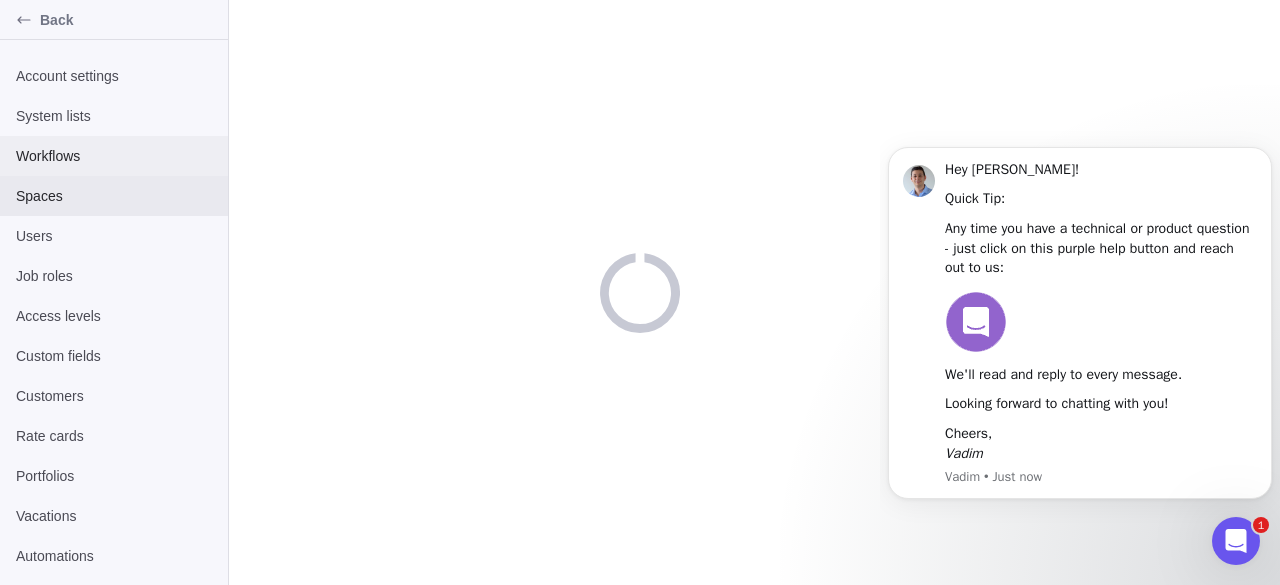 click on "Workflows" at bounding box center (114, 156) 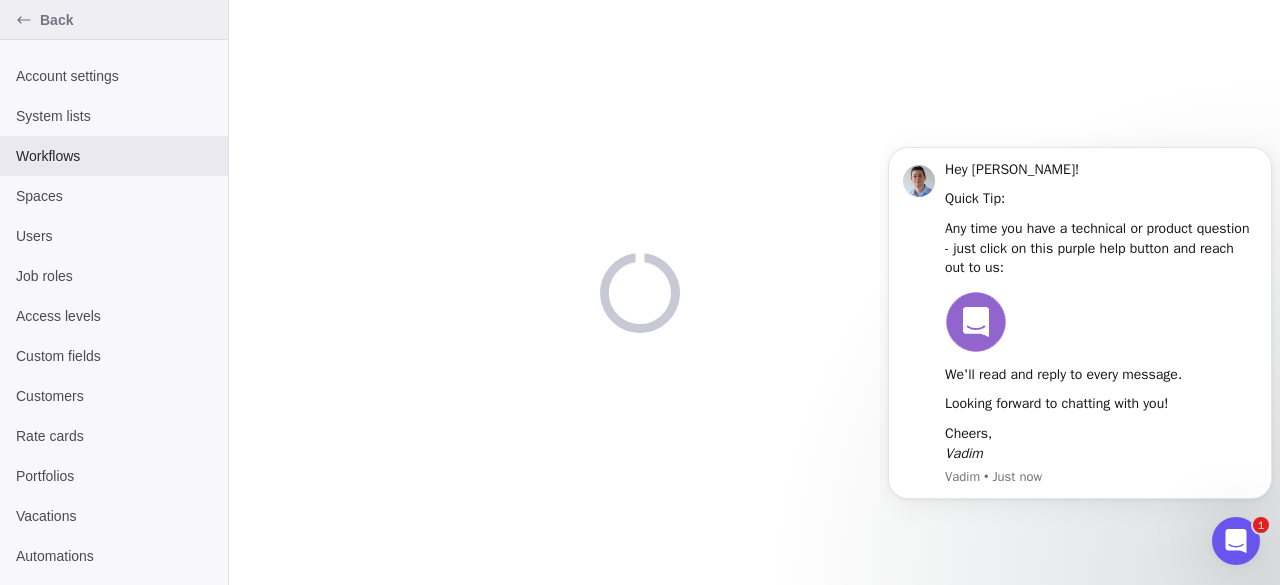 click 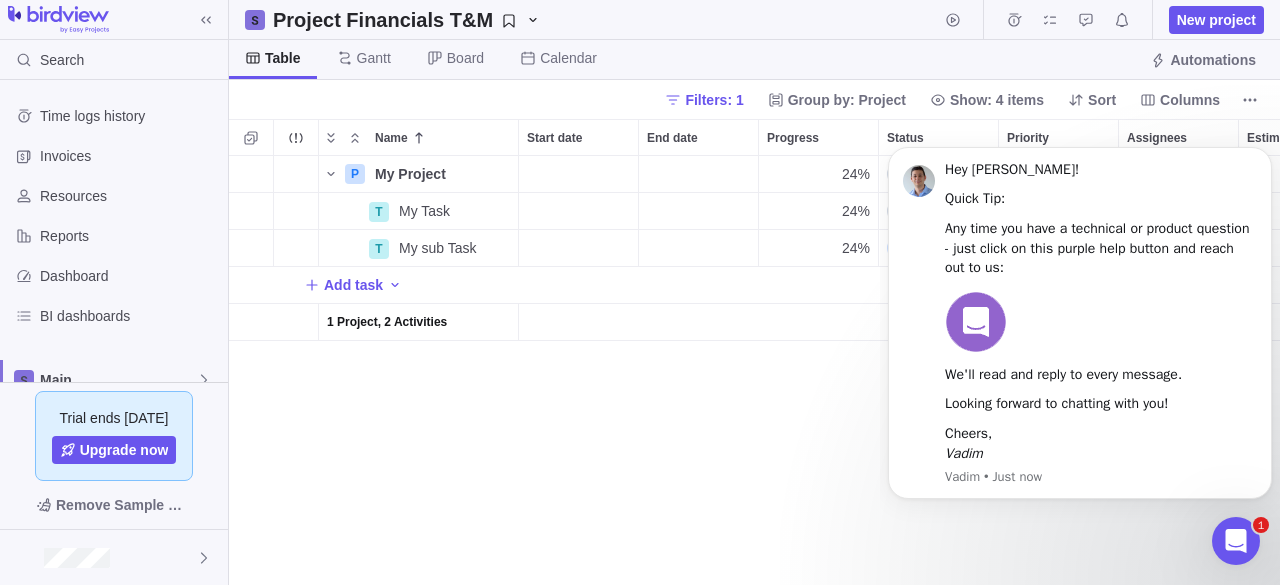 scroll, scrollTop: 16, scrollLeft: 16, axis: both 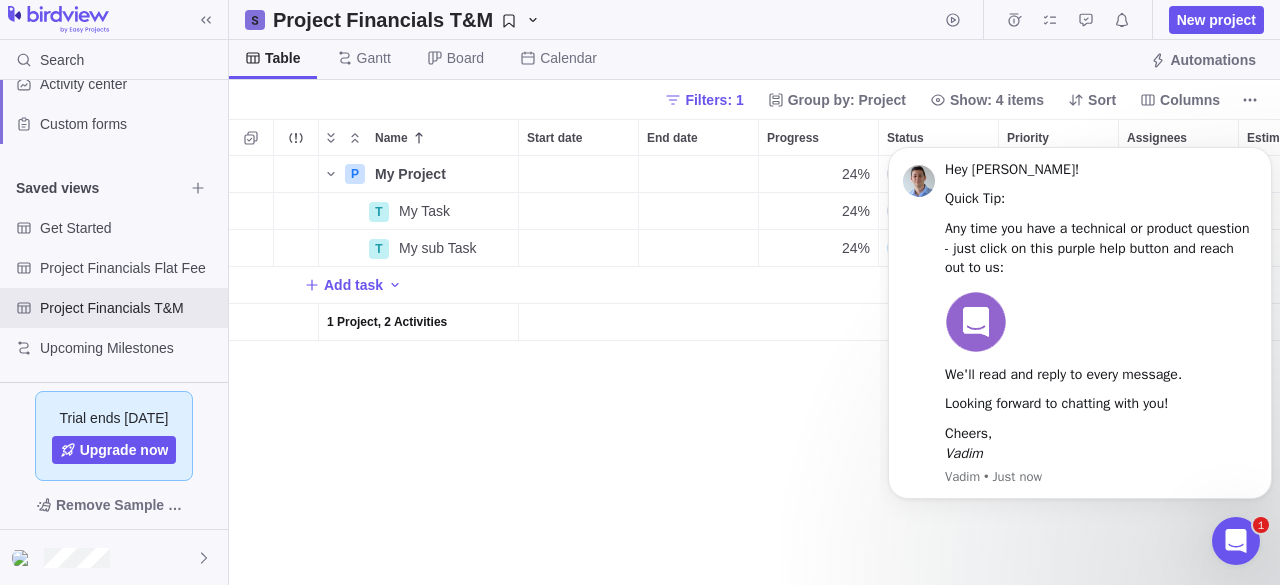 click on "P My Project Details 24% Open Medium 8h 8h $10,000.00 $5,000.00 $5,000.00 $3,000.00 $3,000.00 $0.00 $5,000.00 $5,000.00 $0.00 T My Task Details 24% Open Medium $0.00 $0.00 $0.00 $0.00 $0.00 $0.00 $0.00 T My sub Task Details 24% In progress Medium 8h 8h $5,000.00 $5,000.00 $5,000.00 $3,000.00 $3,000.00 $0.00 $5,000.00 Add task 1 Project, 2 Activities" at bounding box center [754, 371] 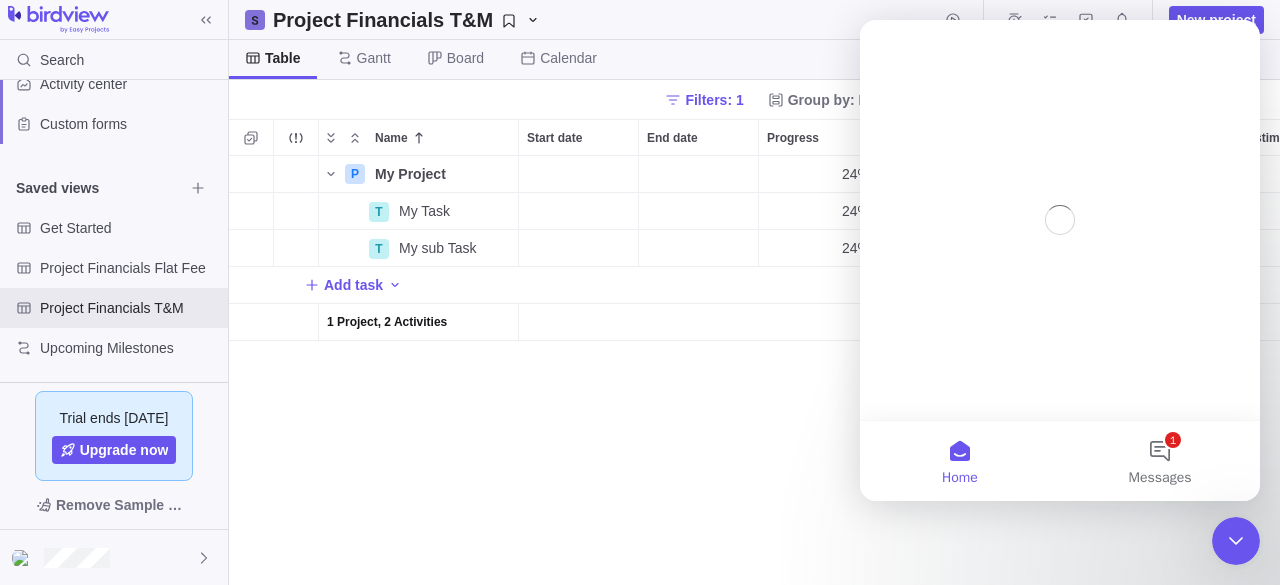 scroll, scrollTop: 0, scrollLeft: 0, axis: both 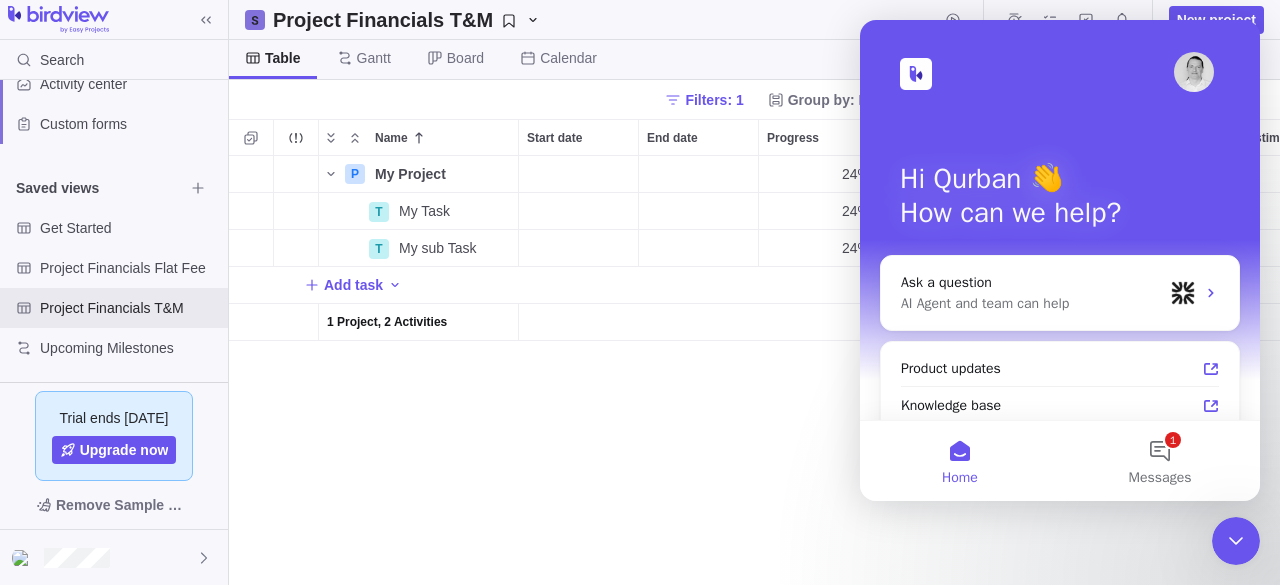 click on "P My Project Details 24% Open Medium 8h 8h $10,000.00 $5,000.00 $5,000.00 $3,000.00 $3,000.00 $0.00 $5,000.00 $5,000.00 $0.00 T My Task Details 24% Open Medium $0.00 $0.00 $0.00 $0.00 $0.00 $0.00 $0.00 T My sub Task Details 24% In progress Medium 8h 8h $5,000.00 $5,000.00 $5,000.00 $3,000.00 $3,000.00 $0.00 $5,000.00 Add task 1 Project, 2 Activities" at bounding box center (754, 371) 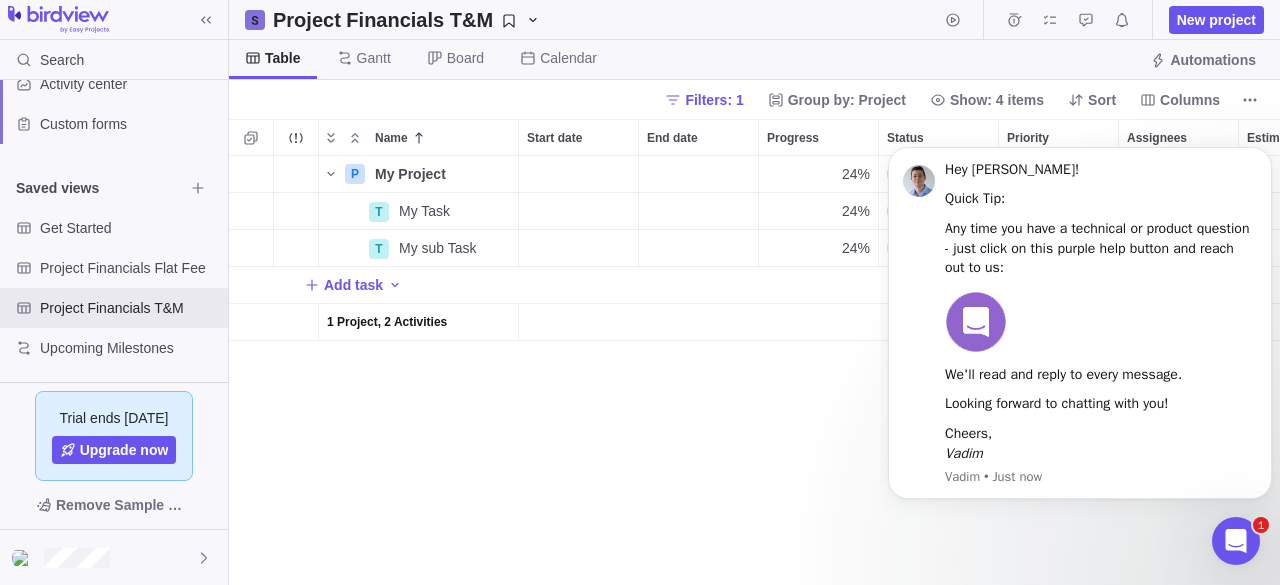 scroll, scrollTop: 0, scrollLeft: 0, axis: both 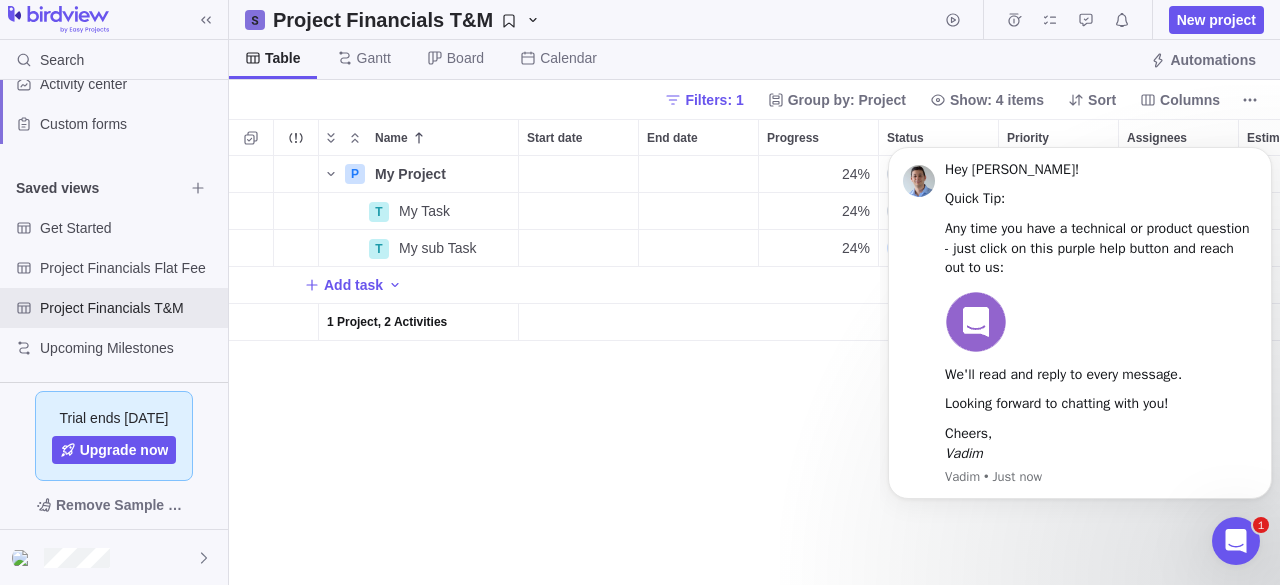 click on "P My Project Details 24% Open Medium 8h 8h $10,000.00 $5,000.00 $5,000.00 $3,000.00 $3,000.00 $0.00 $5,000.00 $5,000.00 $0.00 T My Task Details 24% Open Medium $0.00 $0.00 $0.00 $0.00 $0.00 $0.00 $0.00 T My sub Task Details 24% In progress Medium 8h 8h $5,000.00 $5,000.00 $5,000.00 $3,000.00 $3,000.00 $0.00 $5,000.00 Add task 1 Project, 2 Activities" at bounding box center [754, 371] 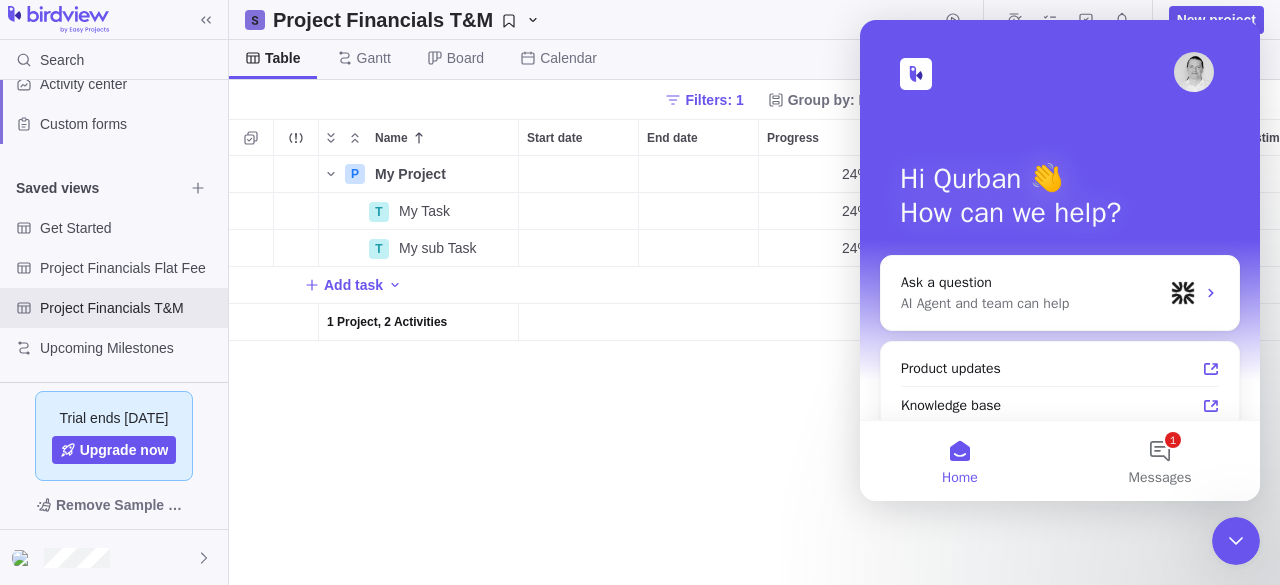 click 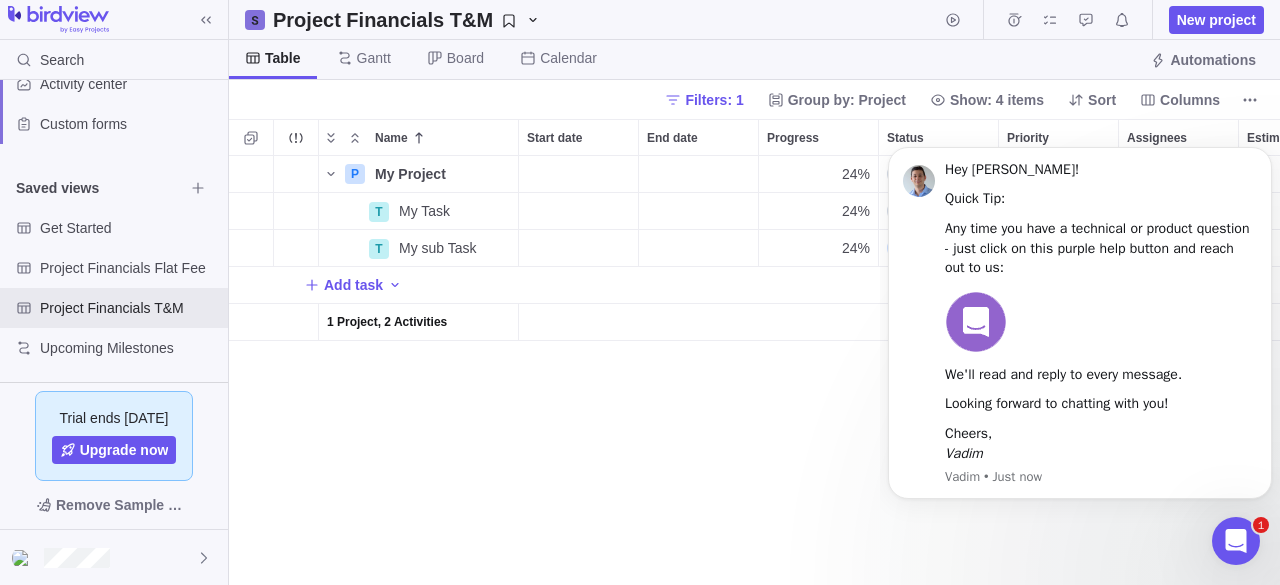 scroll, scrollTop: 0, scrollLeft: 0, axis: both 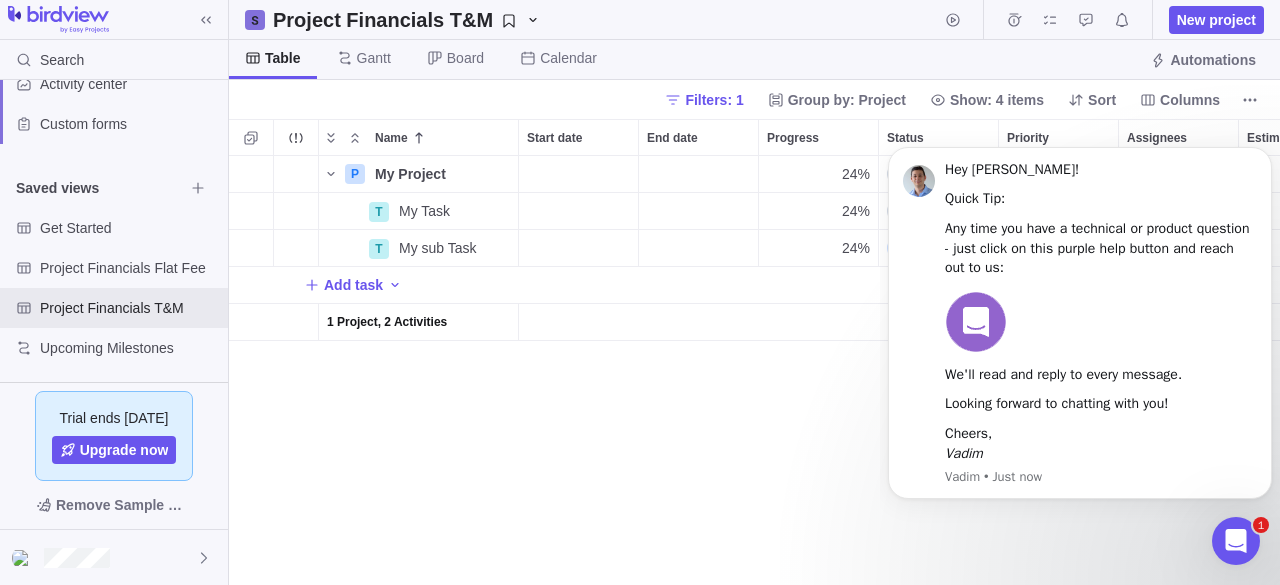 click on "P My Project Details 24% Open Medium 8h 8h $10,000.00 $5,000.00 $5,000.00 $3,000.00 $3,000.00 $0.00 $5,000.00 $5,000.00 $0.00 T My Task Details 24% Open Medium $0.00 $0.00 $0.00 $0.00 $0.00 $0.00 $0.00 T My sub Task Details 24% In progress Medium 8h 8h $5,000.00 $5,000.00 $5,000.00 $3,000.00 $3,000.00 $0.00 $5,000.00 Add task 1 Project, 2 Activities" at bounding box center (754, 371) 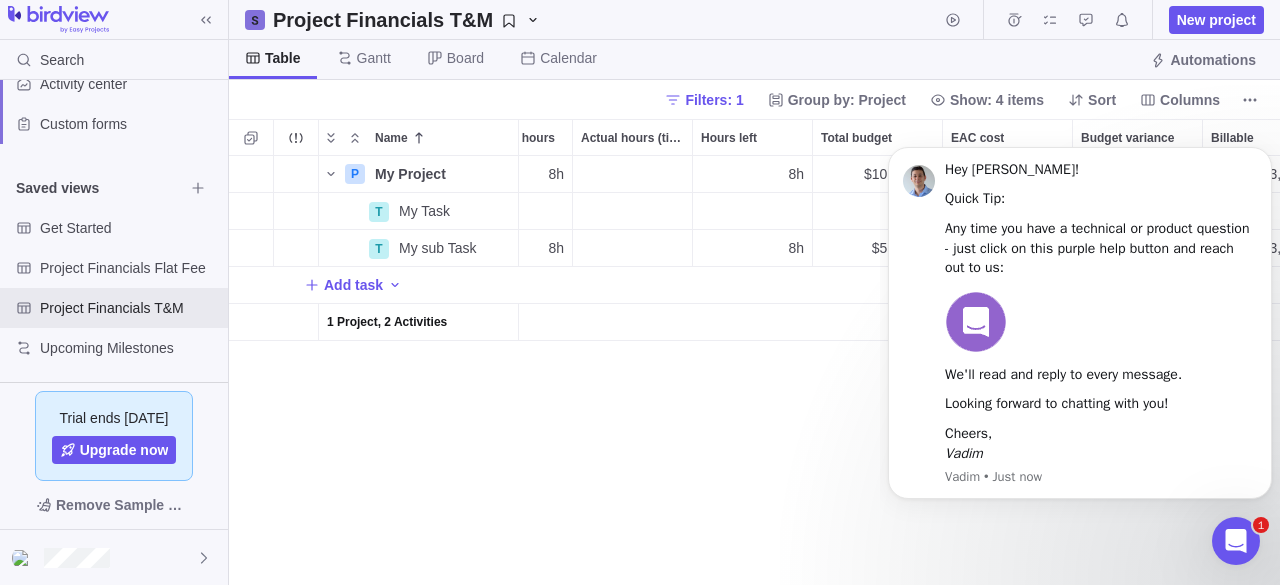 scroll, scrollTop: 0, scrollLeft: 934, axis: horizontal 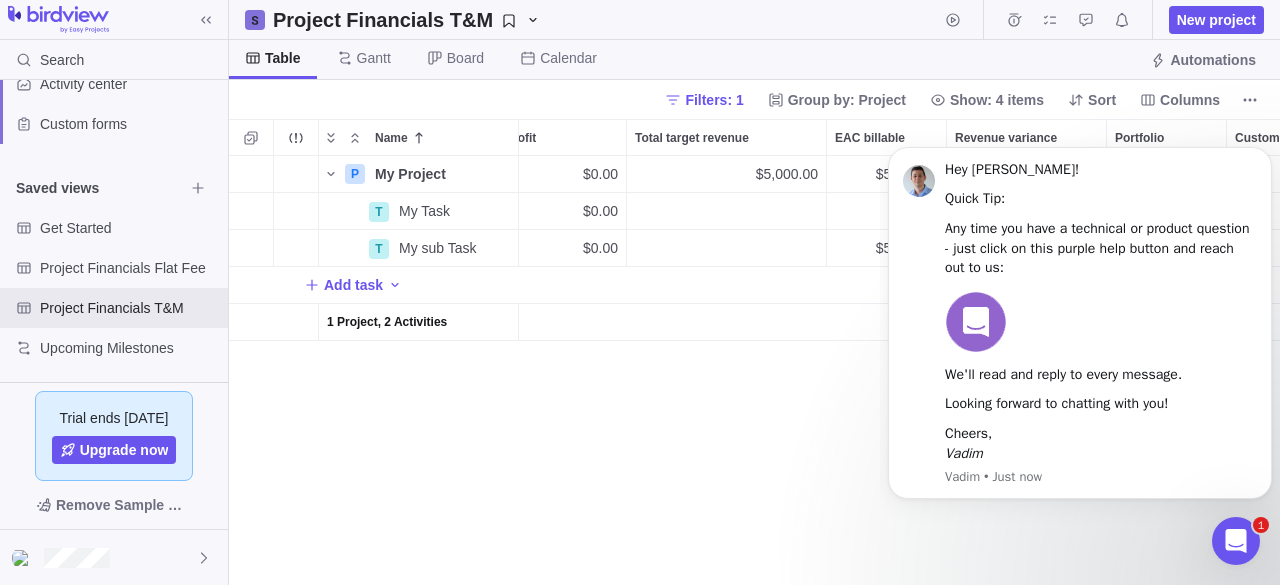 click 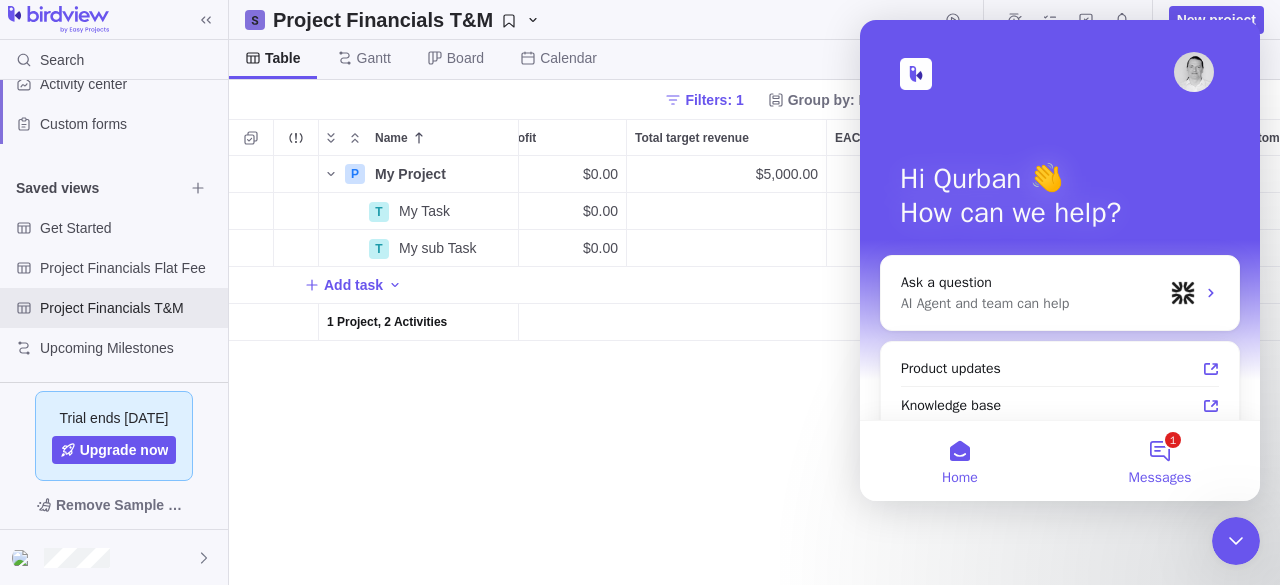 click on "1 Messages" at bounding box center (1160, 461) 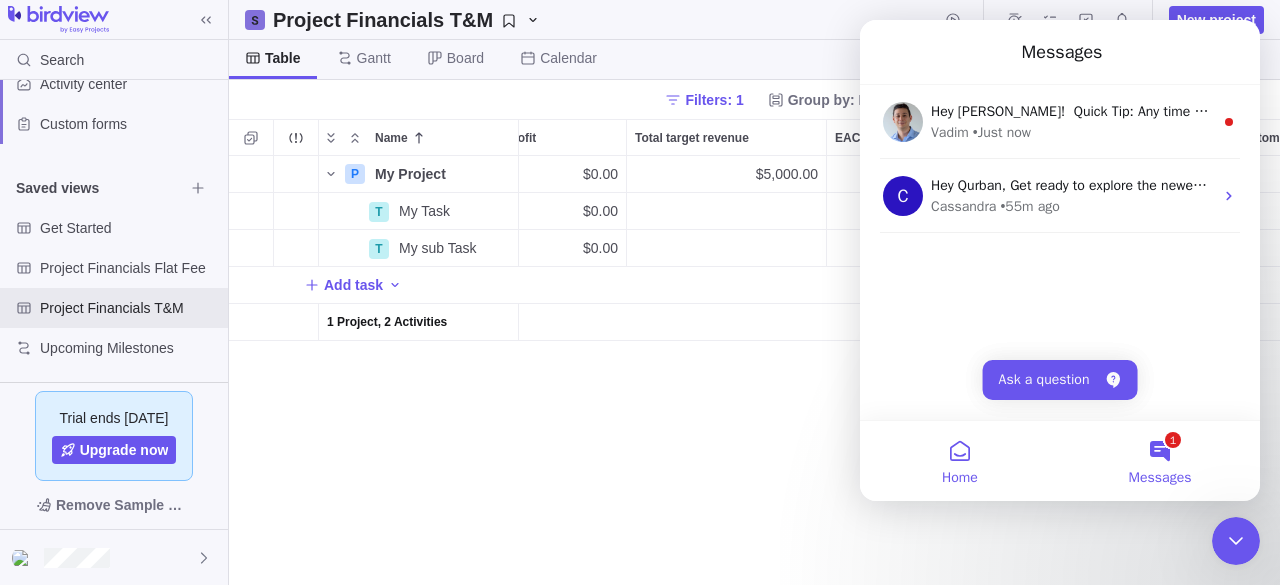 click on "Home" at bounding box center (960, 461) 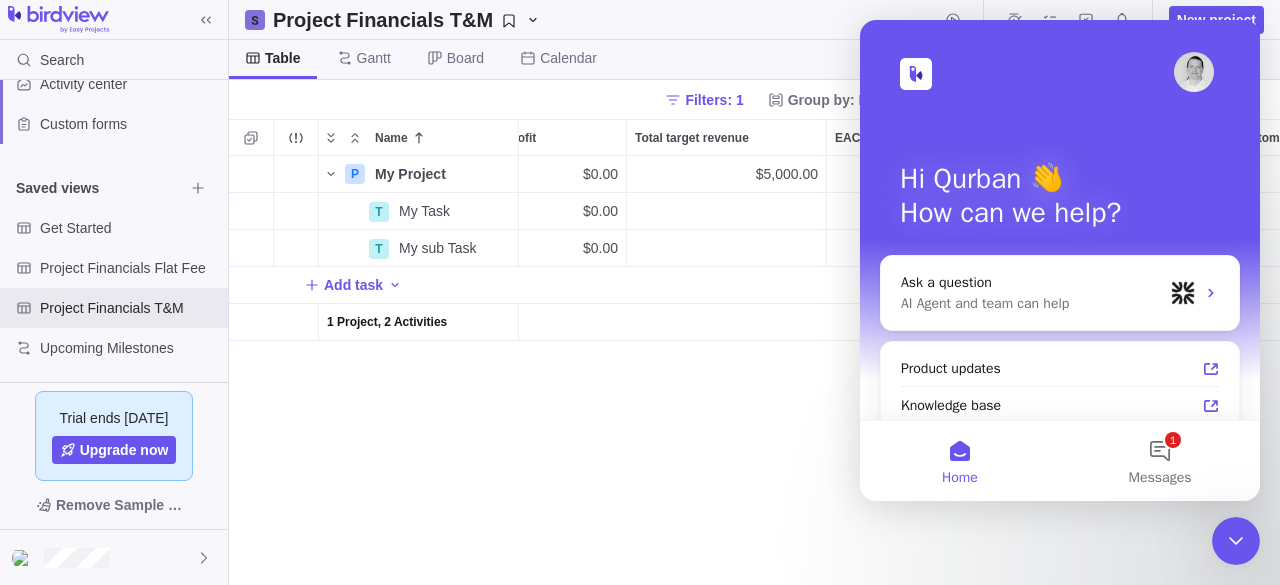 click at bounding box center (916, 74) 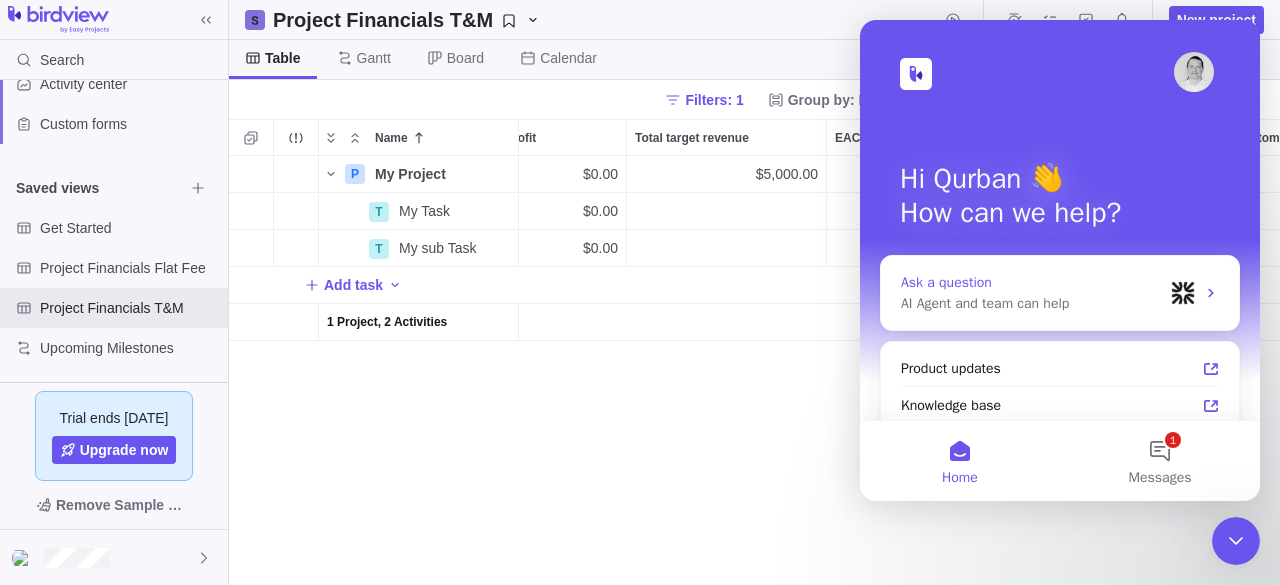 click 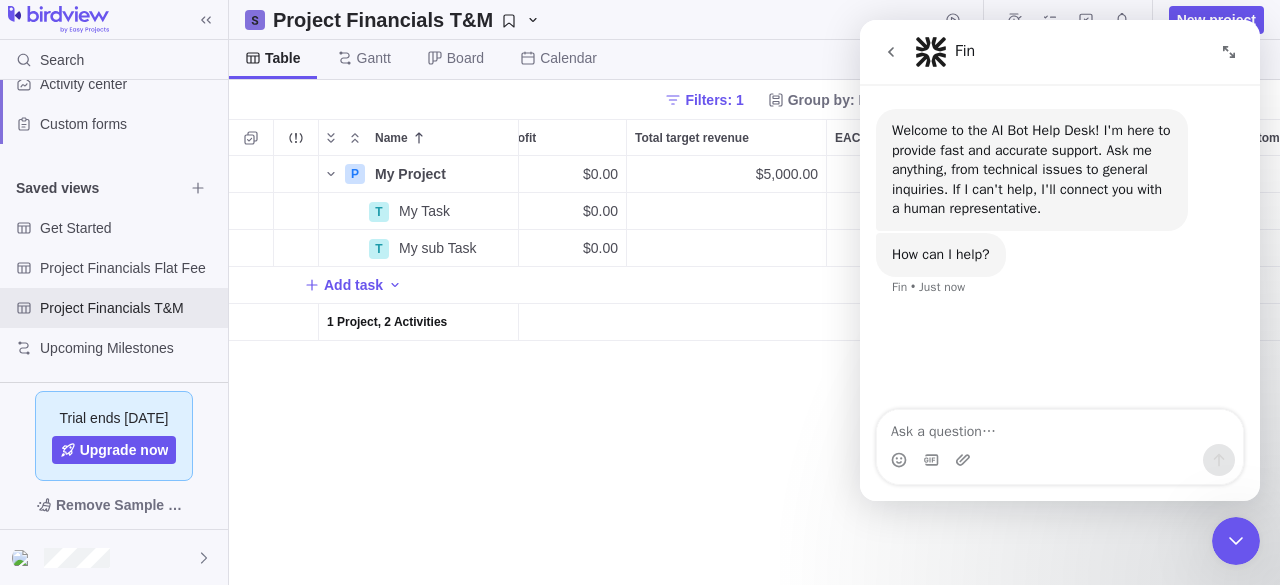 click at bounding box center [1229, 52] 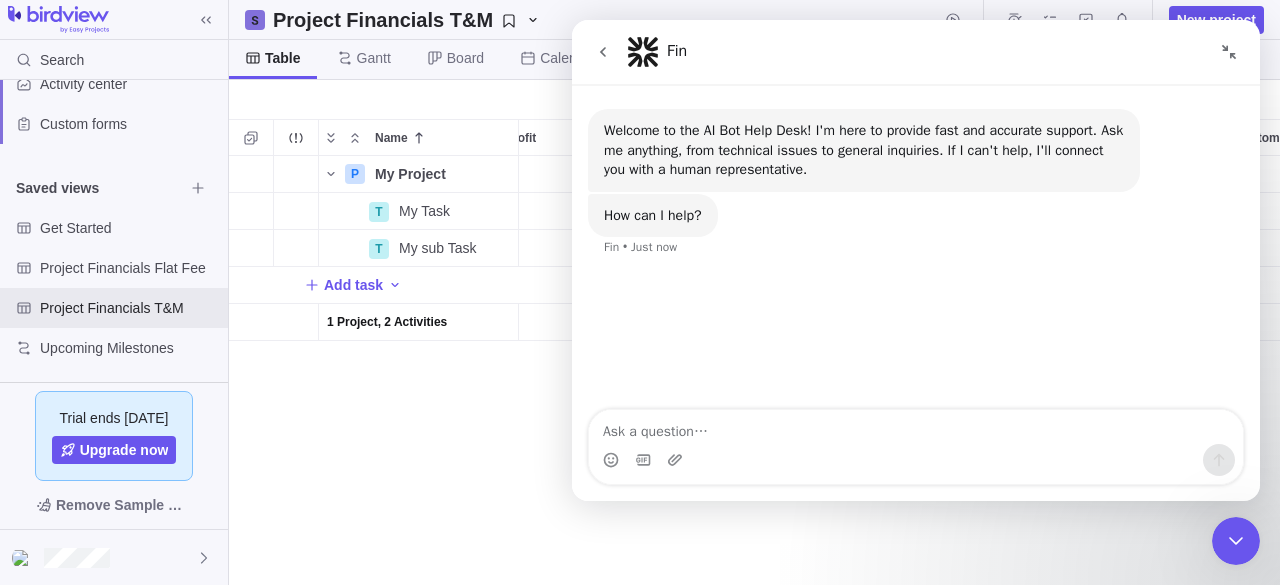 click 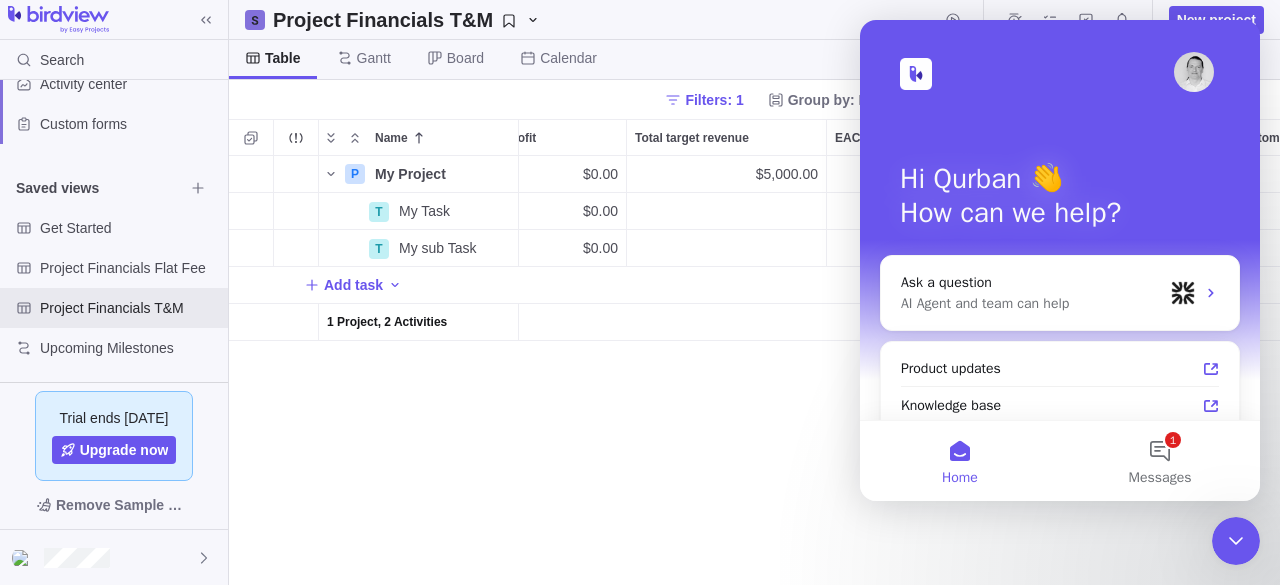 click 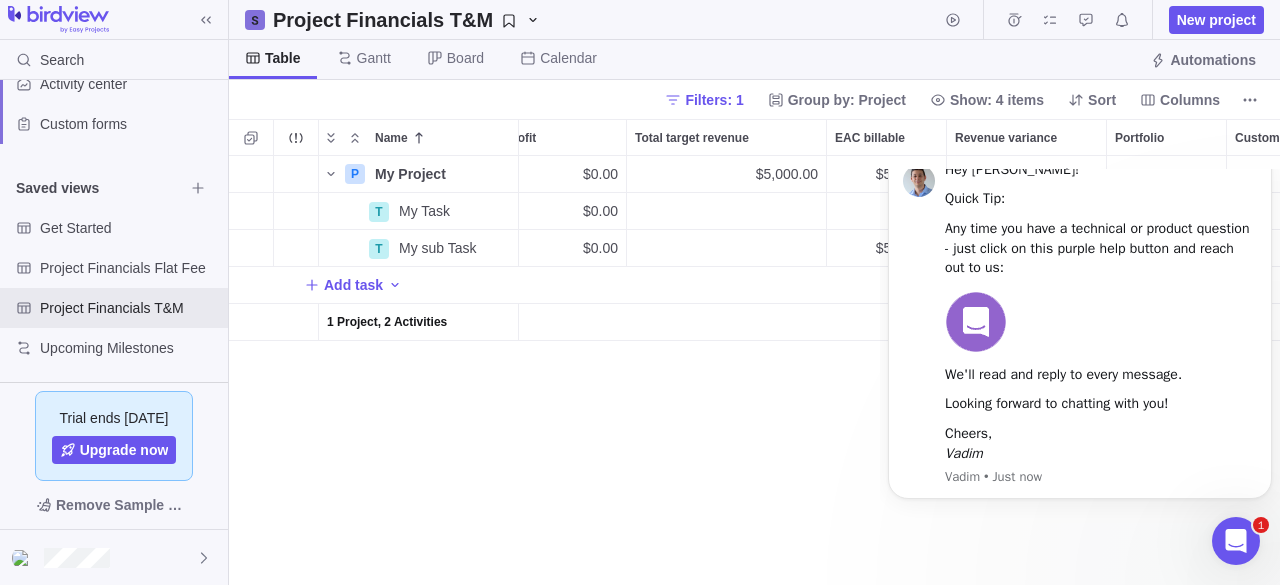 scroll, scrollTop: 0, scrollLeft: 0, axis: both 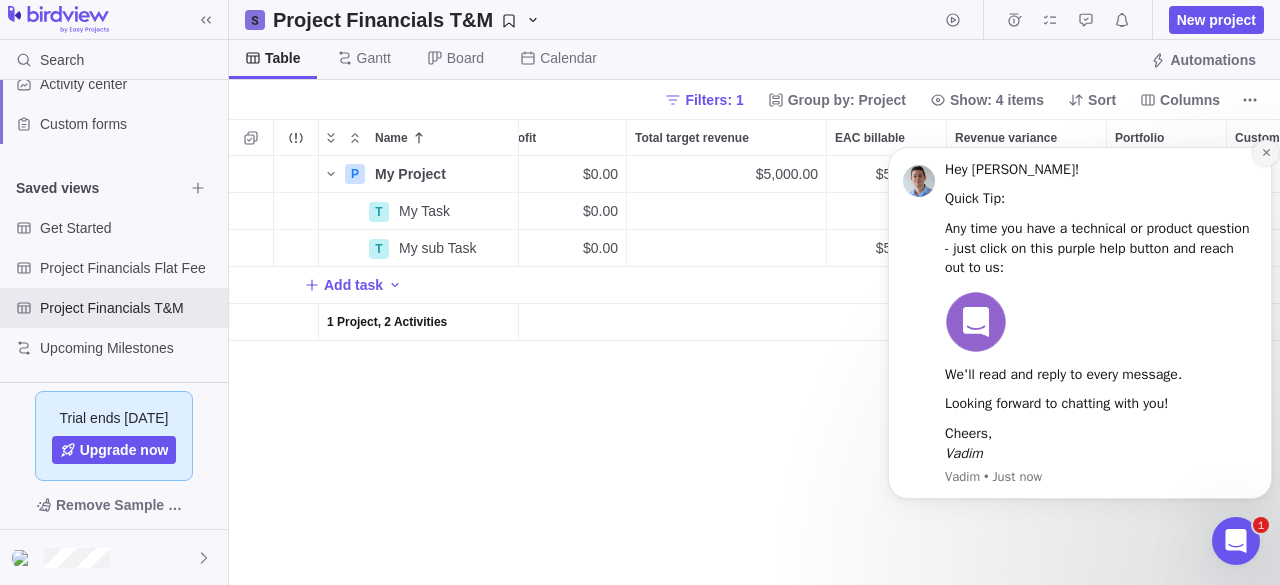 click 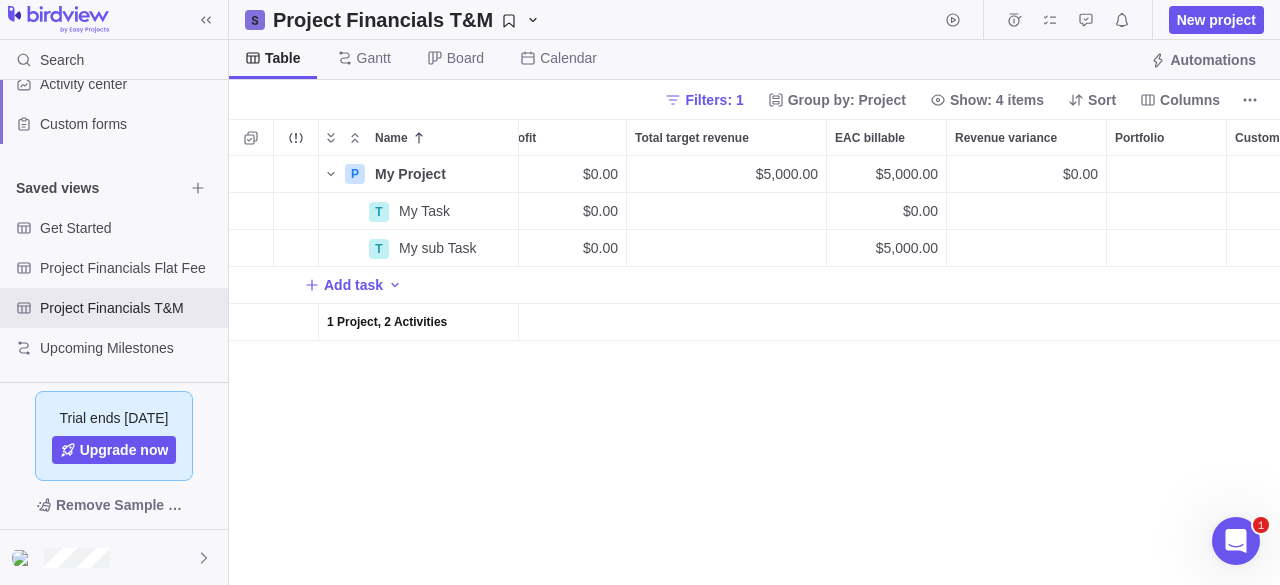 scroll, scrollTop: 0, scrollLeft: 748, axis: horizontal 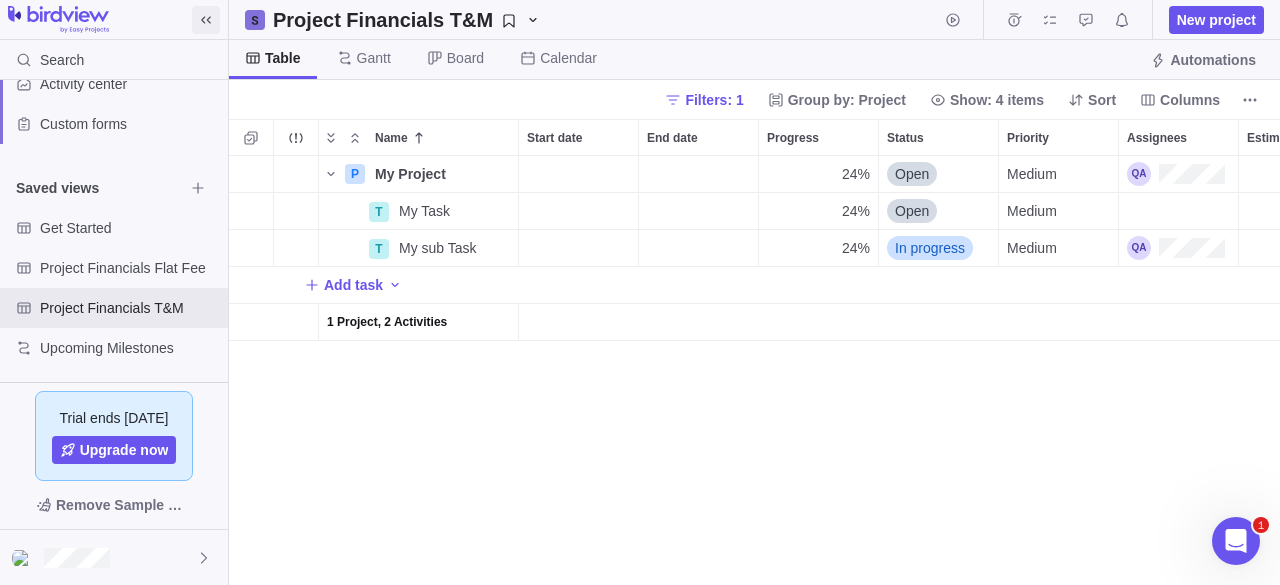 click at bounding box center [206, 20] 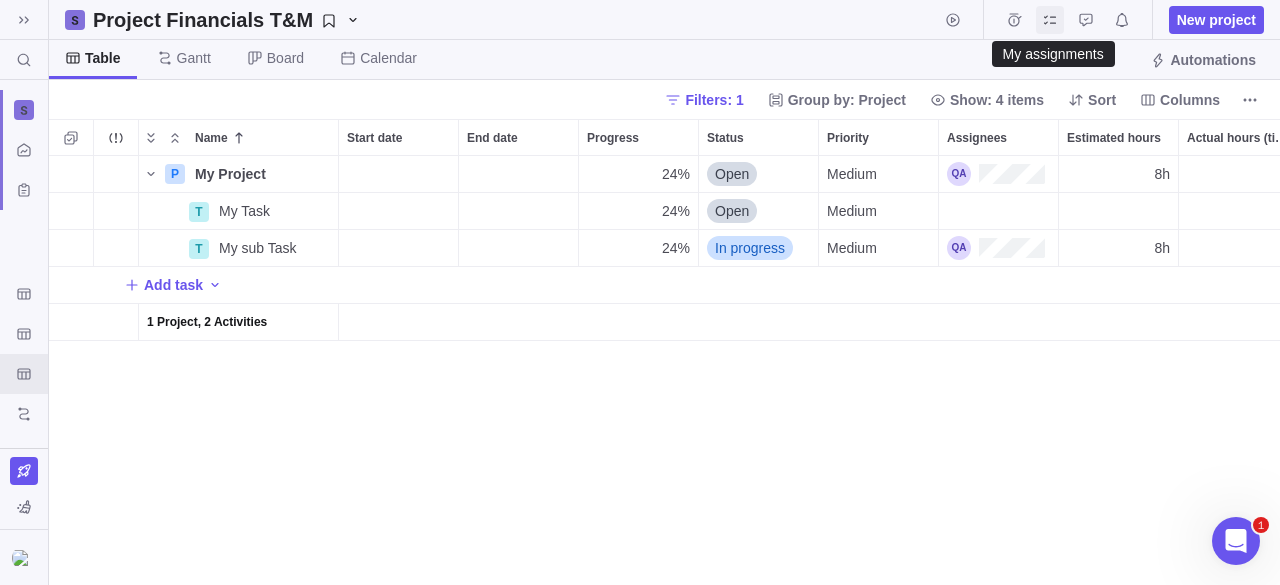 click 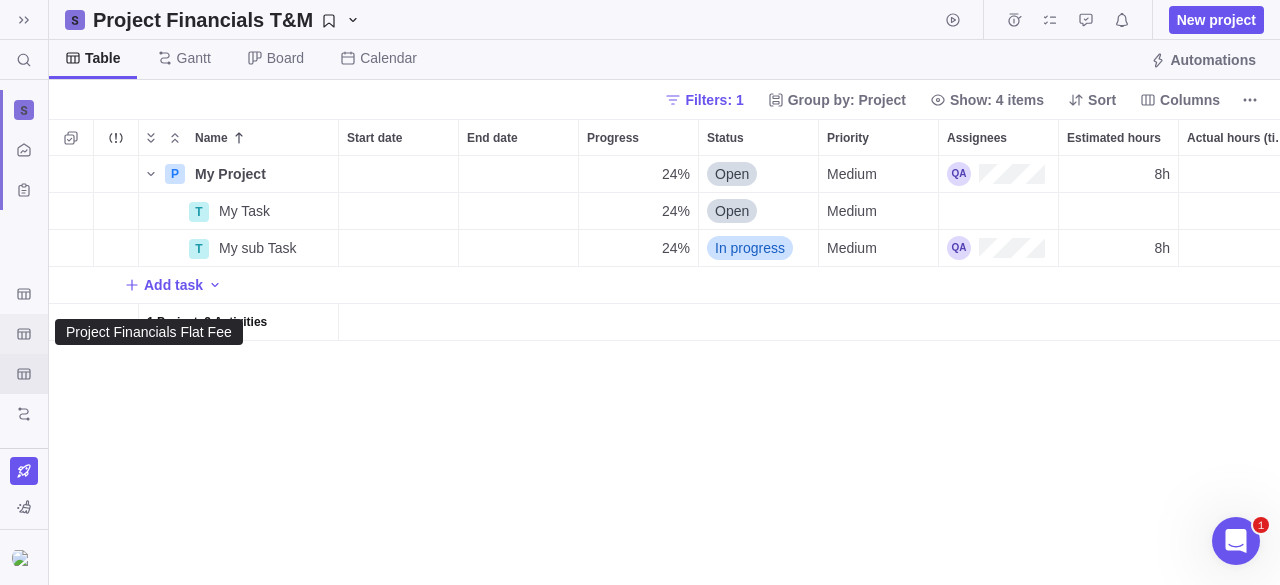 click 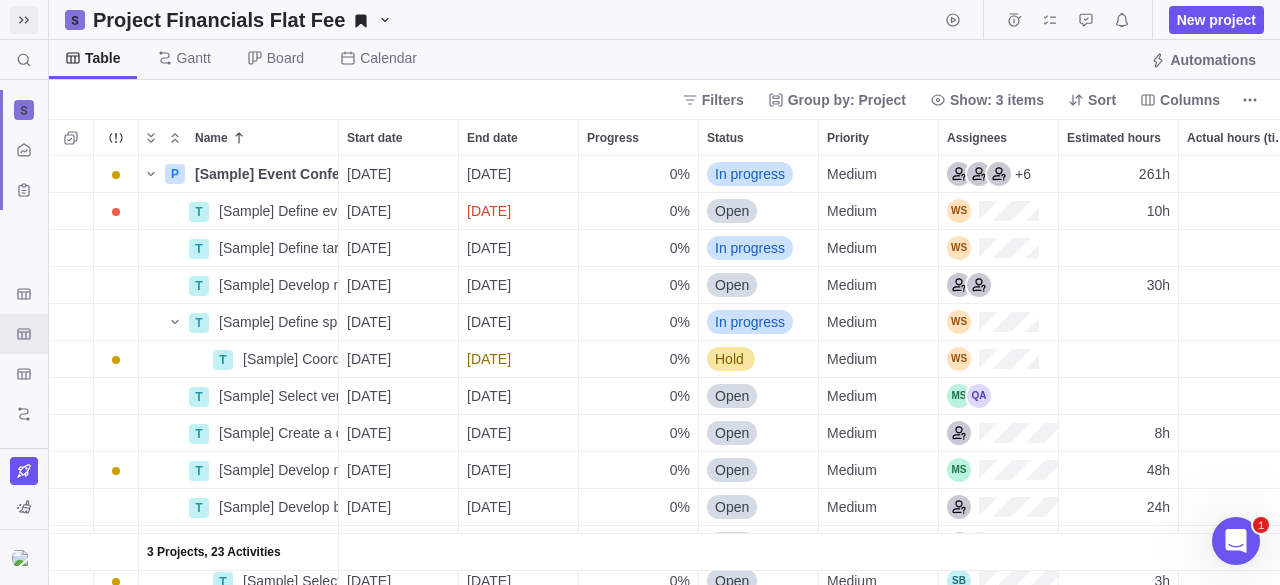 click 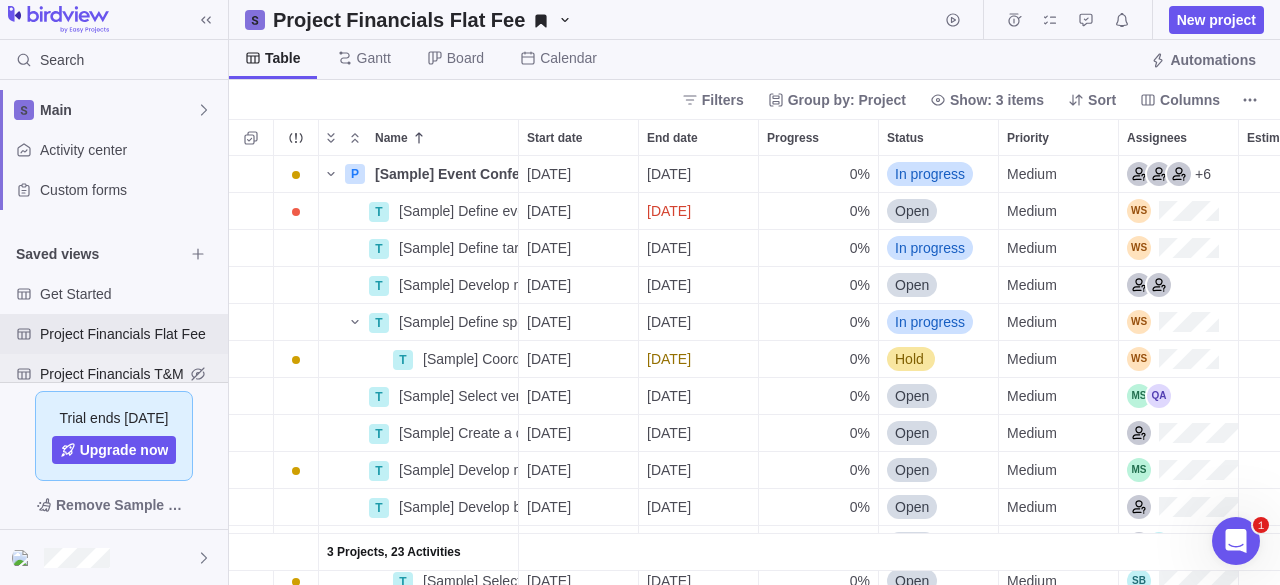 click on "Project Financials T&M" at bounding box center [112, 374] 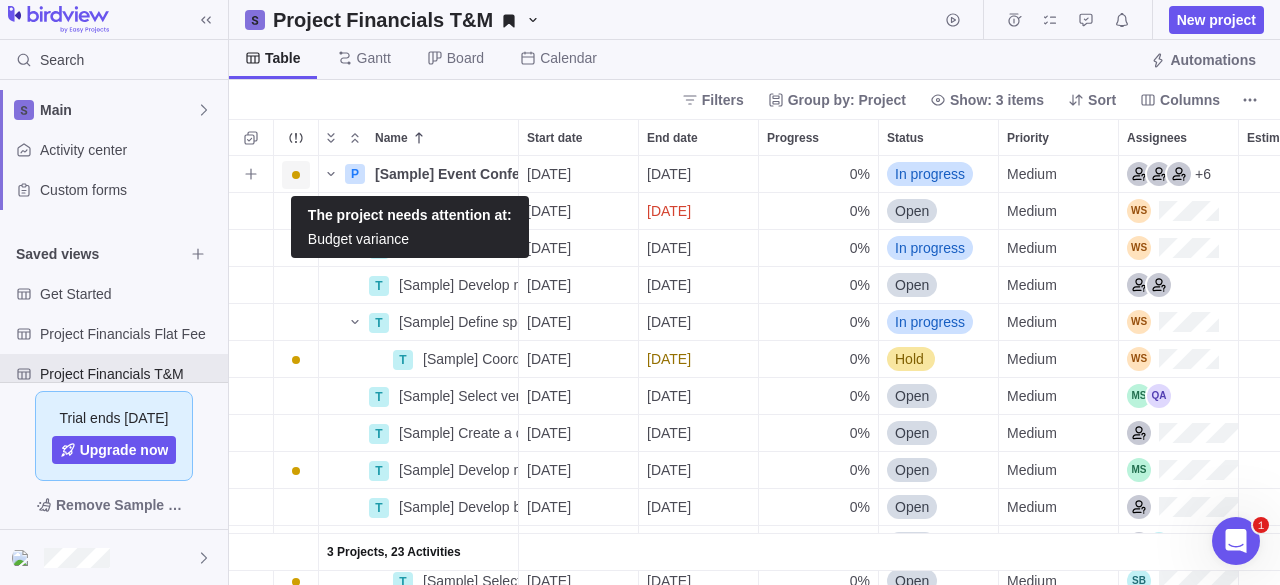 click at bounding box center [296, 175] 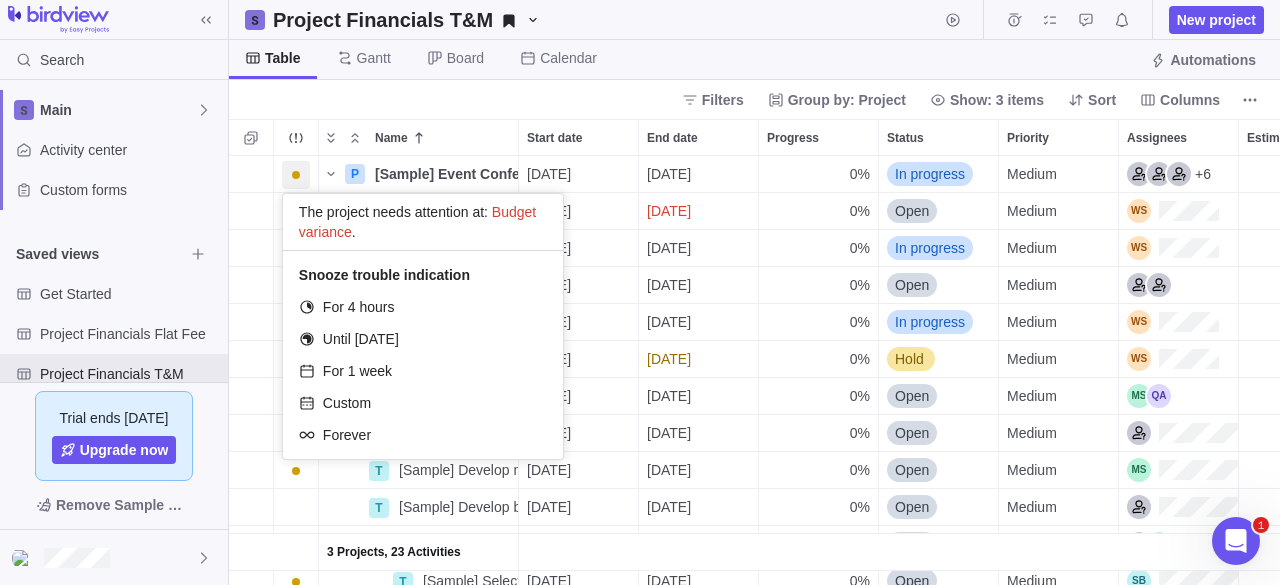 click on "3 Projects, 23 Activities P [Sample] Event Conference Details 06/23/2025 12/03/2025 0% In progress Medium +6 261h 261h $0.00 $4,100.00 $-4,100.00 $0.00 $0.00 $0.00 $0.00 $11,355.00 $11,355.00 T [Sample] Define event concept Details 06/23/2025 06/25/2025 0% Open Medium 10h 10h $0.00 $200.00 $-200.00 $0.00 $0.00 $0.00 $350.00 T [Sample] Define target audience Details 06/26/2025 07/29/2025 0% In progress Medium $0.00 $0.00 $0.00 $0.00 $0.00 $0.00 $0.00 T [Sample] Develop marketing plan Details 07/30/2025 08/01/2025 0% Open Medium 30h 30h $0.00 $0.00 $0.00 $0.00 $0.00 $0.00 $1,350.00 T [Sample] Define speakers Details 07/30/2025 08/04/2025 0% In progress Medium $0.00 $0.00 $0.00 $0.00 $0.00 $0.00 $0.00 T [Sample] Coordinate topics with speakers Details 08/04/2025 08/21/2025 0% Hold Medium $0.00 $0.00 $0.00 $0.00 $0.00 $0.00 $0.00 T [Sample] Select venue Details 08/04/2025 08/08/2025 0% Open Medium $0.00 $0.00 $0.00 $0.00 $0.00 $0.00 $0.00 T [Sample] Create a conference program Details 08/05/2025 08/07/2025 0% 8h" at bounding box center (754, 371) 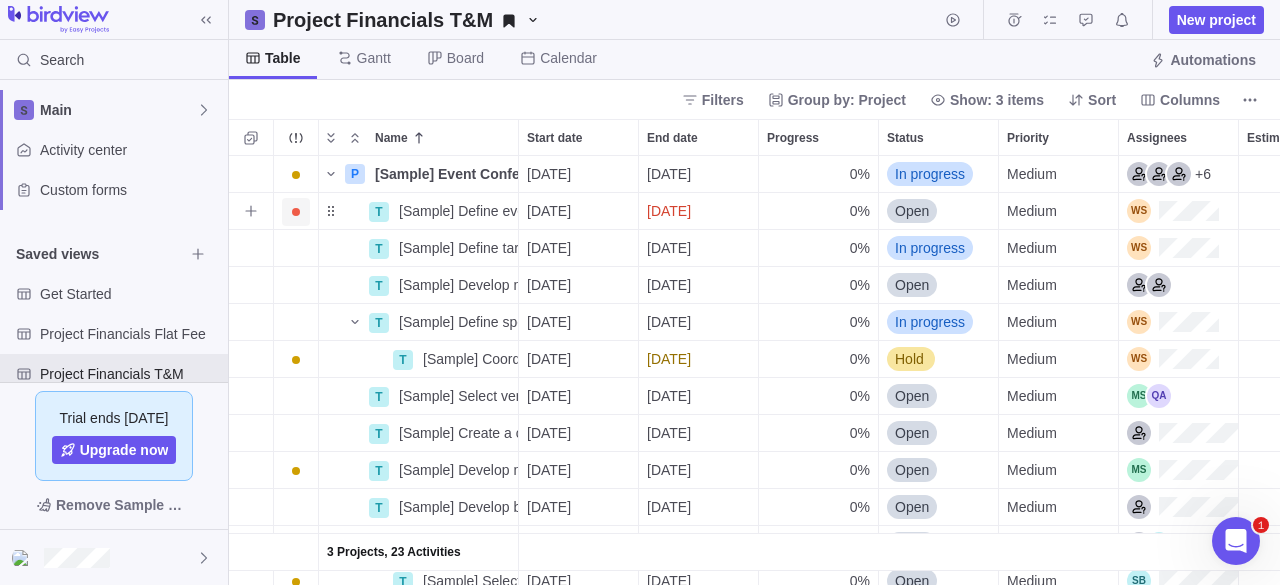 click at bounding box center (296, 212) 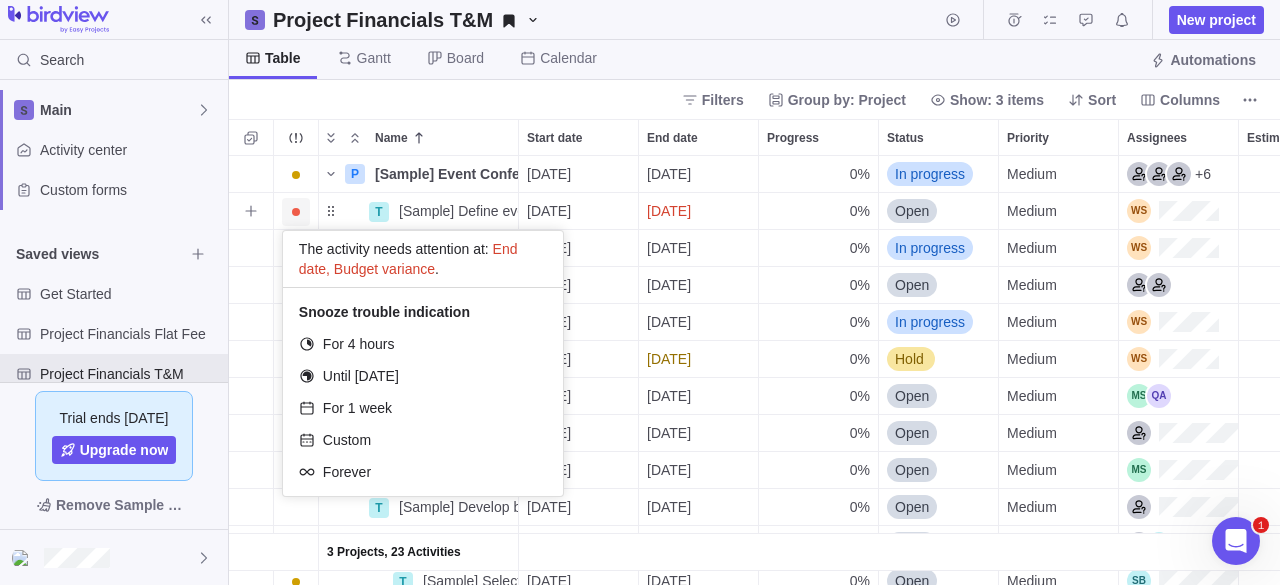 click at bounding box center (296, 212) 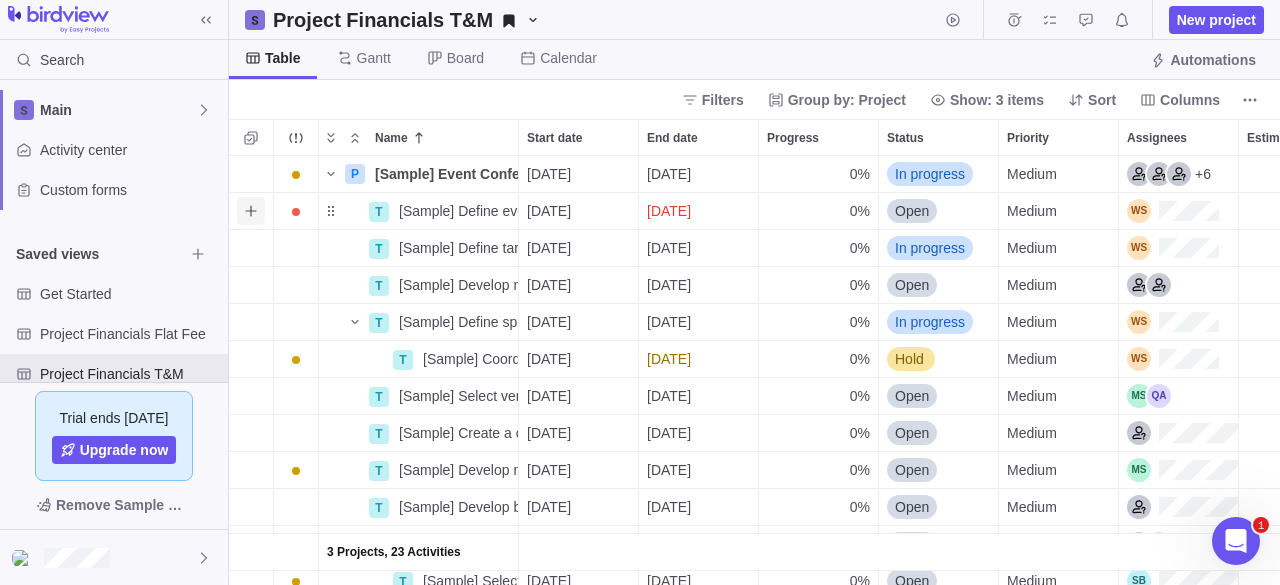 click 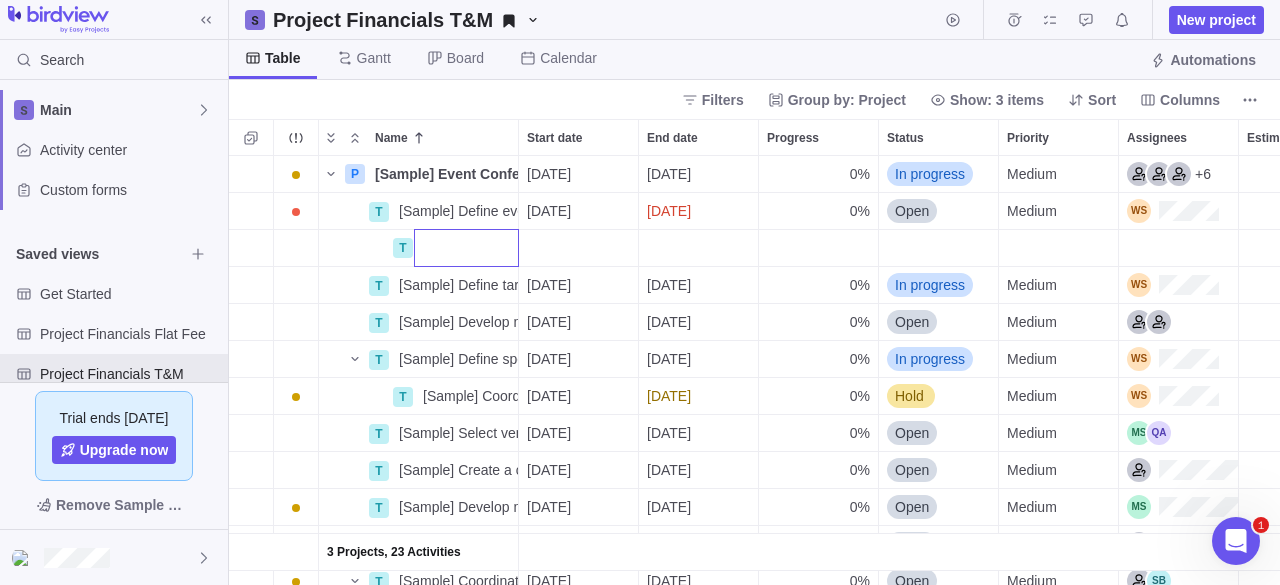 click on "Search Time logs history Invoices Resources Reports Dashboard BI dashboards Main Activity center Custom forms Saved views Get Started Project Financials Flat Fee Project Financials T&M Upcoming Milestones Trial ends in 15 days Upgrade now Remove Sample Data Project Financials T&M New project Table Gantt Board Calendar Automations Filters Group by: Project Show: 3 items Sort Columns Name Start date End date Progress Status Priority Assignees Estimated hours Actual hours (timelogs) Hours left Total budget EAC cost Budget variance Billable Actual cost Profit Total target revenue EAC billable Revenue variance Portfolio Customer 3 Projects, 23 Activities P [Sample] Event Conference Details 06/23/2025 12/03/2025 0% In progress Medium +6 261h 261h $0.00 $4,100.00 $-4,100.00 $0.00 $0.00 $0.00 $0.00 $11,355.00 $11,355.00 T [Sample] Define event concept Details 06/23/2025 06/25/2025 0% Open Medium 10h 10h $0.00 $200.00 $-200.00 $0.00 $0.00 $0.00 $350.00 T T [Sample] Define target audience Details 06/26/2025" at bounding box center [640, 292] 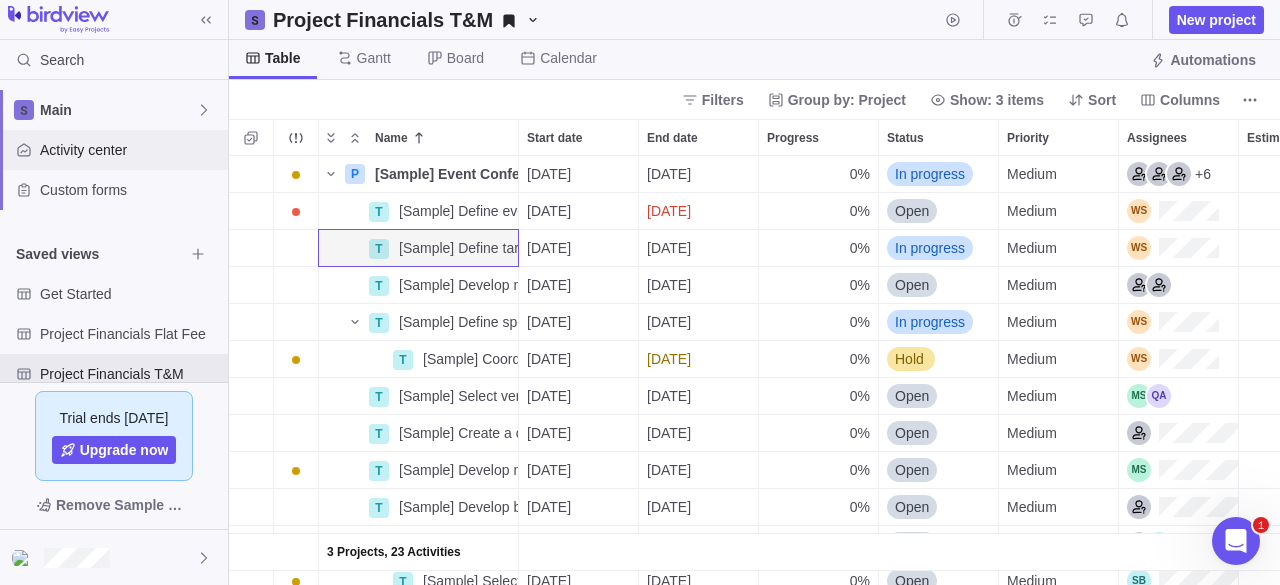 click on "Activity center" at bounding box center (130, 150) 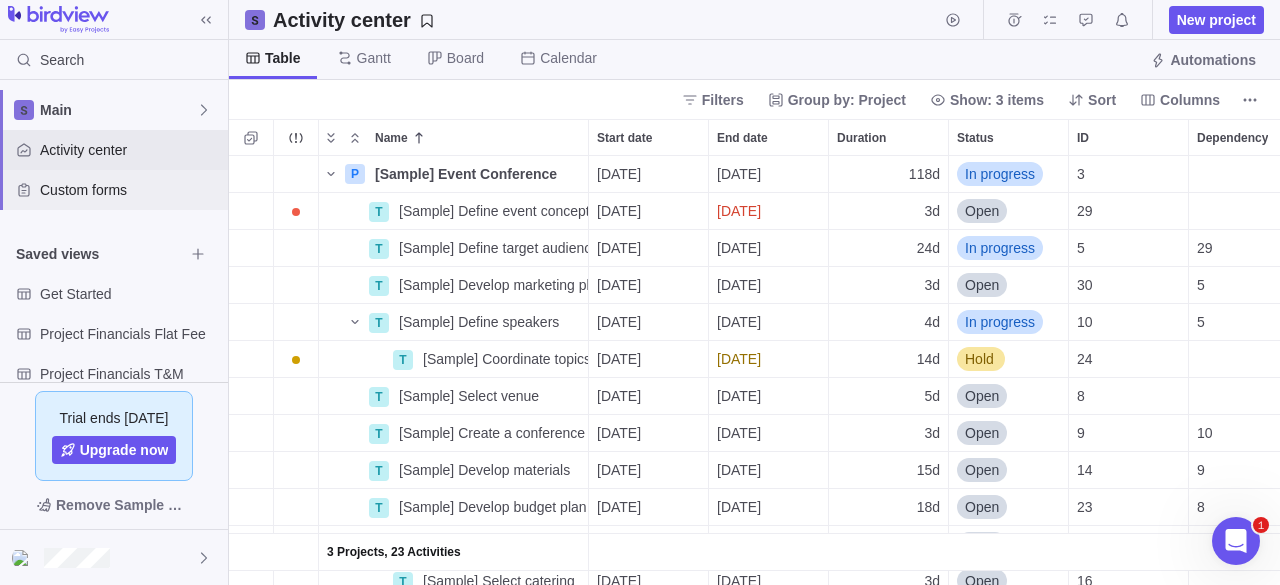 click on "Custom forms" at bounding box center (130, 190) 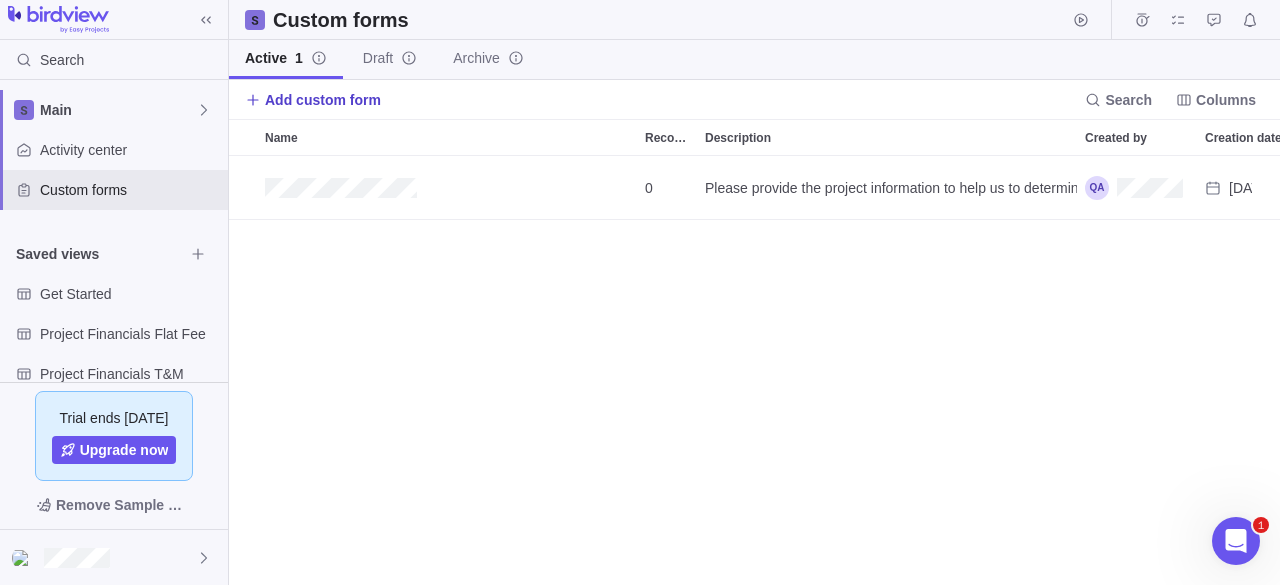 click on "Add custom form" at bounding box center [323, 100] 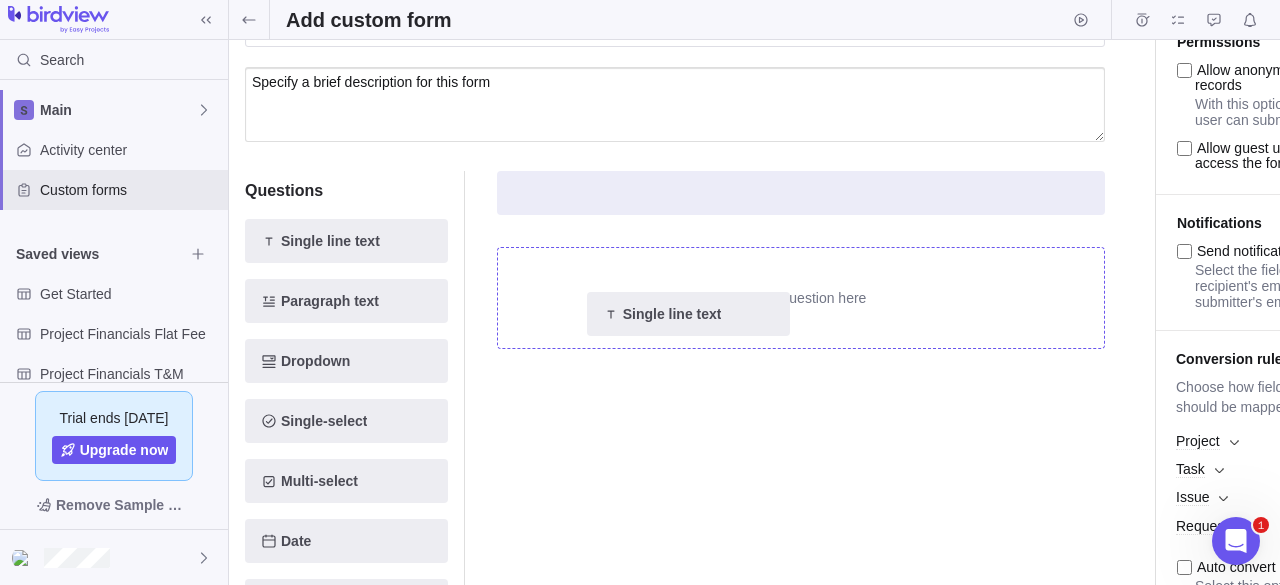 drag, startPoint x: 327, startPoint y: 239, endPoint x: 710, endPoint y: 305, distance: 388.64508 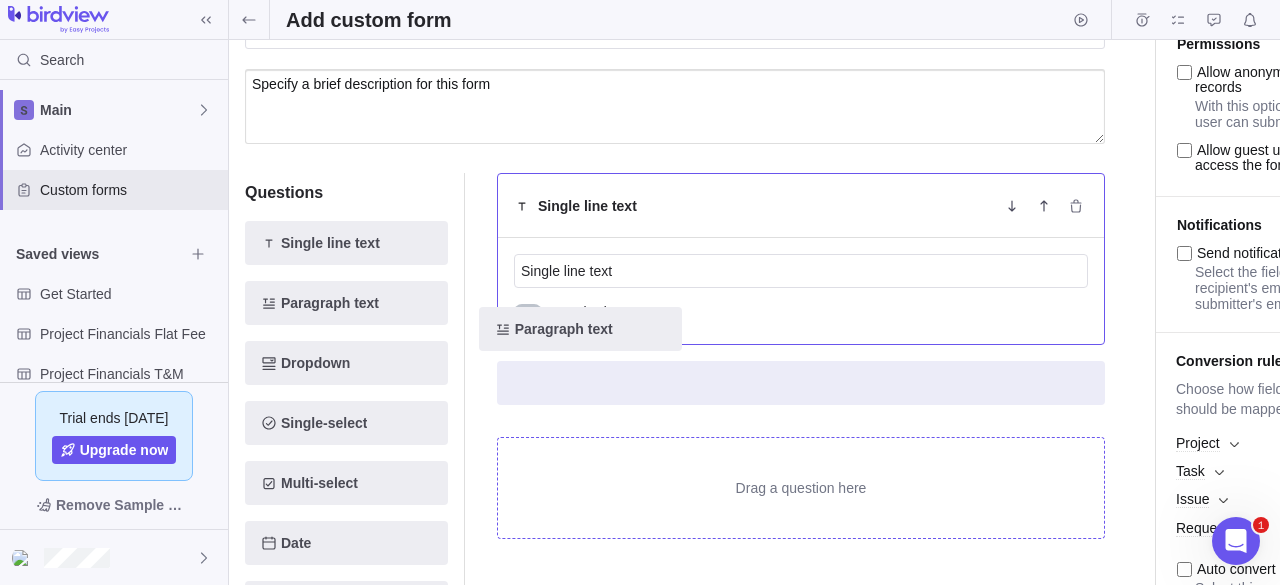 drag, startPoint x: 333, startPoint y: 307, endPoint x: 604, endPoint y: 321, distance: 271.3614 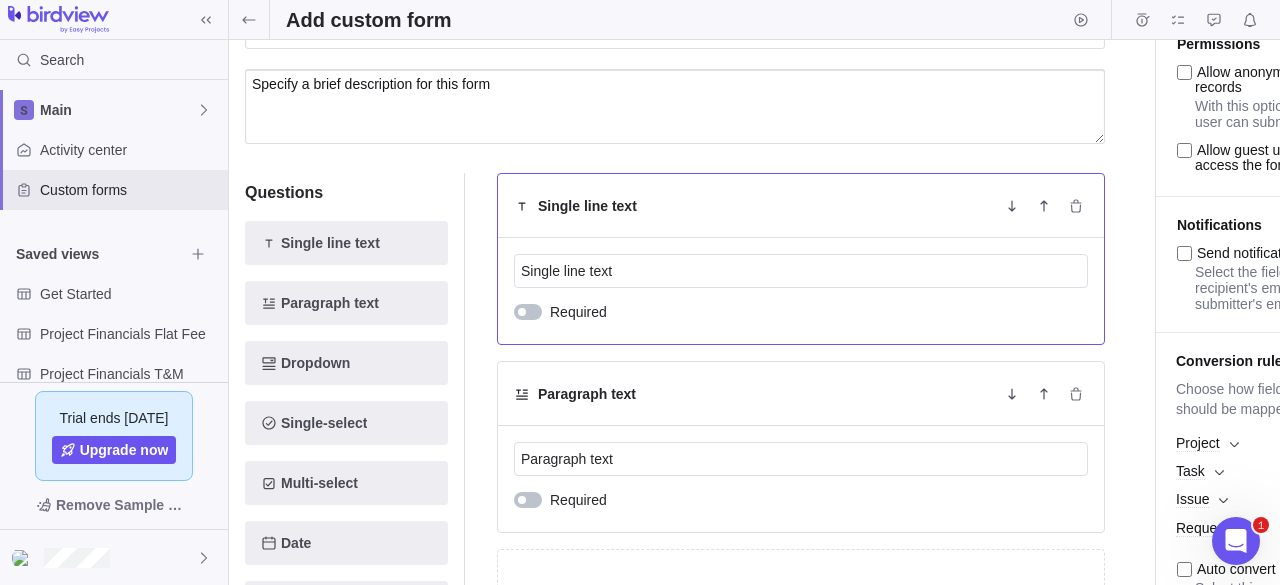 click at bounding box center (528, 312) 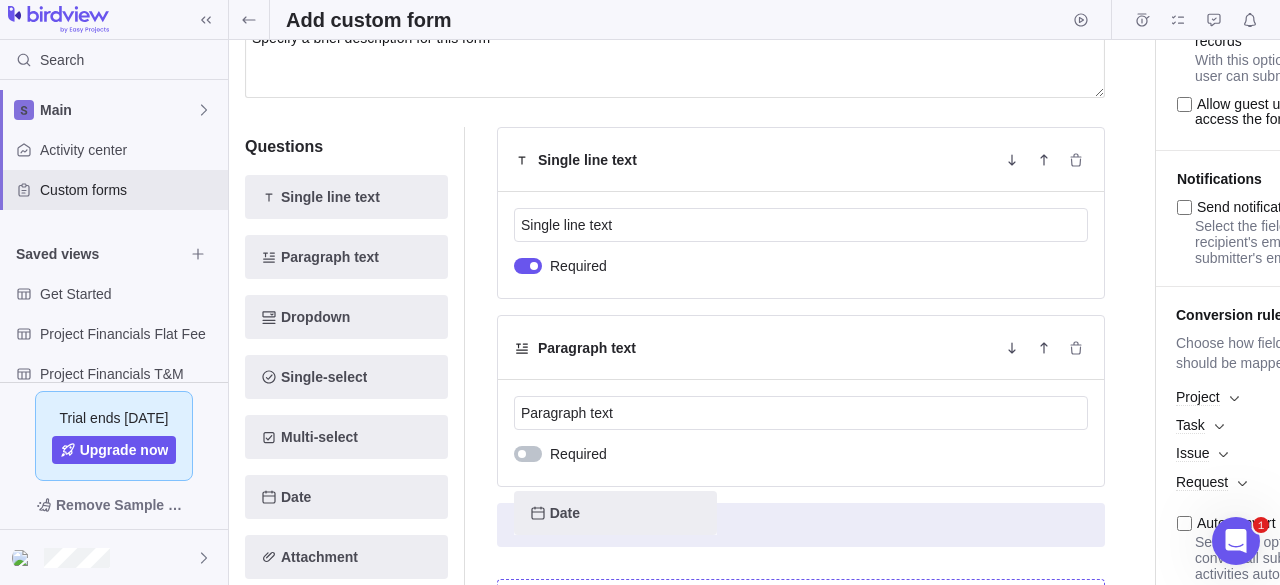 drag, startPoint x: 326, startPoint y: 537, endPoint x: 600, endPoint y: 509, distance: 275.42694 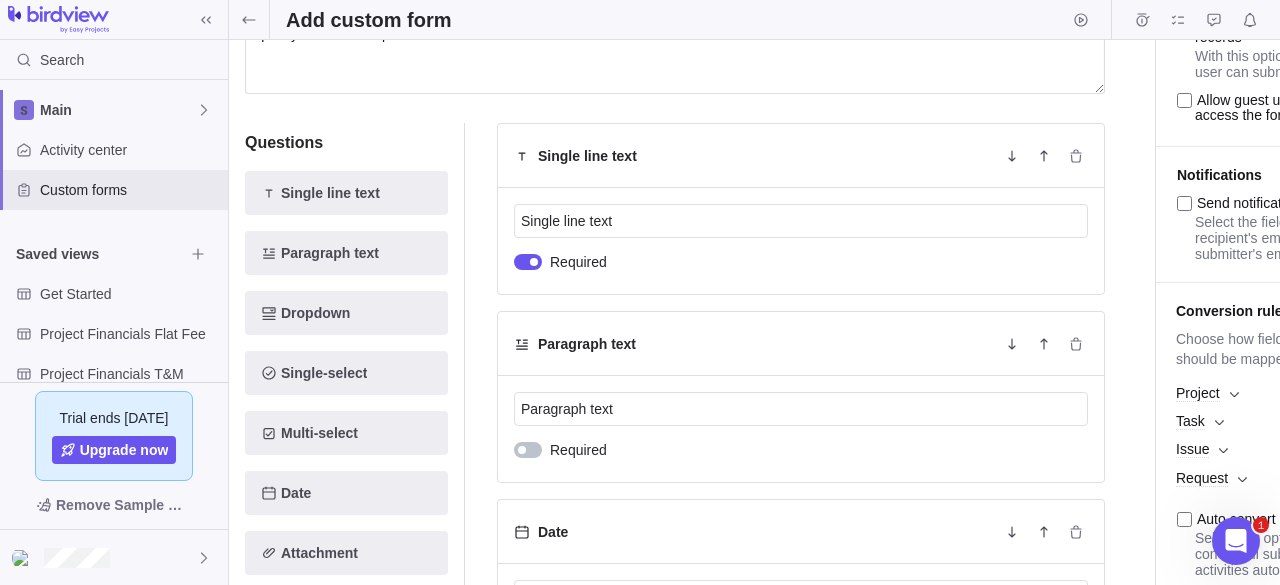 scroll, scrollTop: 0, scrollLeft: 0, axis: both 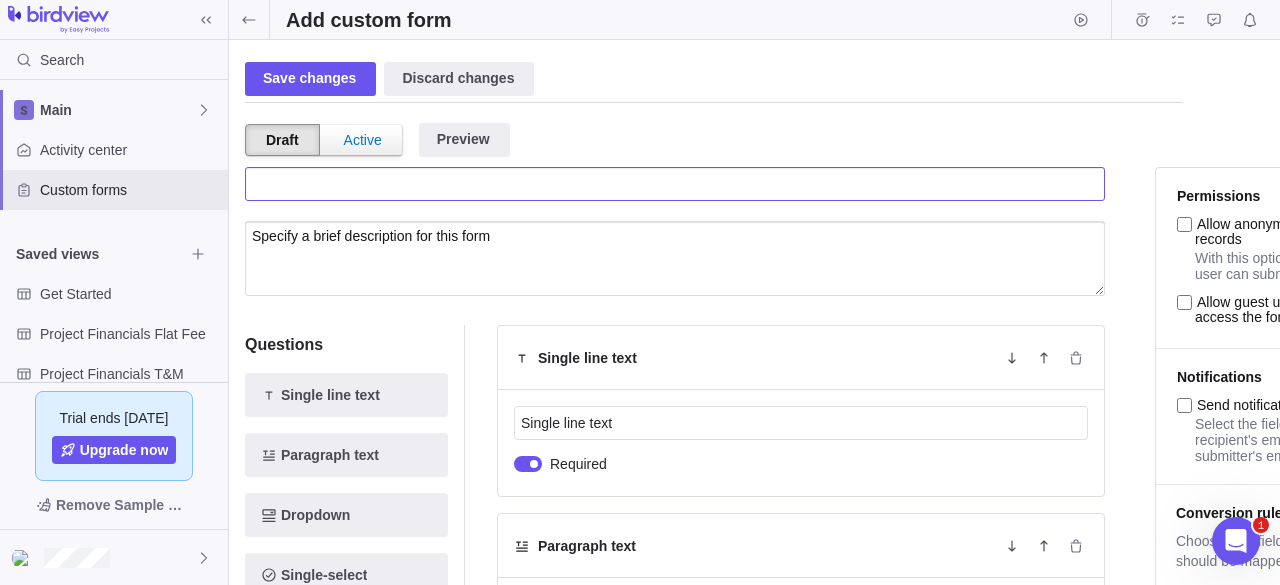 click at bounding box center [675, 184] 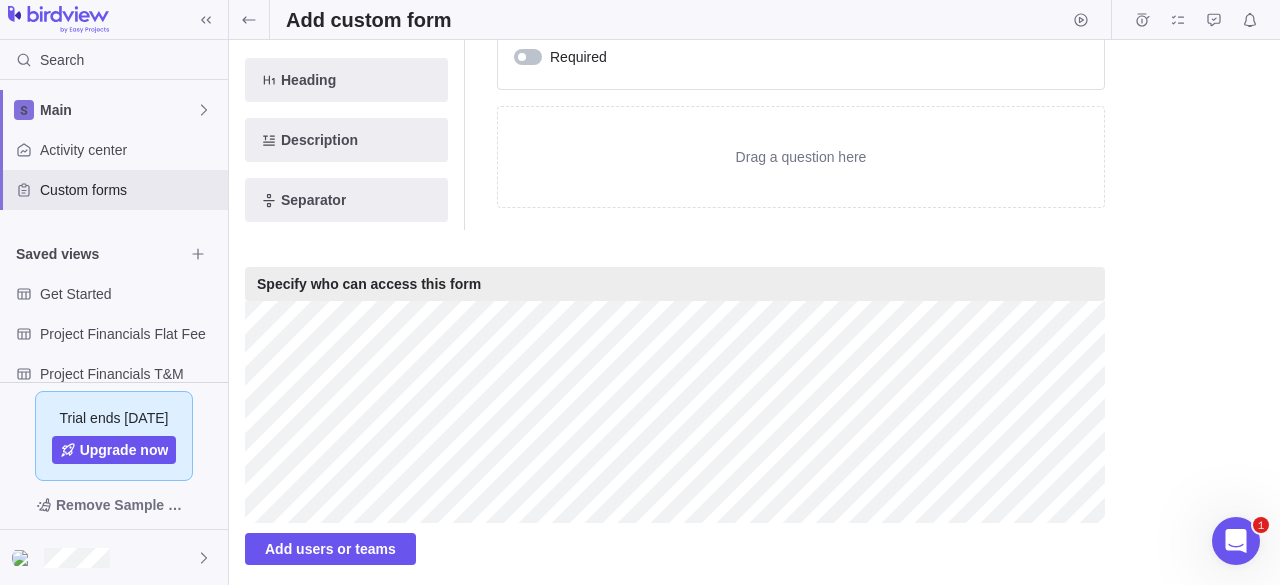 scroll, scrollTop: 801, scrollLeft: 0, axis: vertical 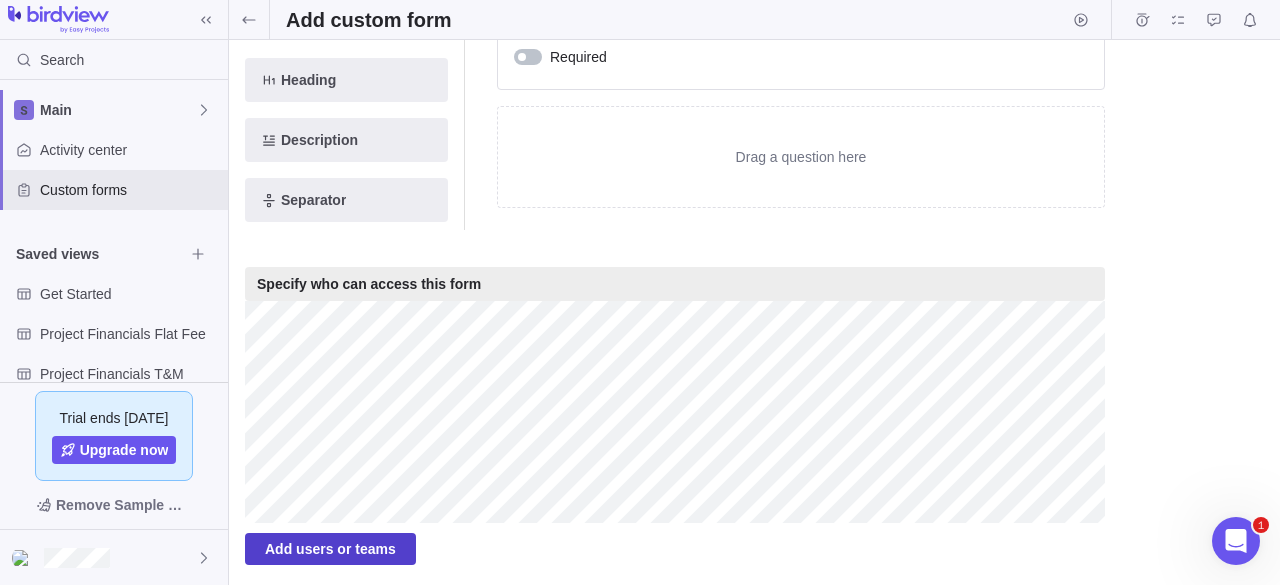 type on "Mohsin Form" 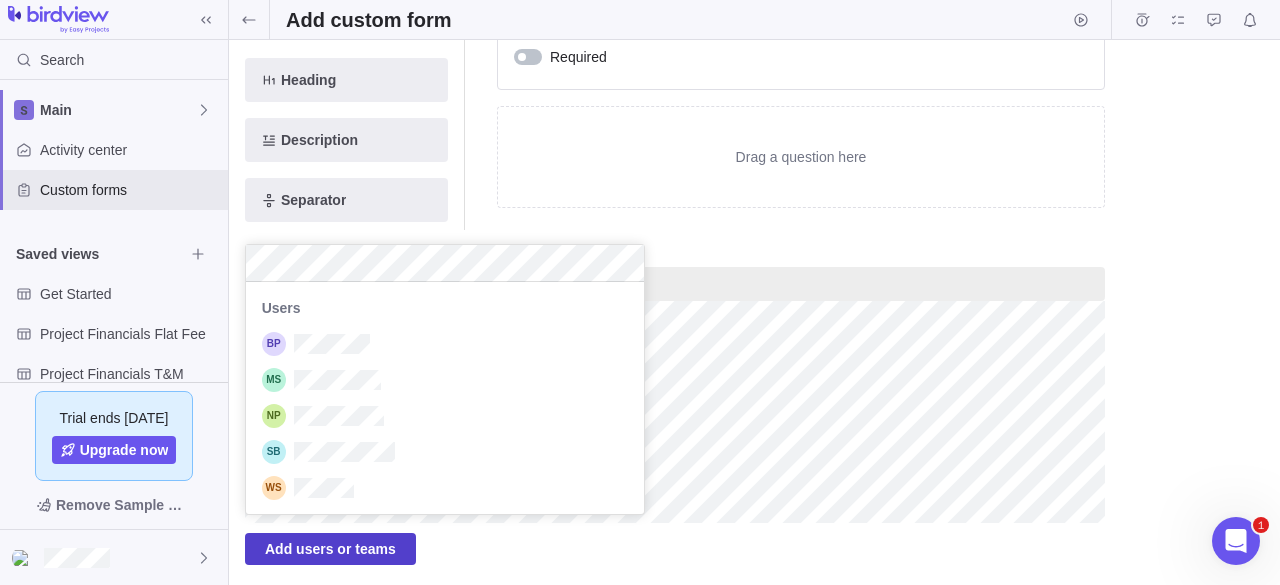 scroll, scrollTop: 16, scrollLeft: 16, axis: both 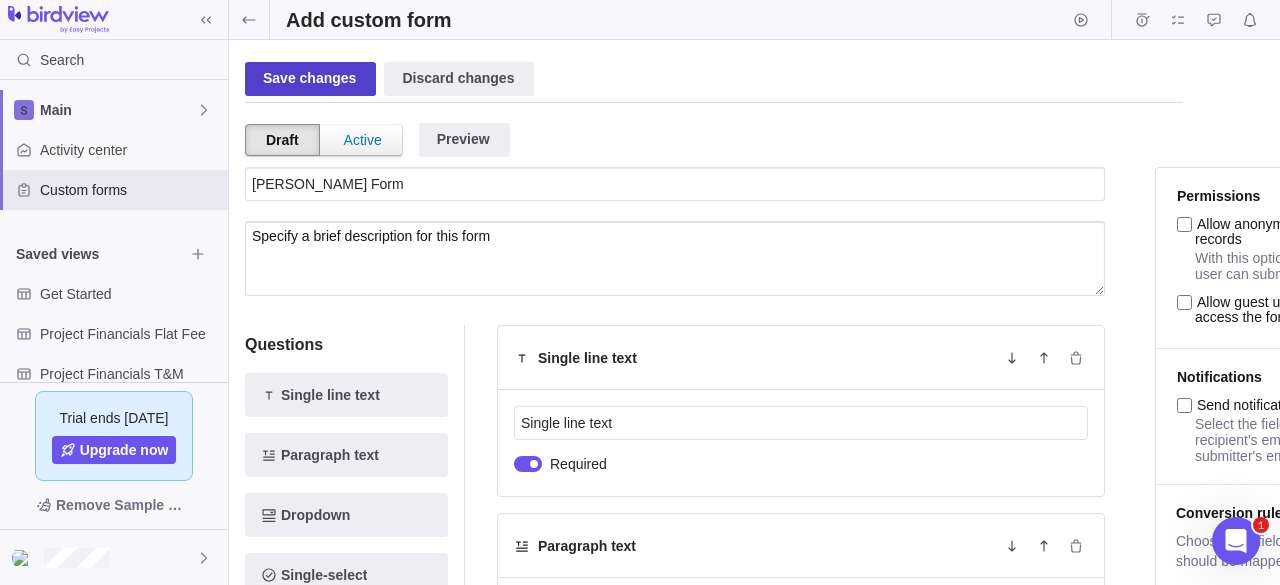 click on "Save changes" at bounding box center [310, 79] 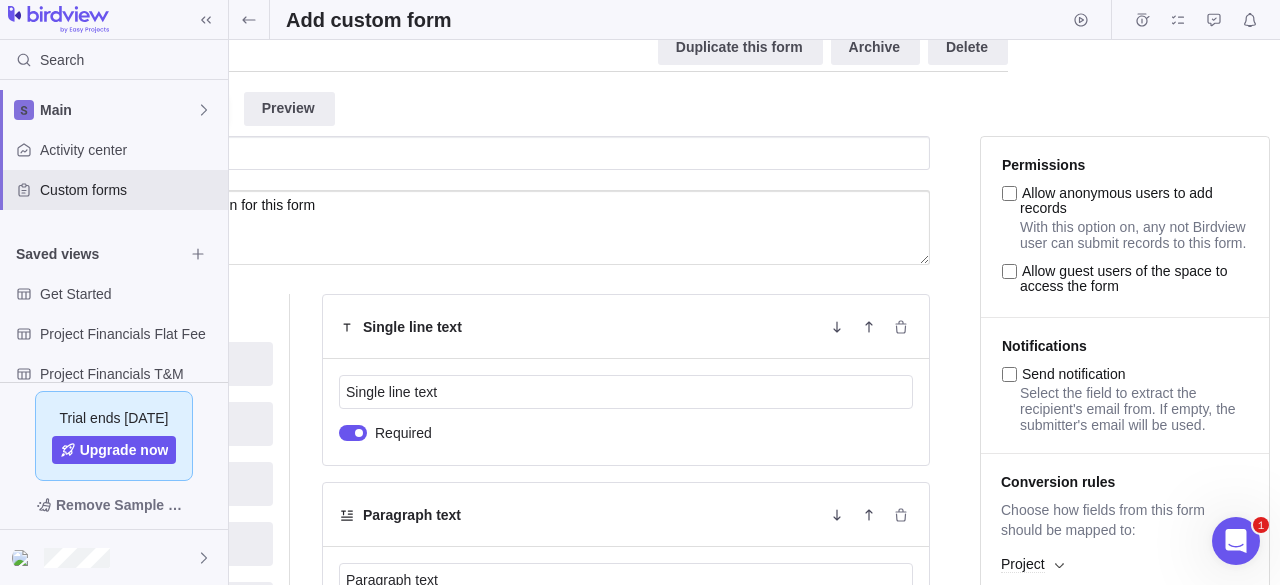 scroll, scrollTop: 0, scrollLeft: 190, axis: horizontal 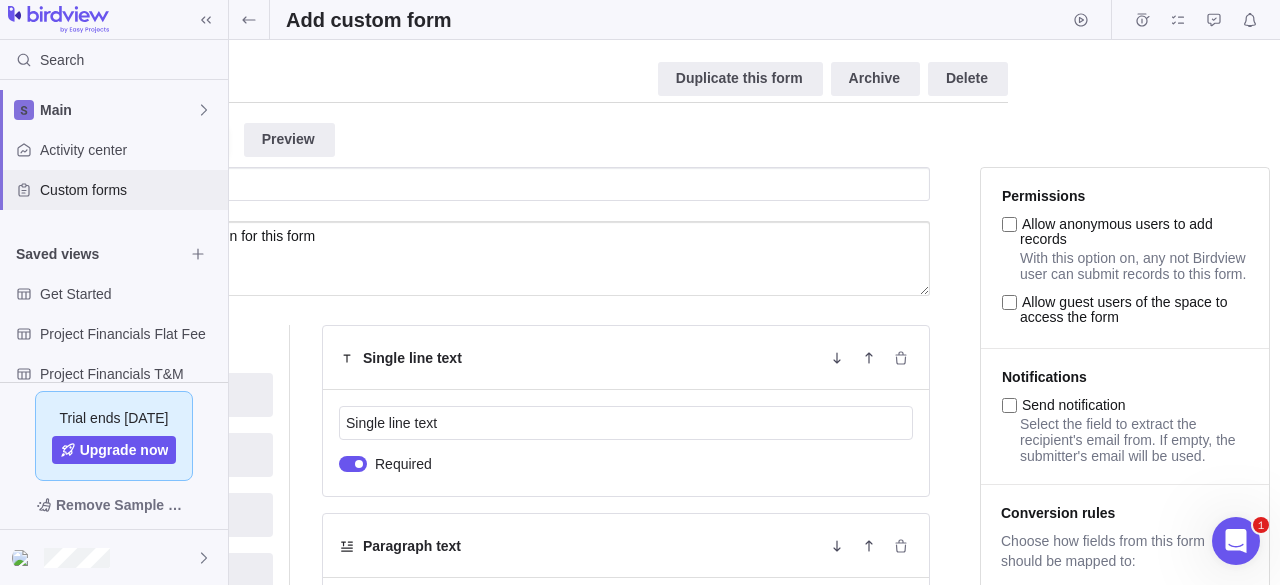 click on "Custom forms" at bounding box center [130, 190] 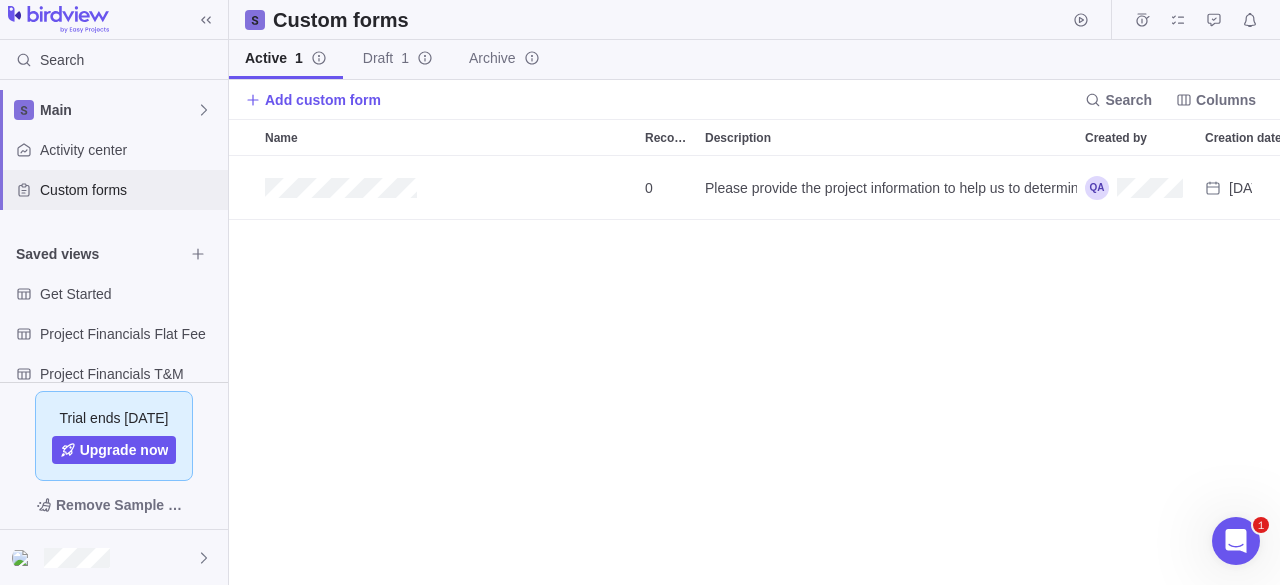 scroll, scrollTop: 16, scrollLeft: 16, axis: both 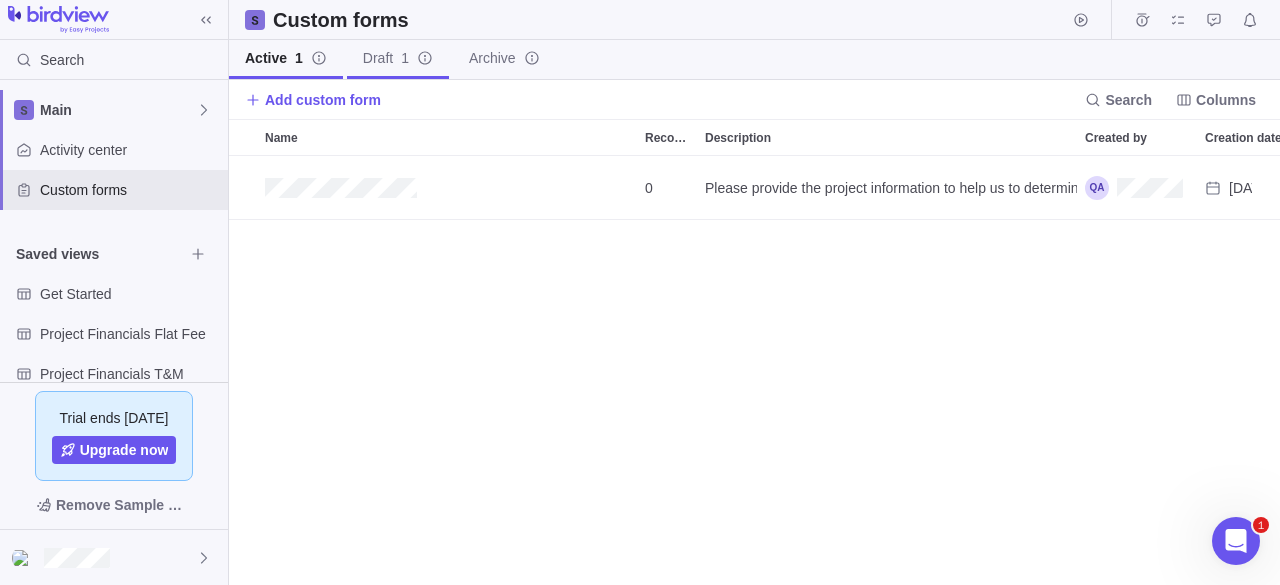 click on "Draft 1" at bounding box center (398, 59) 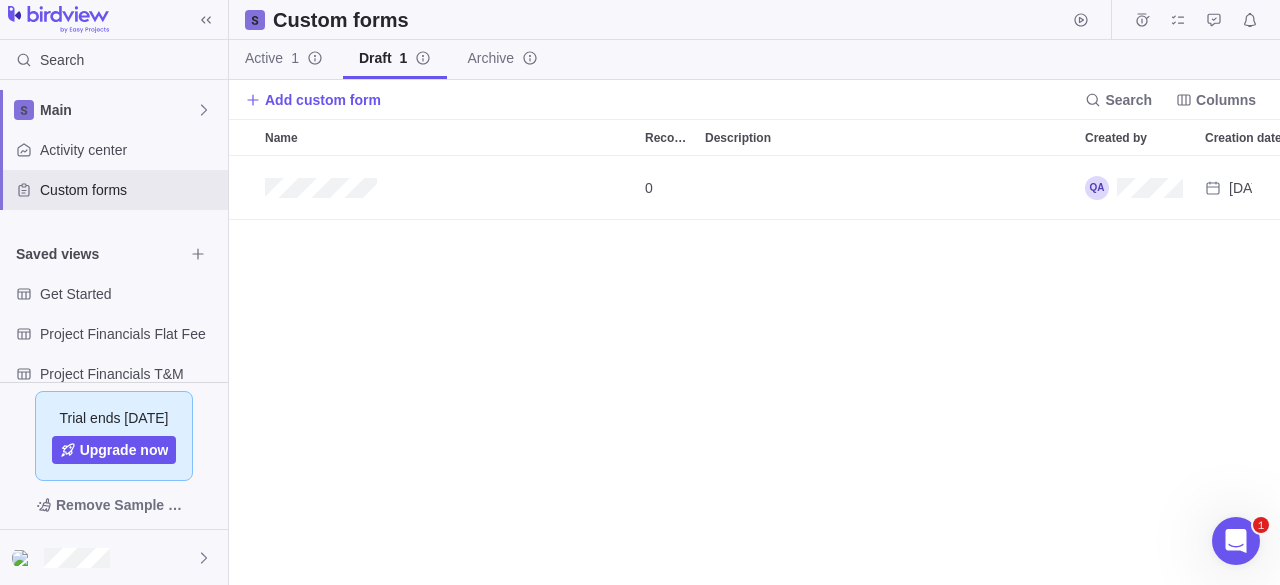 scroll, scrollTop: 16, scrollLeft: 16, axis: both 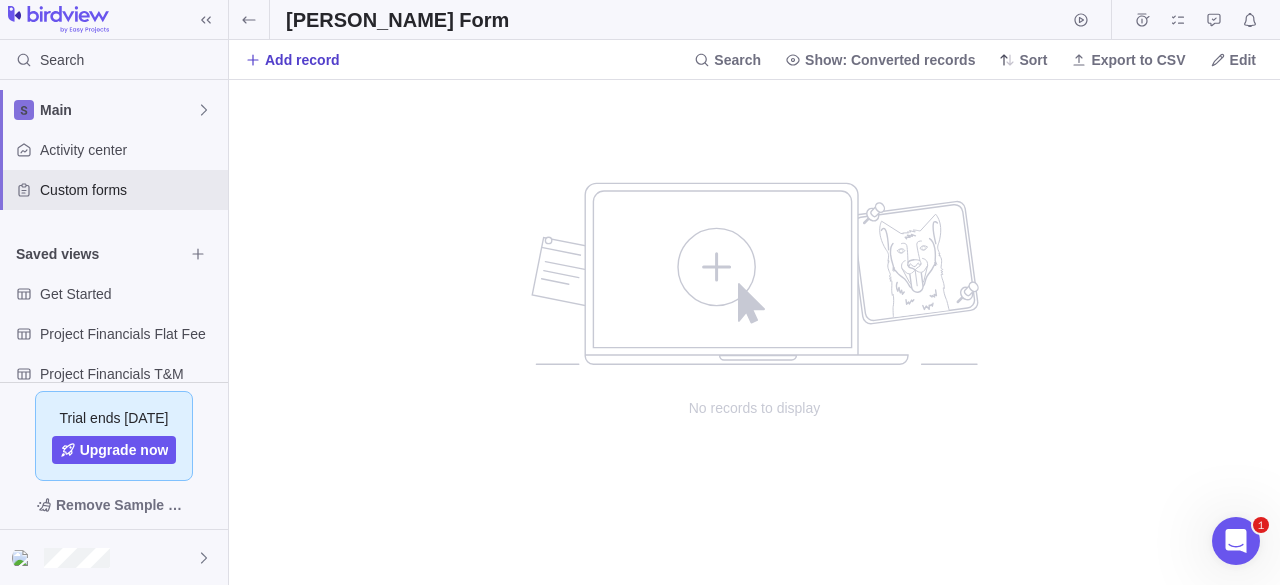 click on "Add record" at bounding box center [302, 60] 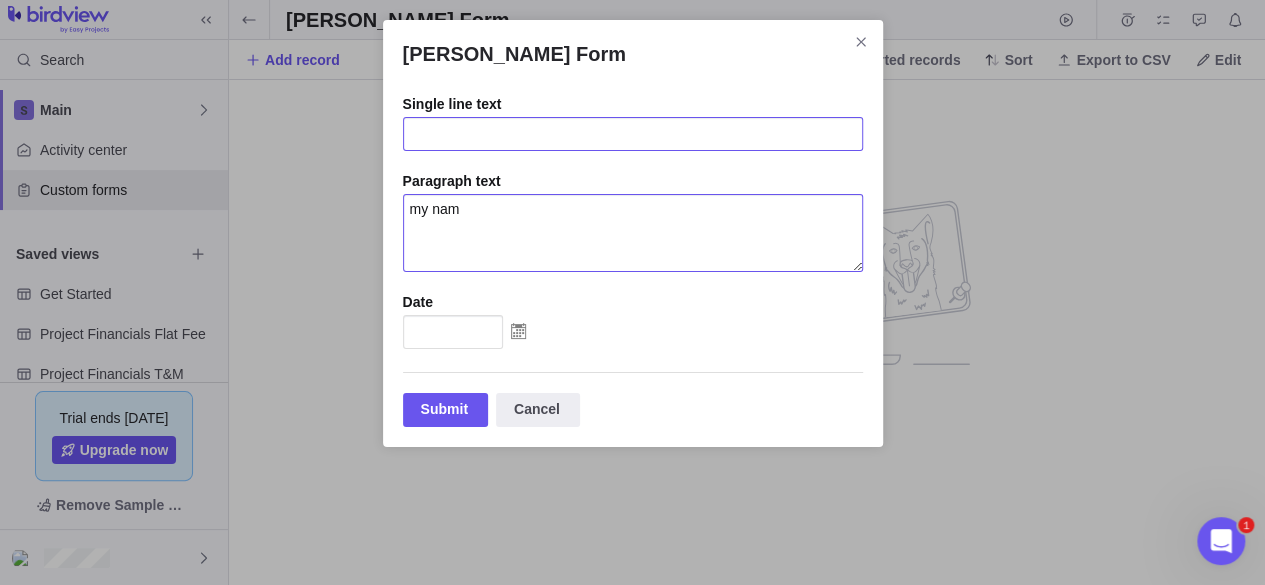 type on "my nam" 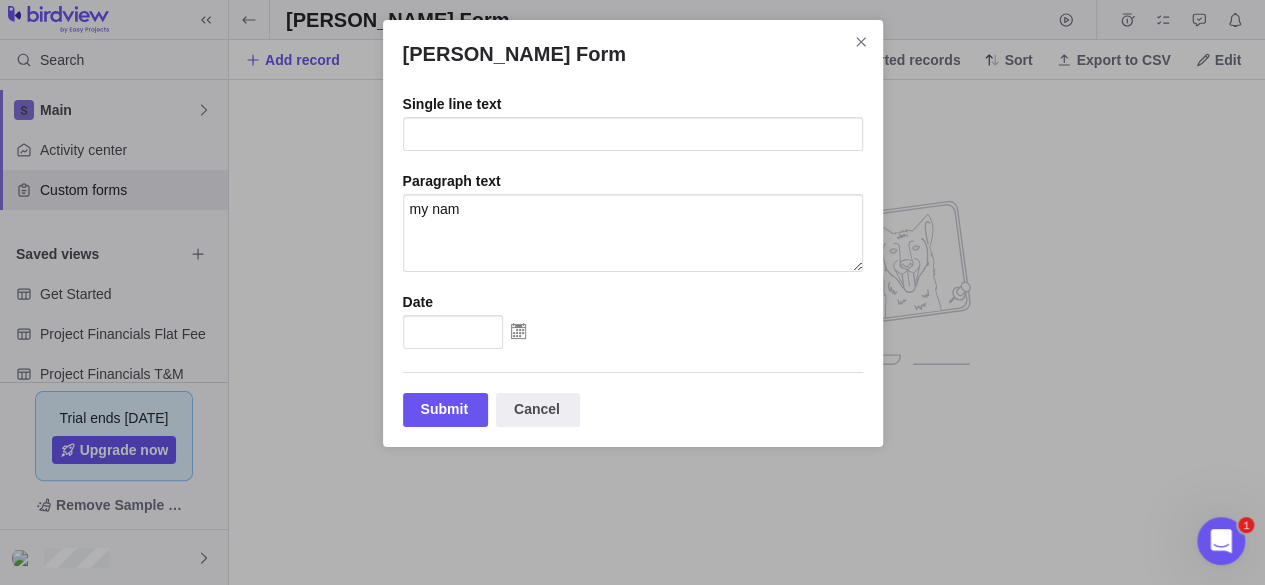 click at bounding box center (518, 331) 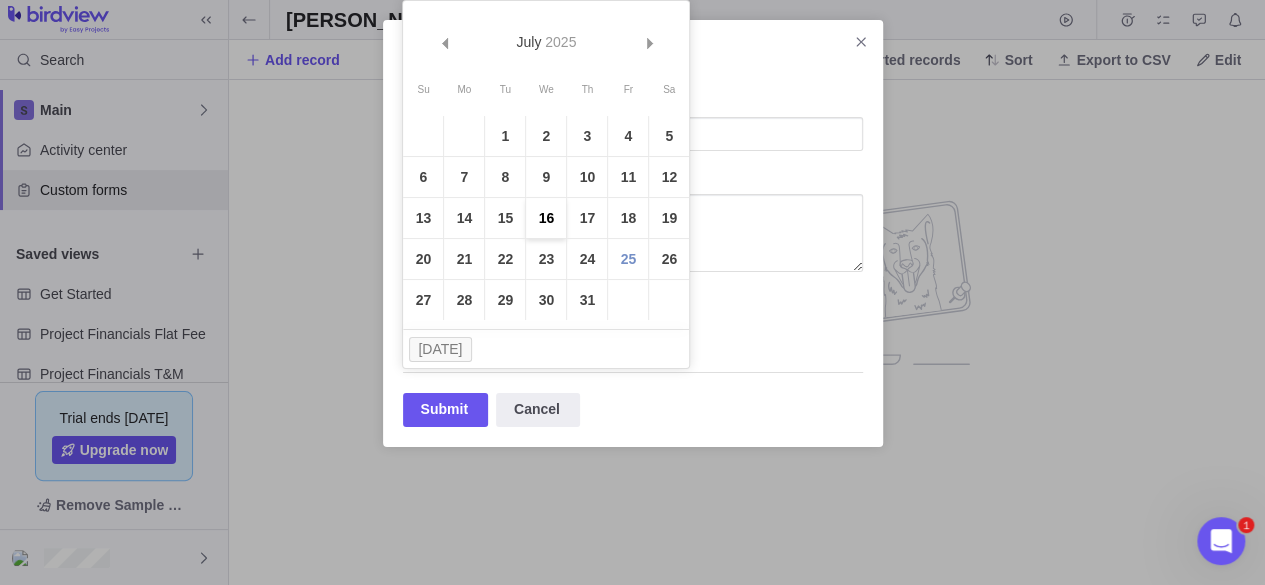 click on "16" at bounding box center [546, 218] 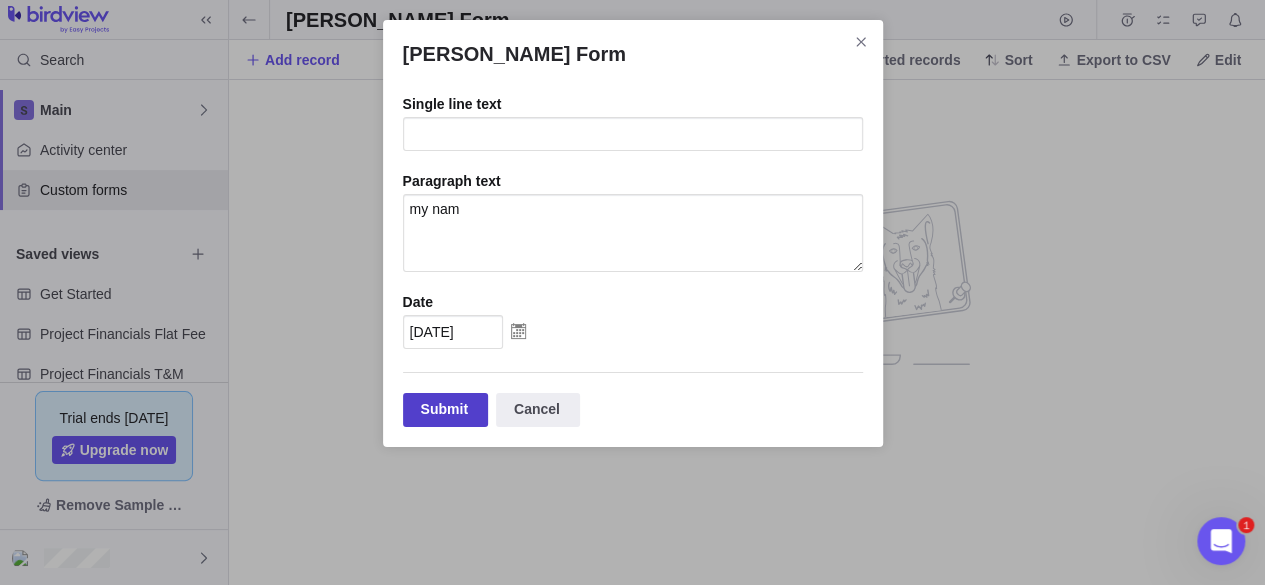 click on "Submit" at bounding box center [445, 410] 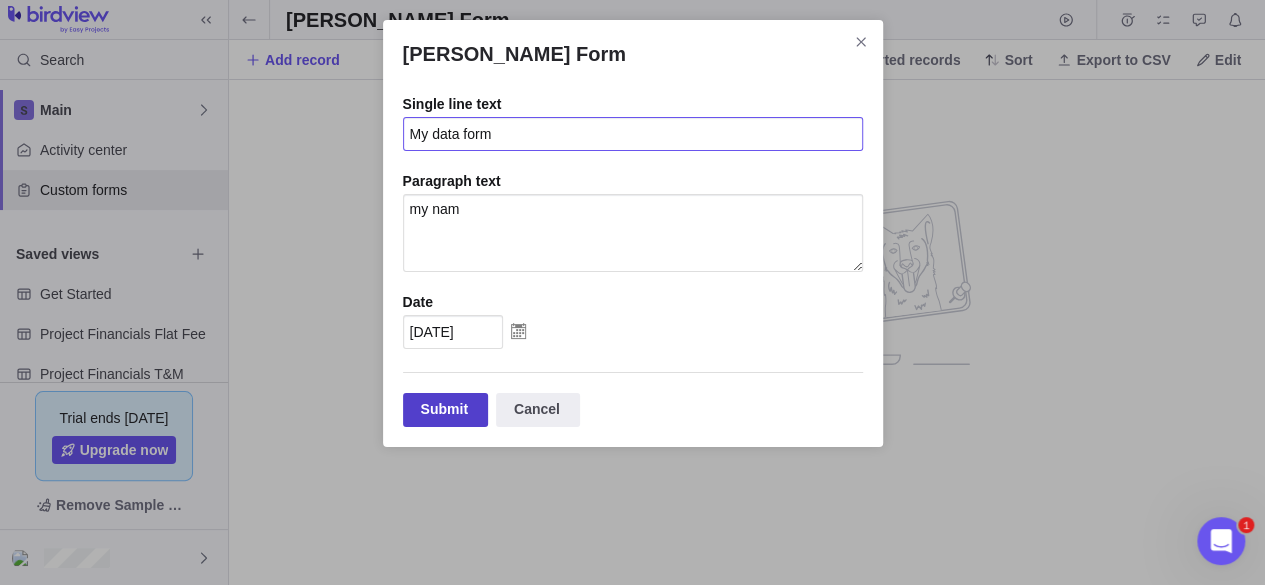 type on "My data form" 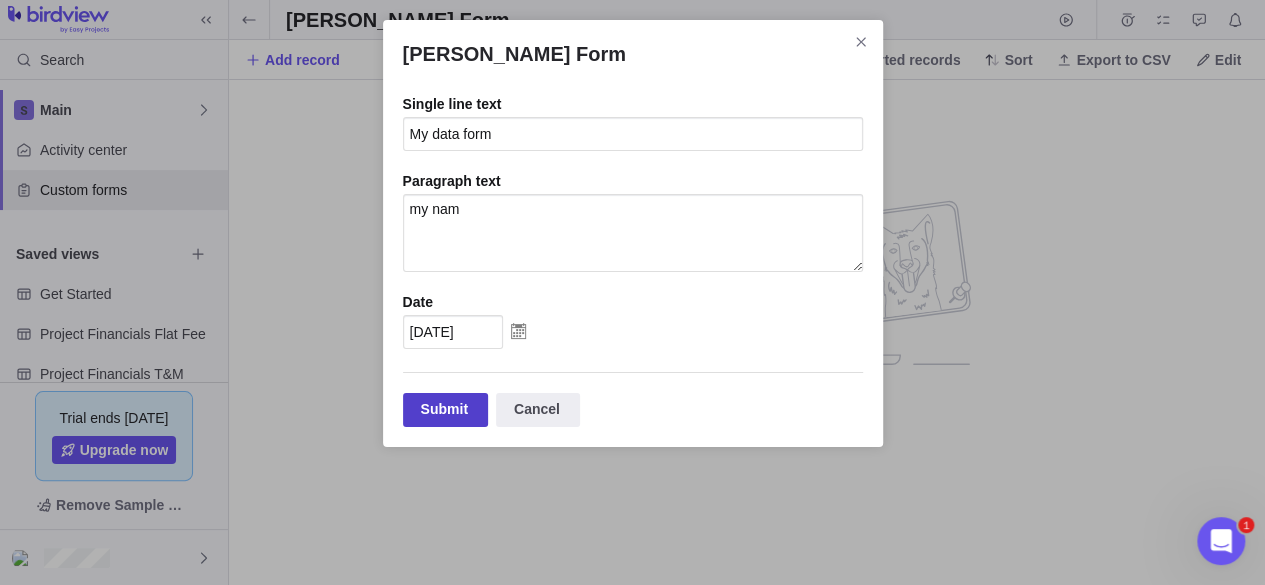 click on "Submit" at bounding box center [445, 410] 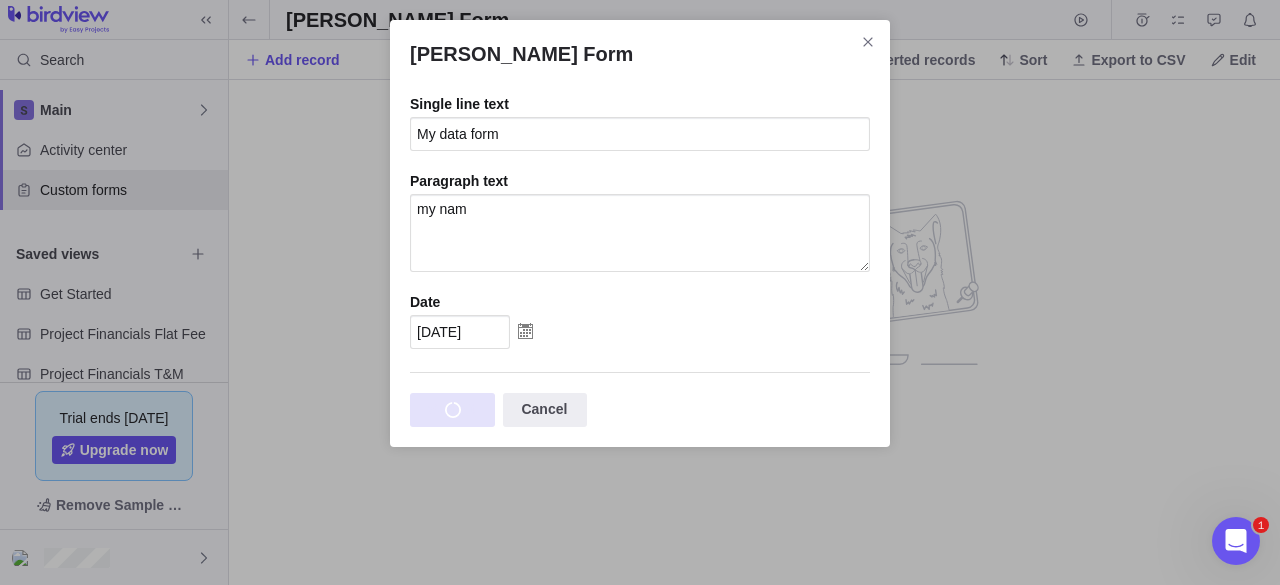 scroll, scrollTop: 0, scrollLeft: 0, axis: both 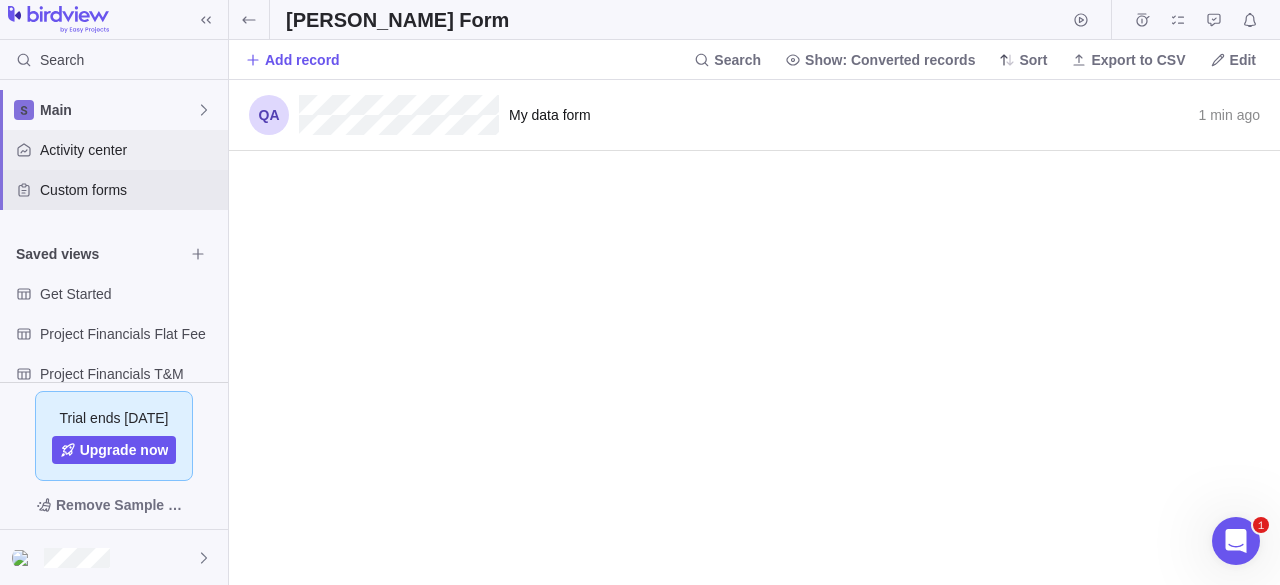click on "Activity center" at bounding box center (130, 150) 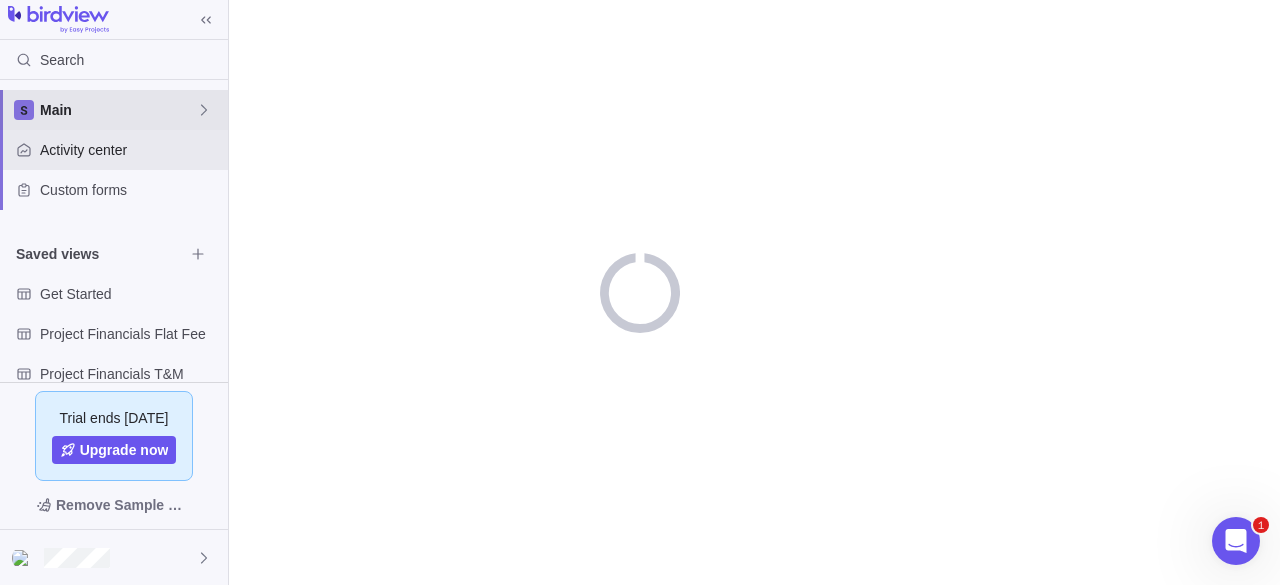 click on "Main" at bounding box center [118, 110] 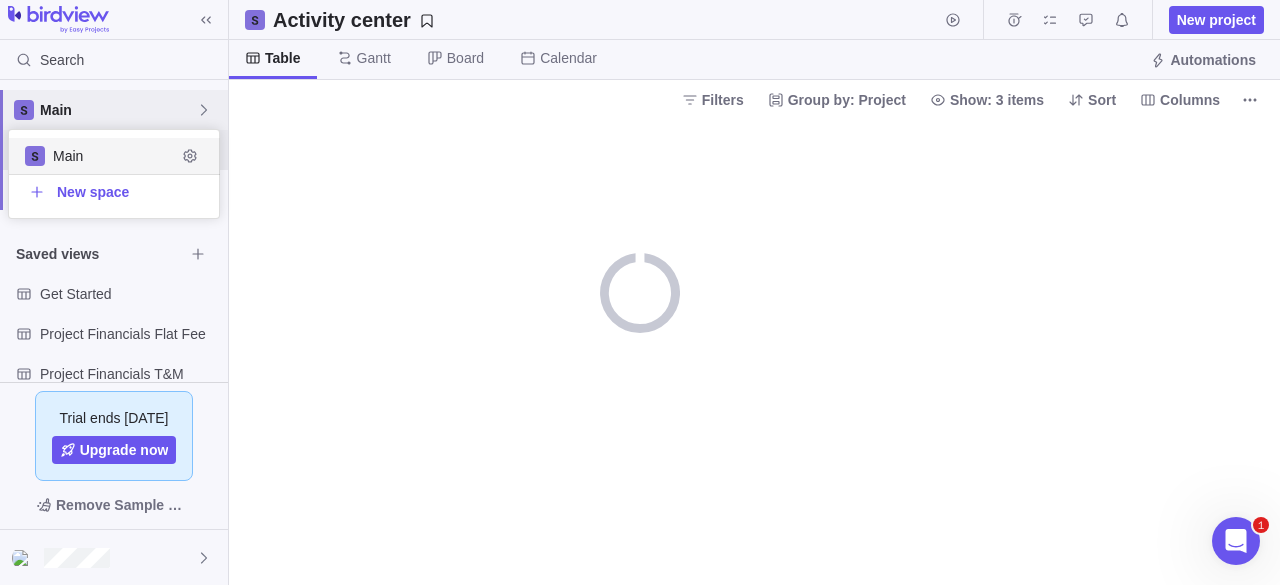 scroll, scrollTop: 16, scrollLeft: 16, axis: both 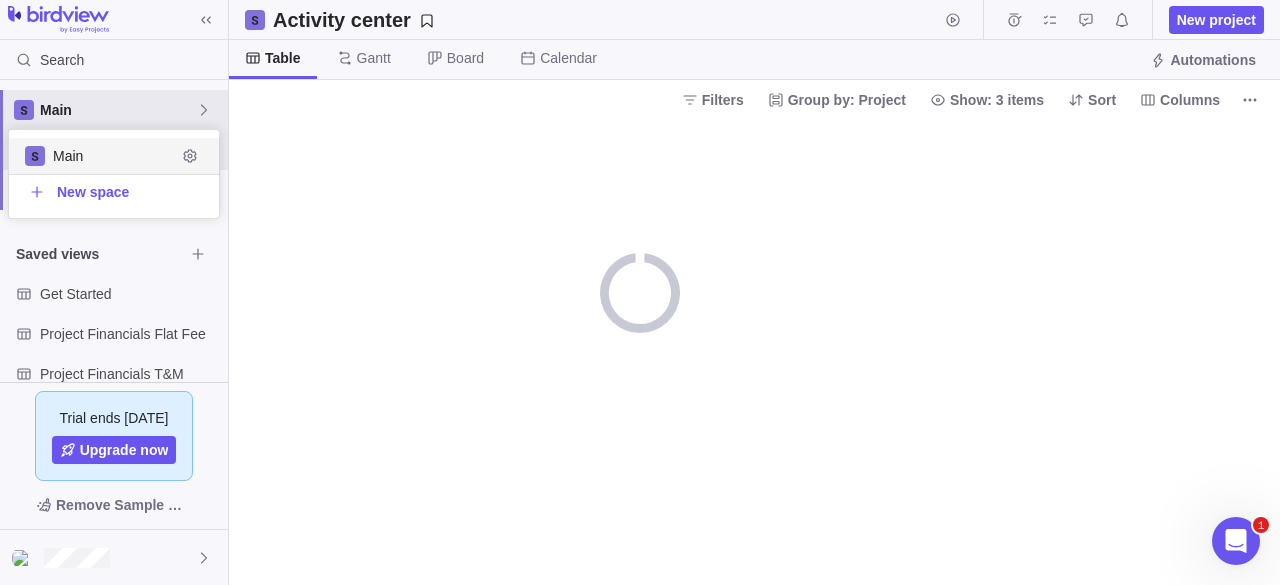 click on "Main" at bounding box center (114, 156) 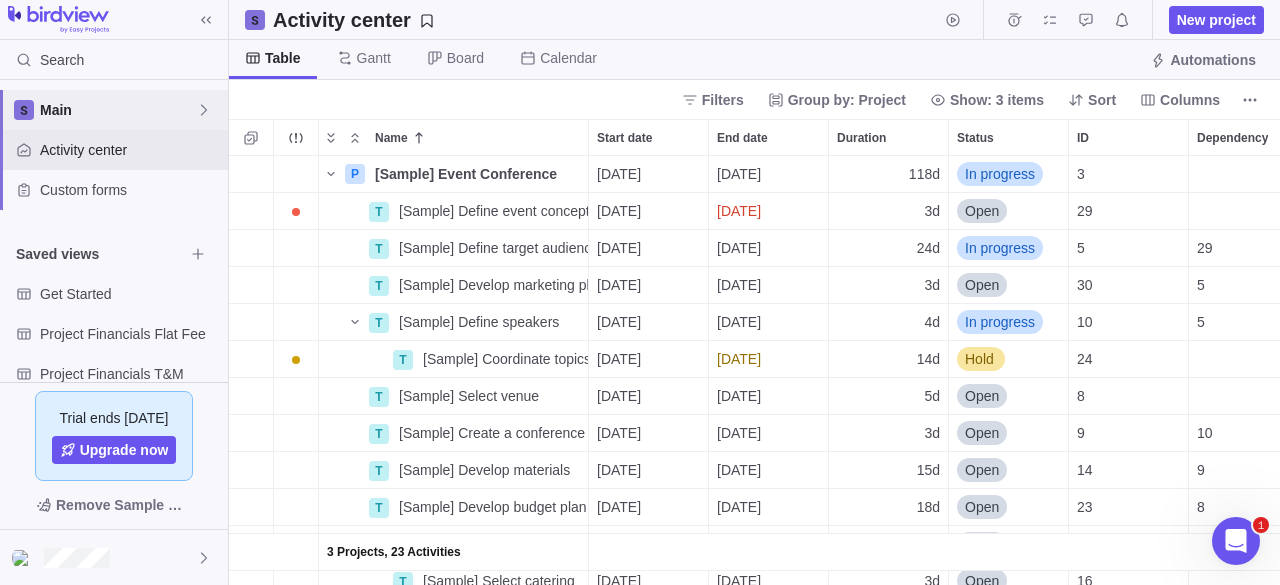 scroll, scrollTop: 16, scrollLeft: 16, axis: both 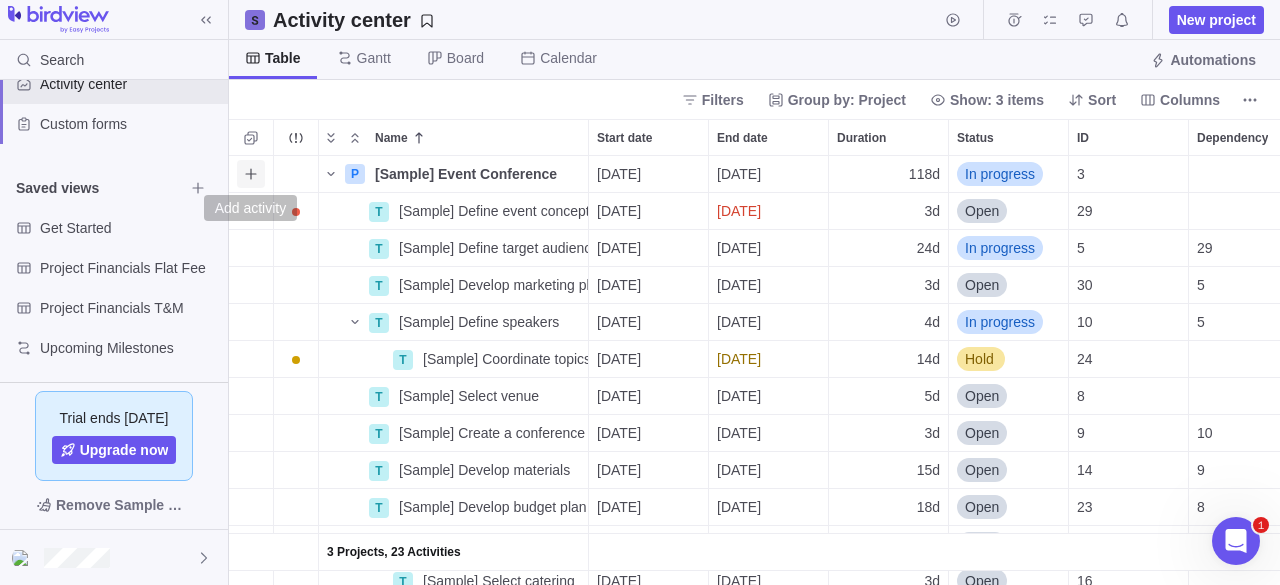 click 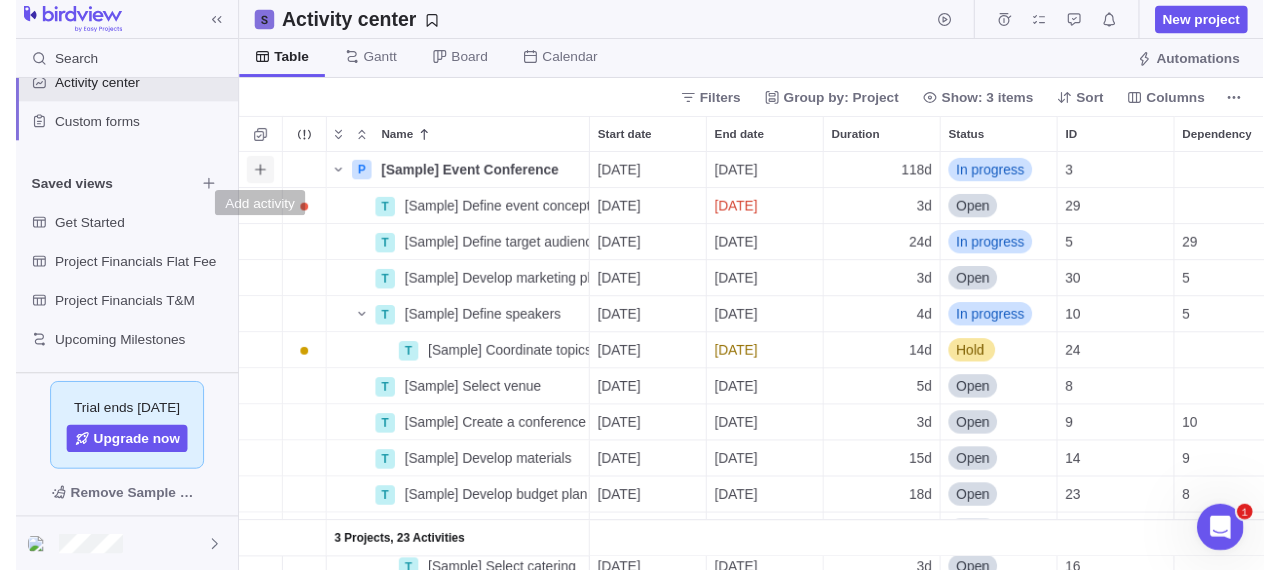 scroll, scrollTop: 399, scrollLeft: 0, axis: vertical 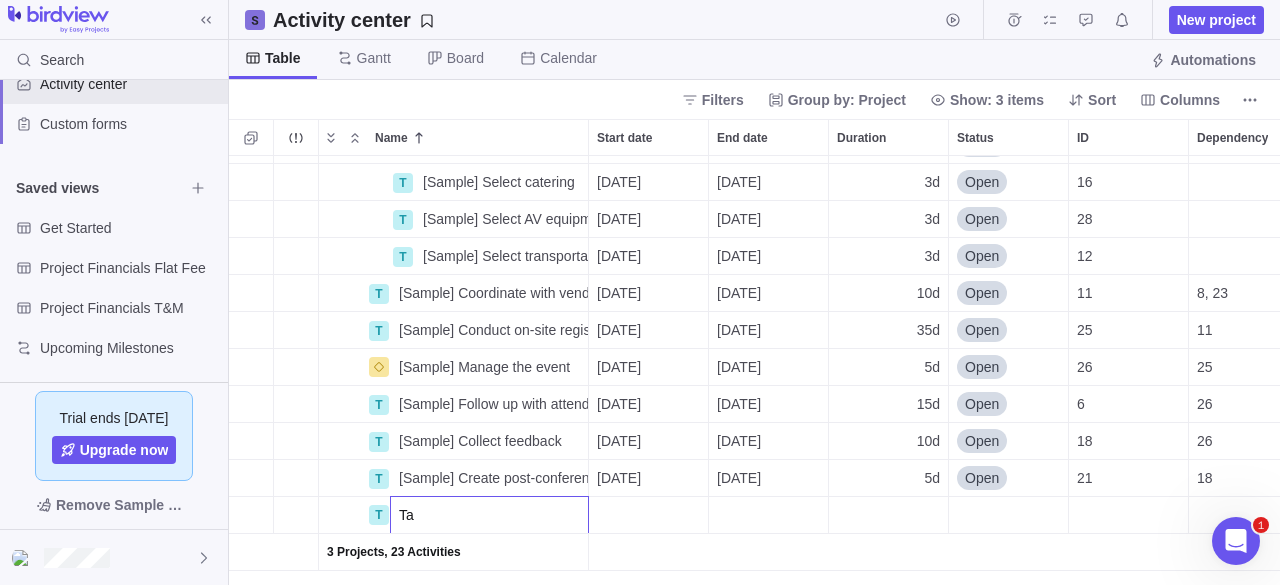 type on "T" 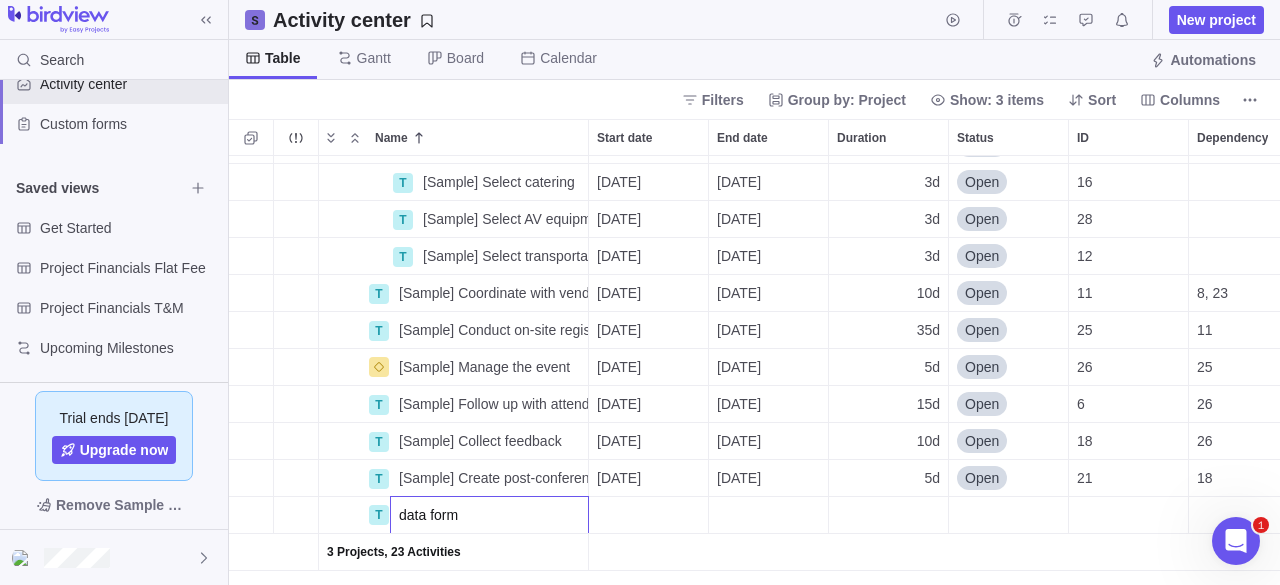 type on "data form" 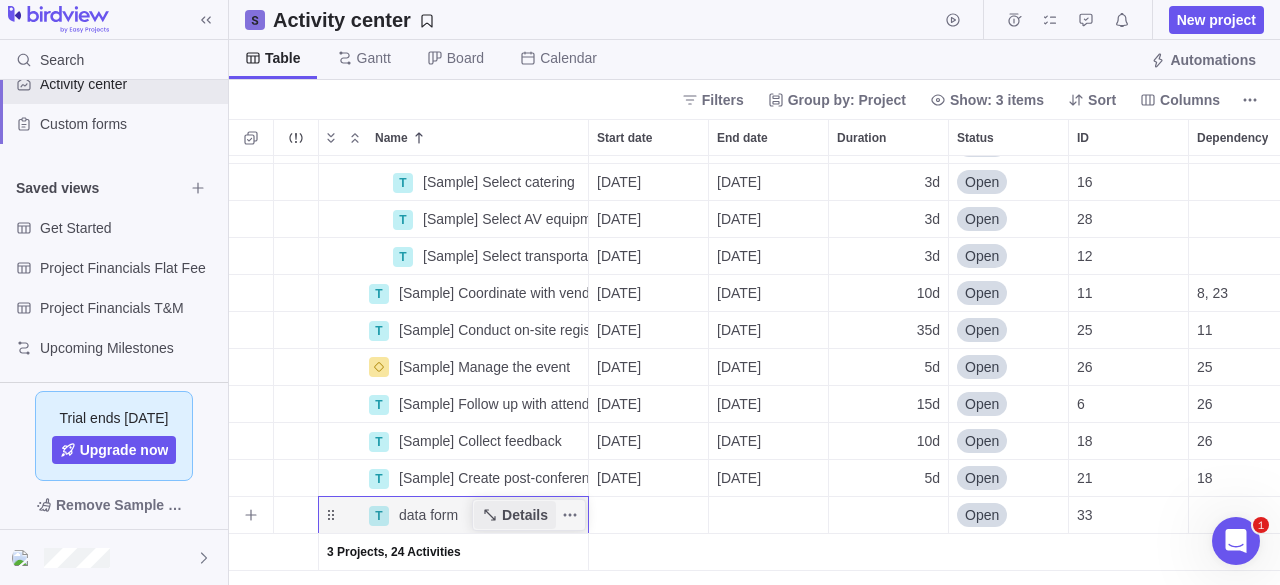 click on "Details" at bounding box center (525, 515) 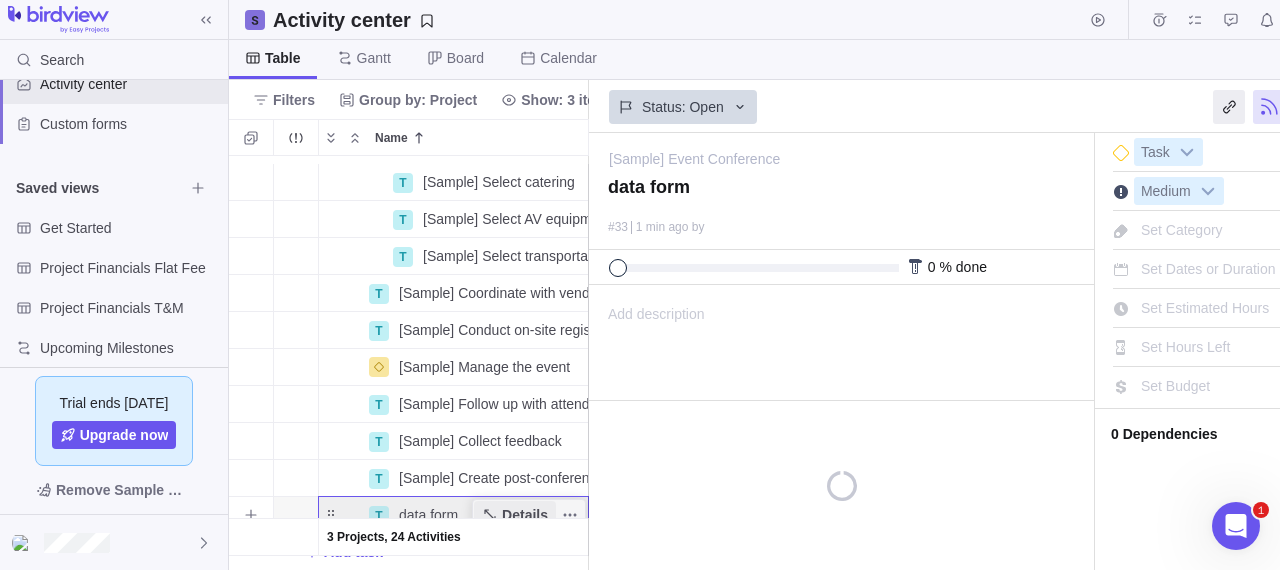 scroll, scrollTop: 399, scrollLeft: 344, axis: both 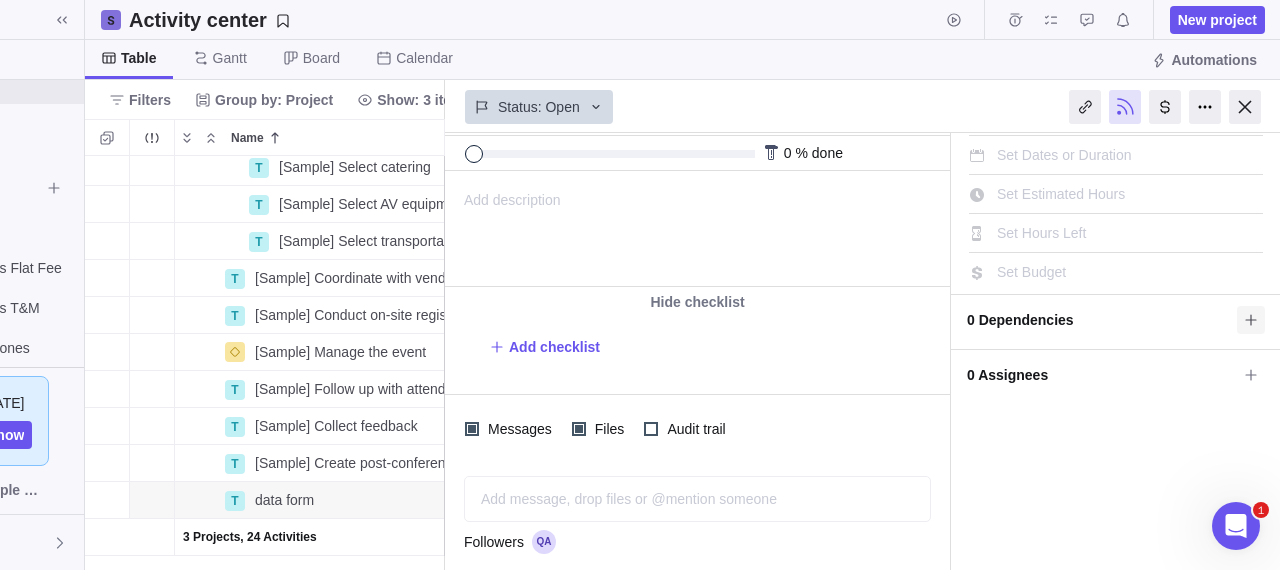 click 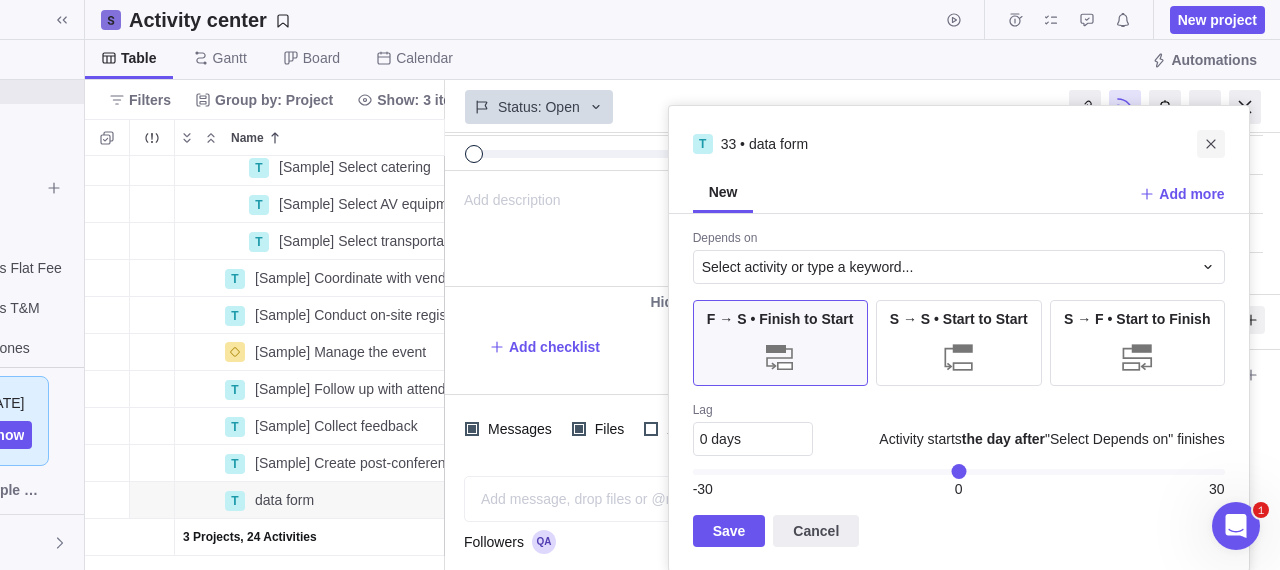 click at bounding box center [1211, 144] 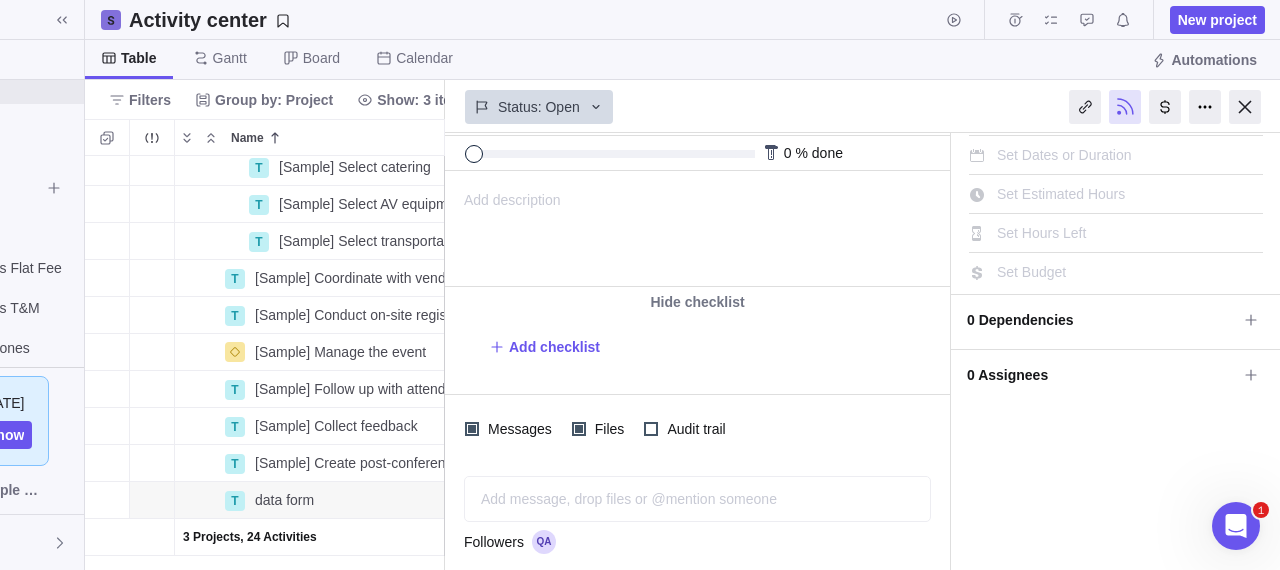 scroll, scrollTop: 0, scrollLeft: 0, axis: both 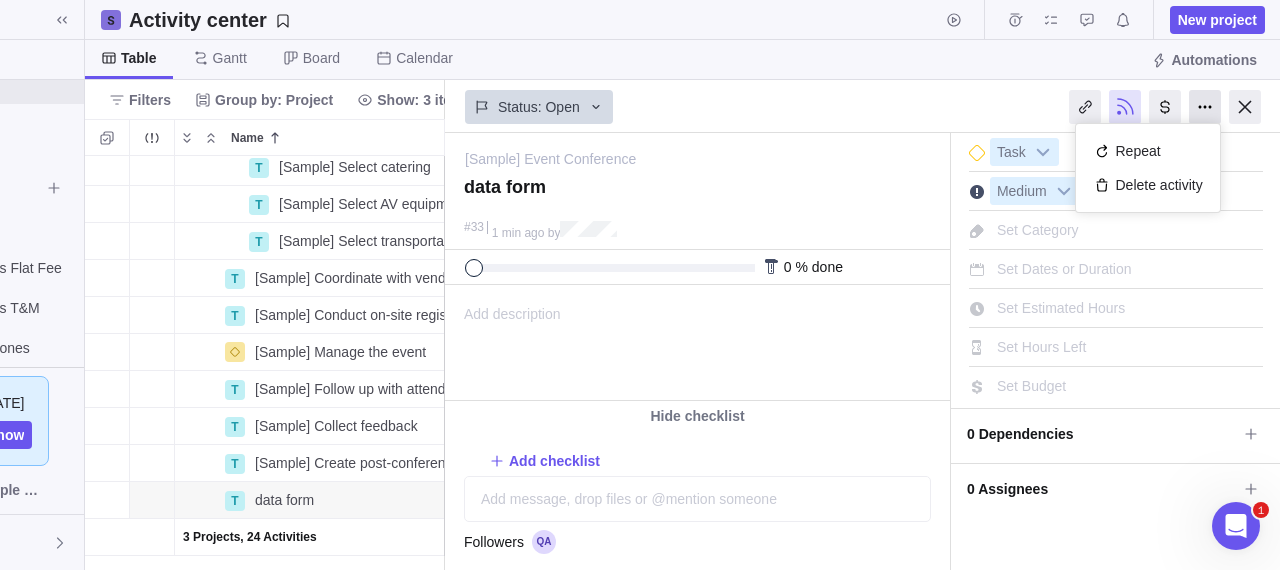 click at bounding box center [1205, 107] 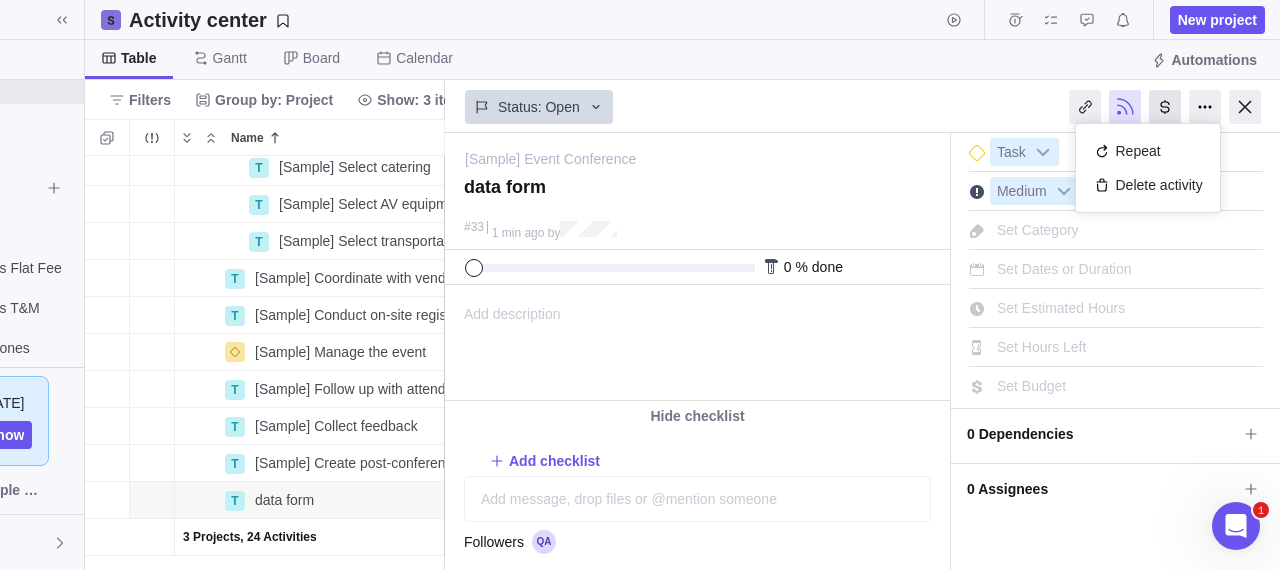 click at bounding box center [1165, 107] 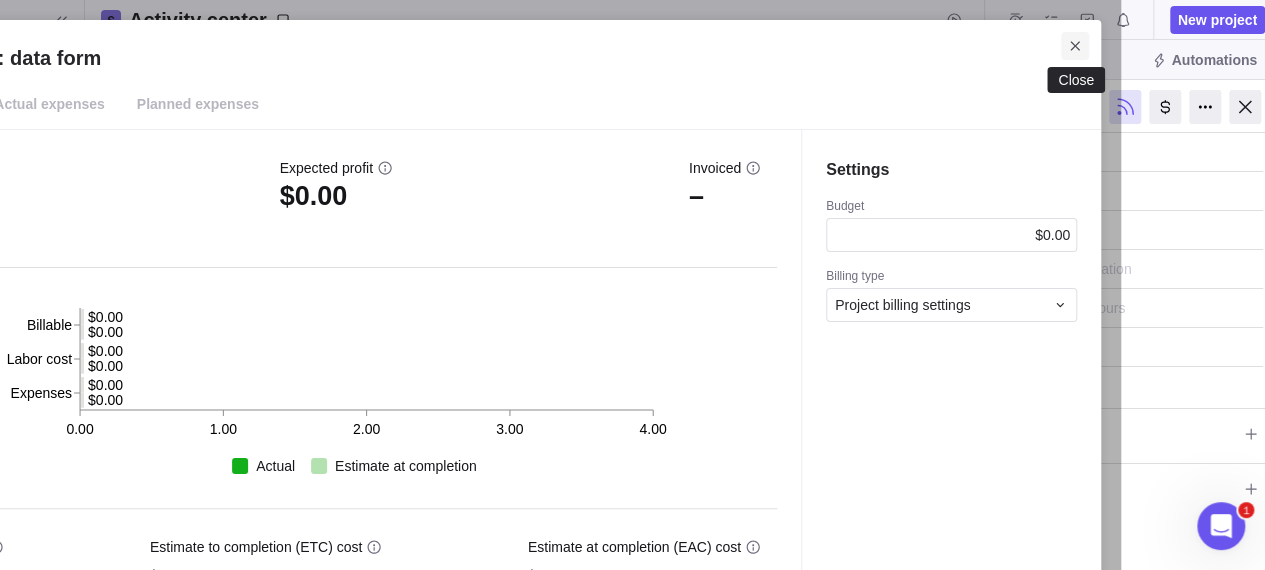 click 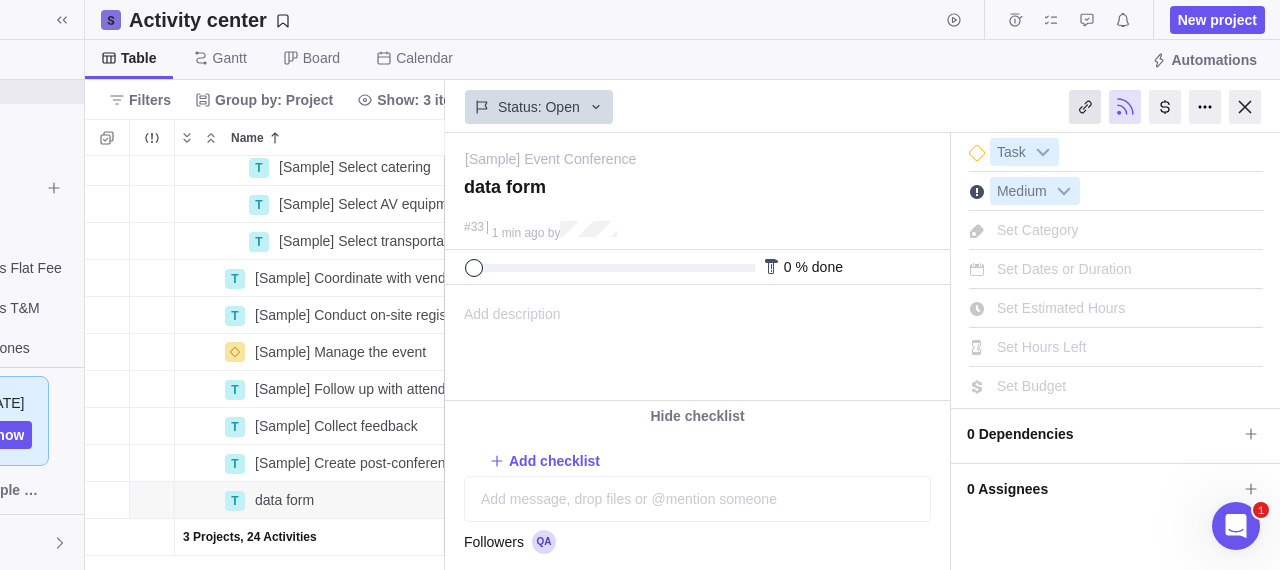 click at bounding box center (1085, 107) 